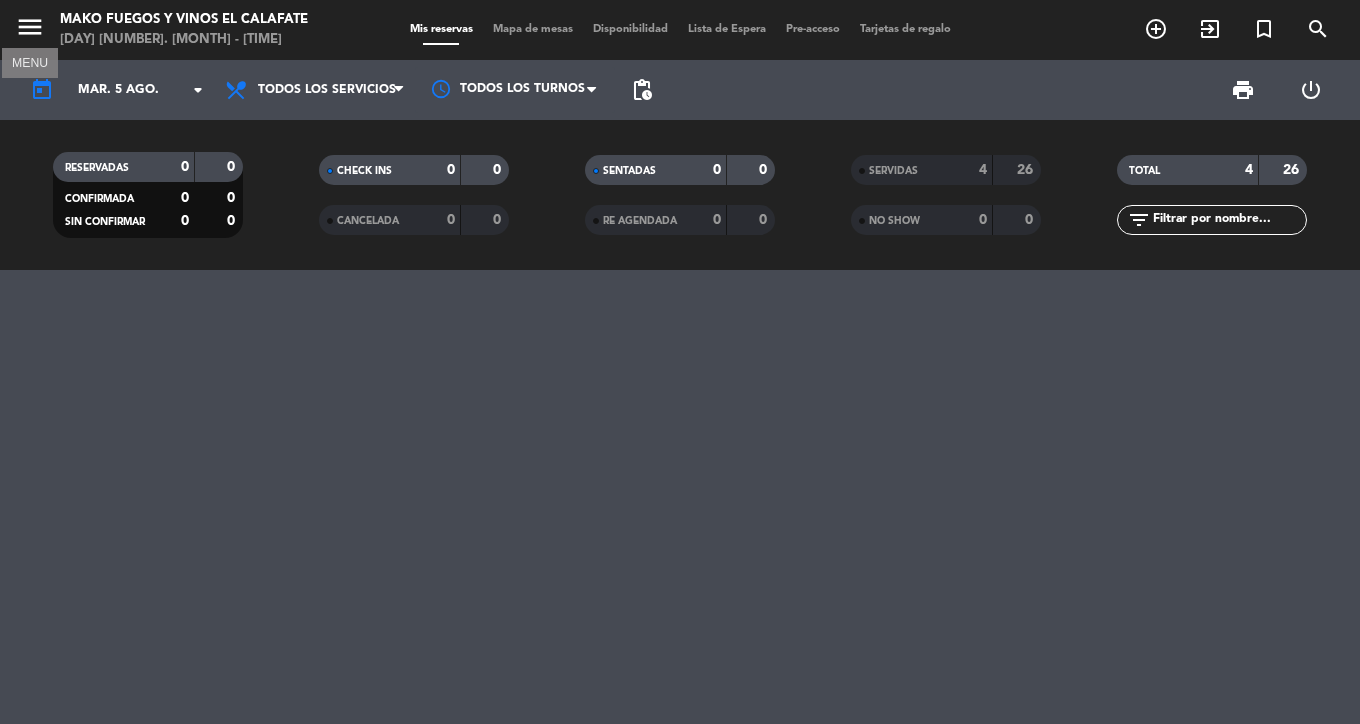 scroll, scrollTop: 0, scrollLeft: 0, axis: both 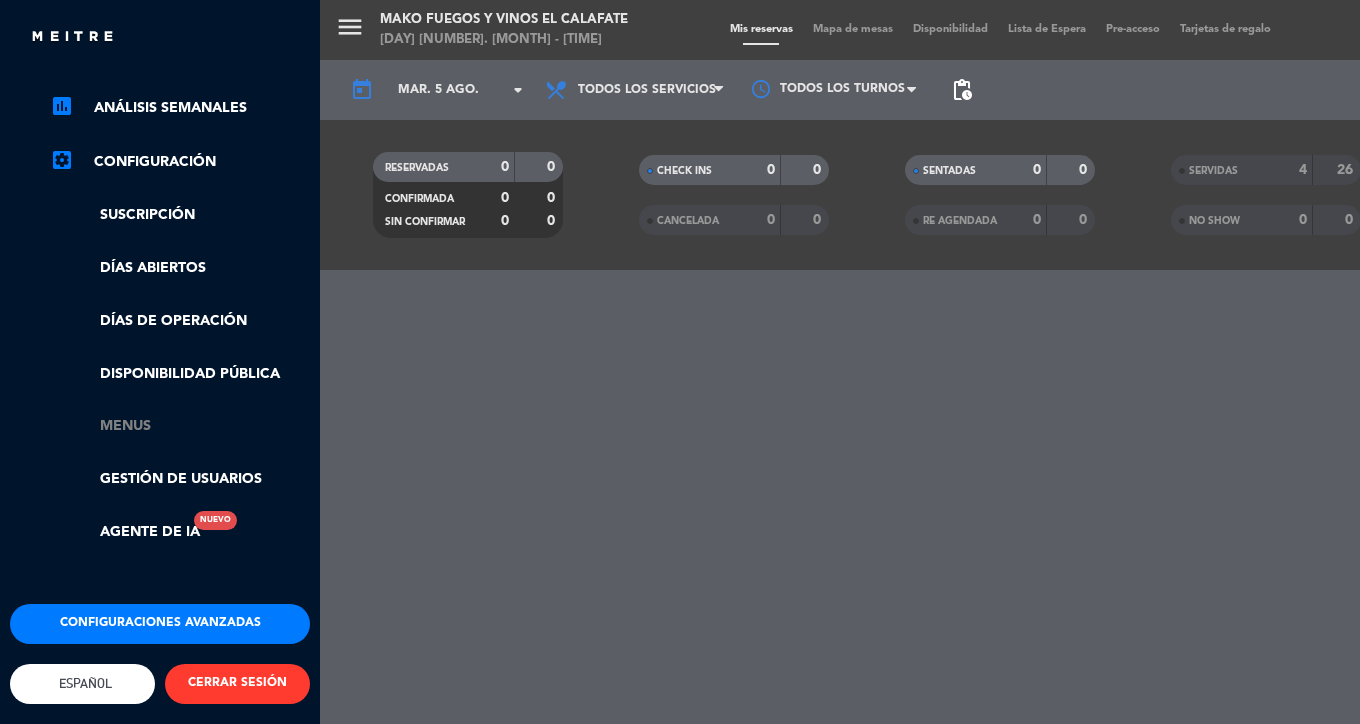 click on "Menus" 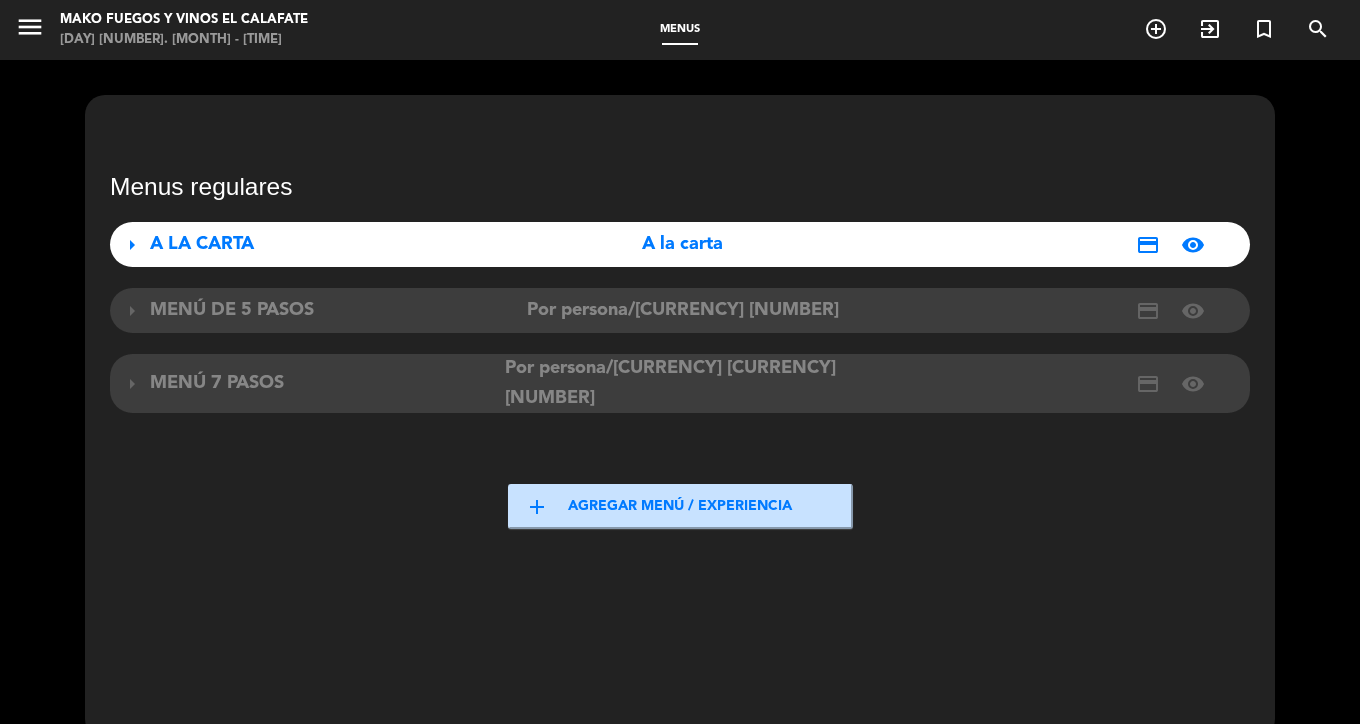 click on "arrow_right  MENÚ DE 5 PASOS   Por persona/[CURRENCY] [NUMBER]   credit_card   visibility" at bounding box center (680, 310) 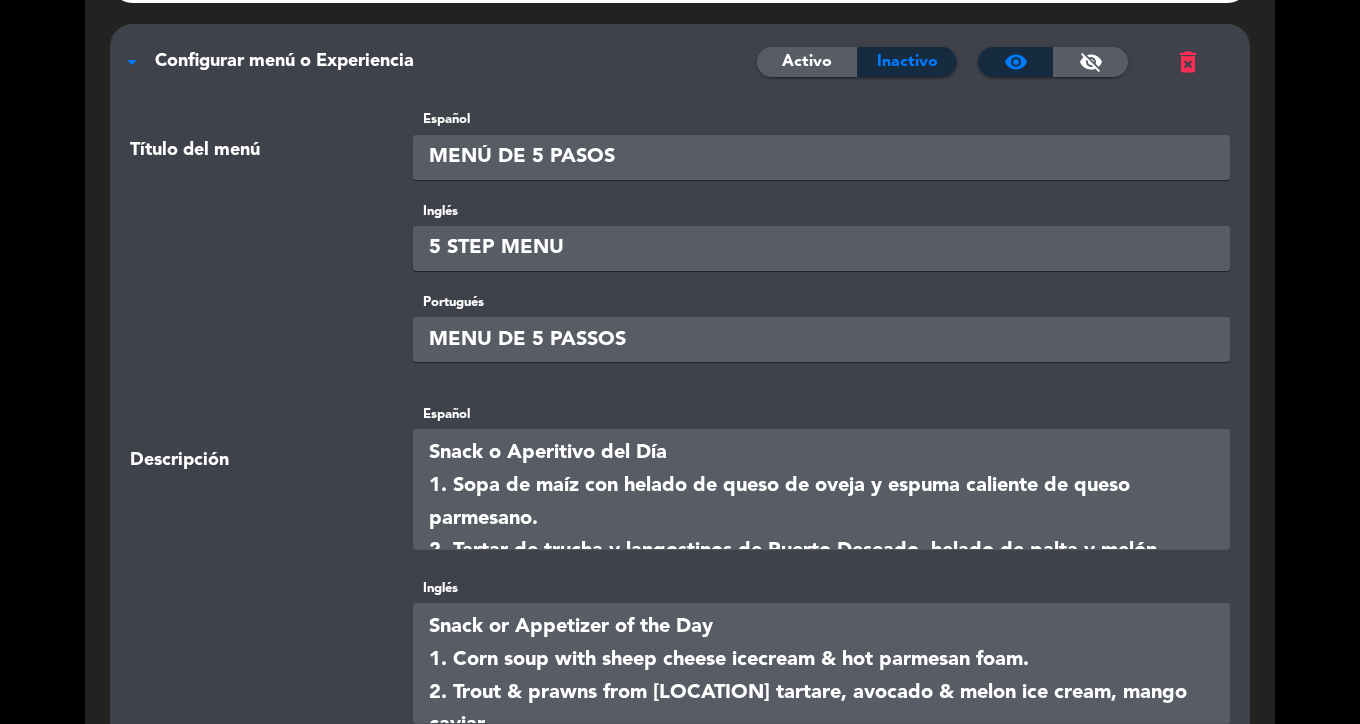 scroll, scrollTop: 269, scrollLeft: 0, axis: vertical 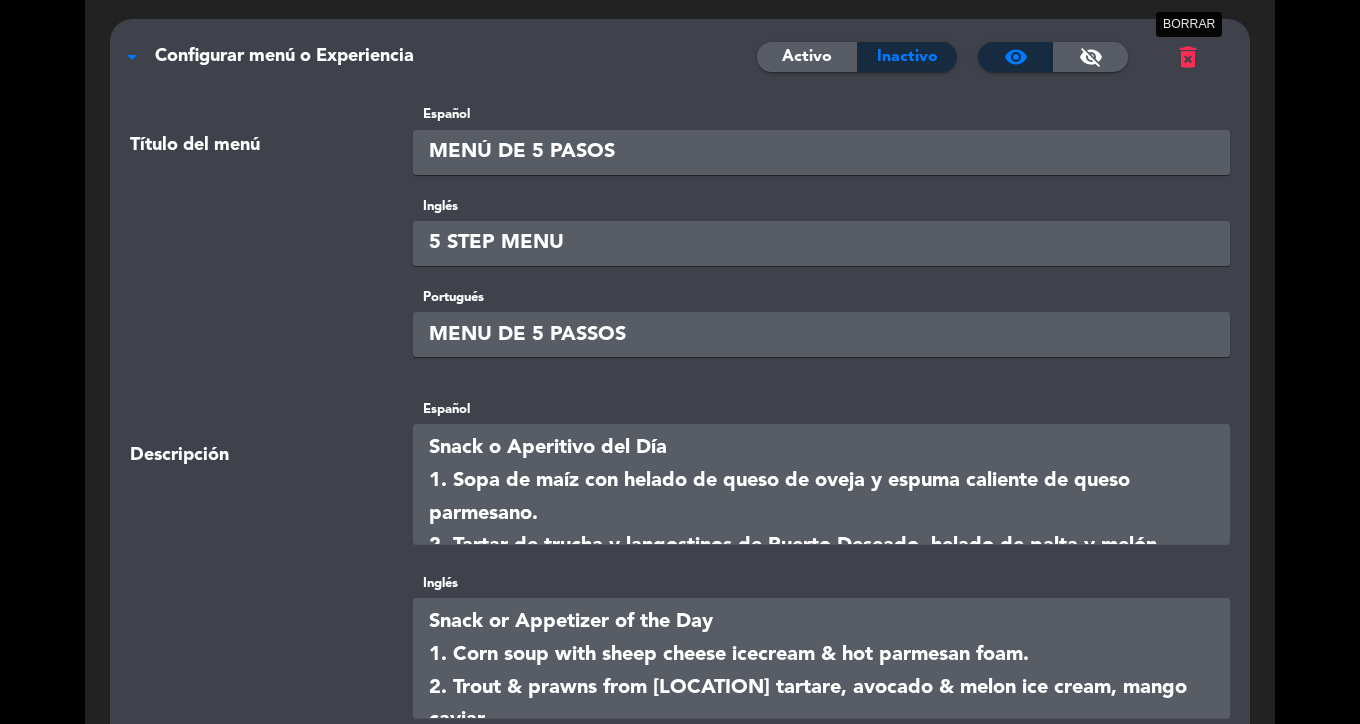 click on "delete_forever" at bounding box center (1188, 57) 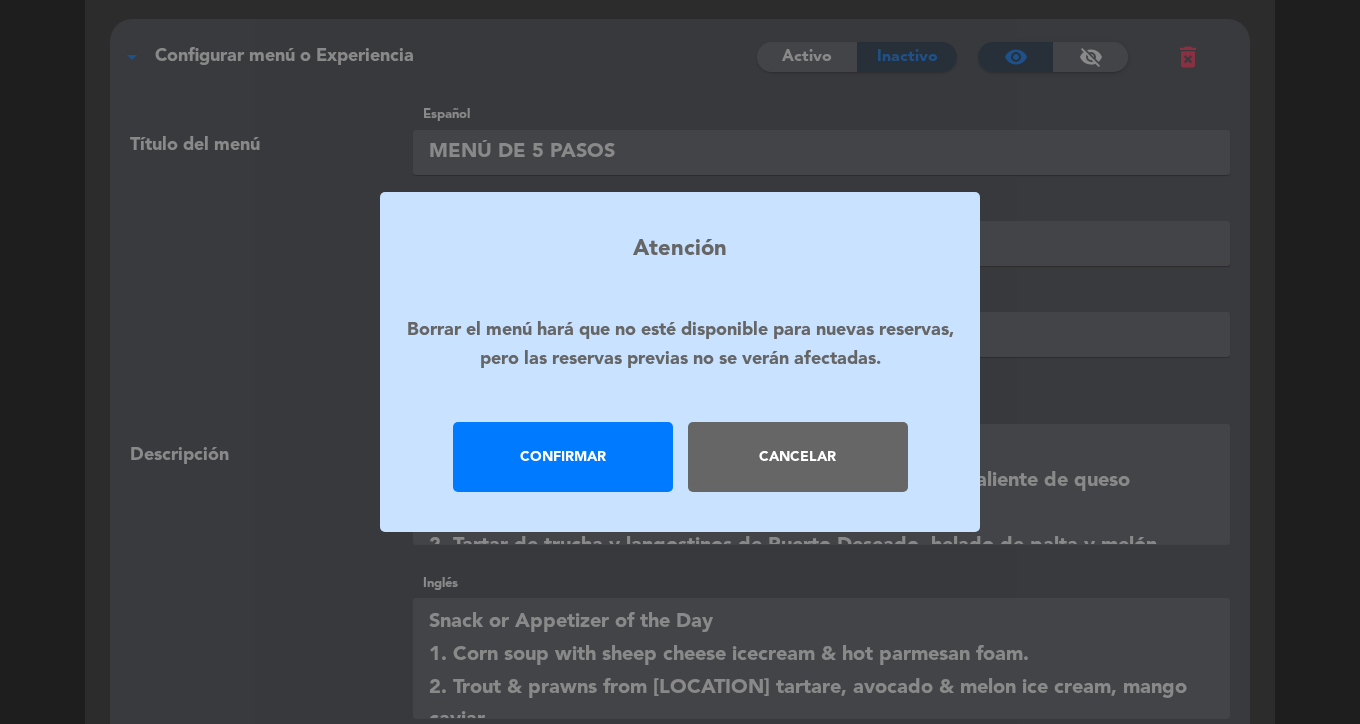 click on "Confirmar" 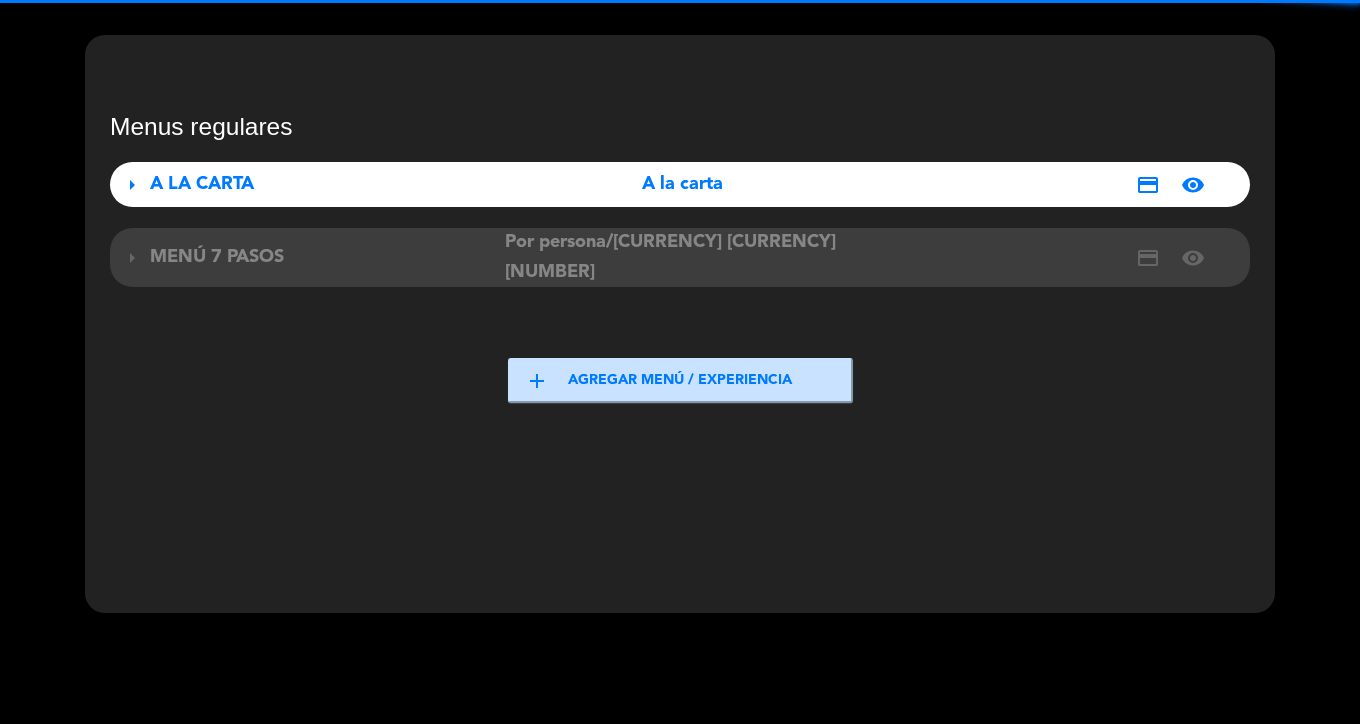 scroll, scrollTop: 60, scrollLeft: 0, axis: vertical 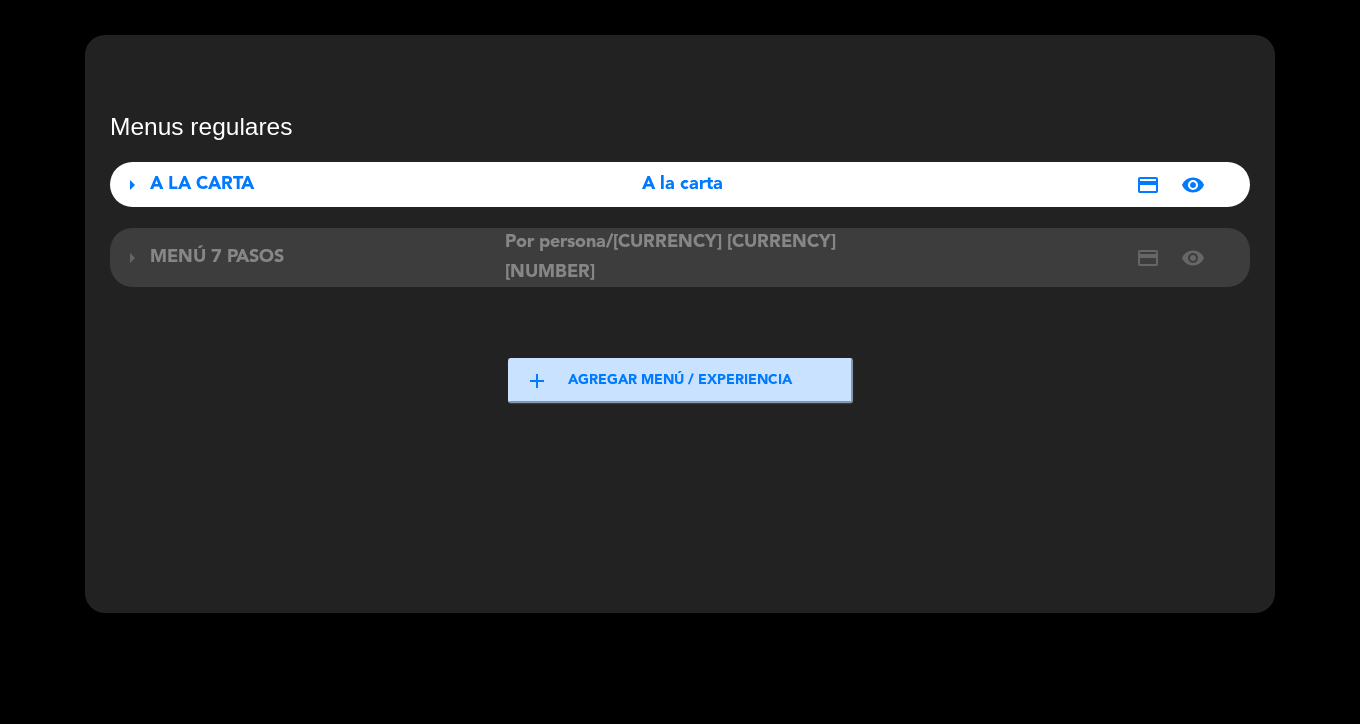 click on "MENÚ 7 PASOS" at bounding box center (327, 257) 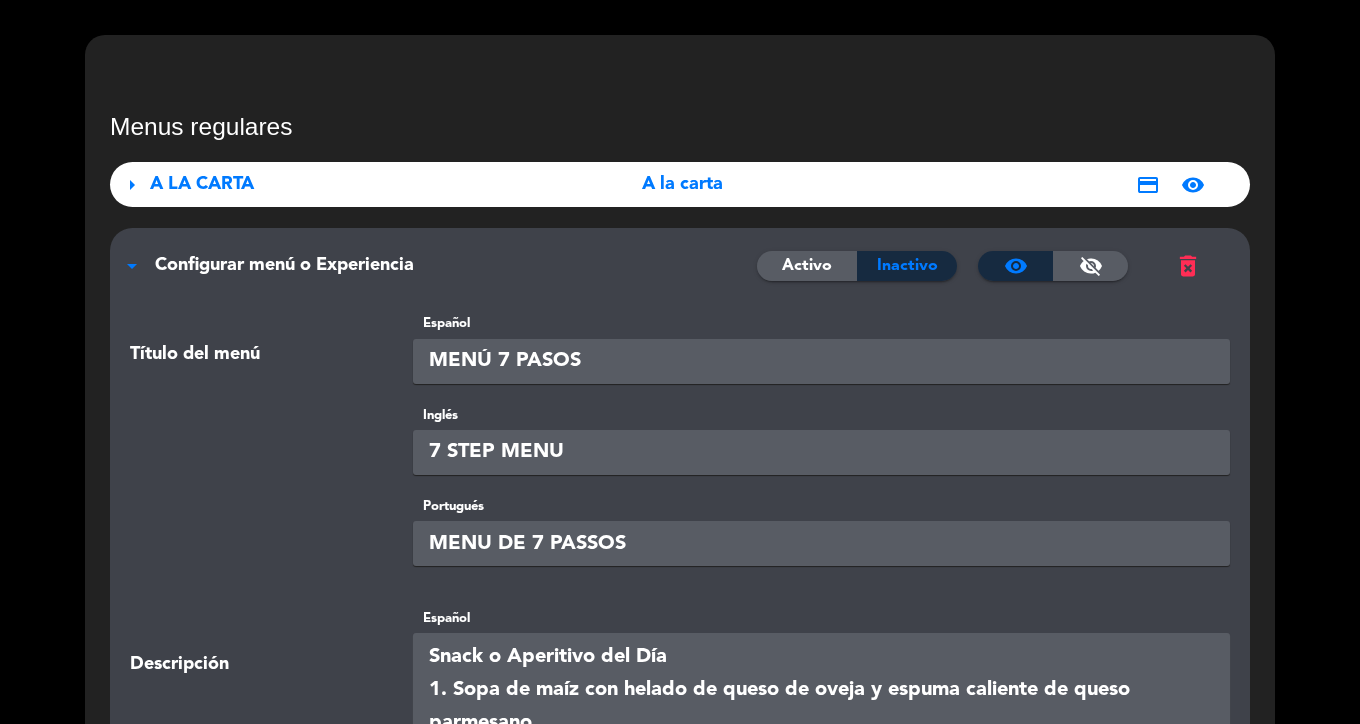 scroll, scrollTop: 269, scrollLeft: 0, axis: vertical 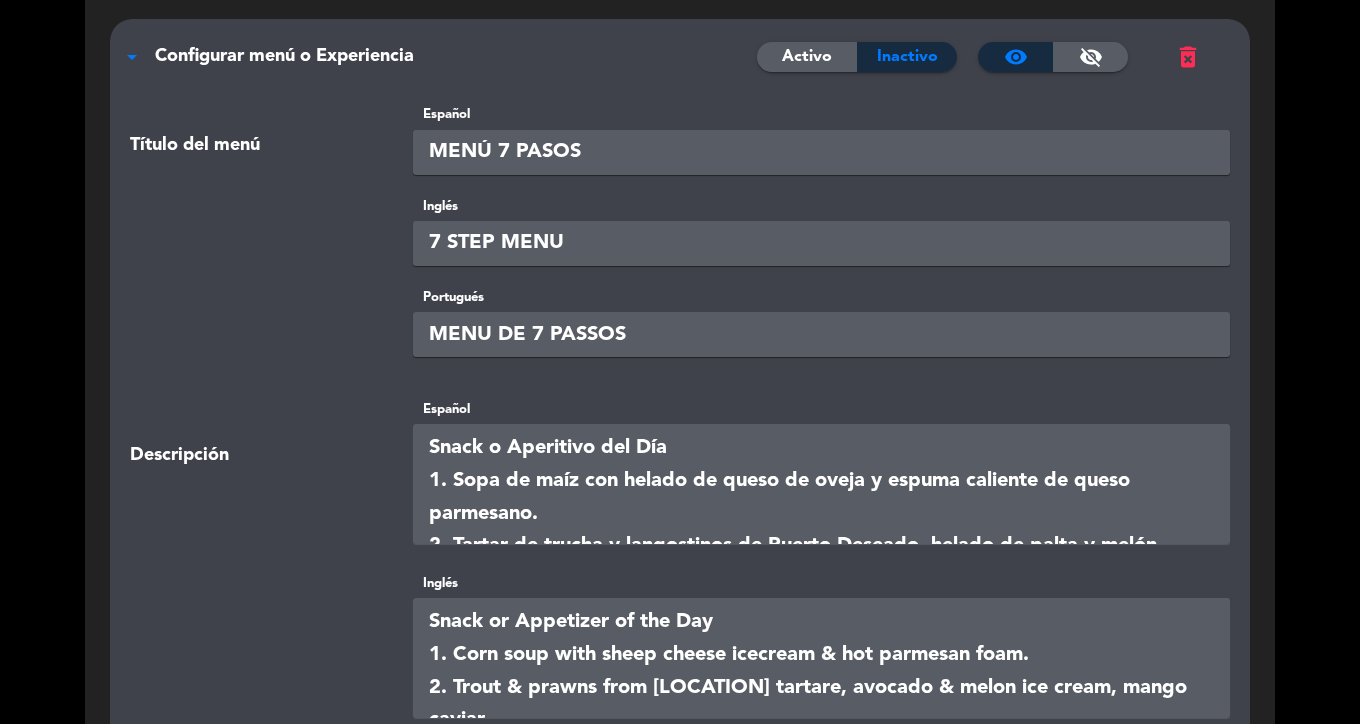 click at bounding box center [822, 484] 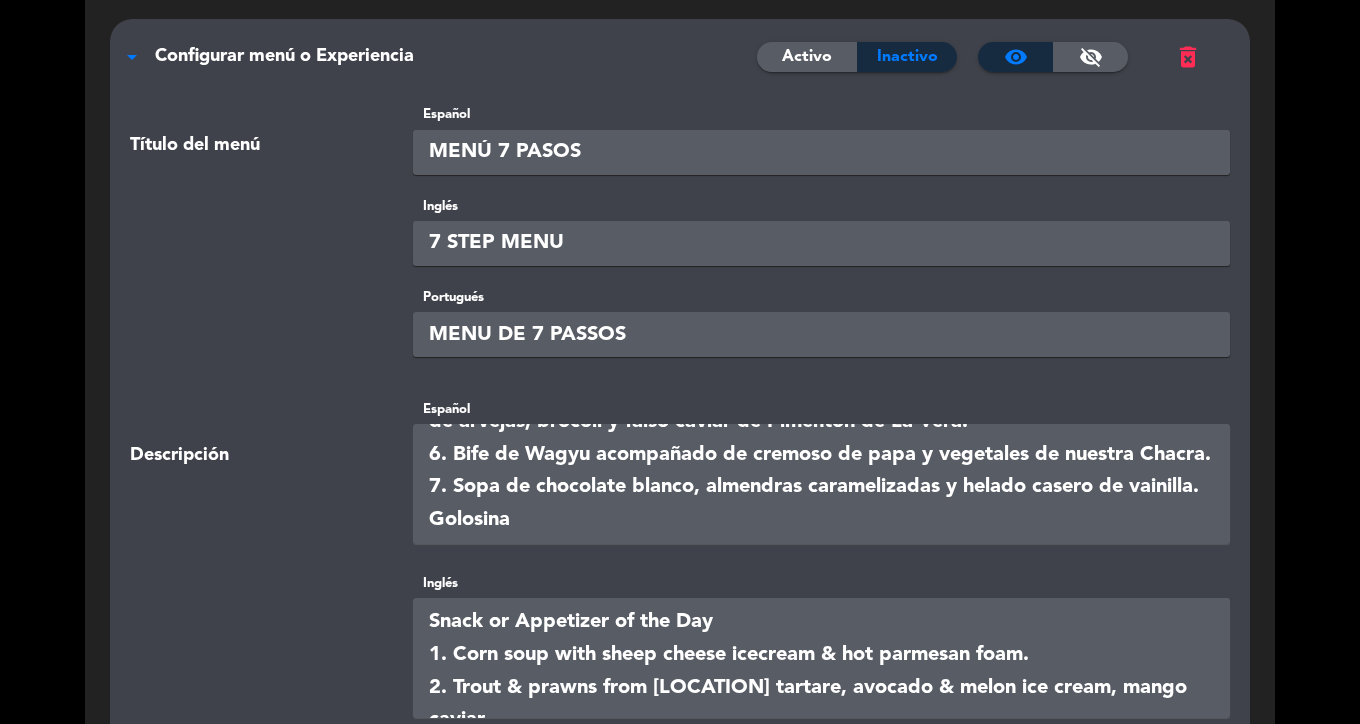 paste on "[CURRENCY] [PRICE]" 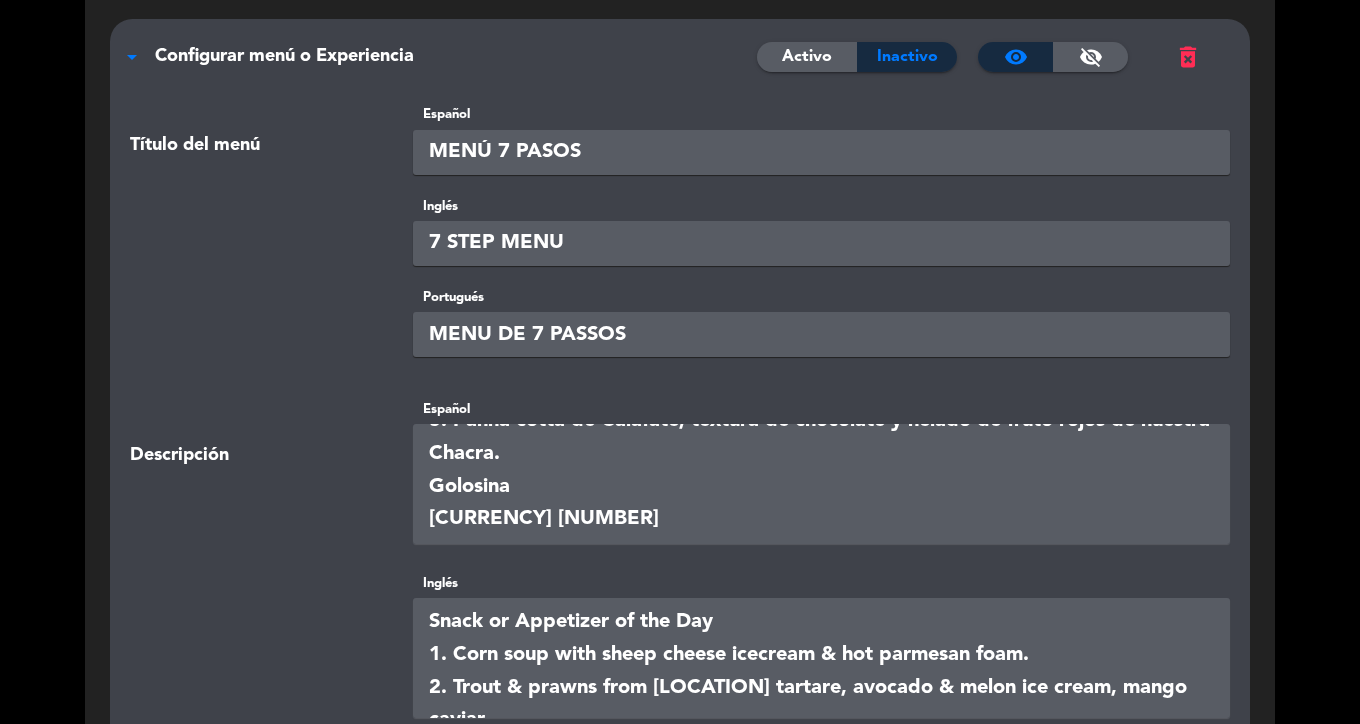 scroll, scrollTop: 342, scrollLeft: 0, axis: vertical 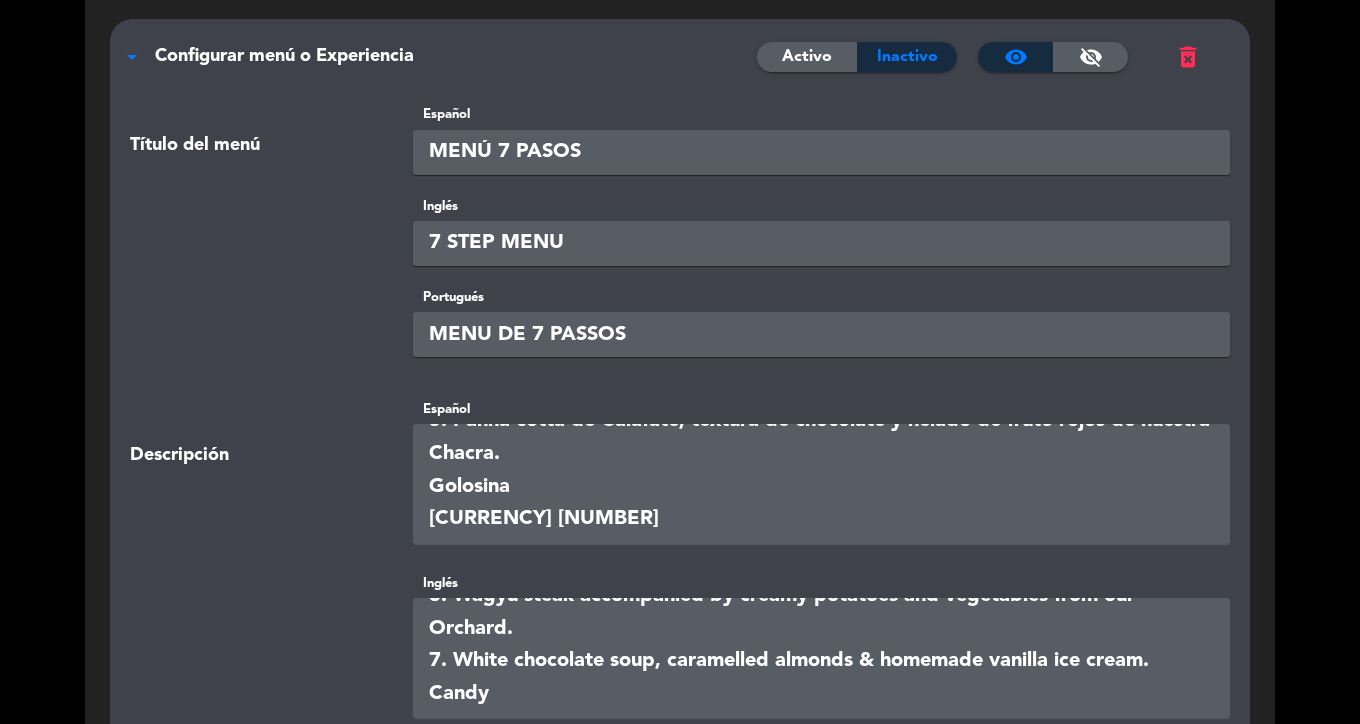 paste on "[CURRENCY] [PRICE]" 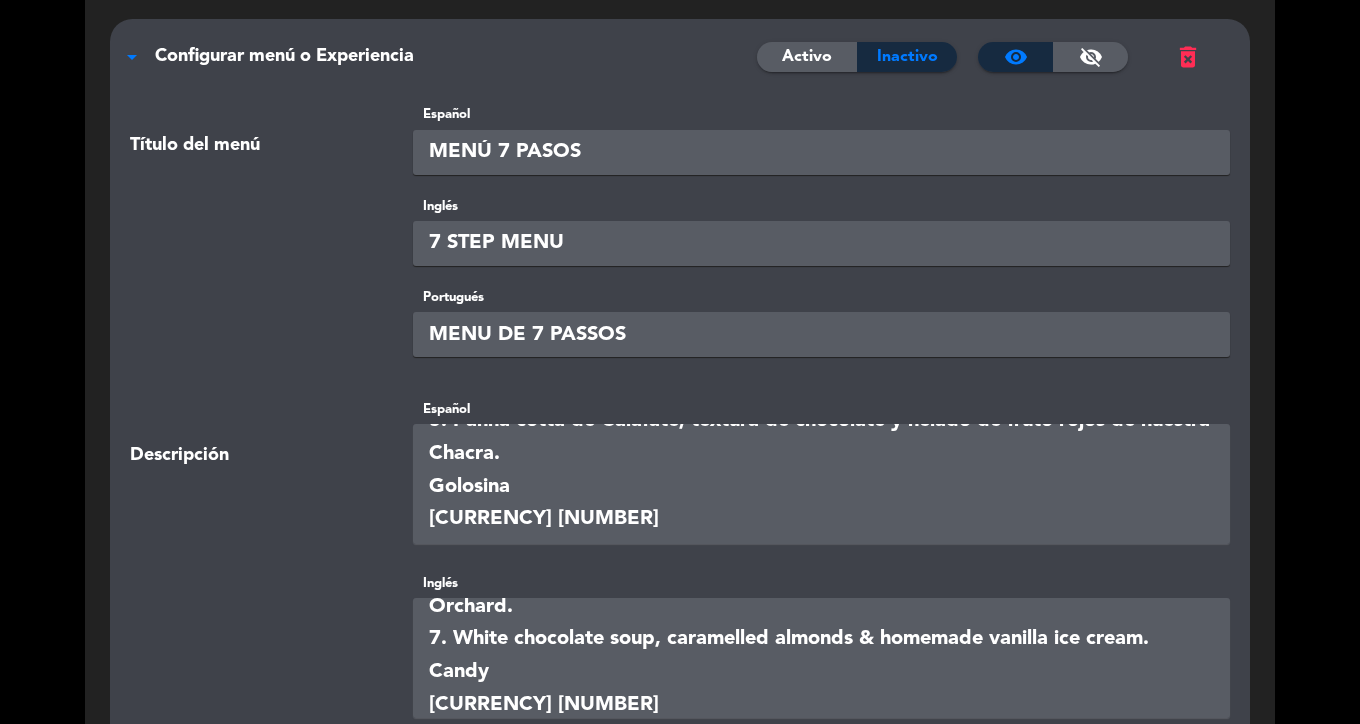 scroll, scrollTop: 353, scrollLeft: 0, axis: vertical 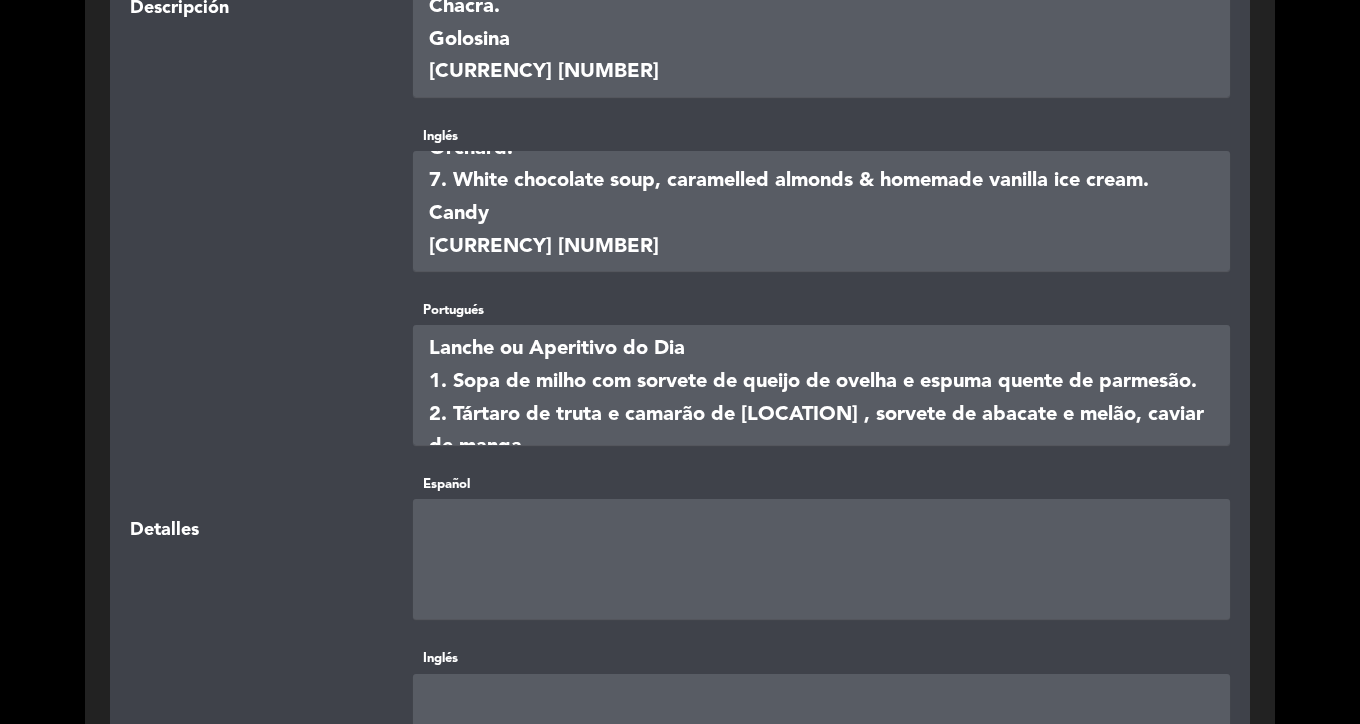 type on "Snack or Appetizer of the Day
1. Trout & prawns from Puerto Deseado tartare, avocado & melon ice cream, mango caviar.
2. Corn soup with sheep cheese icecream & hot parmesan foam.
3. Patagonic Lamb sweetbread, creamy sweet potatoe, pumpkin & toffee.
4. Black hake, seasonal mushrooms, lamb stock & squid roll with baby vegetables from our Orchard.
5. Au gratin Patagonian king crab with sheep cheese foam, our green beans harvest, broccoli, and De La Vera Parika fake caviar.
6. Wagyu steak accompanied by creamy potatoes and vegetables from our Orchard.
7. White chocolate soup, caramelled almonds & homemade vanilla ice cream.
Candy
[CURRENCY] [NUMBER]" 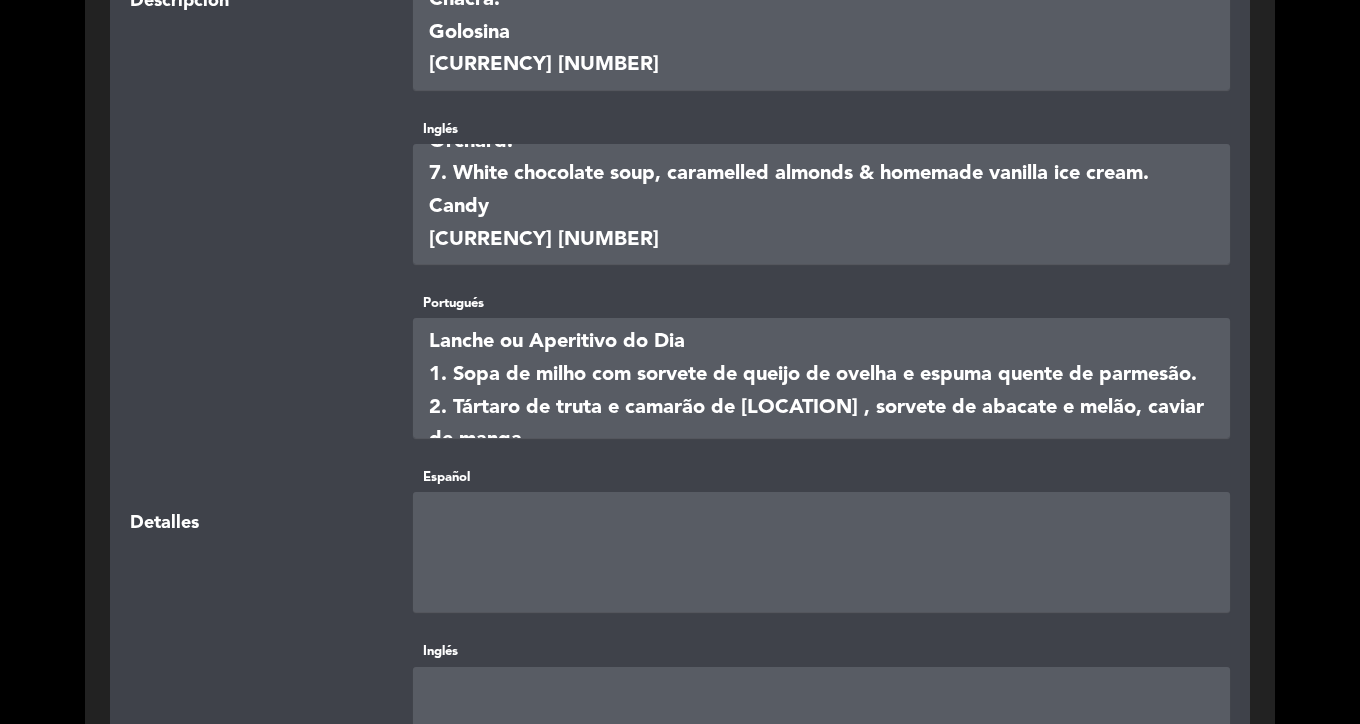 scroll, scrollTop: 725, scrollLeft: 0, axis: vertical 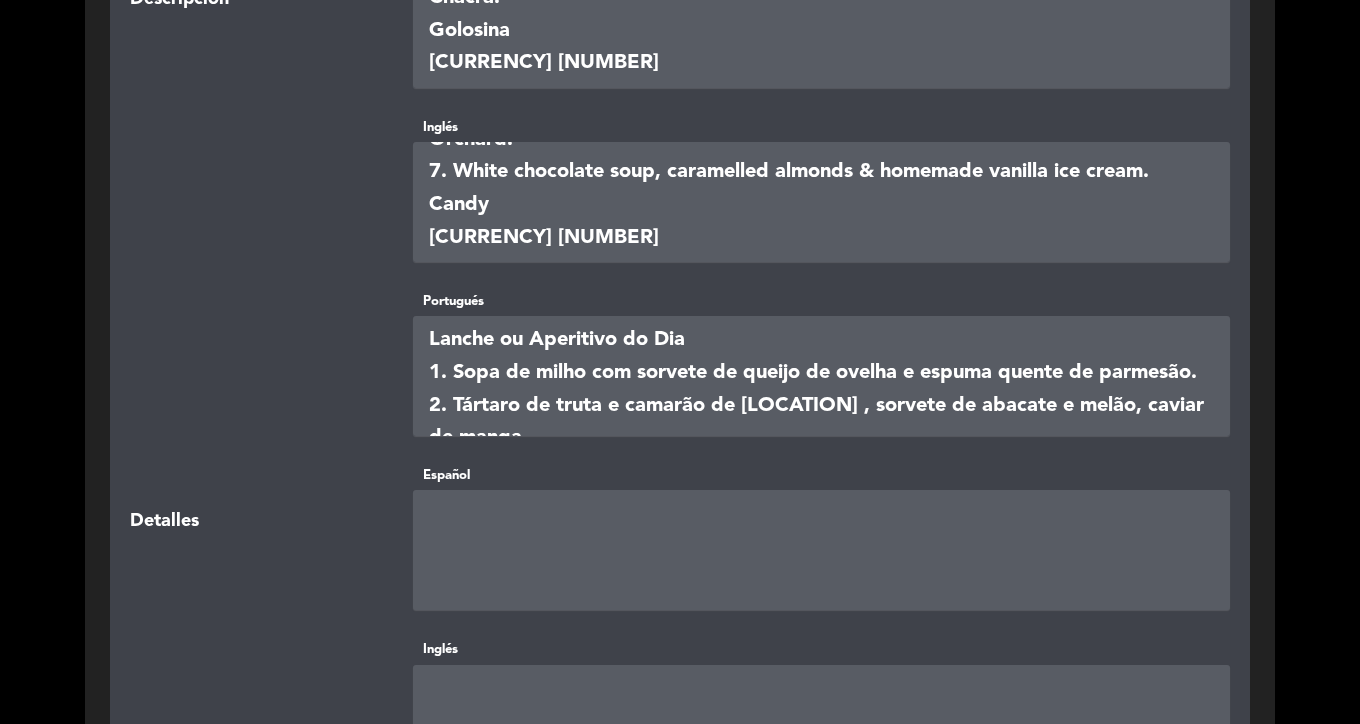 click at bounding box center [822, 376] 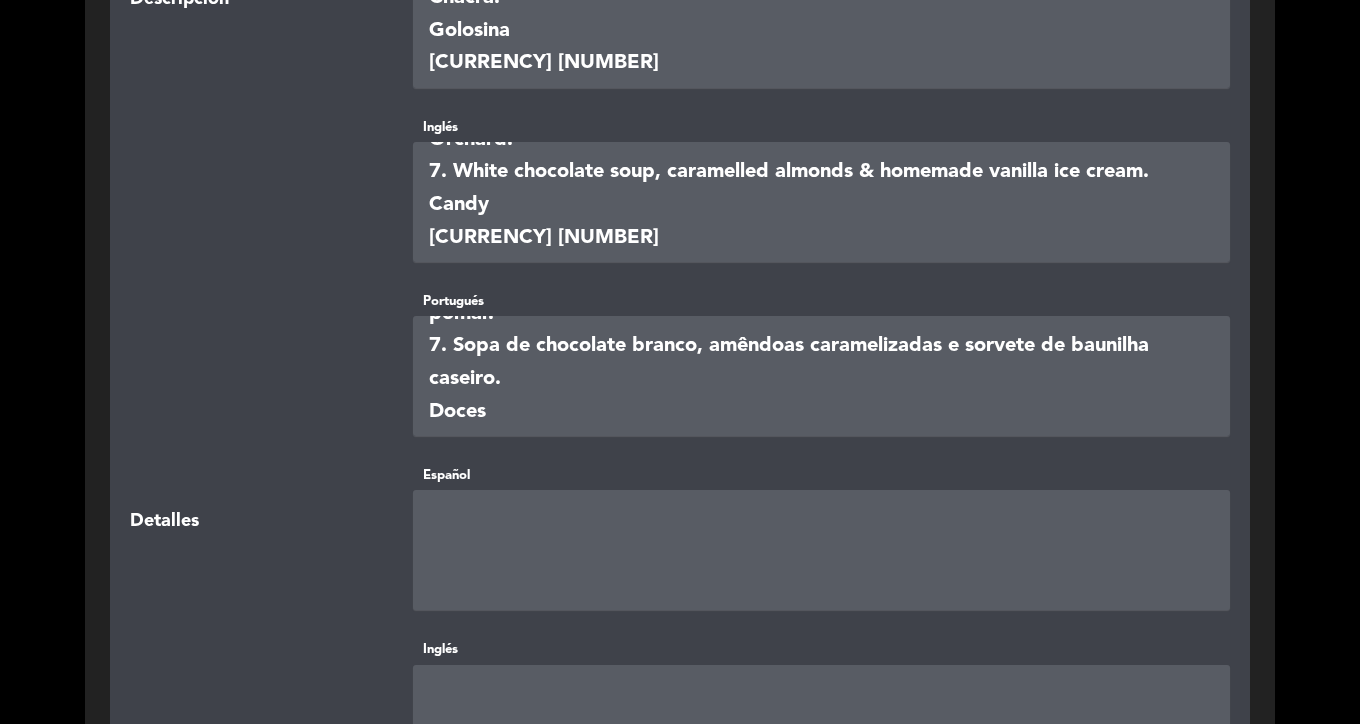 paste on "PORTUGUES
Snack o Aperitivo del Día
1. Tártar de trucha y langostinos de Puerto Deseado, helado de palta y melón, caviar de mango.
2. Sopa de maíz con helado de queso de oveja y espuma caliente de parmesano.
3. Mollejas de cordero patagónico, cremoso de batata, calabaza y toffee.
4. Merluza negra, setas de temporada, caldo de cordero y rollo de calamar con verduritas de nuestra huerta.
5. Centolla patagónica gratinada con espuma de queso de oveja, nuestra cosecha de judías verdes, brócoli y falso caviar de Parika De La Vera.
6. Filete de Wagyu con cremoso de papas y verduras de nuestra huerta.
7. Sopa de chocolate blanco, almendras garrapiñadas y helado de vainilla casero.
Doces
[CURRENCY] [NUMBER]" 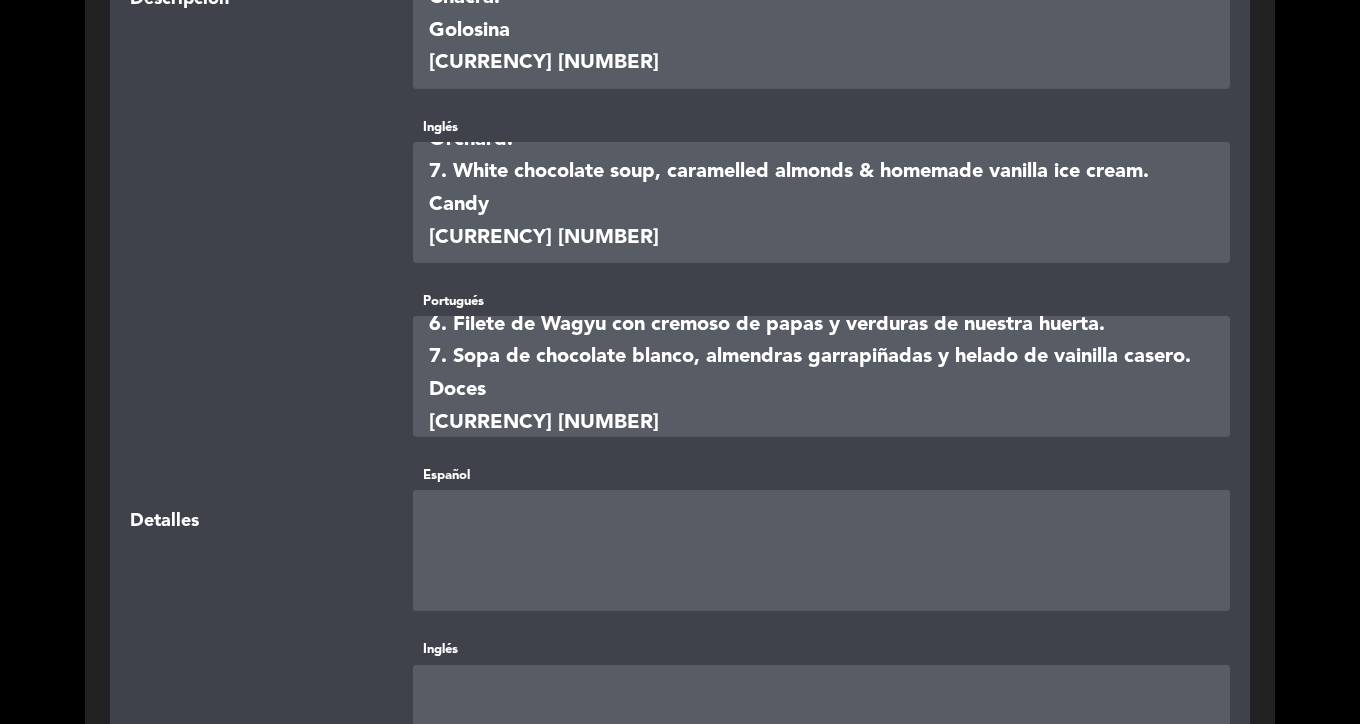 scroll, scrollTop: 353, scrollLeft: 0, axis: vertical 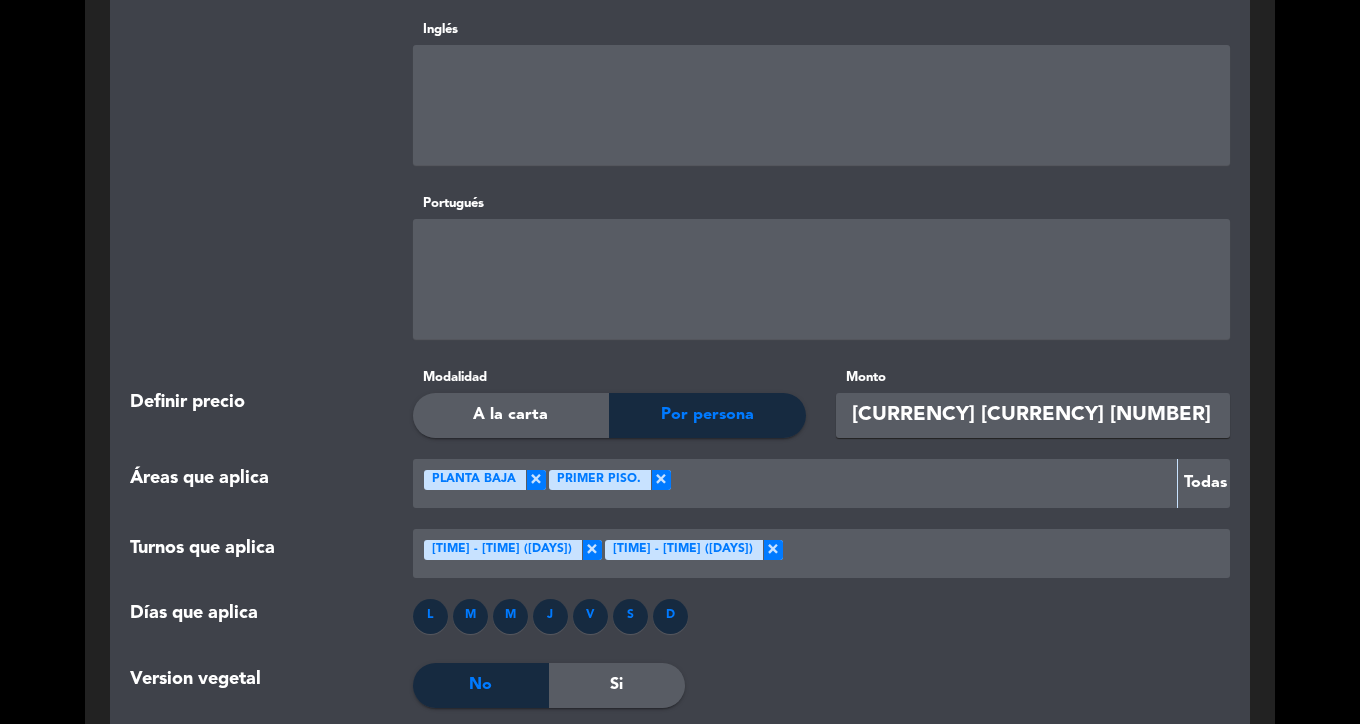 type on "PORTUGUES
Snack o Aperitivo del Día
1. Tártar de trucha y langostinos de Puerto Deseado, helado de palta y melón, caviar de mango.
2. Sopa de maíz con helado de queso de oveja y espuma caliente de parmesano.
3. Mollejas de cordero patagónico, cremoso de batata, calabaza y toffee.
4. Merluza negra, setas de temporada, caldo de cordero y rollo de calamar con verduritas de nuestra huerta.
5. Centolla patagónica gratinada con espuma de queso de oveja, nuestra cosecha de judías verdes, brócoli y falso caviar de Parika De La Vera.
6. Filete de Wagyu con cremoso de papas y verduras de nuestra huerta.
7. Sopa de chocolate blanco, almendras garrapiñadas y helado de vainilla casero.
Doces
[CURRENCY] [NUMBER]" 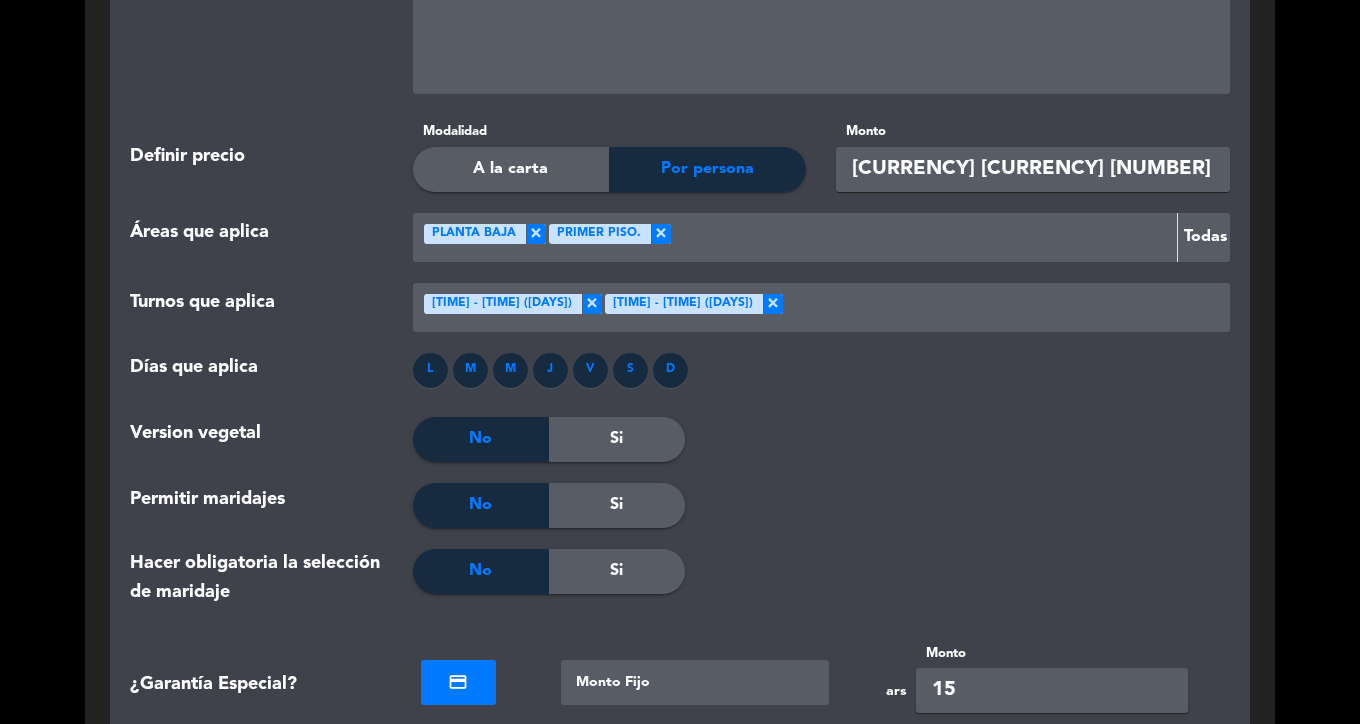 scroll, scrollTop: 1621, scrollLeft: 0, axis: vertical 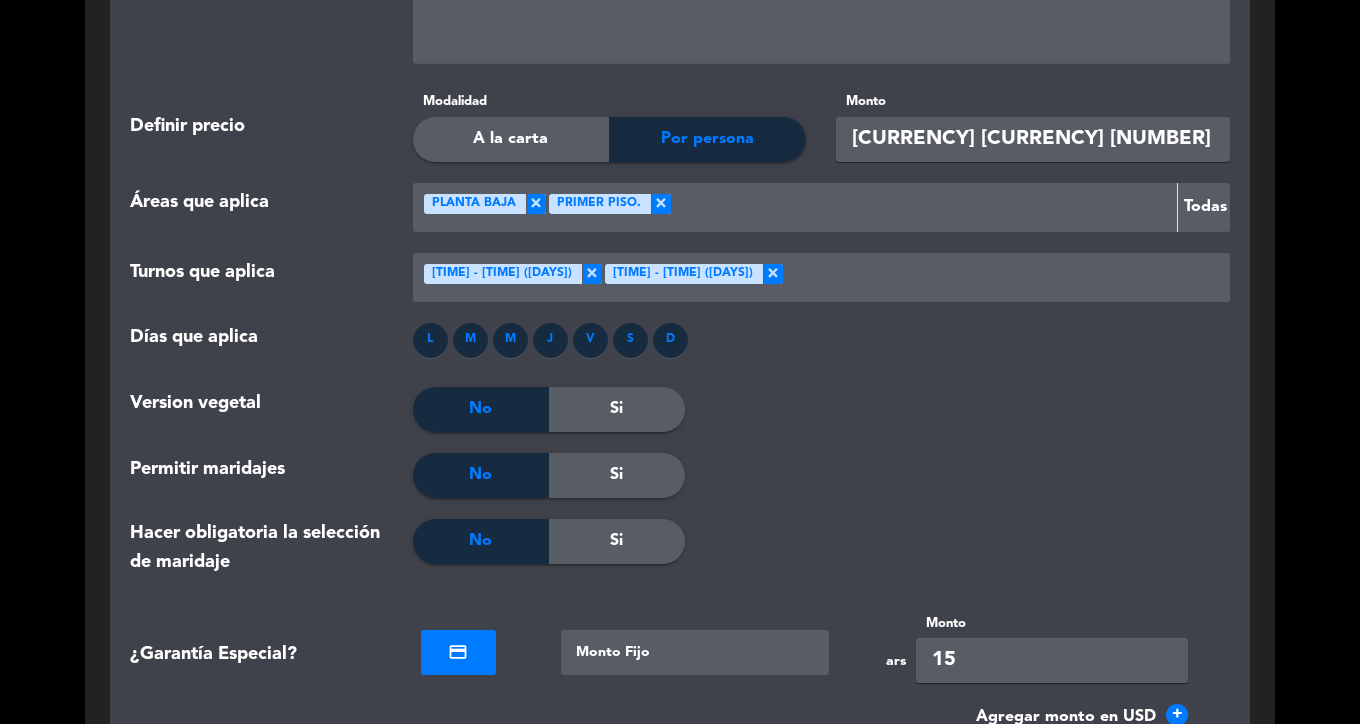 type on "[CURRENCY] [CURRENCY] [NUMBER]" 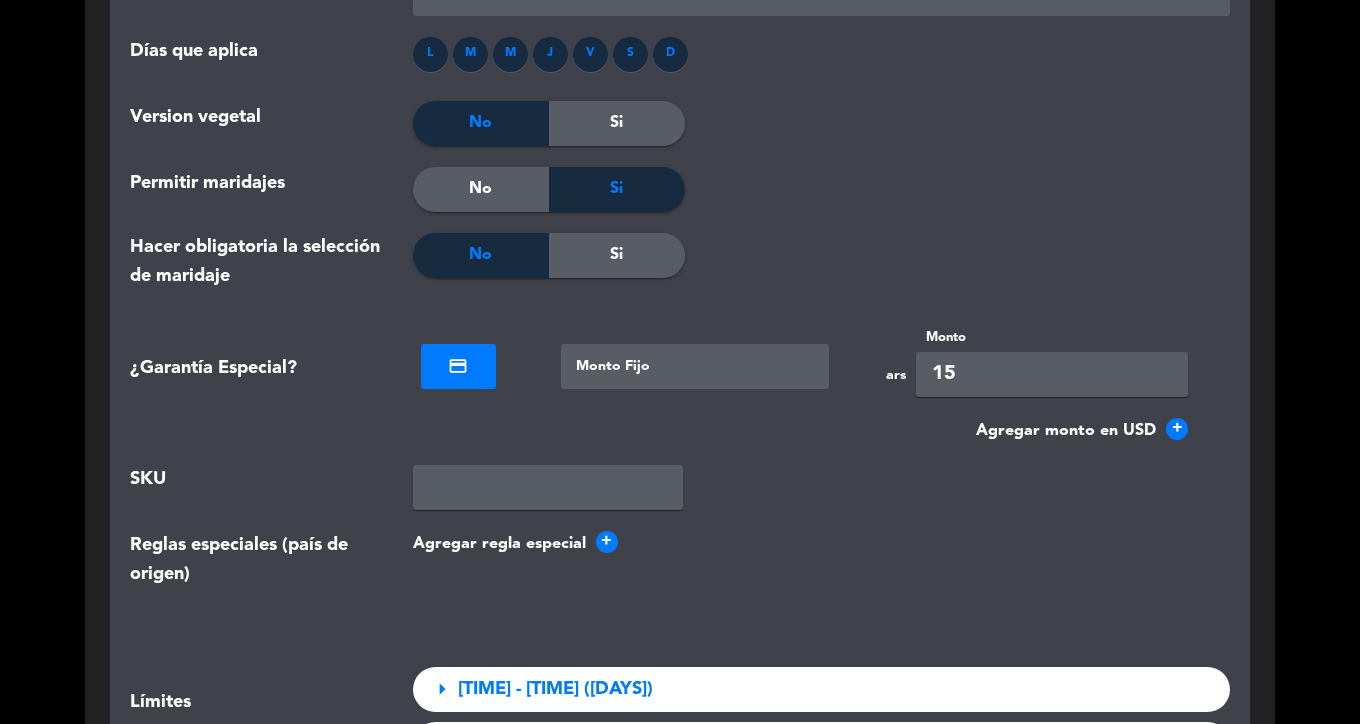 scroll, scrollTop: 1911, scrollLeft: 0, axis: vertical 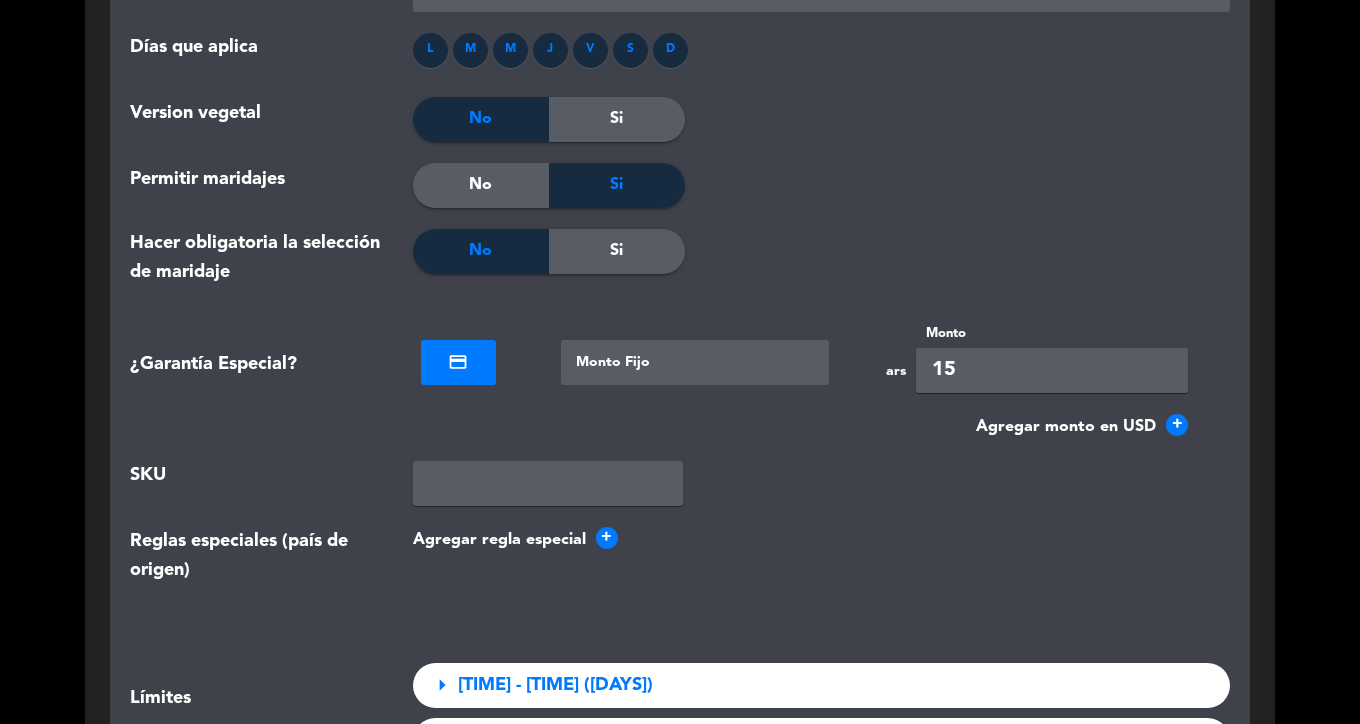 drag, startPoint x: 997, startPoint y: 369, endPoint x: 932, endPoint y: 368, distance: 65.00769 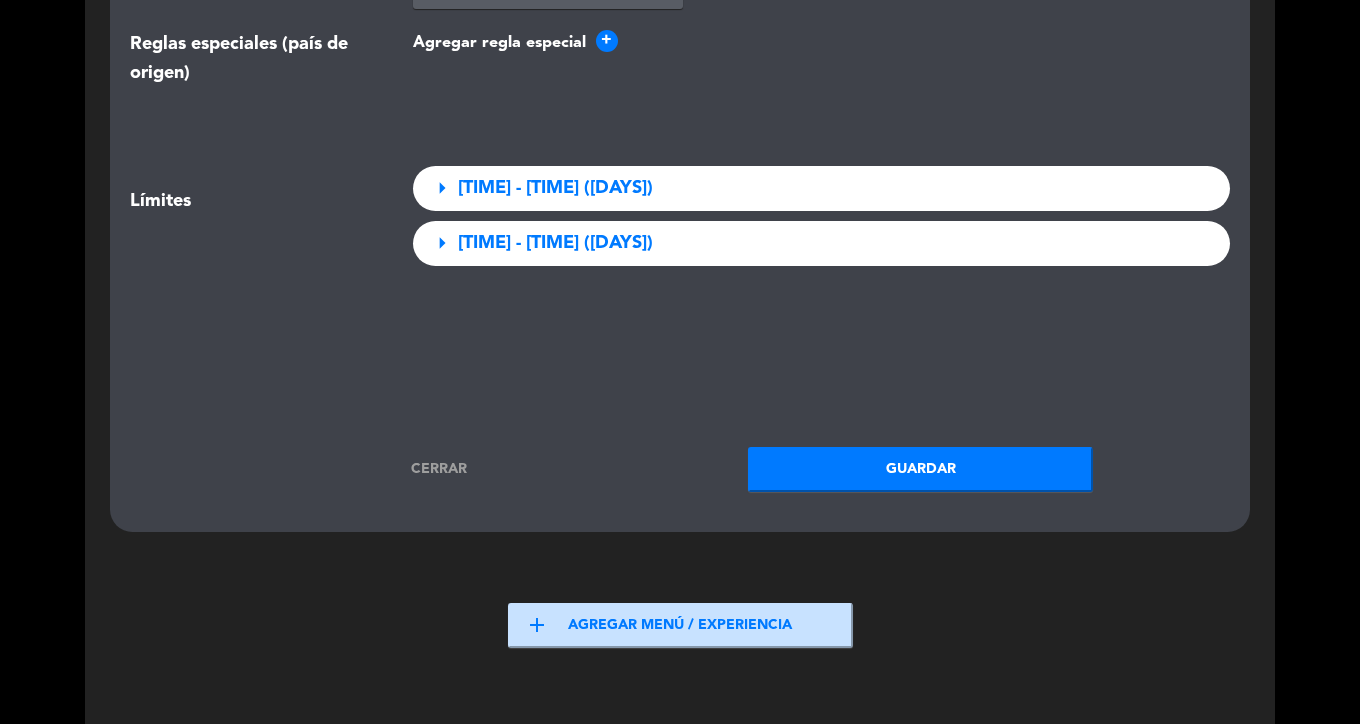 scroll, scrollTop: 2412, scrollLeft: 0, axis: vertical 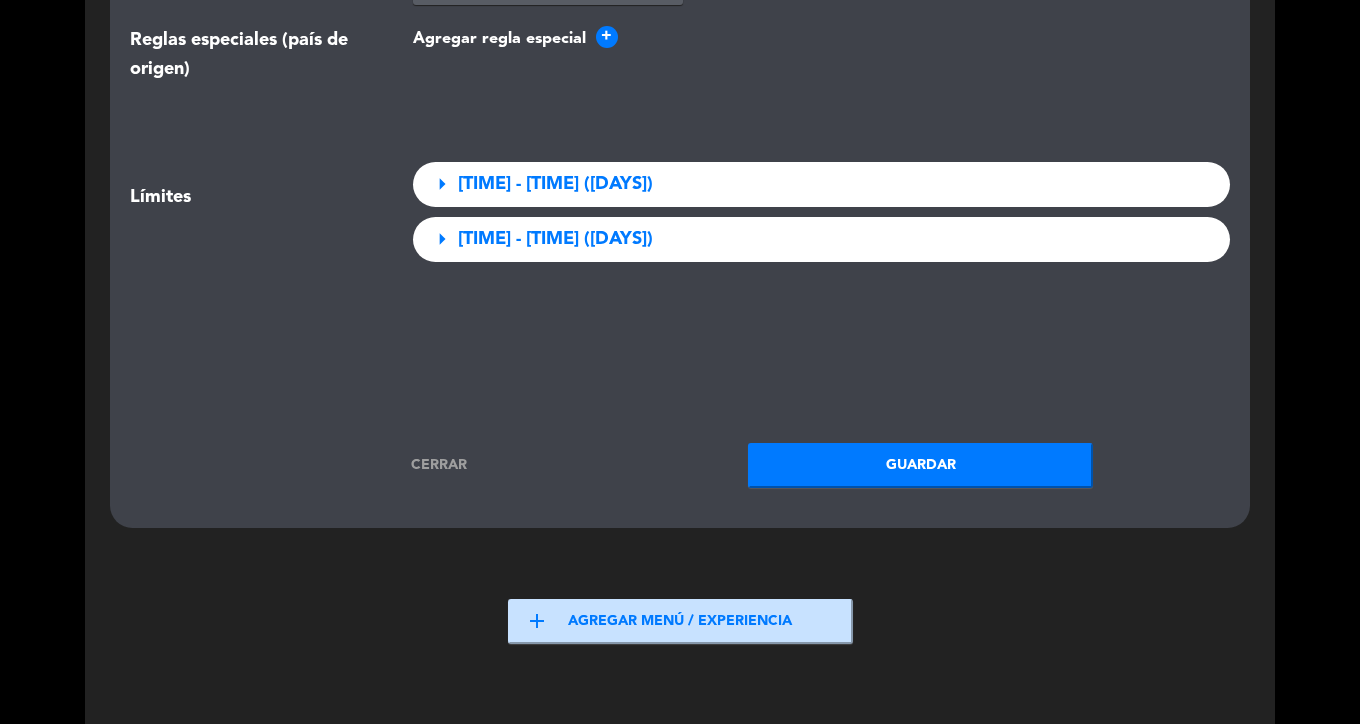 type on "20000" 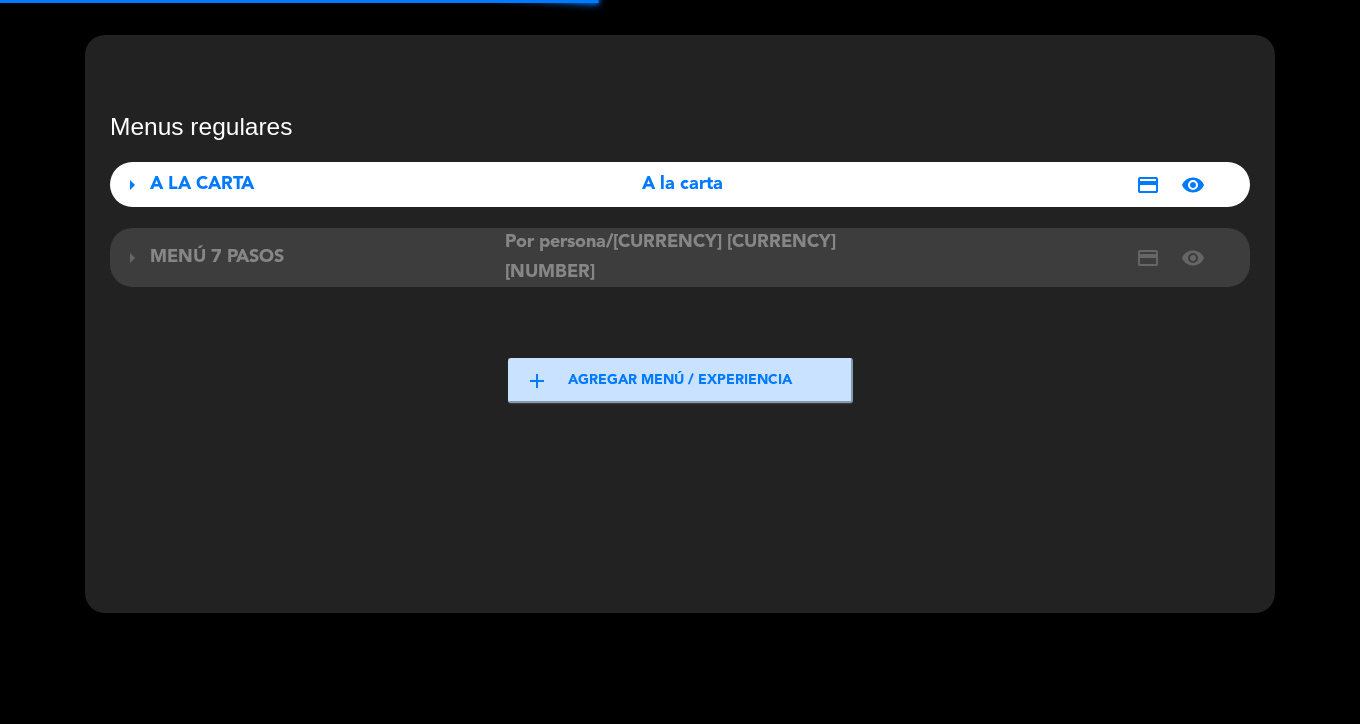 scroll, scrollTop: 60, scrollLeft: 0, axis: vertical 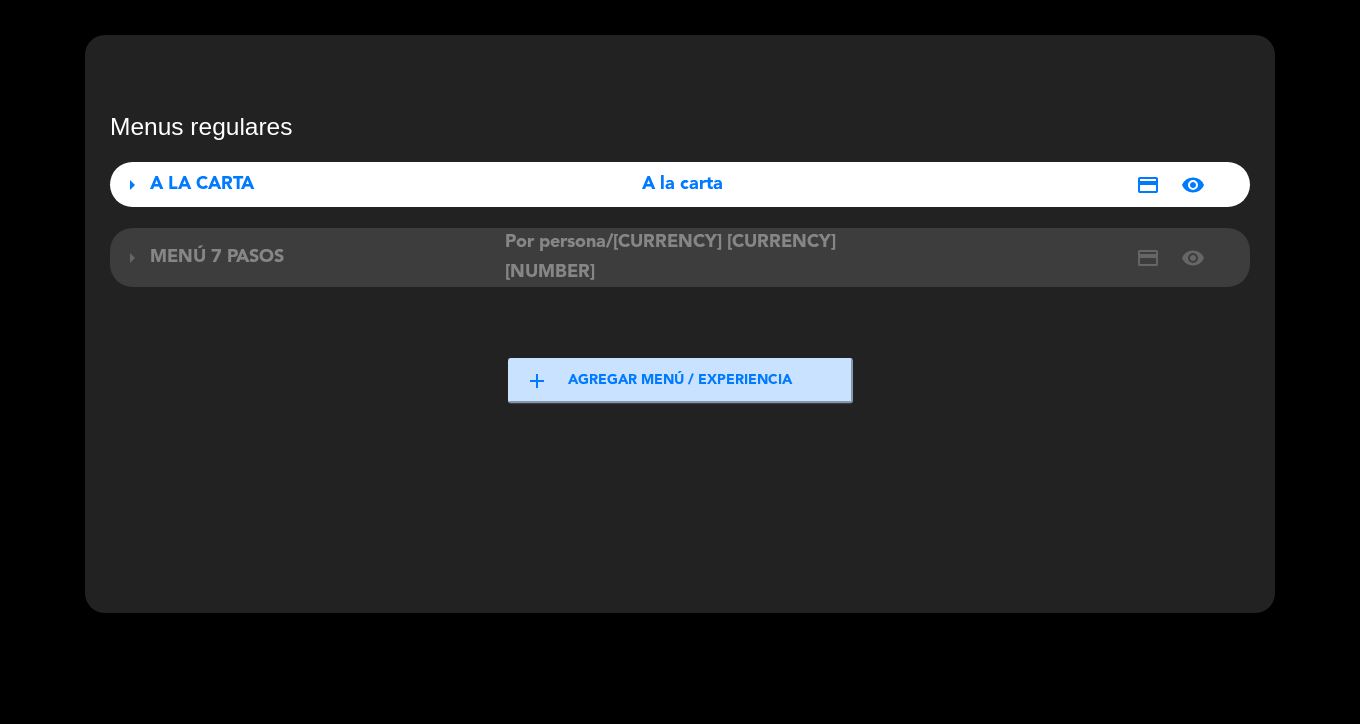 click on "MENÚ 7 PASOS" at bounding box center [327, 257] 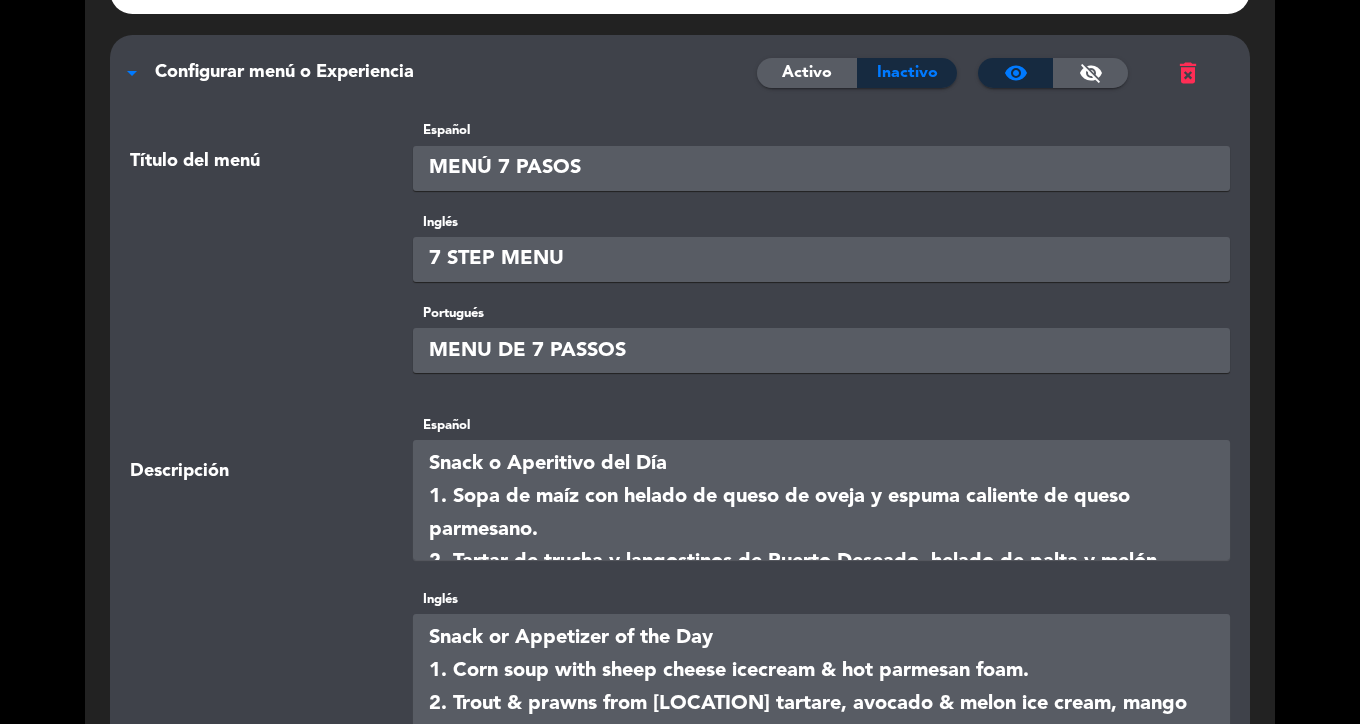 scroll, scrollTop: 257, scrollLeft: 0, axis: vertical 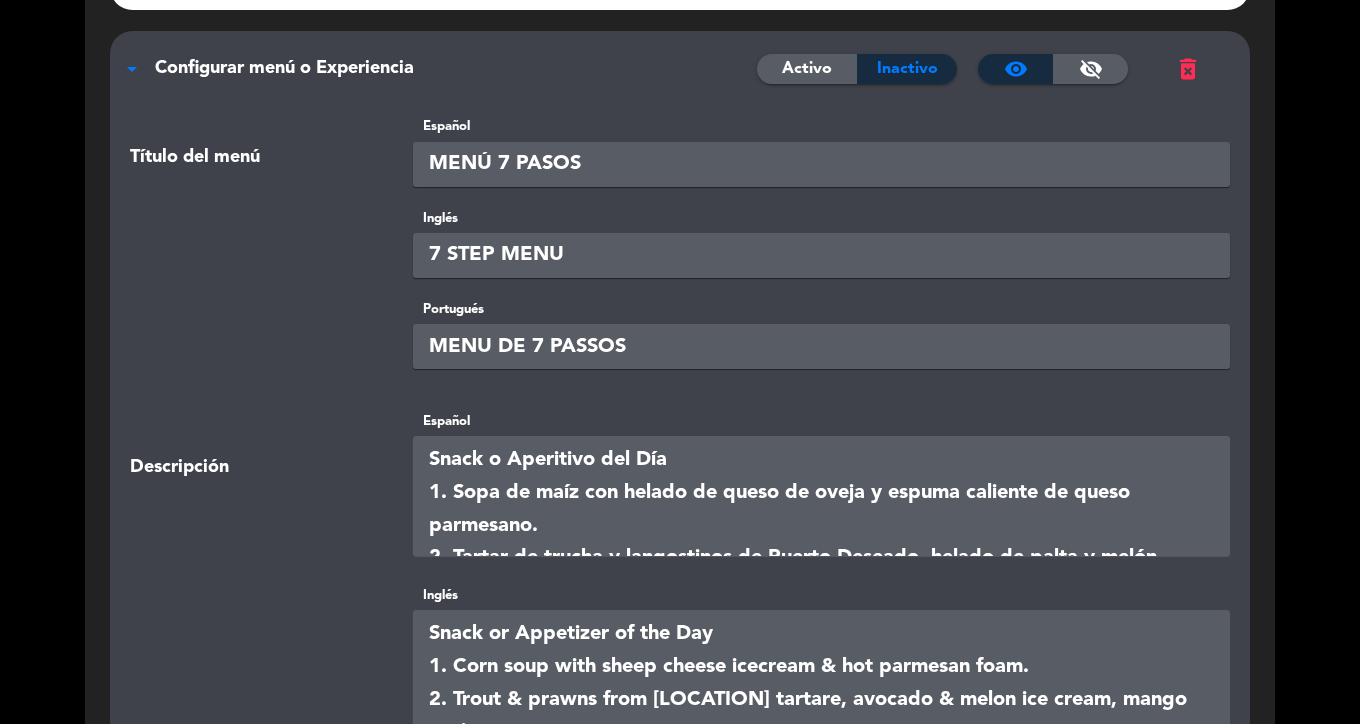 click on "MENÚ 7 PASOS" at bounding box center (822, 164) 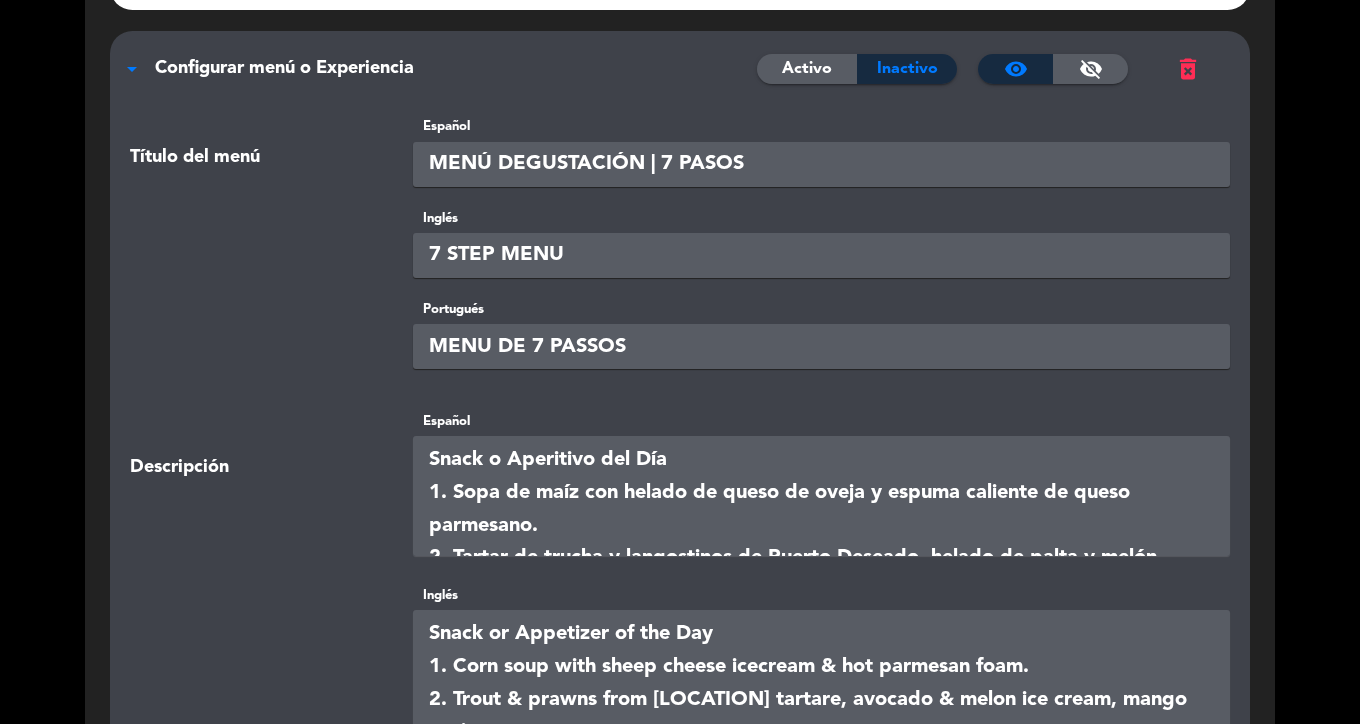 type on "MENÚ DEGUSTACIÓN | 7 PASOS" 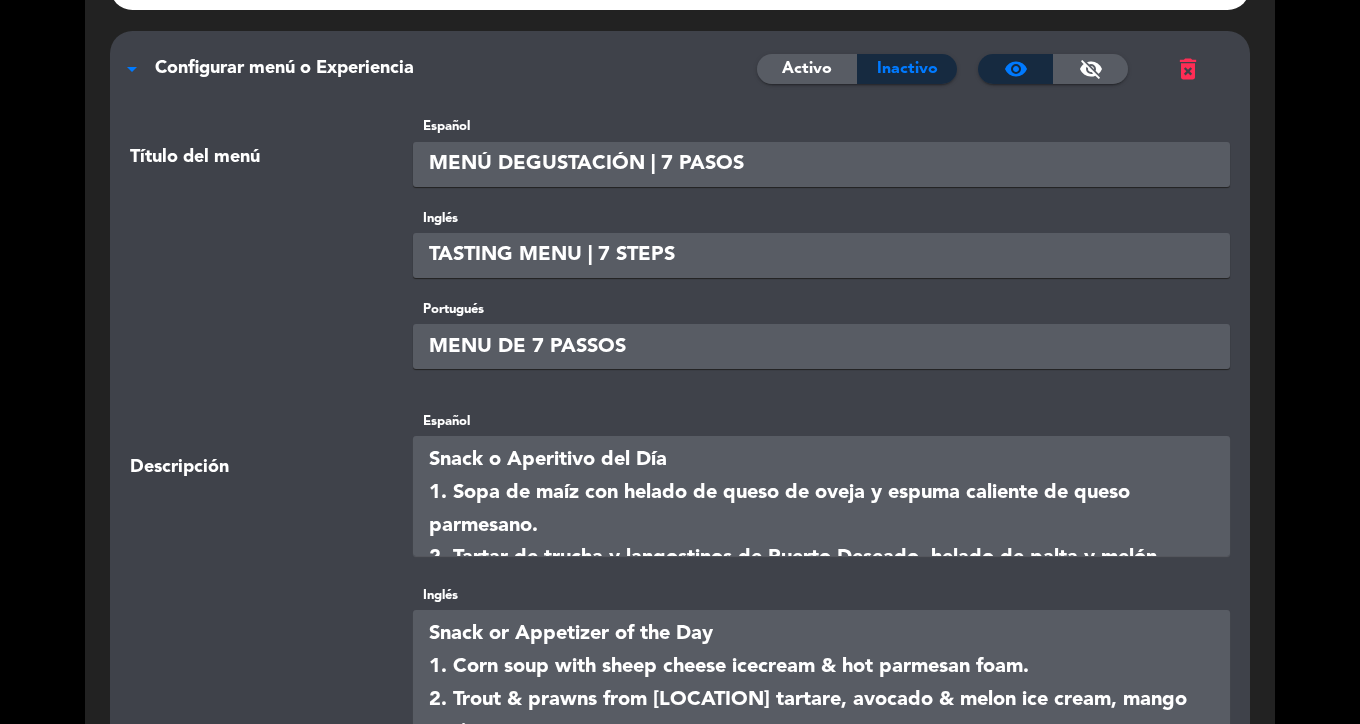 type on "TASTING MENU | 7 STEPS" 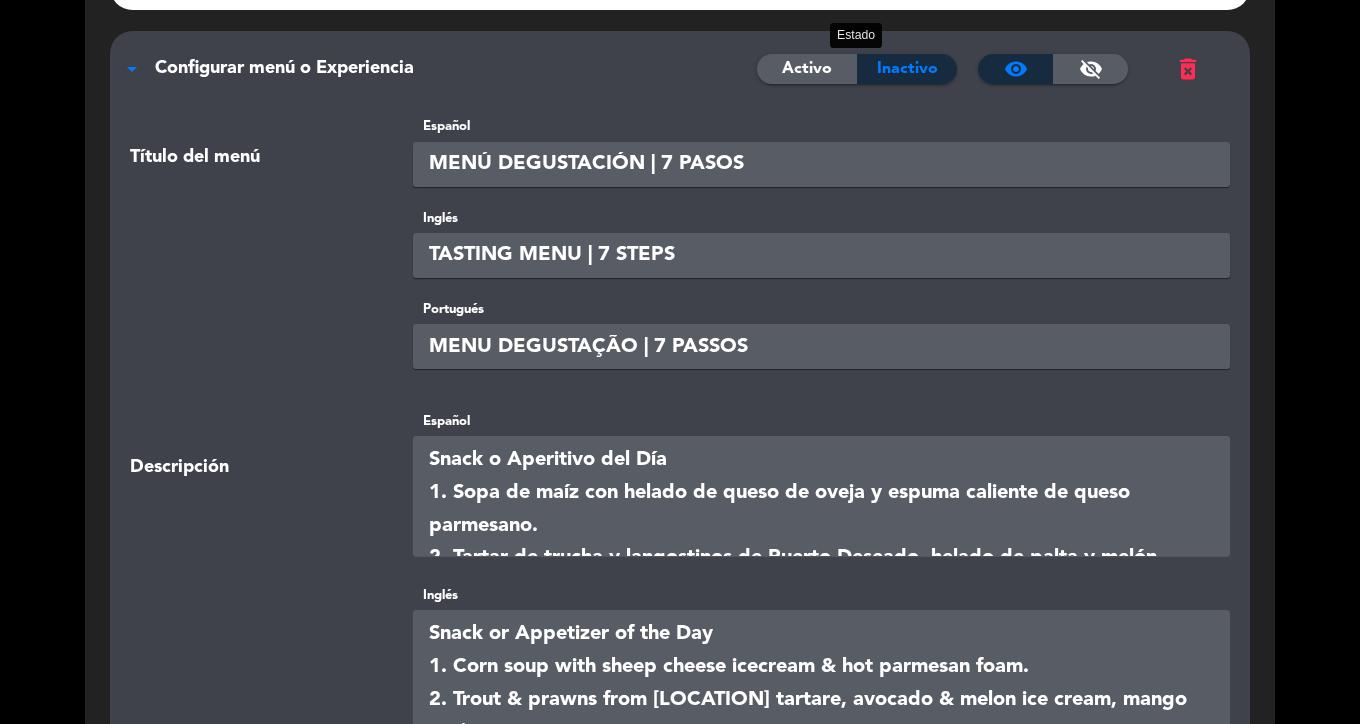 type on "MENU DEGUSTAÇÃO | 7 PASSOS" 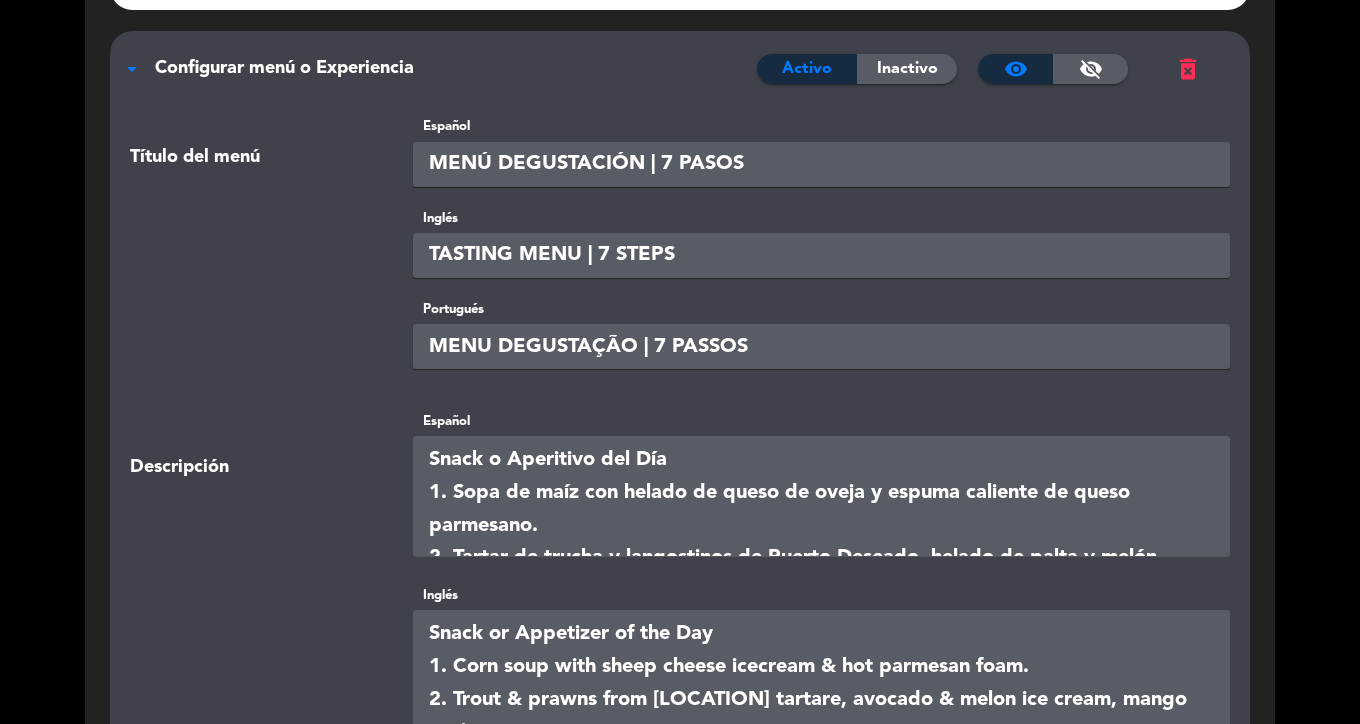 click at bounding box center [822, 496] 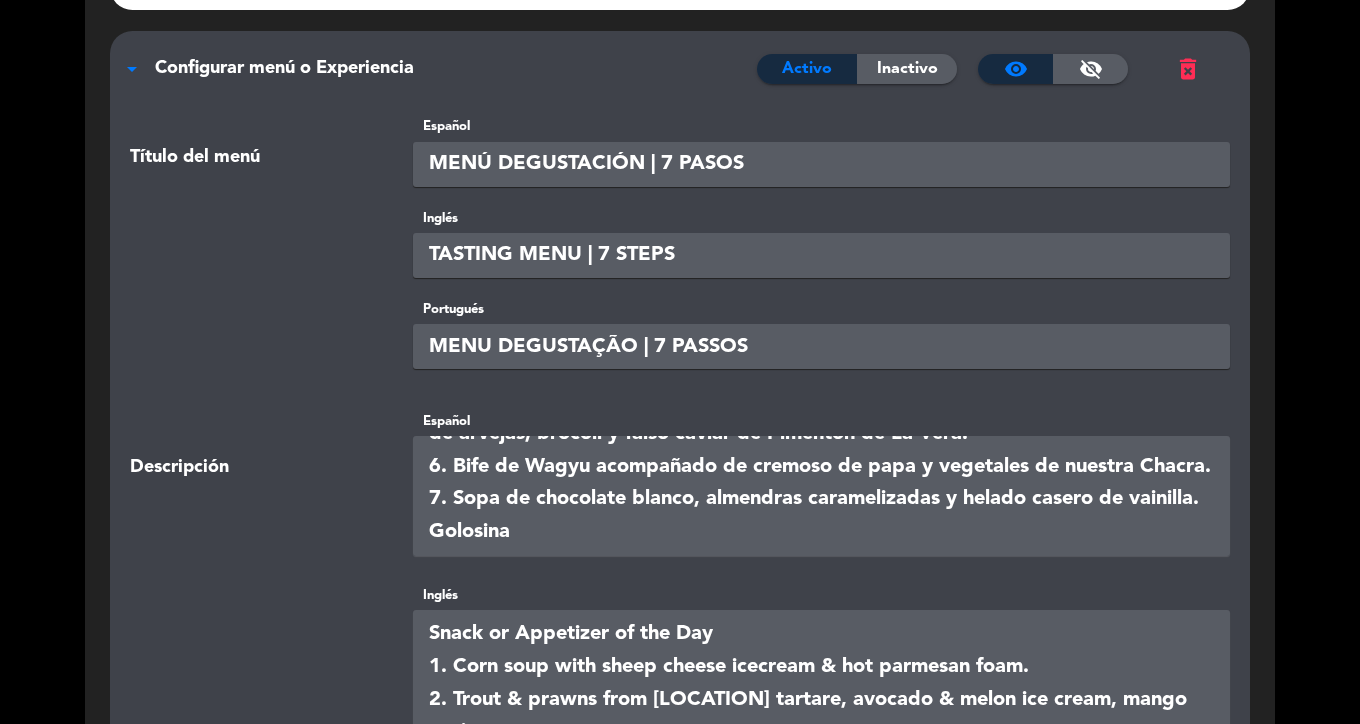 paste on "[CURRENCY] [PRICE]" 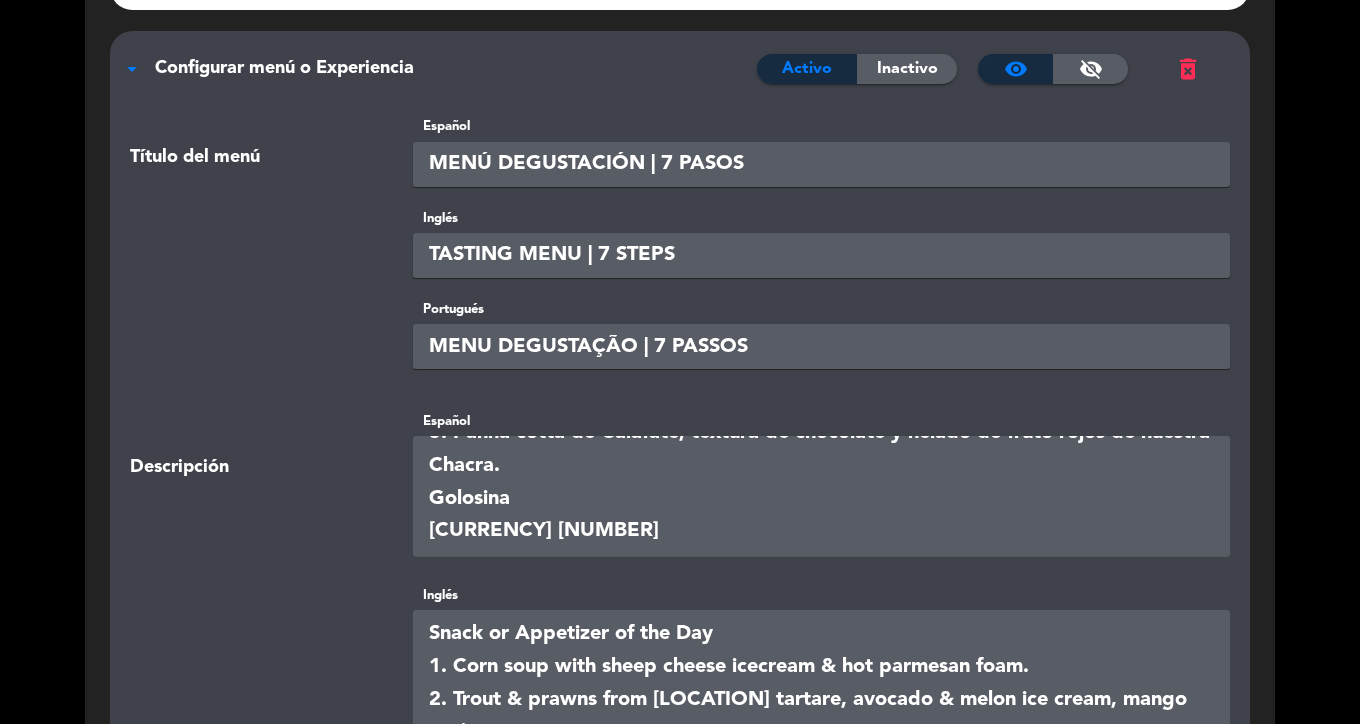 scroll, scrollTop: 353, scrollLeft: 0, axis: vertical 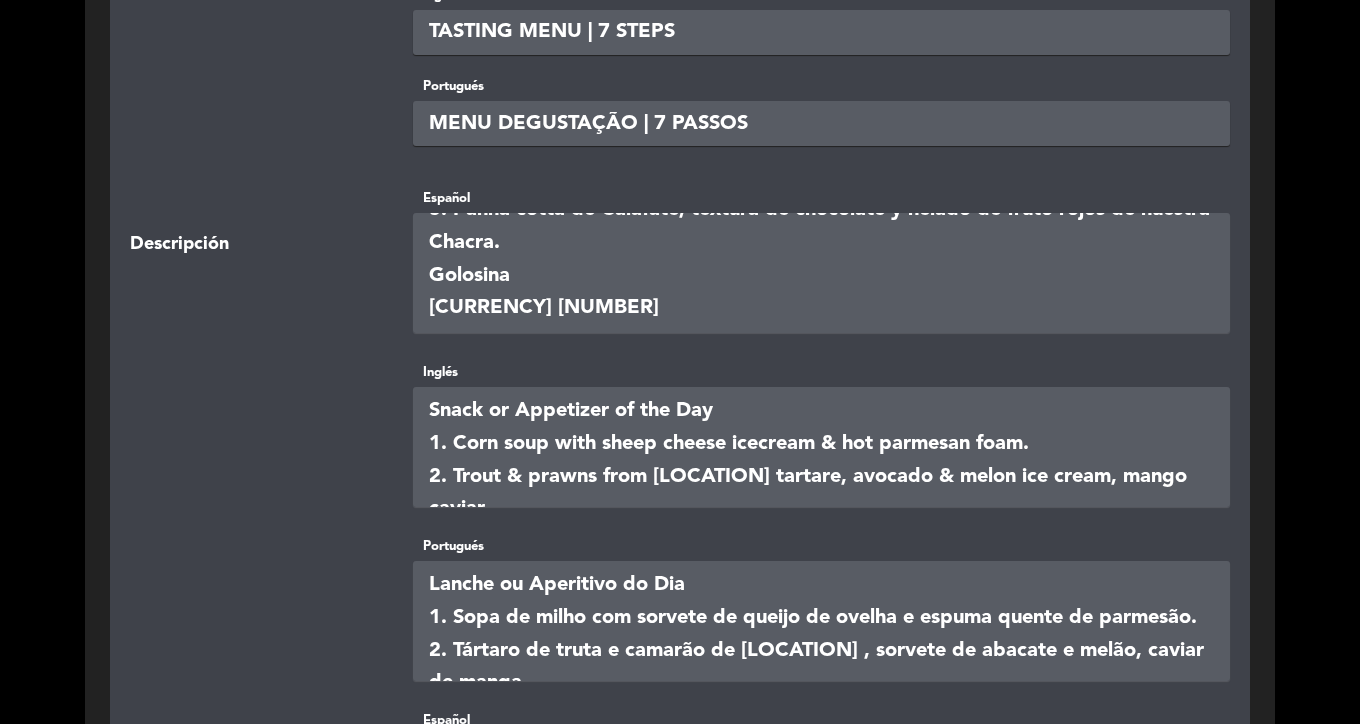 click at bounding box center (822, 447) 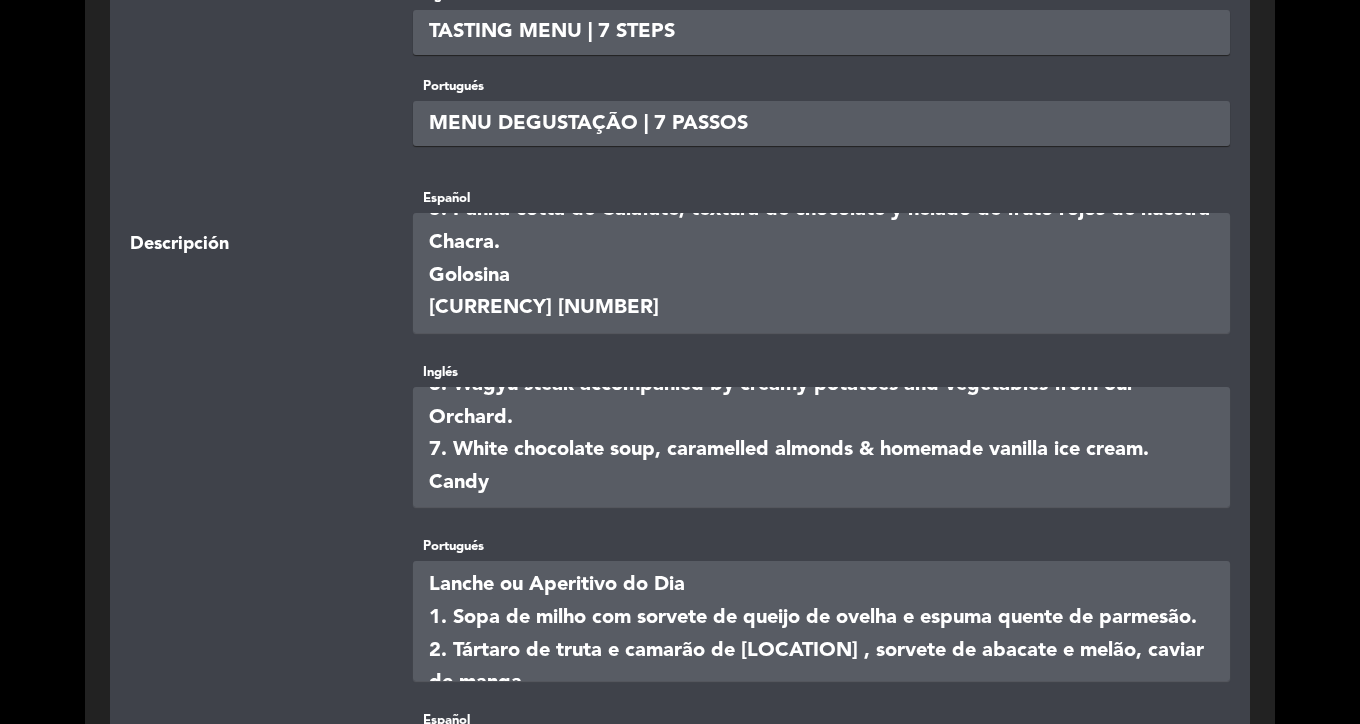 paste on "[CURRENCY] [PRICE]" 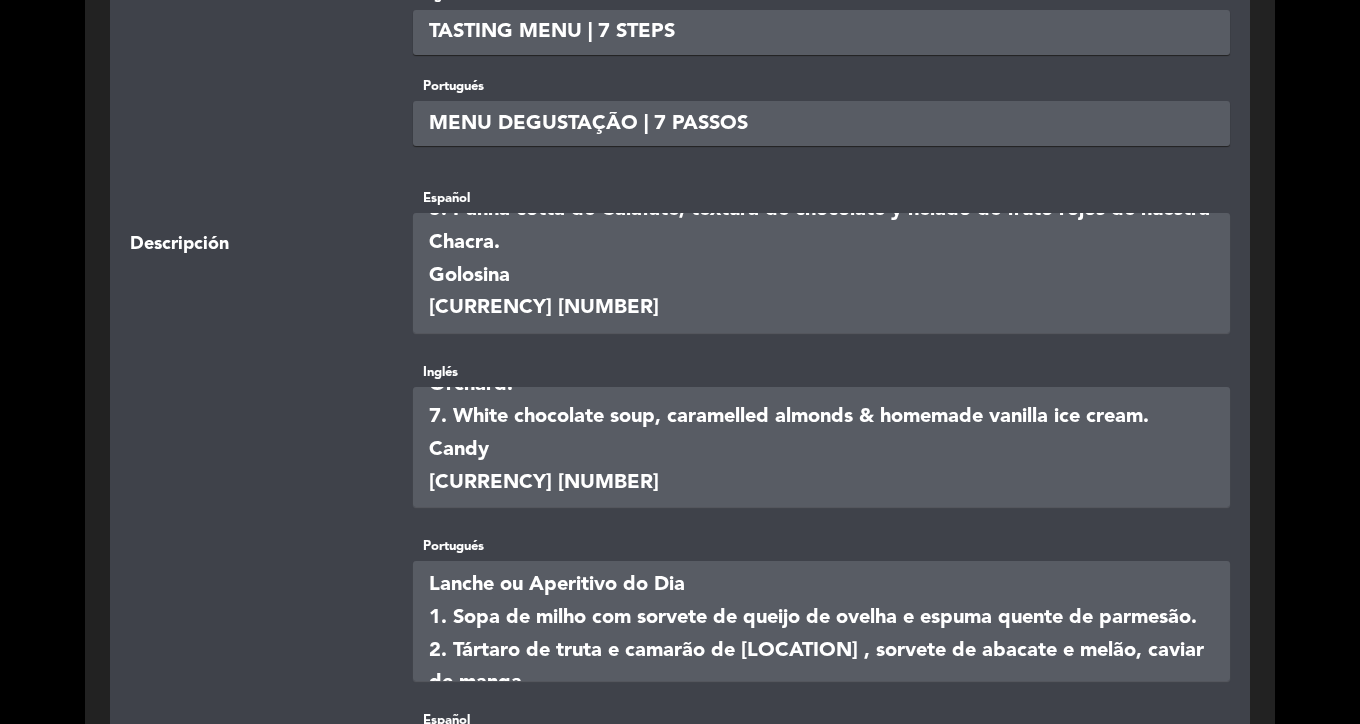scroll, scrollTop: 353, scrollLeft: 0, axis: vertical 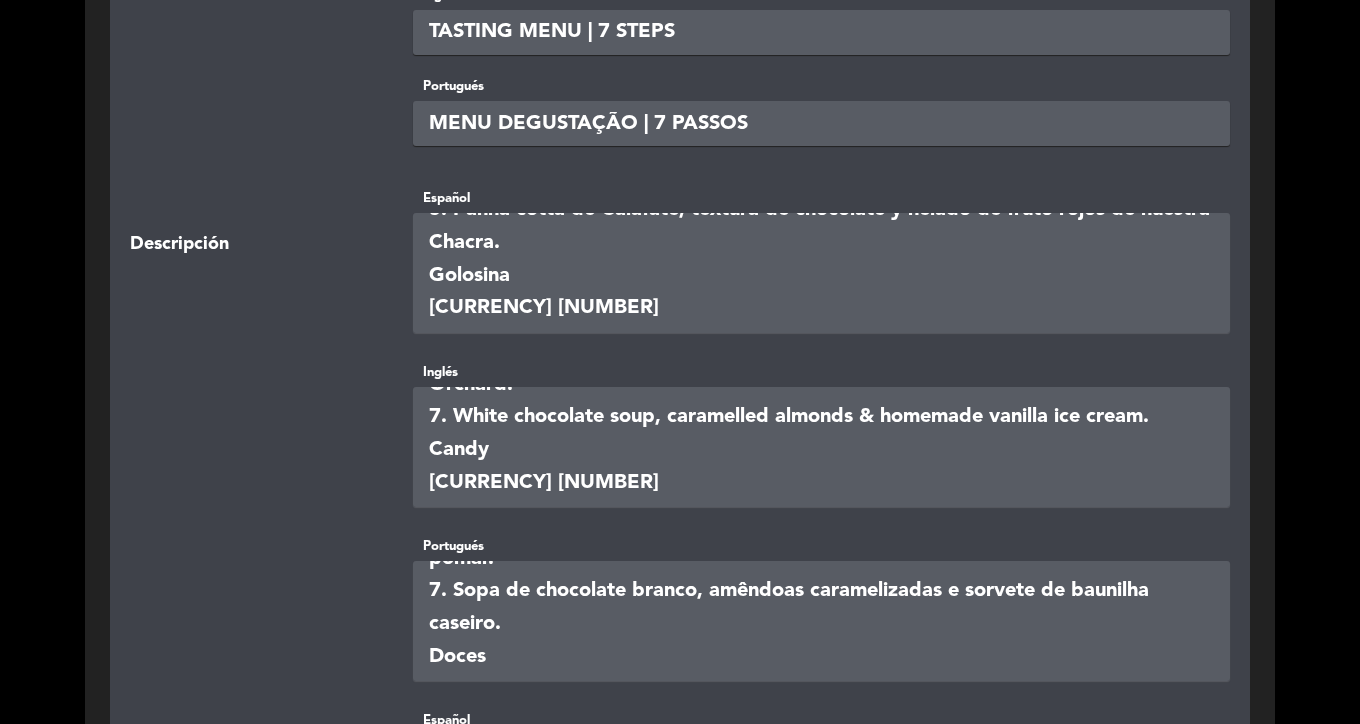 paste on "MENU DEGUSTAÇÃO | 7 PASSOS
Snack o Aperitivo del Día
1. Tártar de trucha y langostinos de Puerto Deseado, helado de palta y melón, caviar de mango.
2. Sopa de maíz con helado de queso de oveja y espuma caliente de parmesano.
3. Mollejas de cordero patagónico, cremoso de batata, calabaza y toffee.
4. Merluza negra, setas de temporada, caldo de cordero y rollo de calamar con verduritas de nuestra huerta.
5. Centolla patagónica gratinada con espuma de queso de oveja, nuestra cosecha de judías verdes, brócoli y falso caviar de Parika De La Vera.
6. Filete de Wagyu con cremoso de papas y verduras de nuestra huerta.
7. Sopa de chocolate blanco, almendras garrapiñadas y helado de vainilla casero.
Doces
[CURRENCY] [NUMBER]" 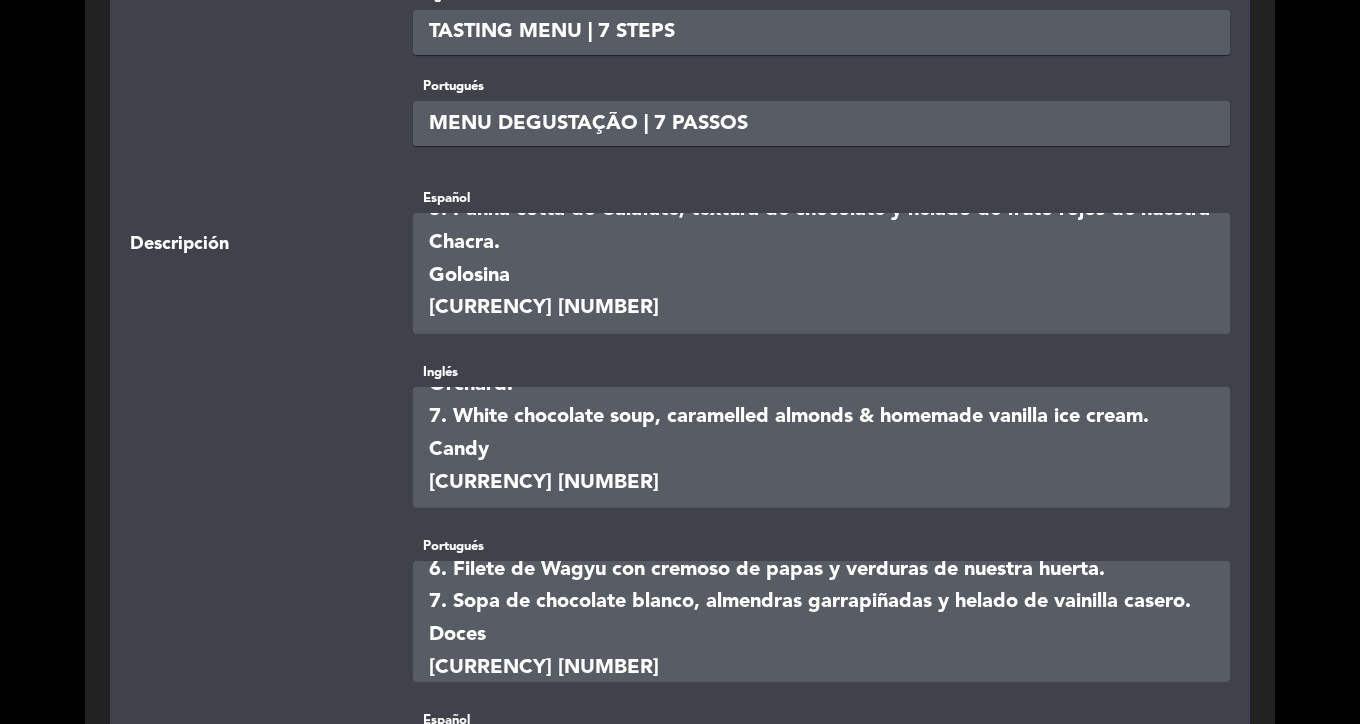 scroll, scrollTop: 353, scrollLeft: 0, axis: vertical 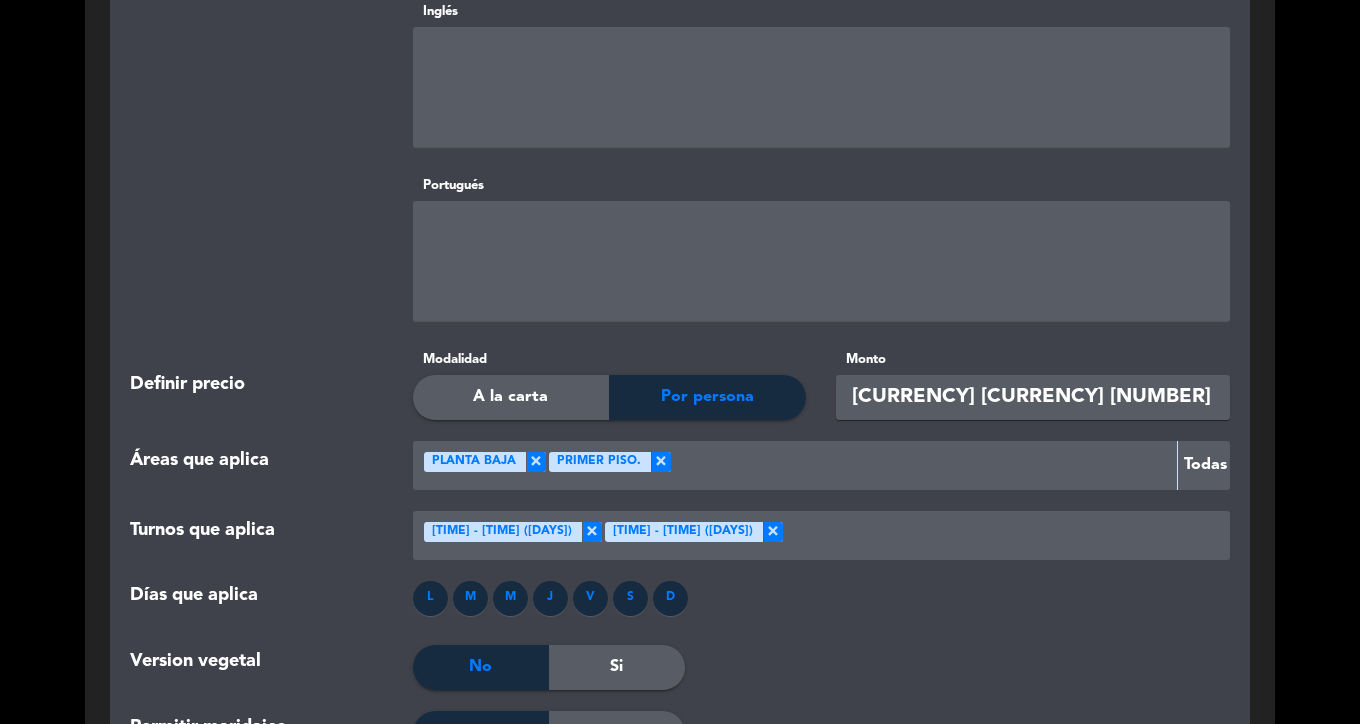 type on "MENU DEGUSTAÇÃO | 7 PASSOS
Snack o Aperitivo del Día
1. Tártar de trucha y langostinos de Puerto Deseado, helado de palta y melón, caviar de mango.
2. Sopa de maíz con helado de queso de oveja y espuma caliente de parmesano.
3. Mollejas de cordero patagónico, cremoso de batata, calabaza y toffee.
4. Merluza negra, setas de temporada, caldo de cordero y rollo de calamar con verduritas de nuestra huerta.
5. Centolla patagónica gratinada con espuma de queso de oveja, nuestra cosecha de judías verdes, brócoli y falso caviar de Parika De La Vera.
6. Filete de Wagyu con cremoso de papas y verduras de nuestra huerta.
7. Sopa de chocolate blanco, almendras garrapiñadas y helado de vainilla casero.
Doces
[CURRENCY] [NUMBER]" 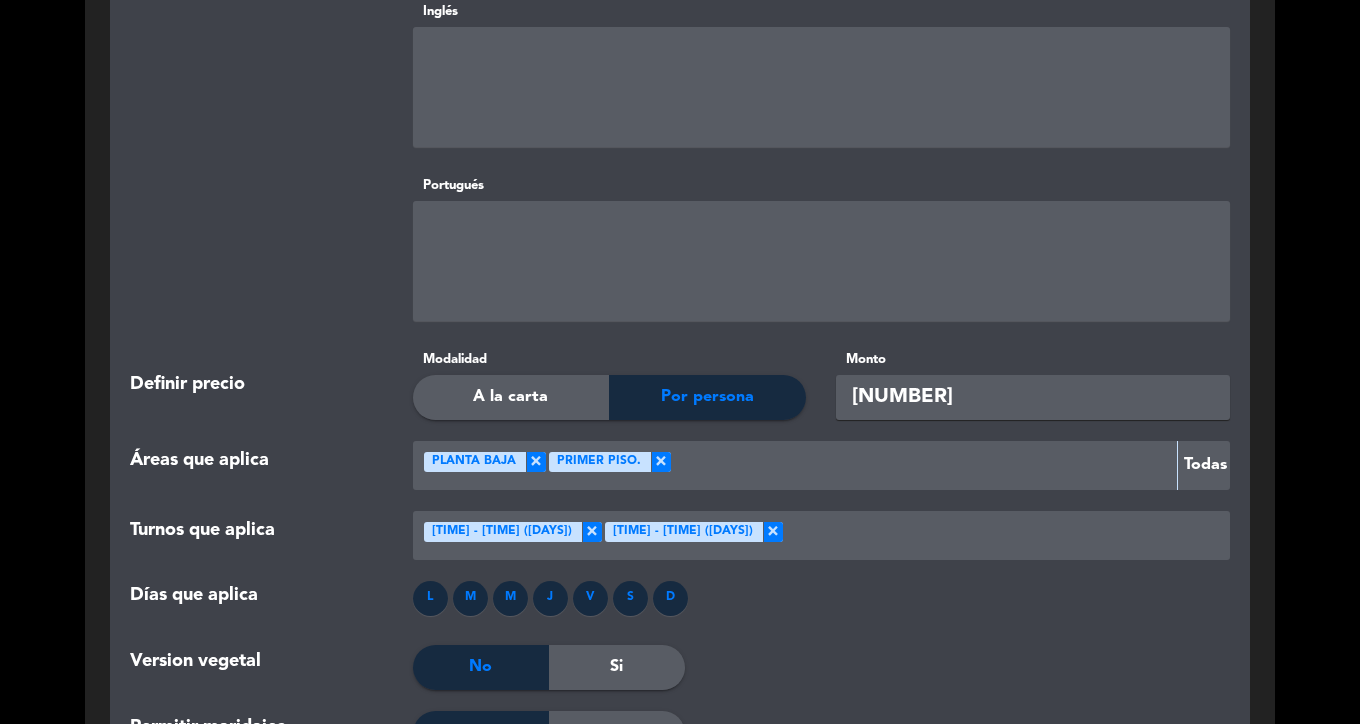 type on "[NUMBER]" 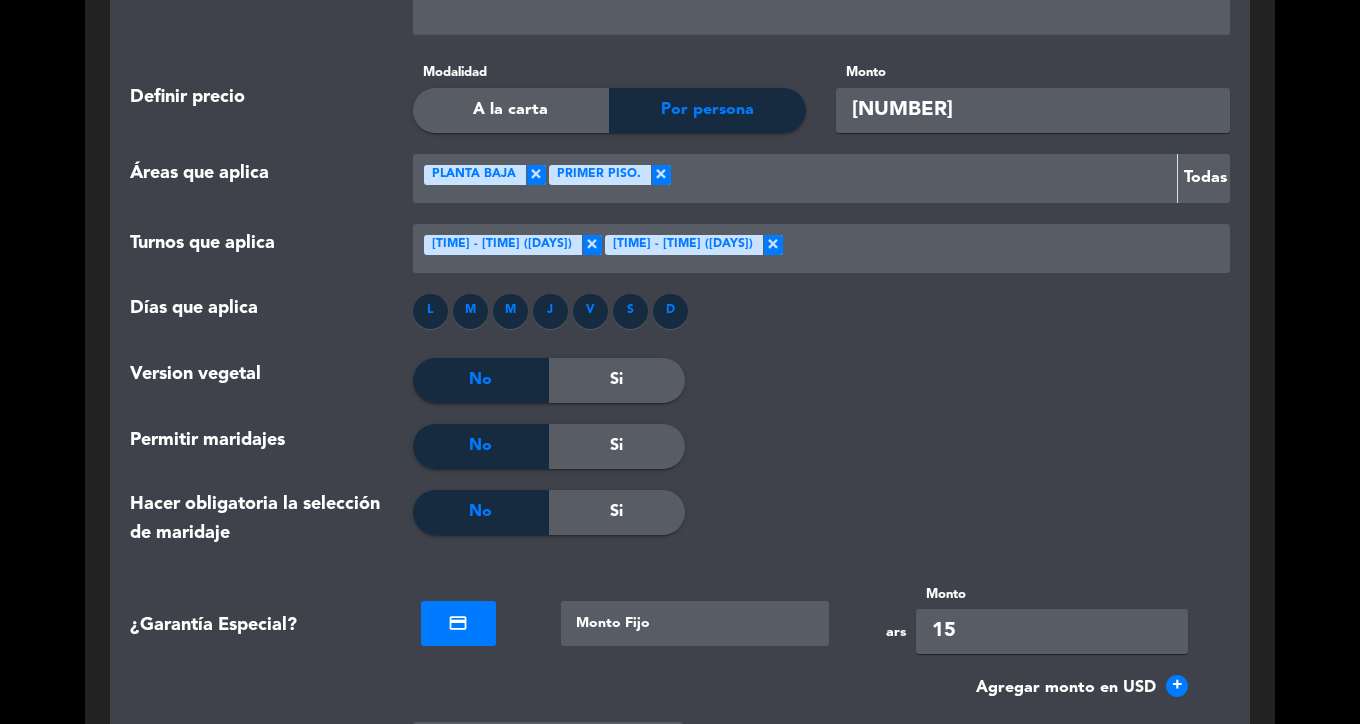 scroll, scrollTop: 1654, scrollLeft: 0, axis: vertical 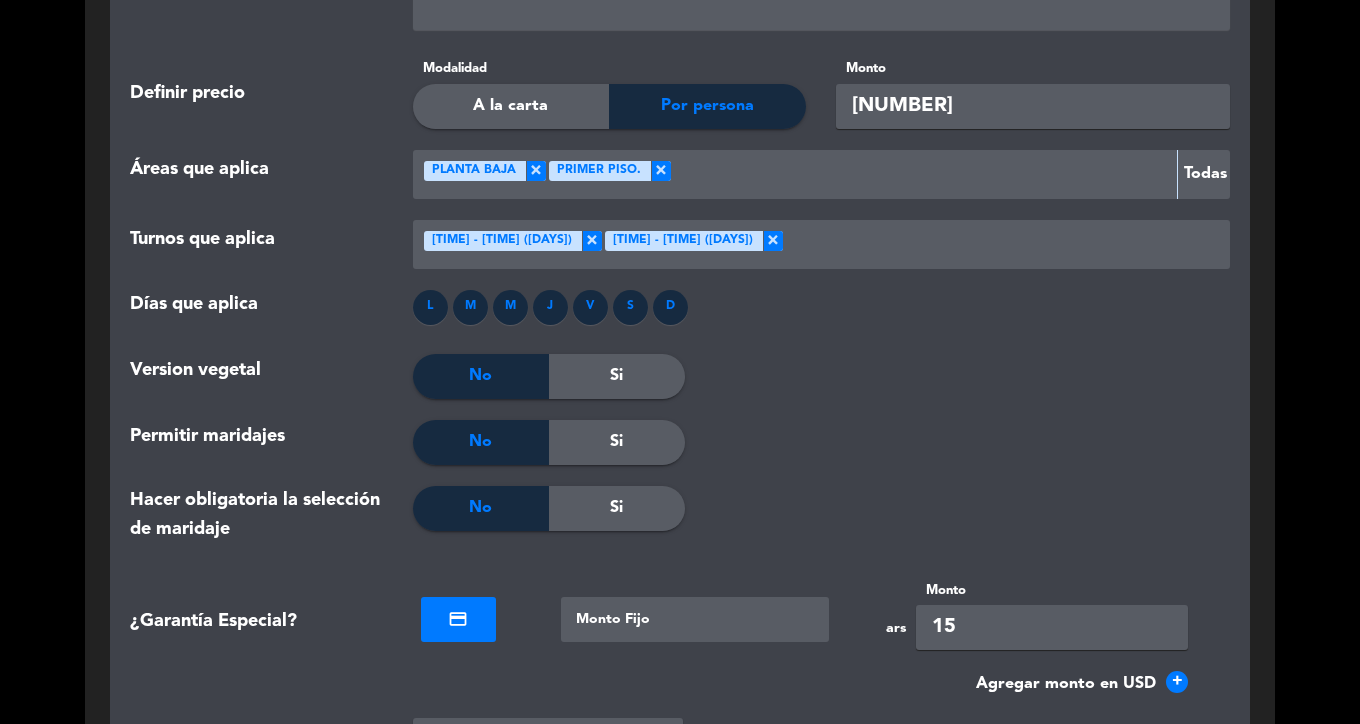 drag, startPoint x: 996, startPoint y: 629, endPoint x: 870, endPoint y: 629, distance: 126 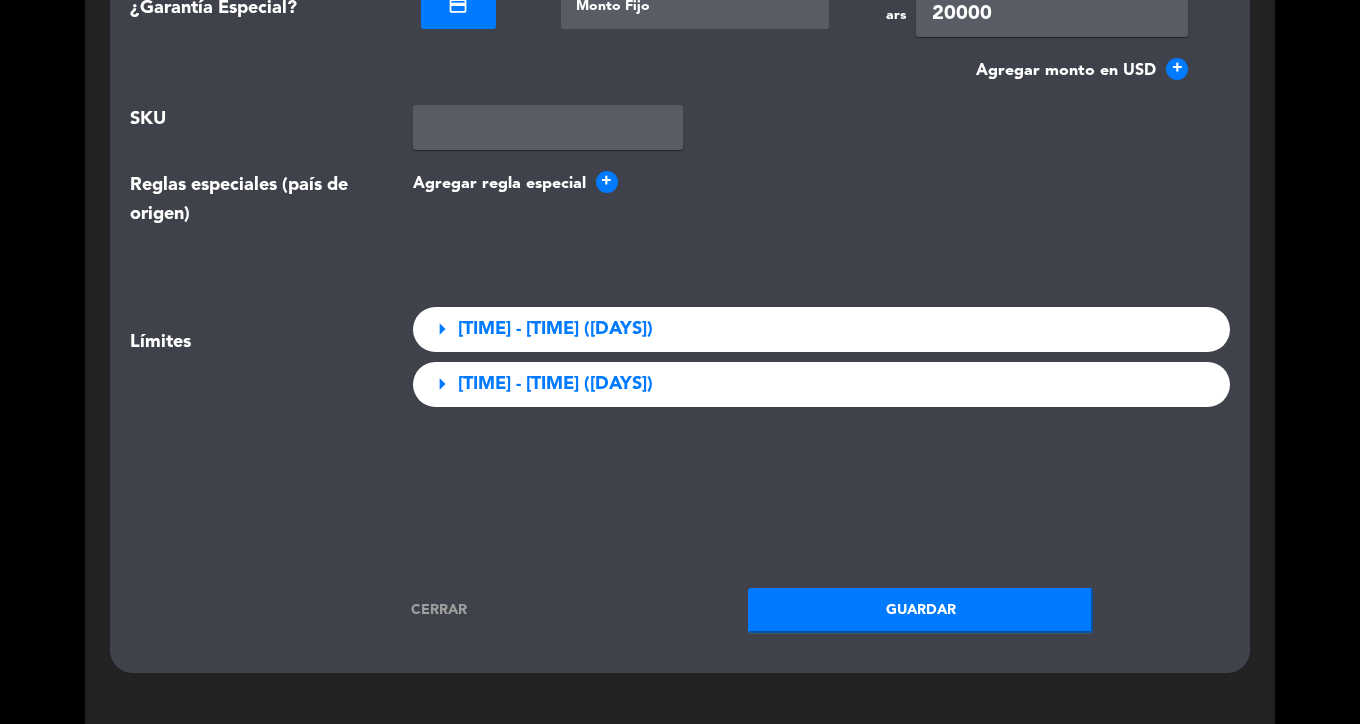 scroll, scrollTop: 2297, scrollLeft: 0, axis: vertical 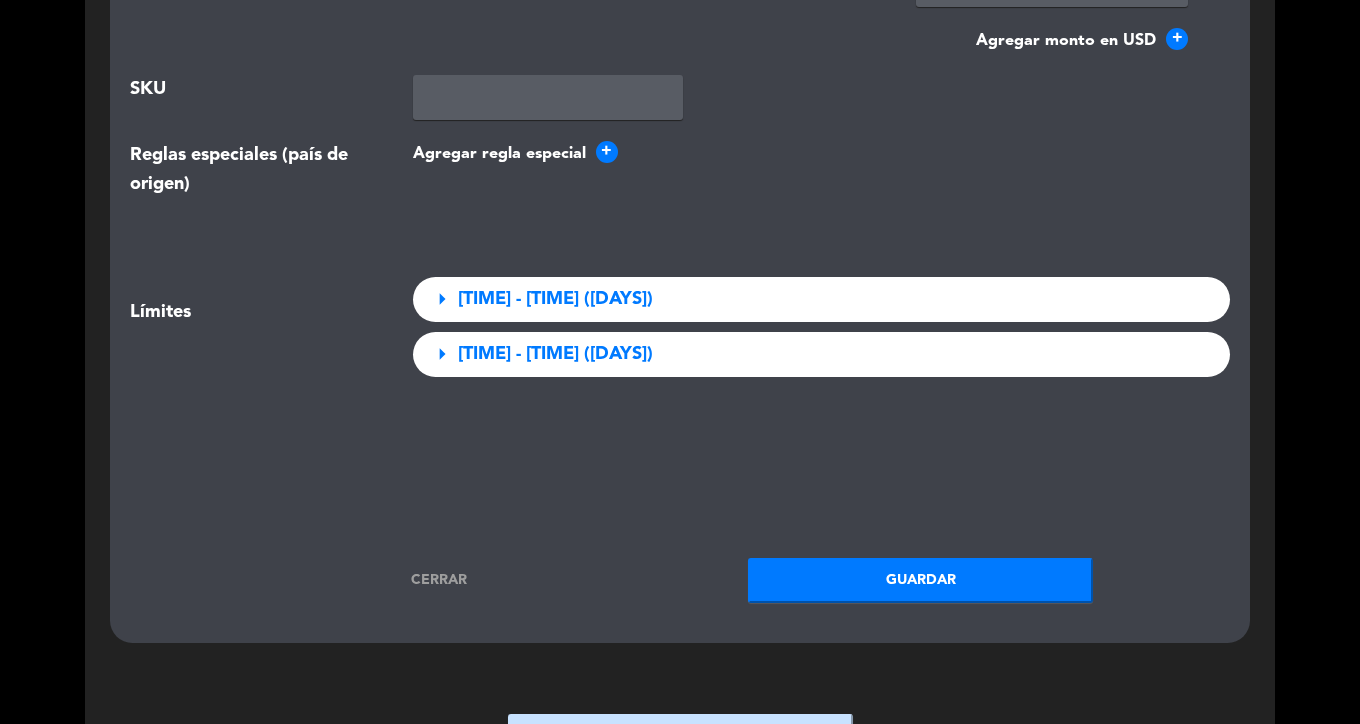 type on "20000" 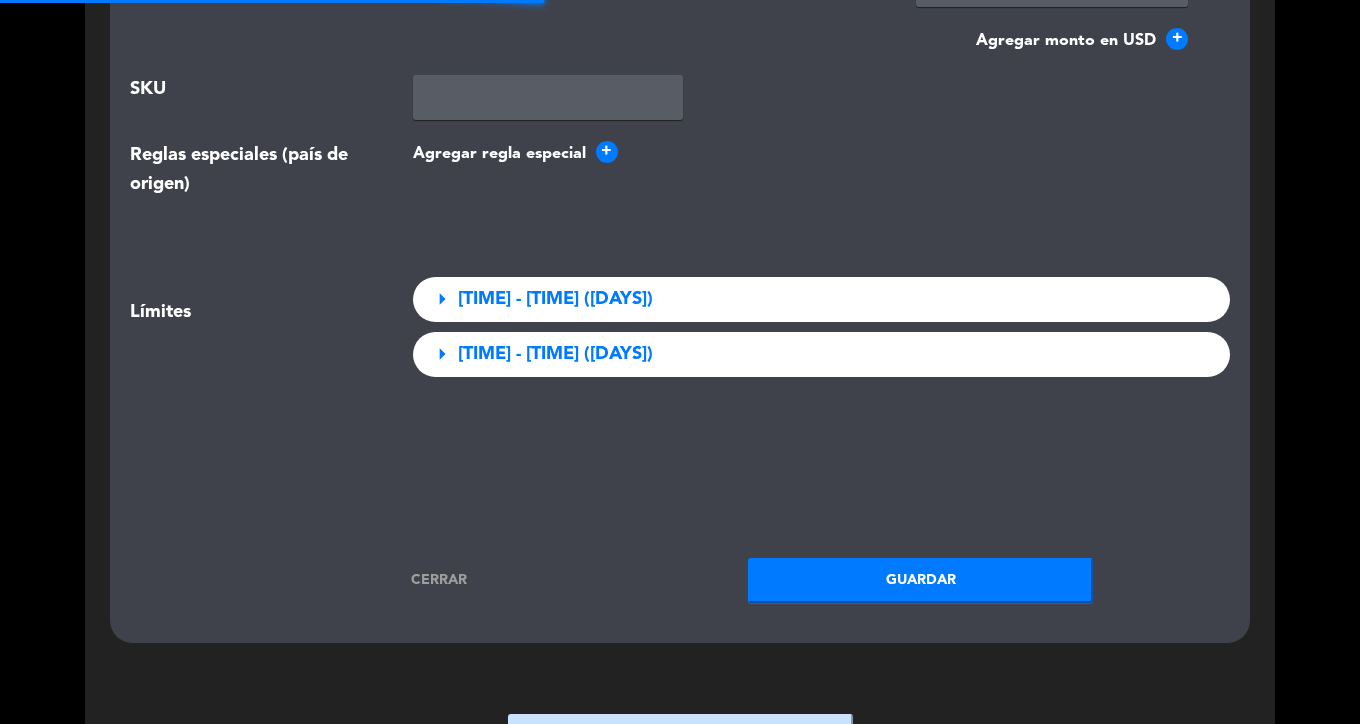 scroll, scrollTop: 60, scrollLeft: 0, axis: vertical 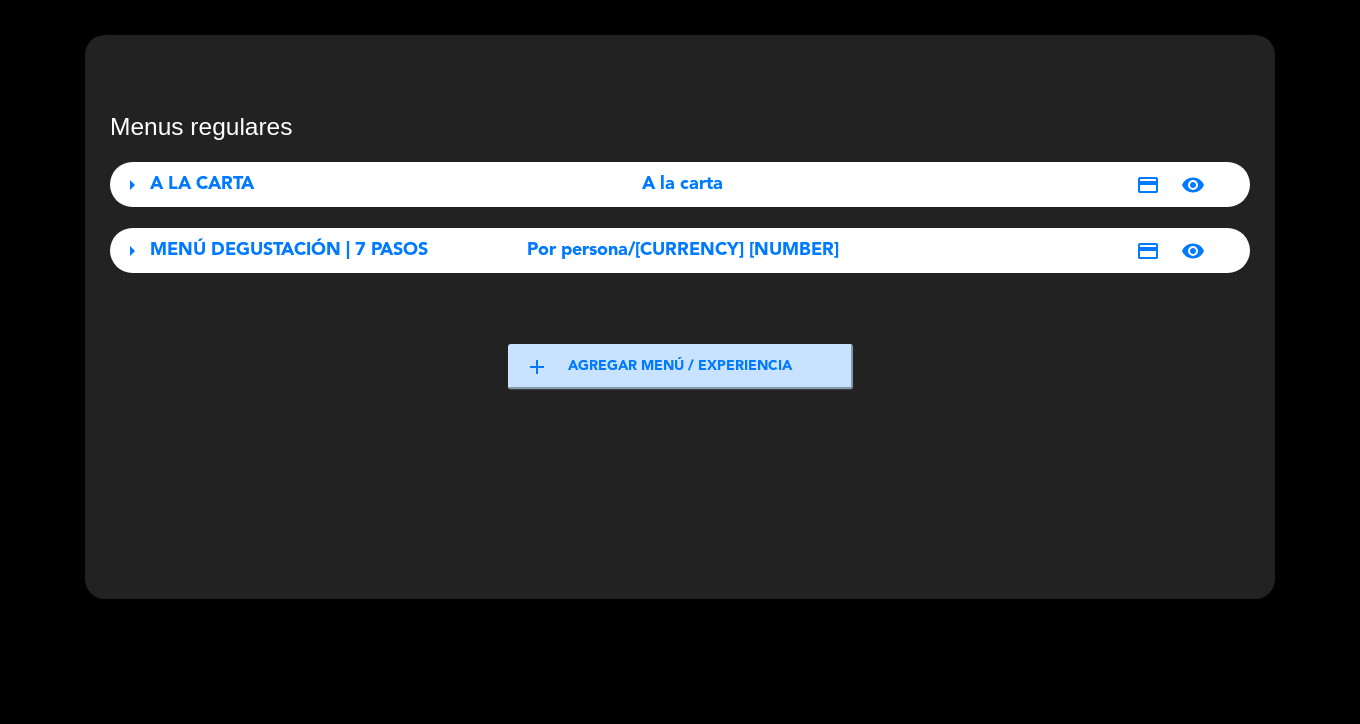 click on "add  Agregar menú / experiencia" 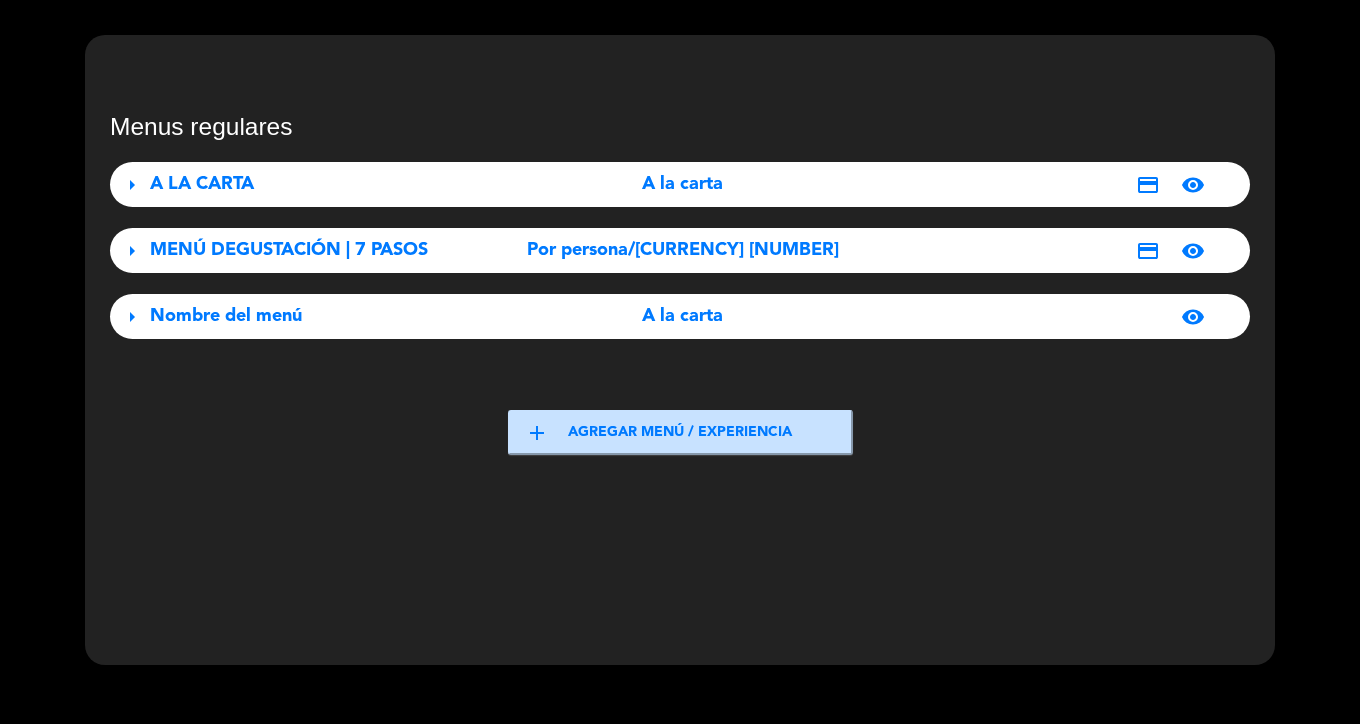 click on "visibility" at bounding box center [1037, 317] 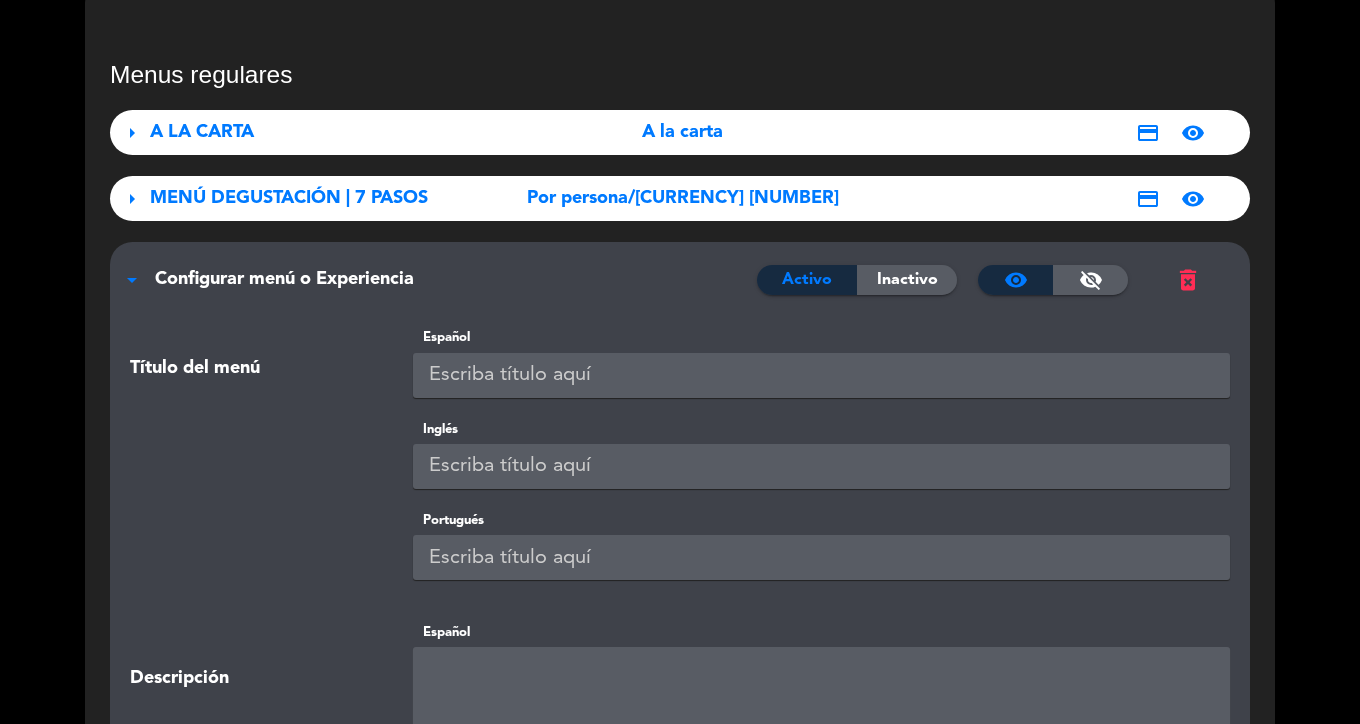 scroll, scrollTop: 113, scrollLeft: 0, axis: vertical 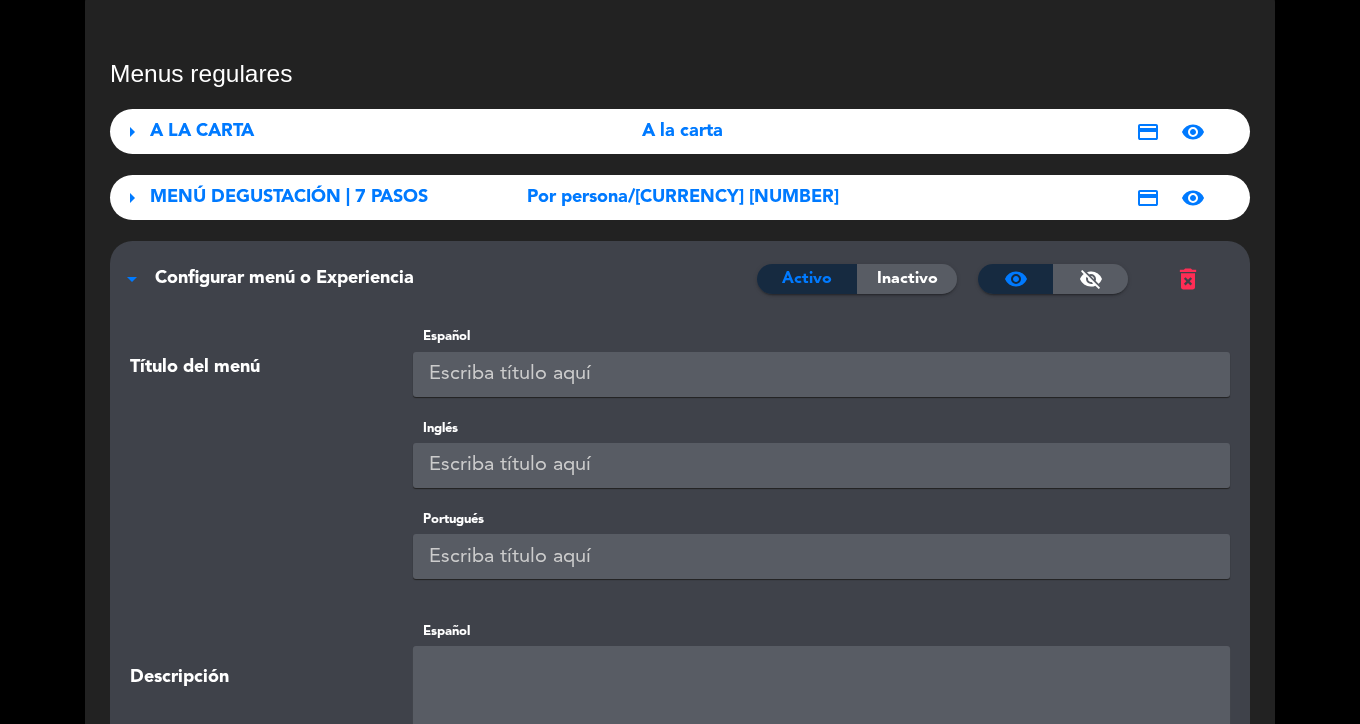 click at bounding box center [822, 374] 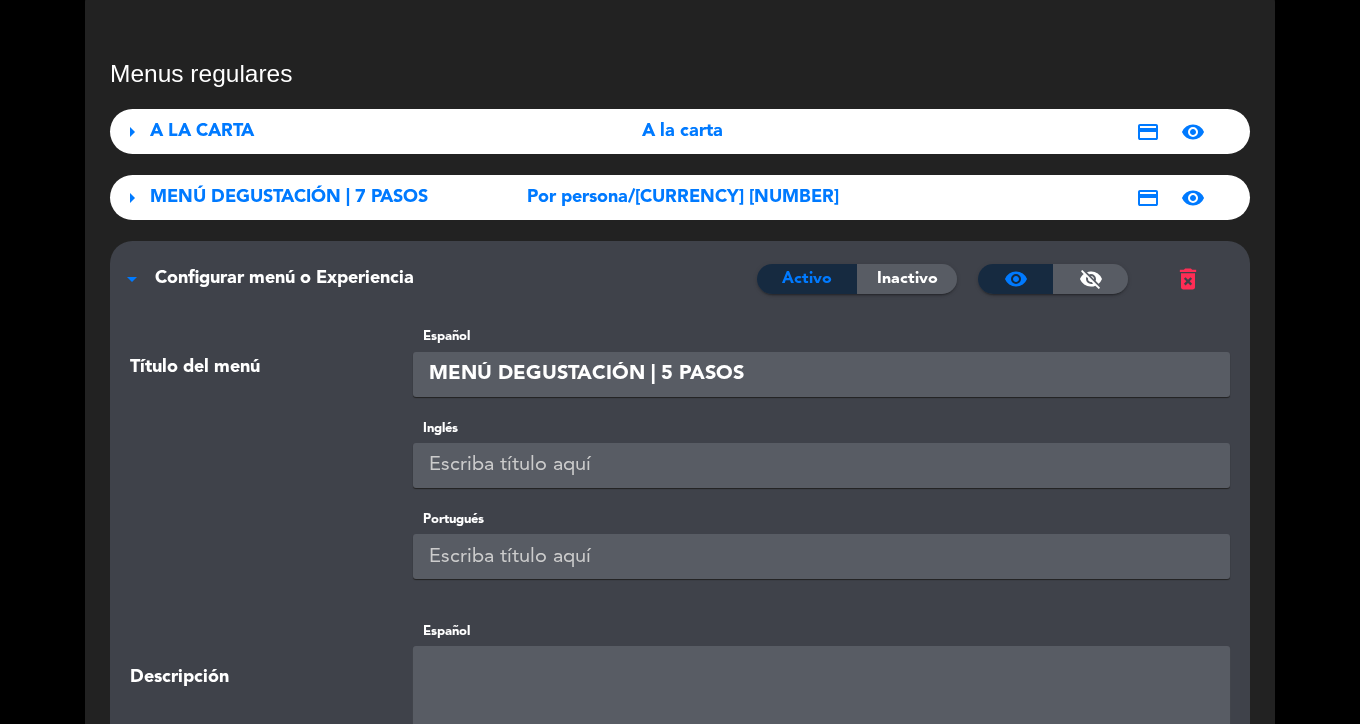 type on "MENÚ DEGUSTACIÓN | 5 PASOS" 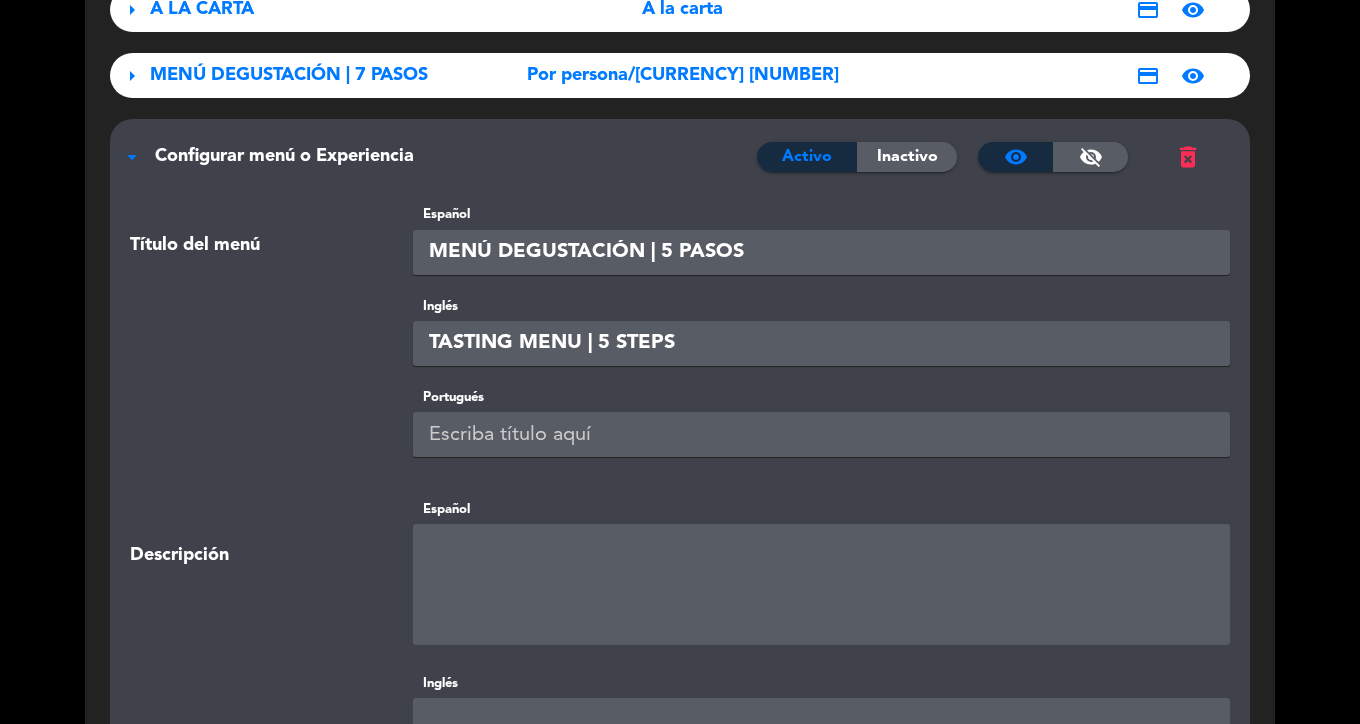 type on "TASTING MENU | 5 STEPS" 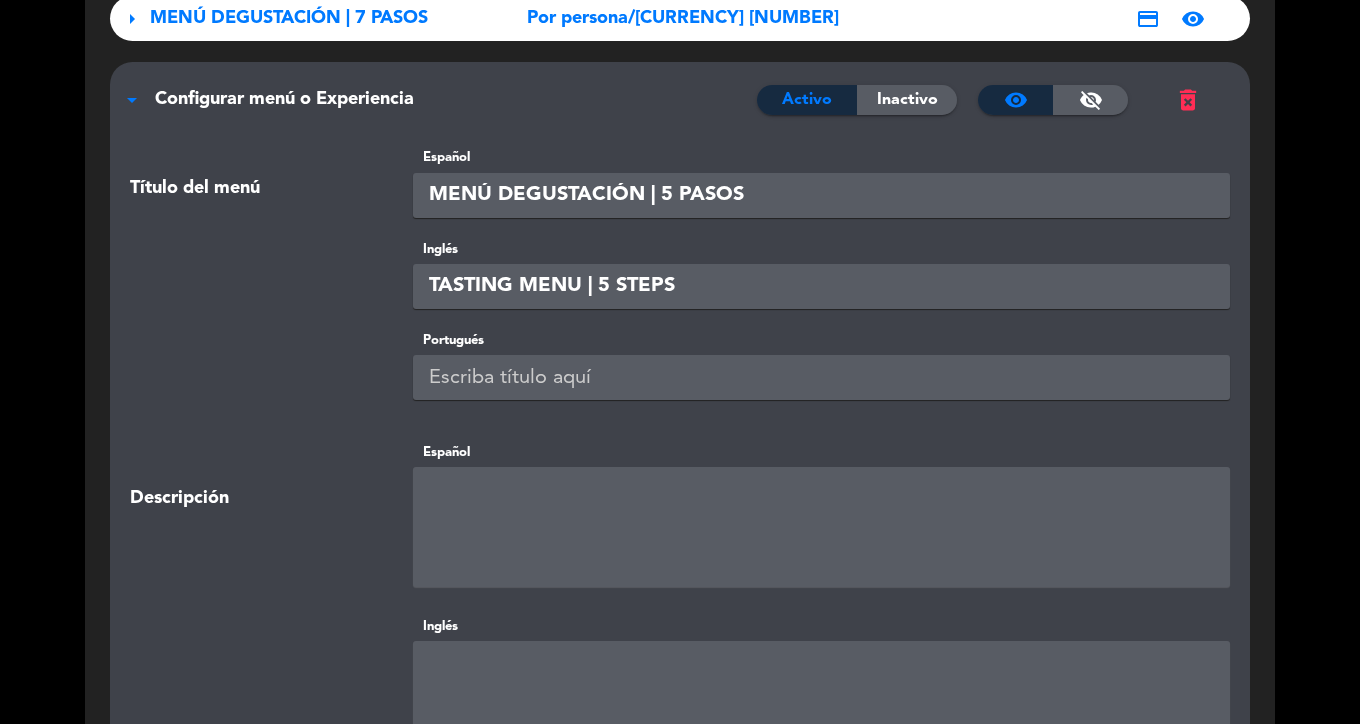 scroll, scrollTop: 296, scrollLeft: 0, axis: vertical 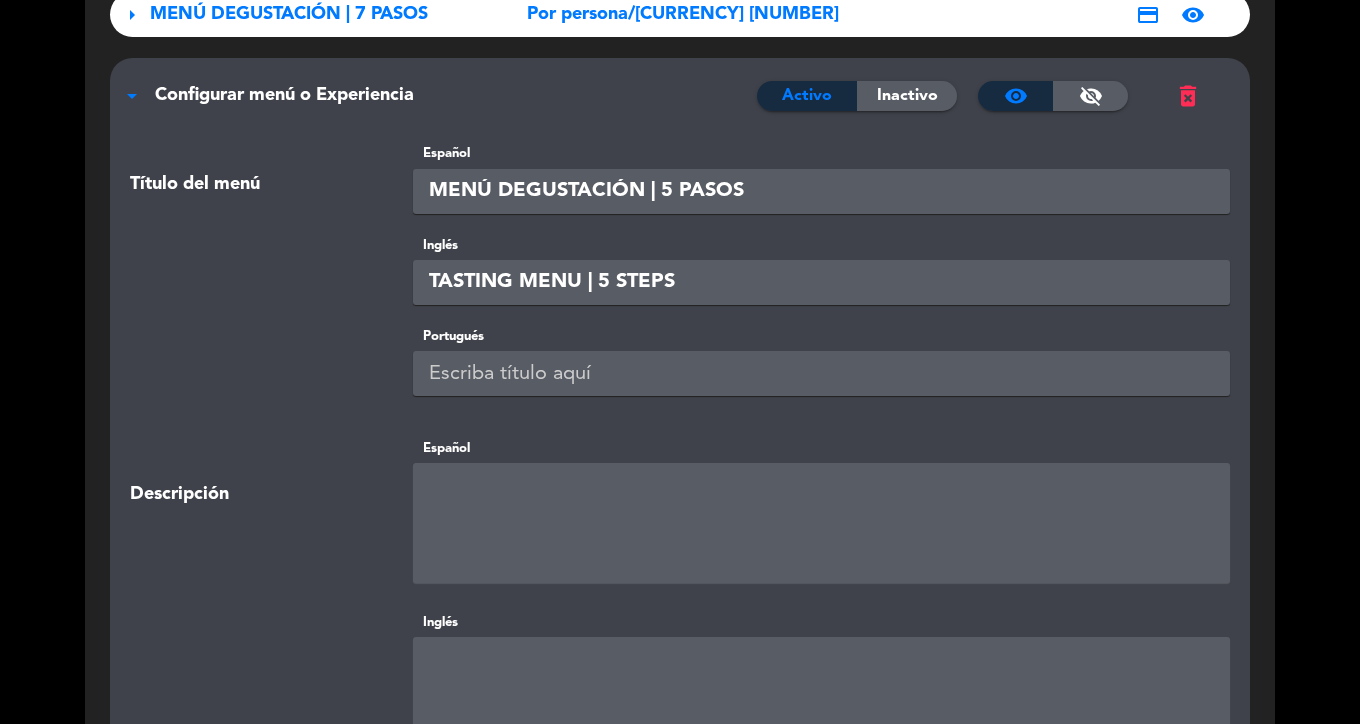 click at bounding box center [822, 373] 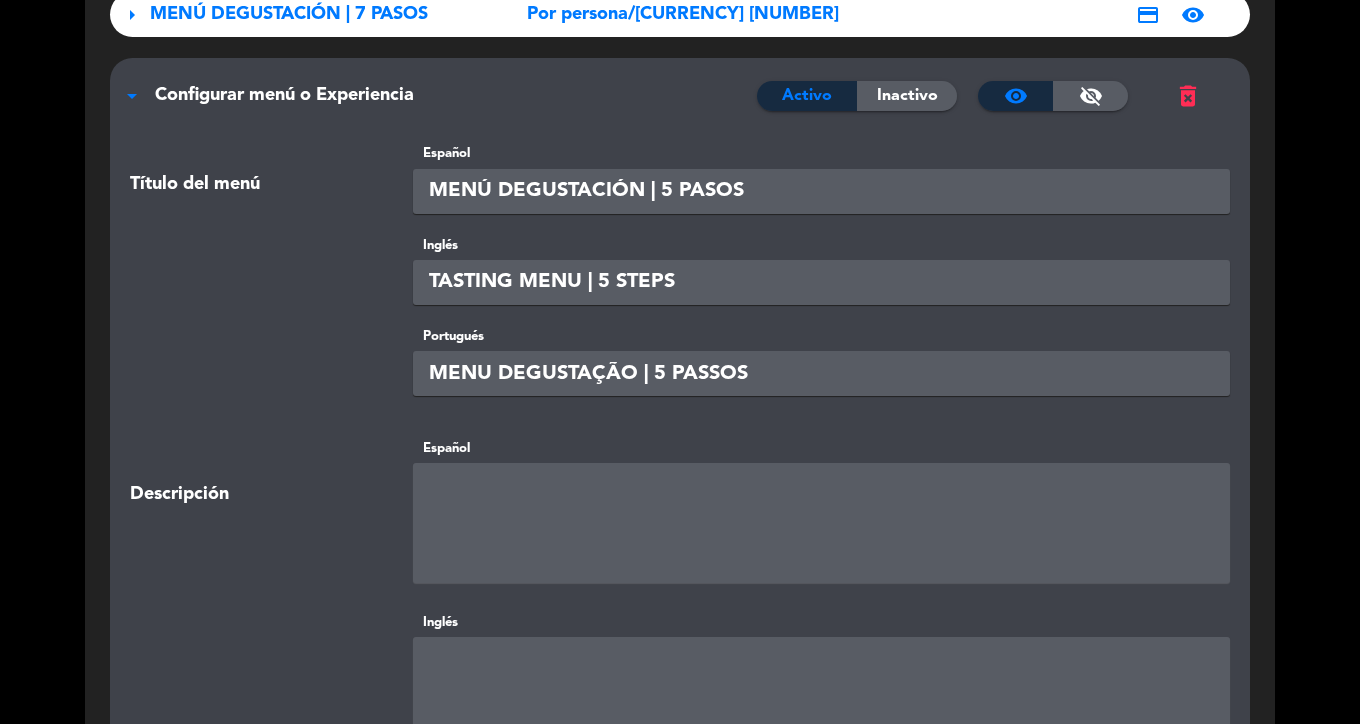 type on "MENU DEGUSTAÇÃO | 5 PASSOS" 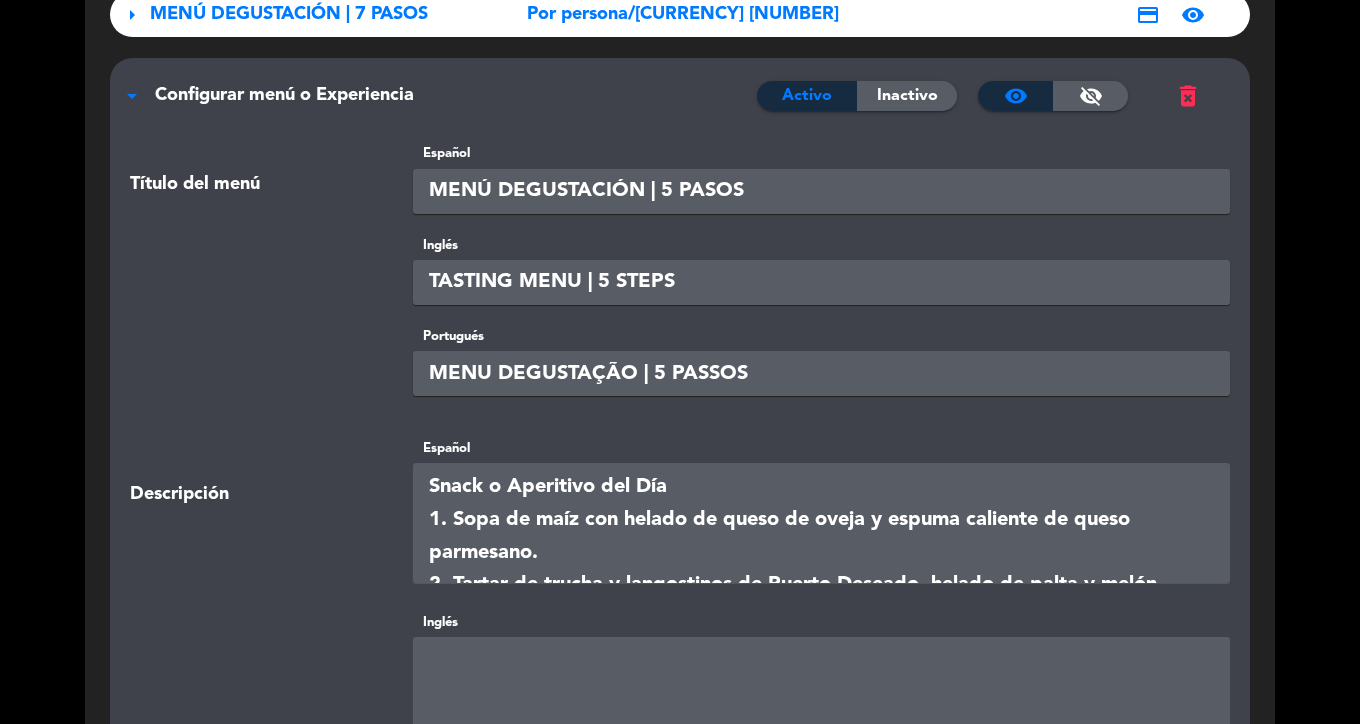 scroll, scrollTop: 277, scrollLeft: 0, axis: vertical 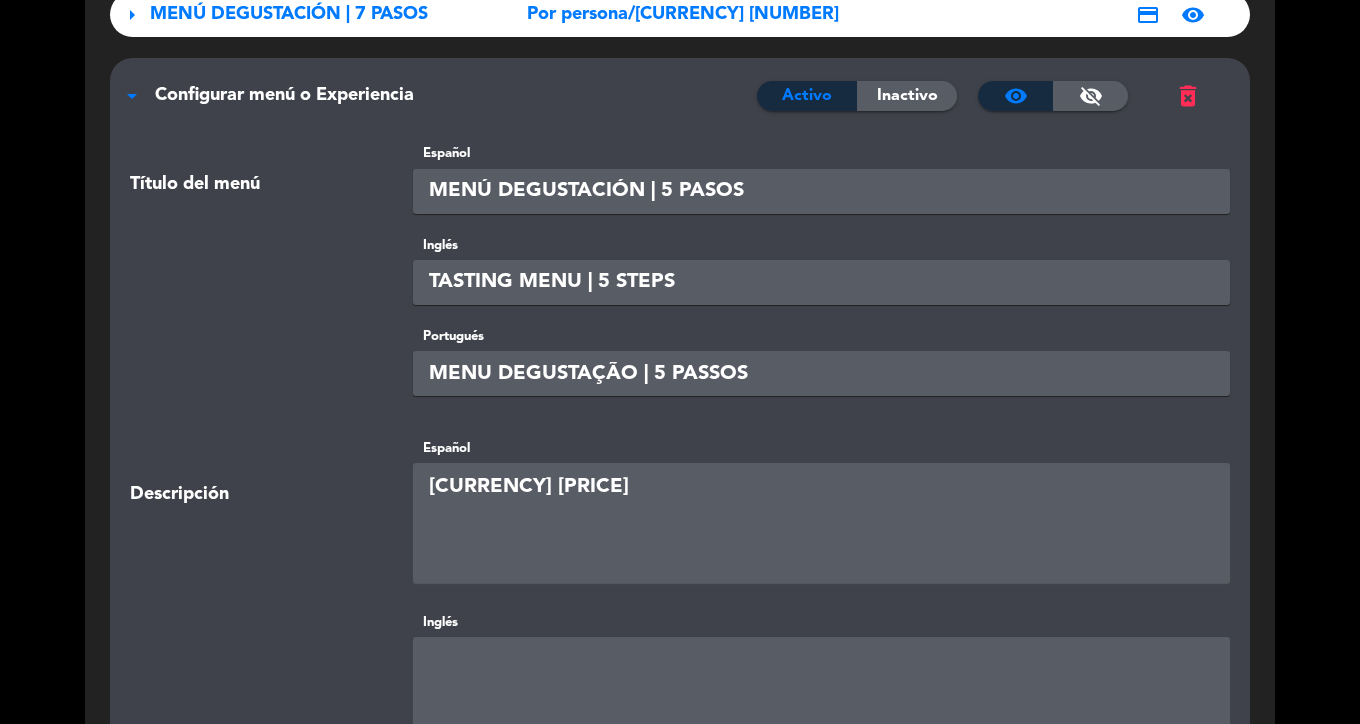 type on "[CURRENCY] [PRICE]" 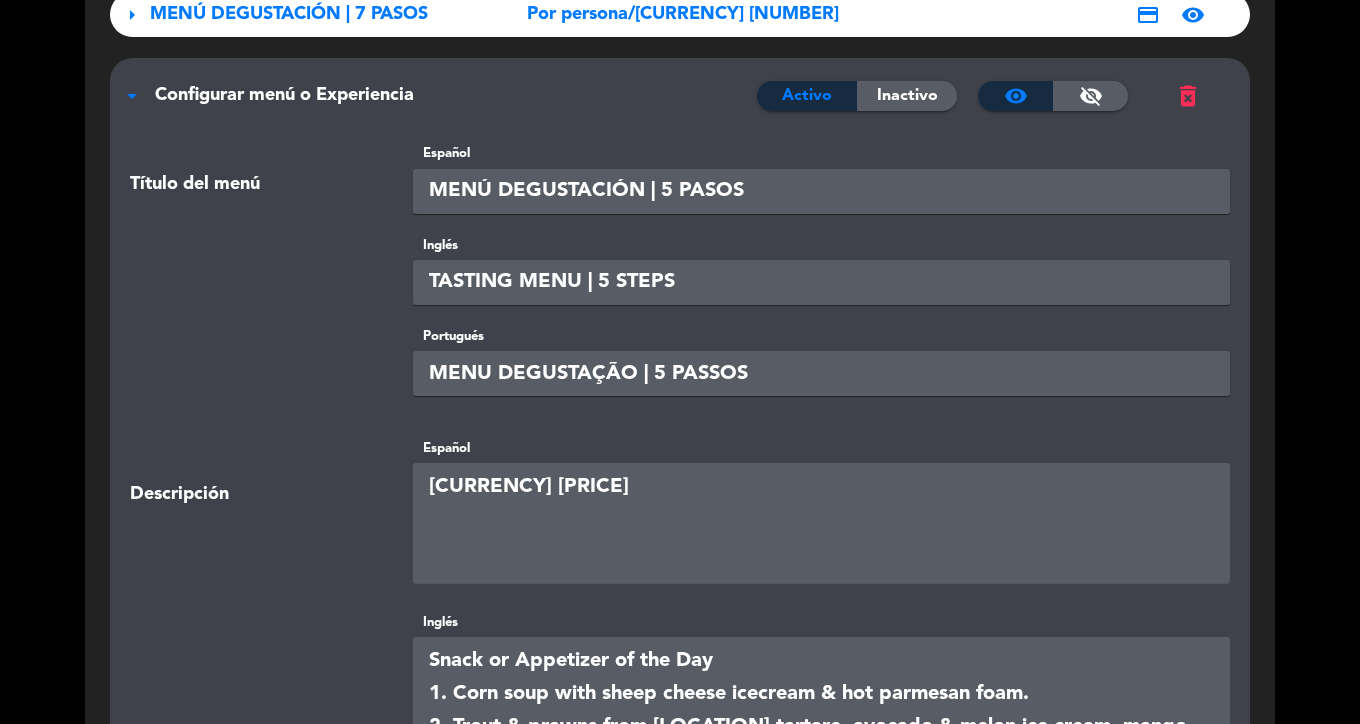 scroll, scrollTop: 277, scrollLeft: 0, axis: vertical 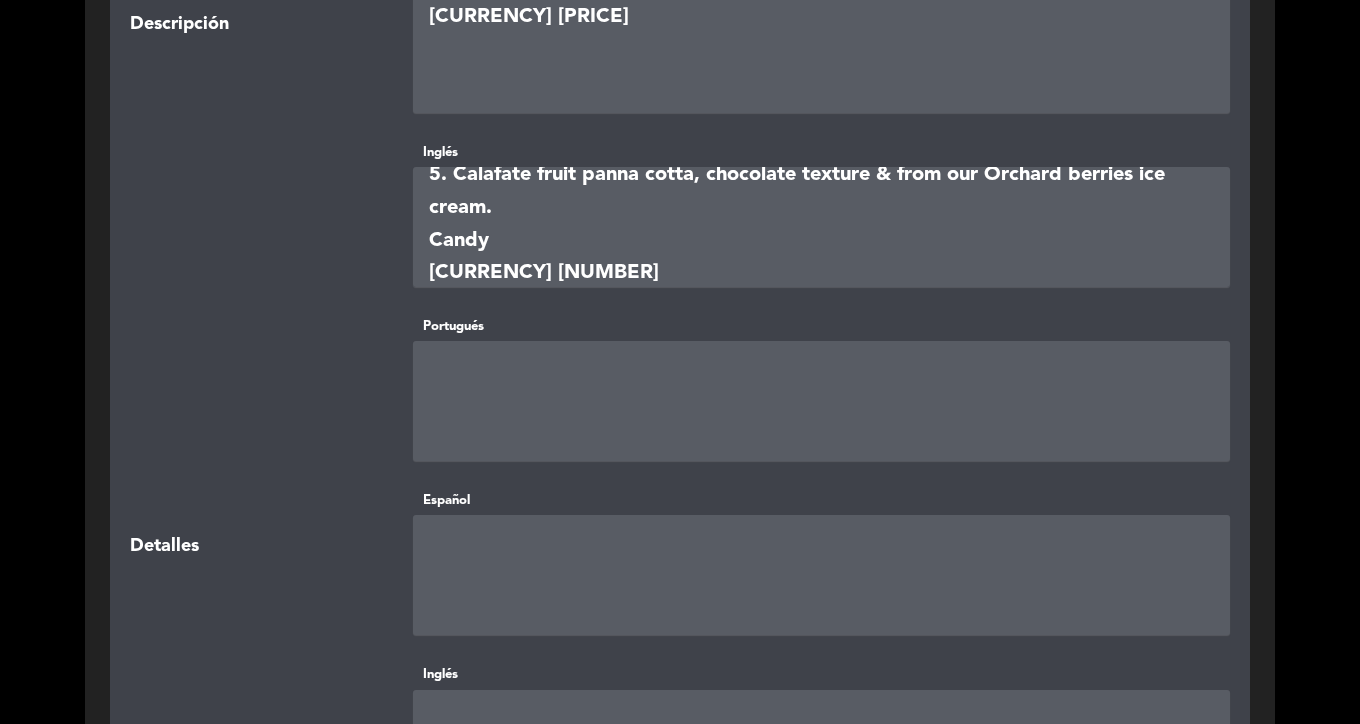 type on "Snack or Appetizer of the Day
1. Corn soup with sheep cheese icecream & hot parmesan foam.
2. Trout & prawns from Puerto Deseado tartare, avocado & melon ice cream, mango caviar.
3. Black hake, seasonal mushrooms, lamb stock & squid roll with baby vegetables from our Orchard.
4. Wagyu steak accompanied by creamy potatoes and vegetables from our Orchard.
5. Calafate fruit panna cotta, chocolate texture & from our Orchard berries ice cream.
Candy
[CURRENCY] [NUMBER]" 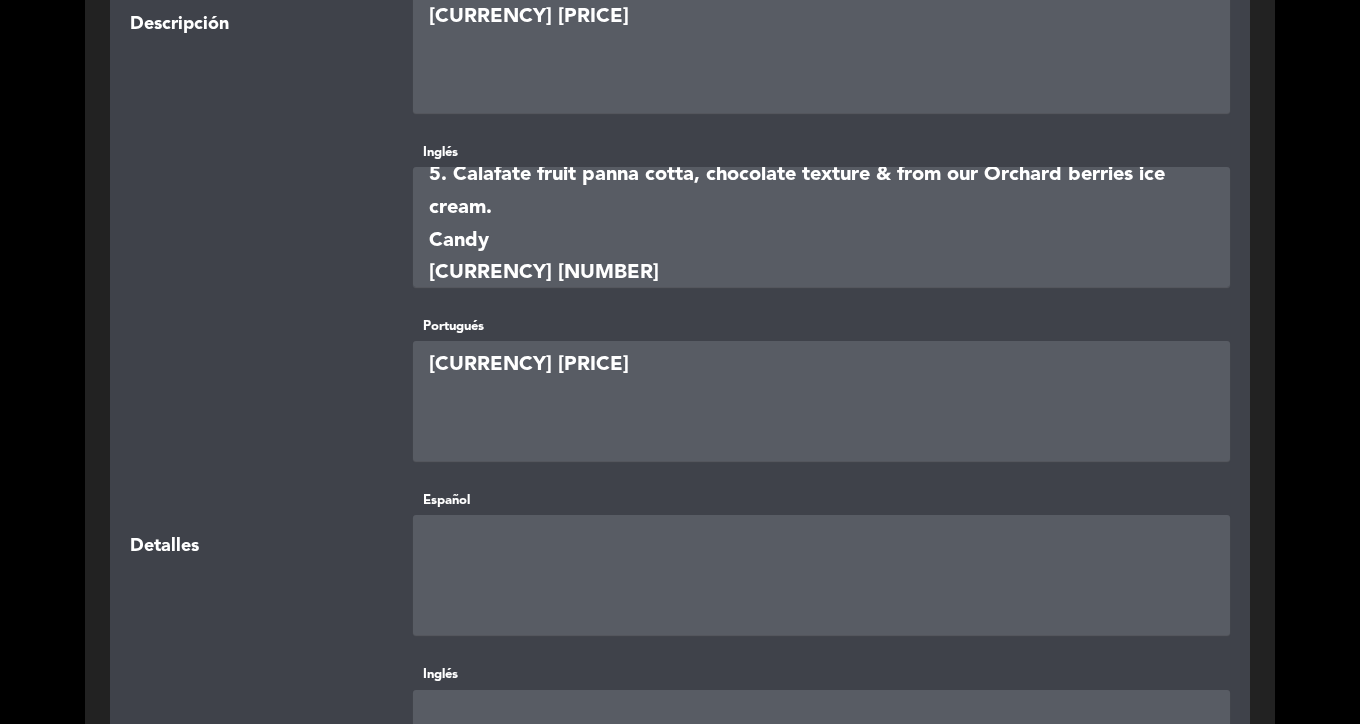 scroll, scrollTop: 277, scrollLeft: 0, axis: vertical 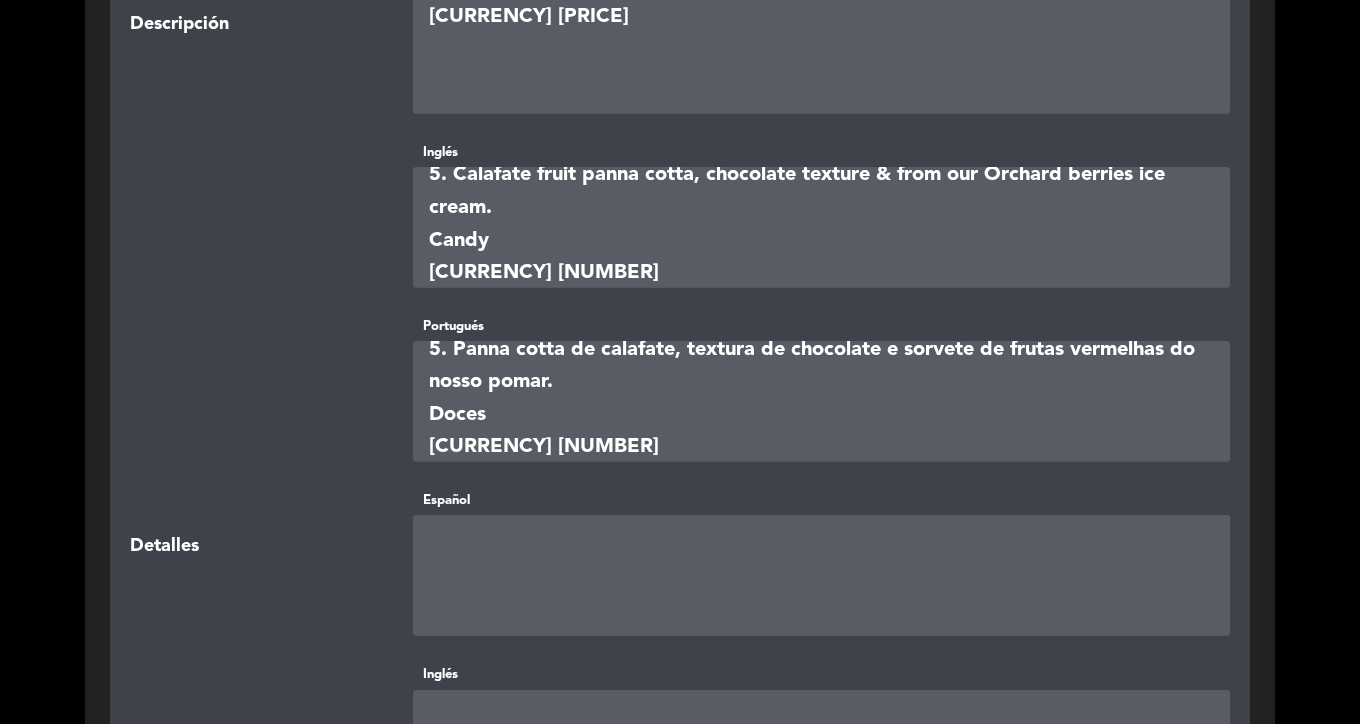 type on "Aperitivo do Dia
1. Tártaro de truta e camarão de Puerto Deseado, sorvete de abacate e melão, caviar de manga.
2. Sopa de milho com sorvete de queijo de ovelha e espuma quente de parmesão.
3. Merluza-negra, cogumelos da estação, caldo de cordeiro e rolinho de lula com legumes pequenos do nosso pomar.
4. Bife de carne Wagyu acompanhado de batatas cremosas e legumes do nosso pomar.
5. Panna cotta de calafate, textura de chocolate e sorvete de frutas vermelhas do nosso pomar.
Doces
[CURRENCY] [NUMBER]" 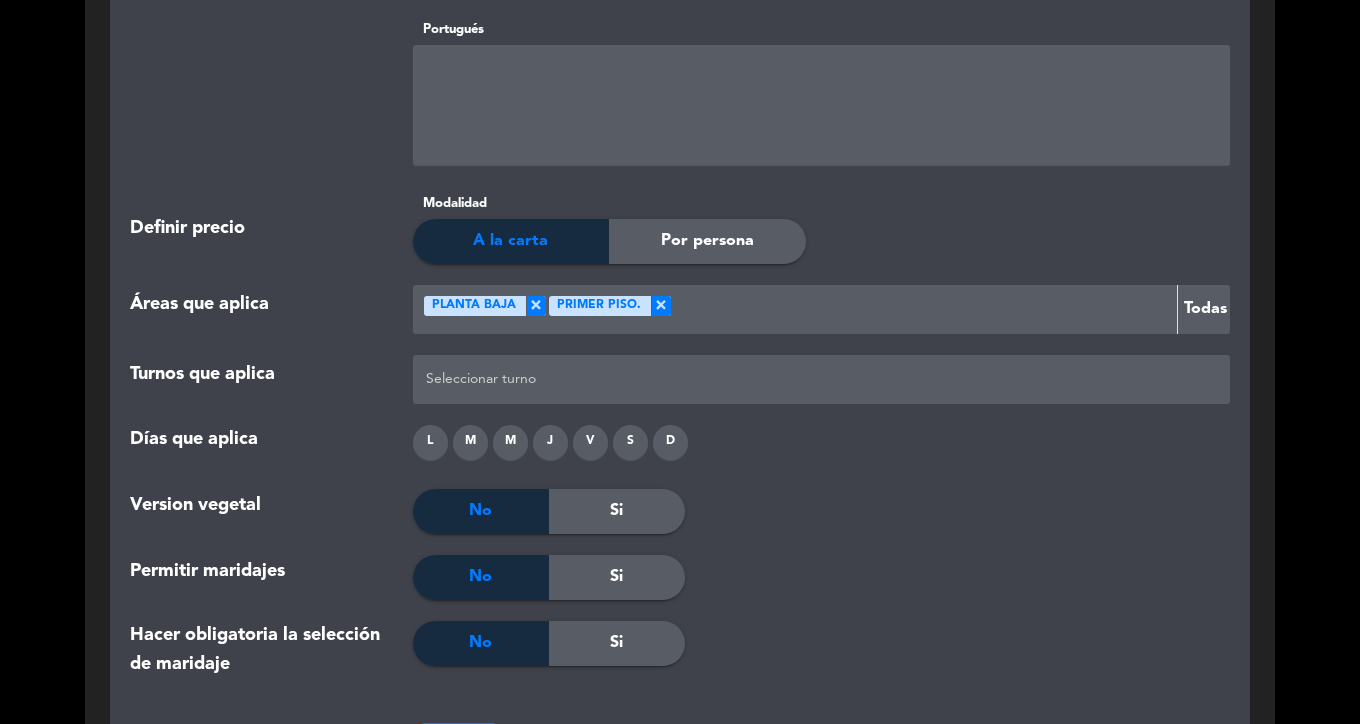 scroll, scrollTop: 1630, scrollLeft: 0, axis: vertical 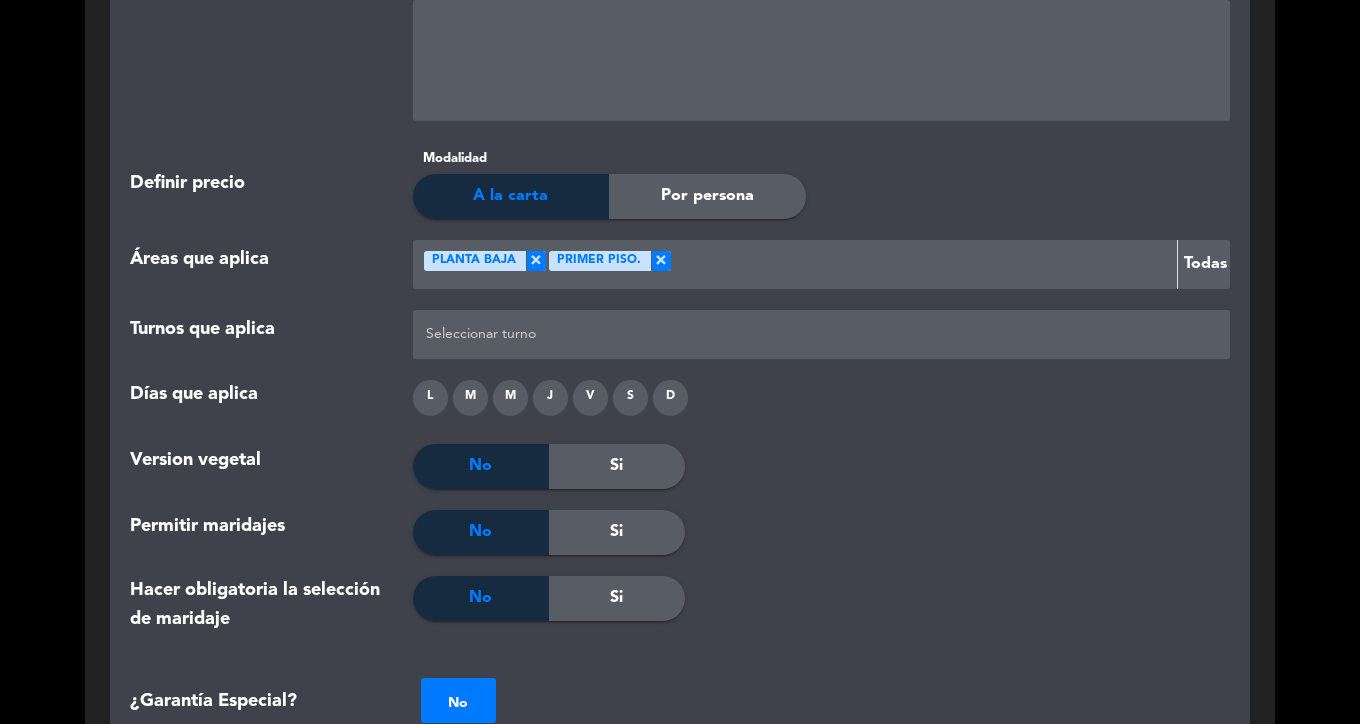 click on "Por persona" at bounding box center (707, 196) 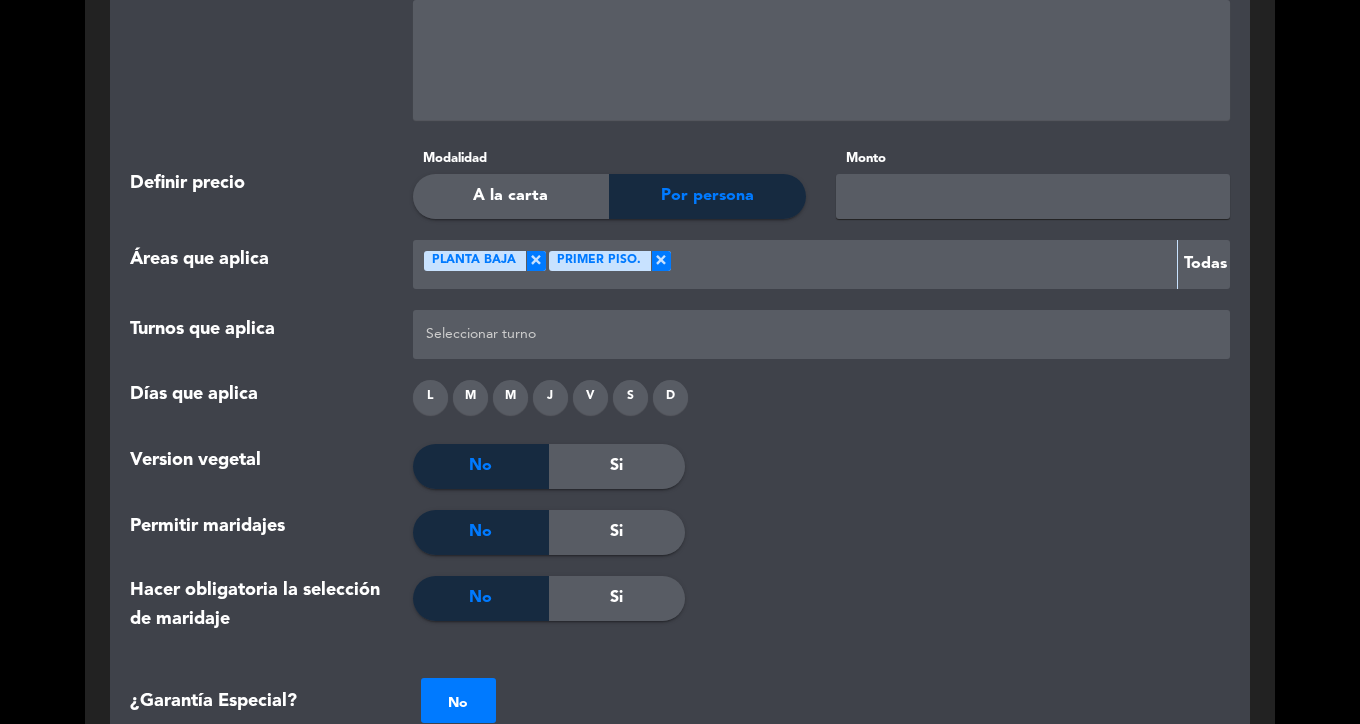 click at bounding box center [1033, 196] 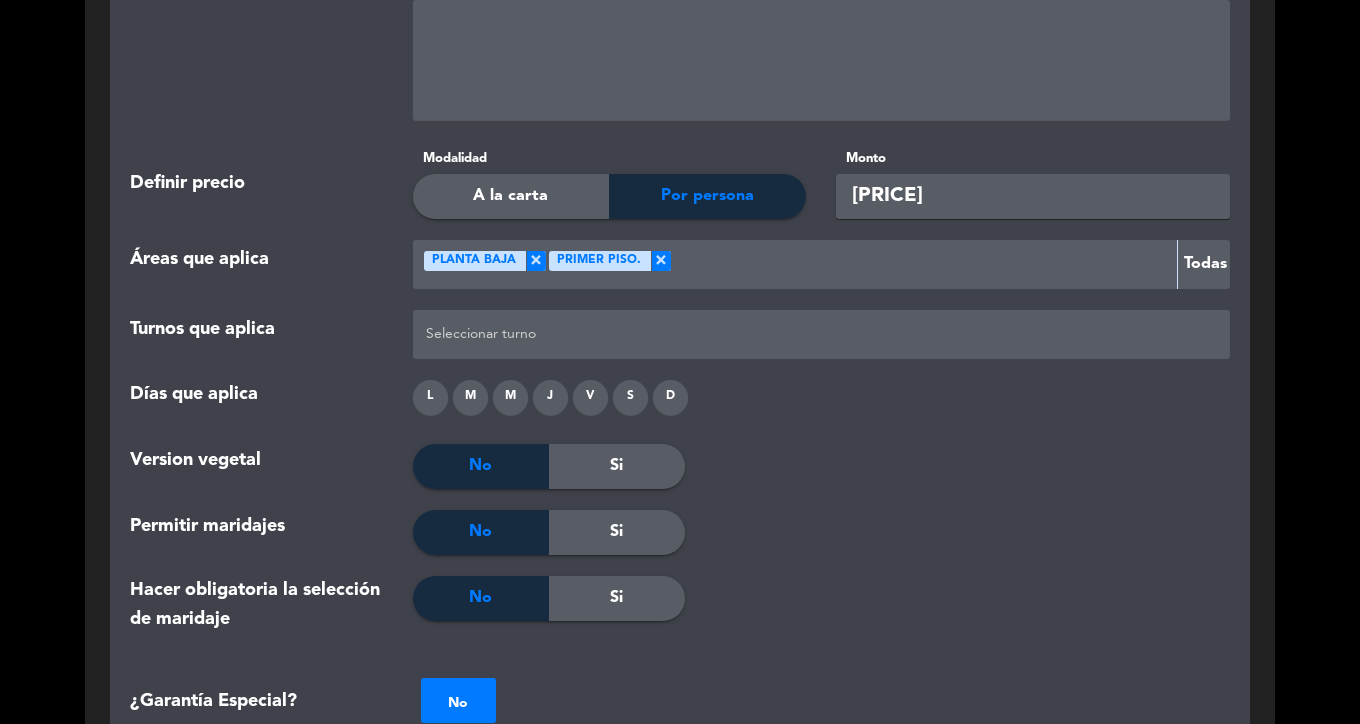 type on "[PRICE]" 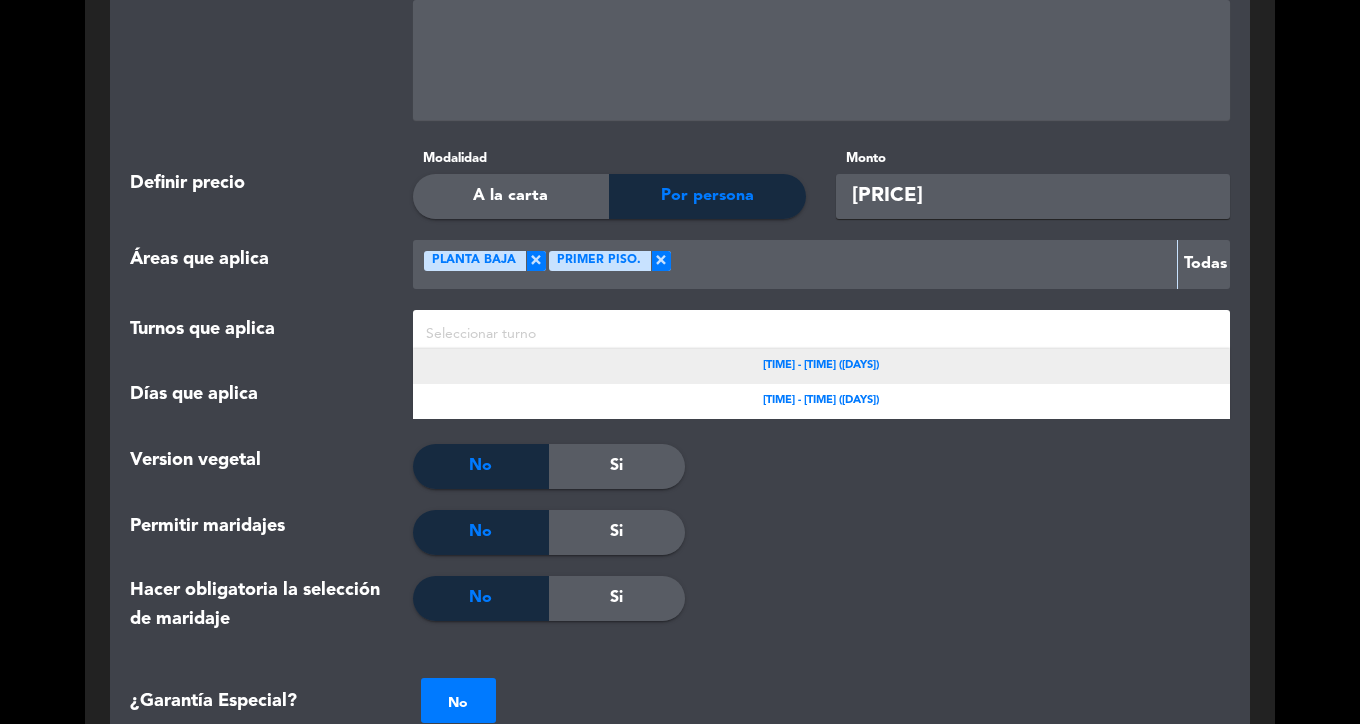 click on "[TIME] - [TIME] ([DAYS])" at bounding box center (821, 366) 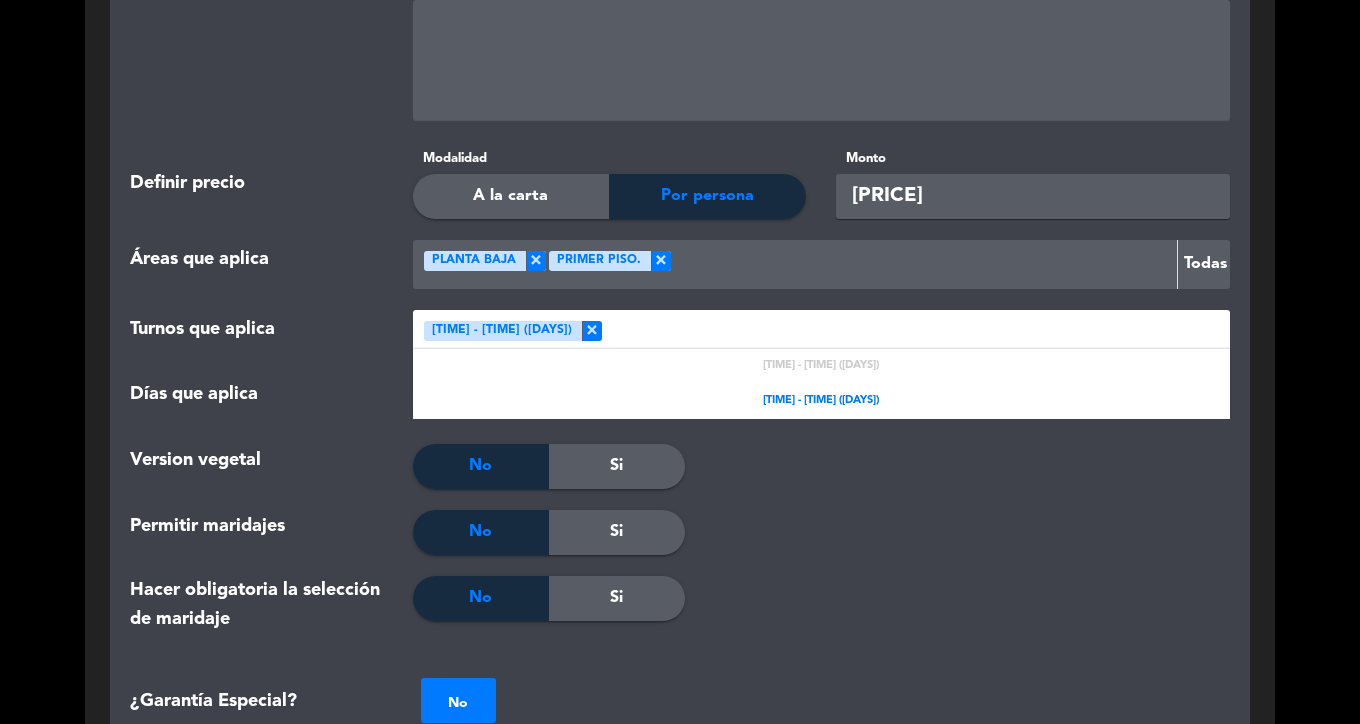 click at bounding box center (912, 334) 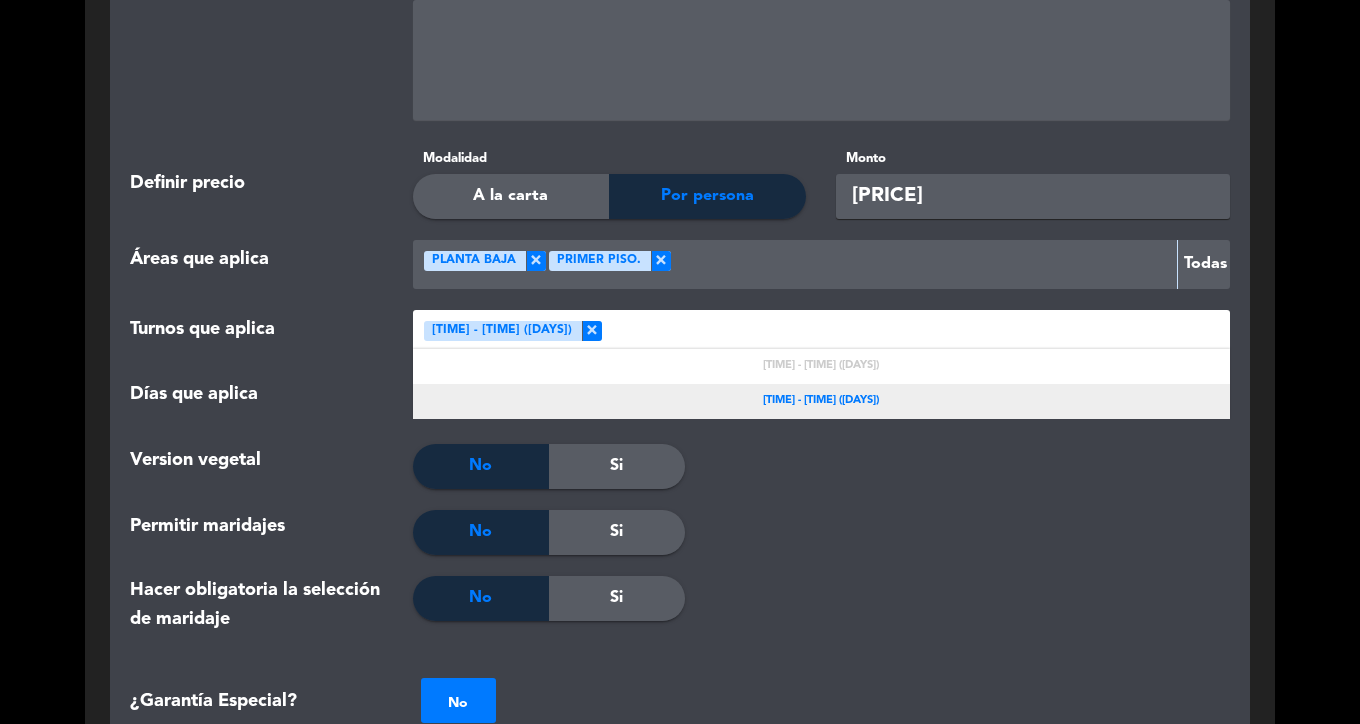 click on "[TIME] - [TIME] ([DAYS])" at bounding box center [821, 401] 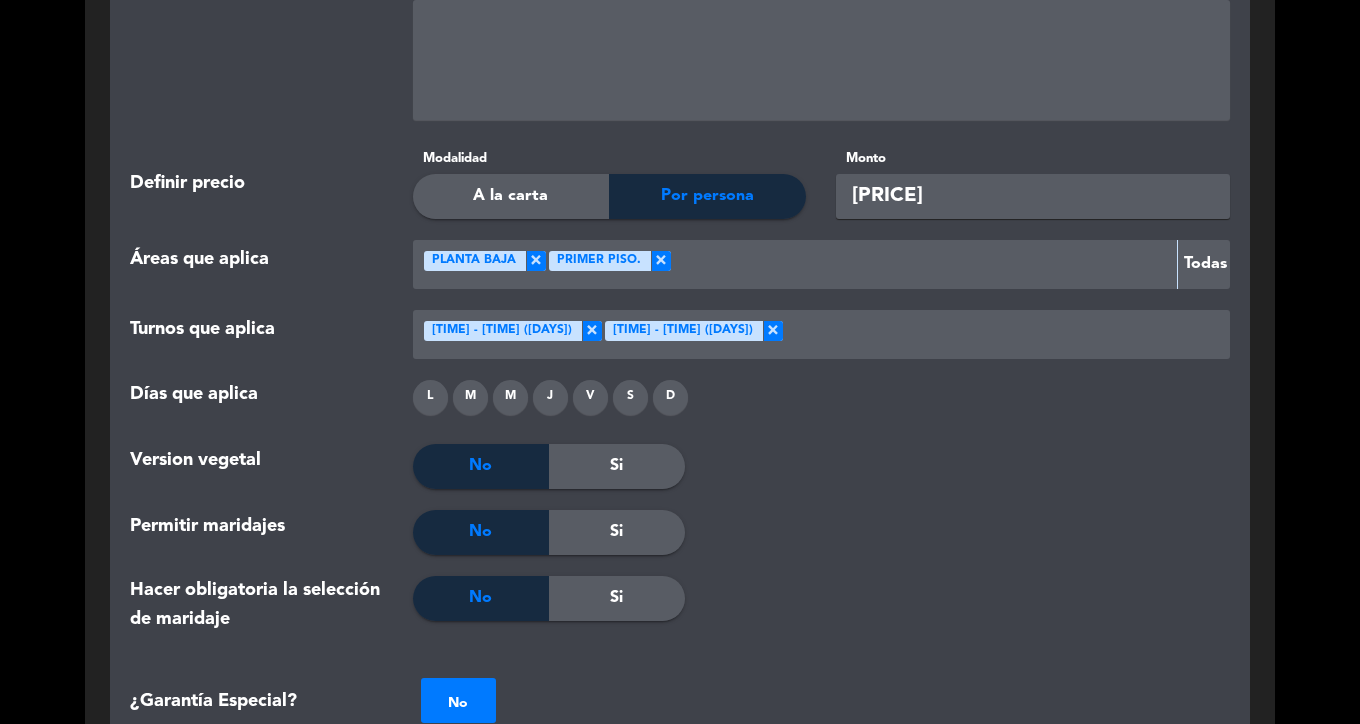 click on "L" at bounding box center [430, 397] 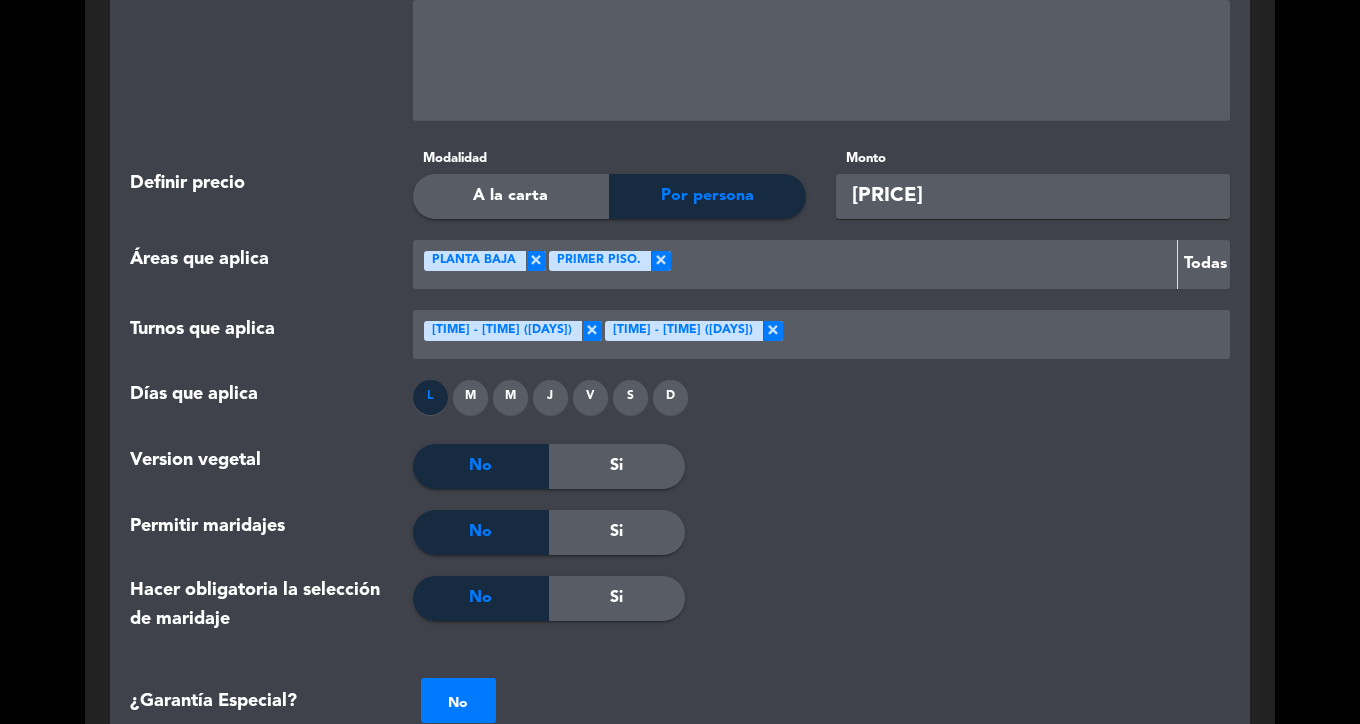 click on "L   M   M   J   V   S   D" at bounding box center (822, 401) 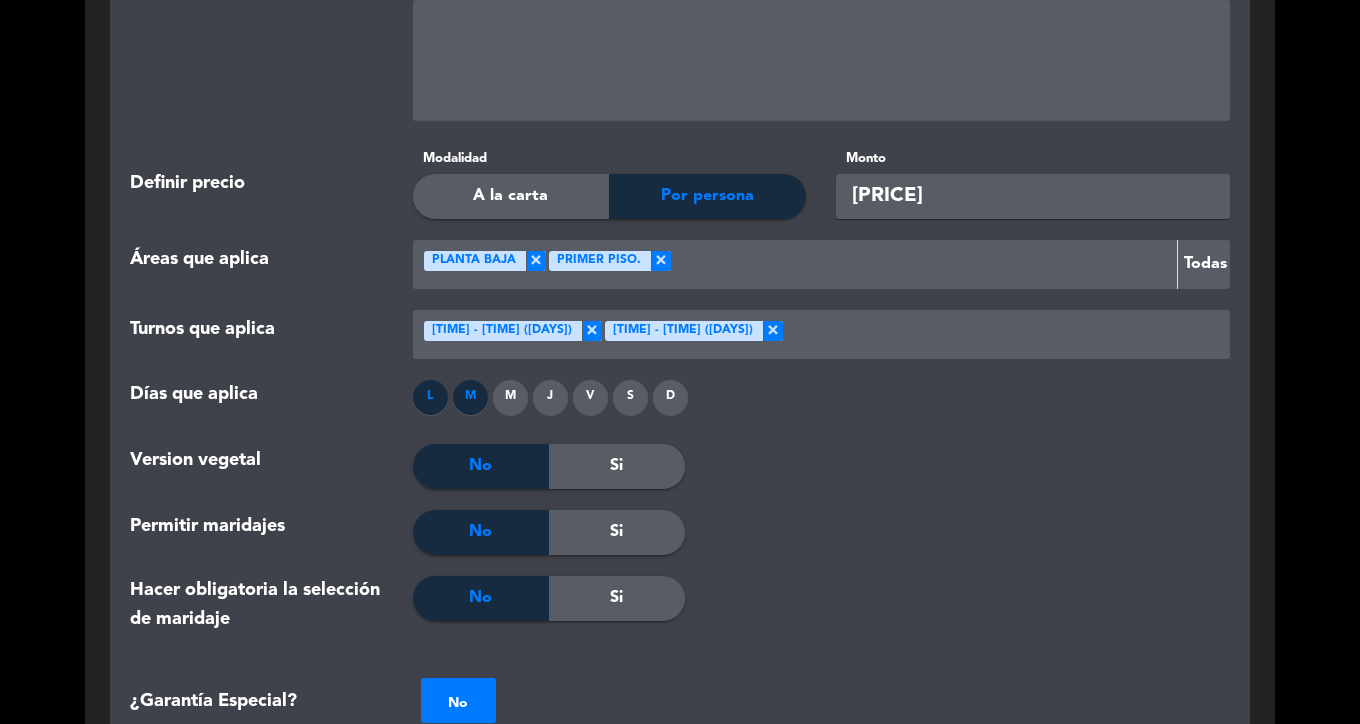 click on "M" at bounding box center (510, 397) 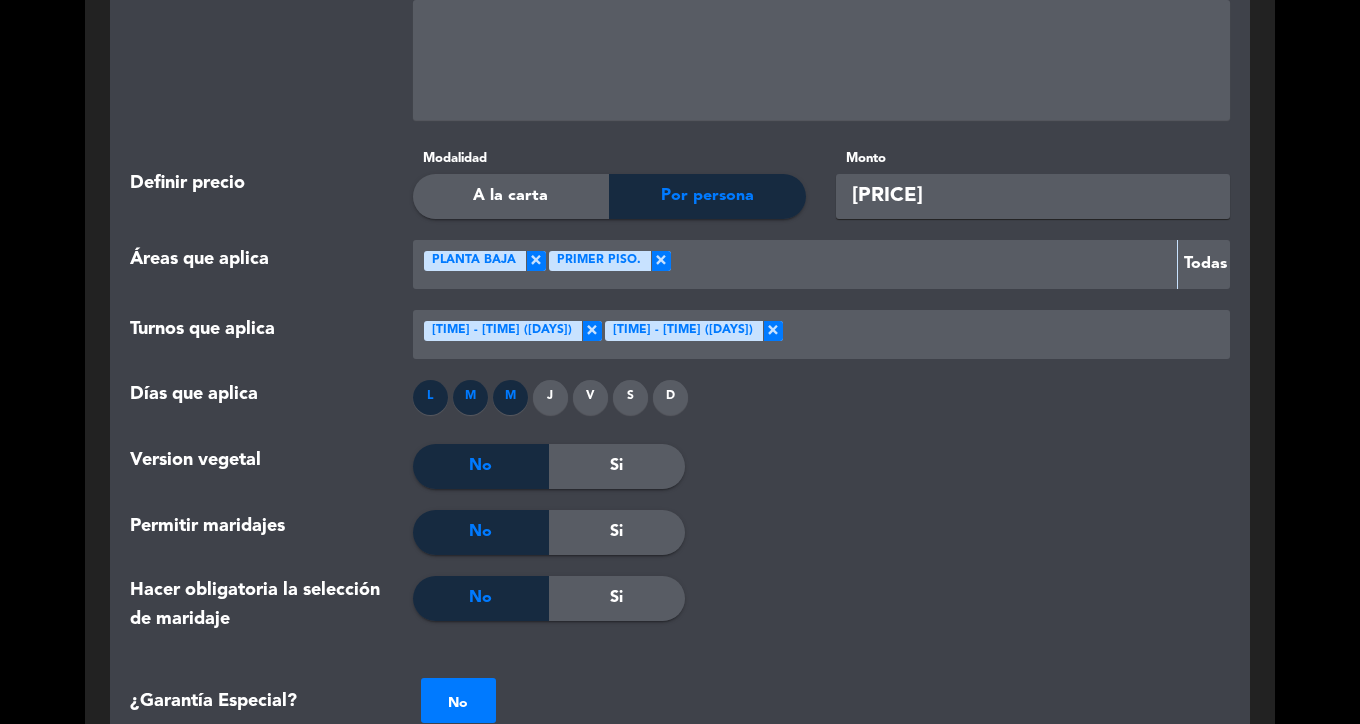 click on "J" at bounding box center (550, 397) 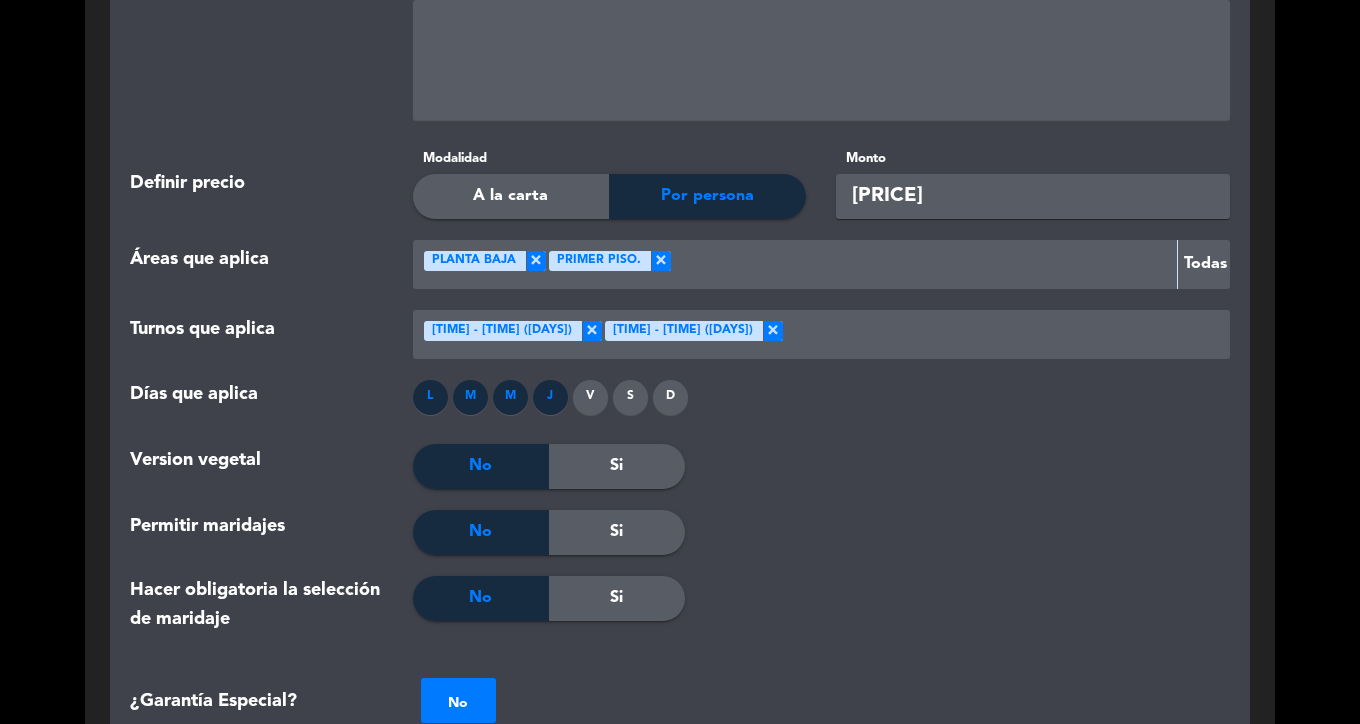 click on "V" at bounding box center (590, 397) 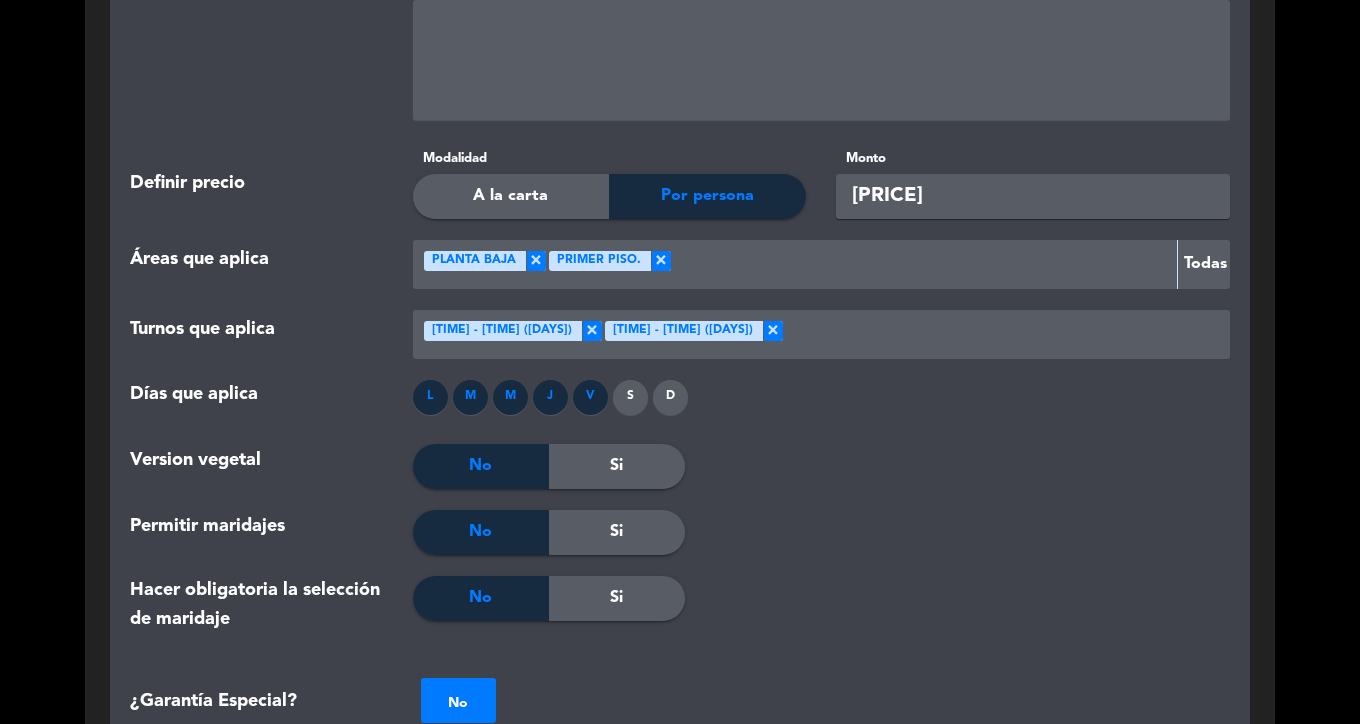 click on "S" at bounding box center (630, 397) 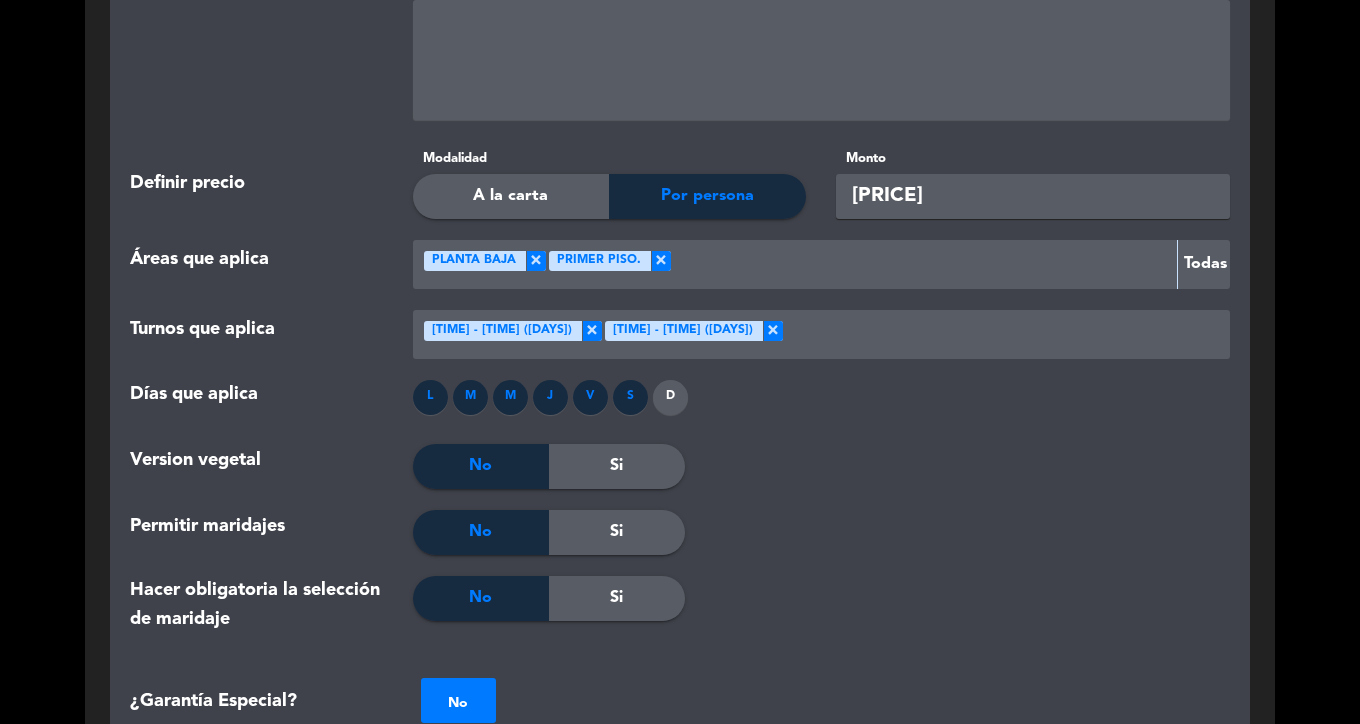 click on "D" at bounding box center (670, 397) 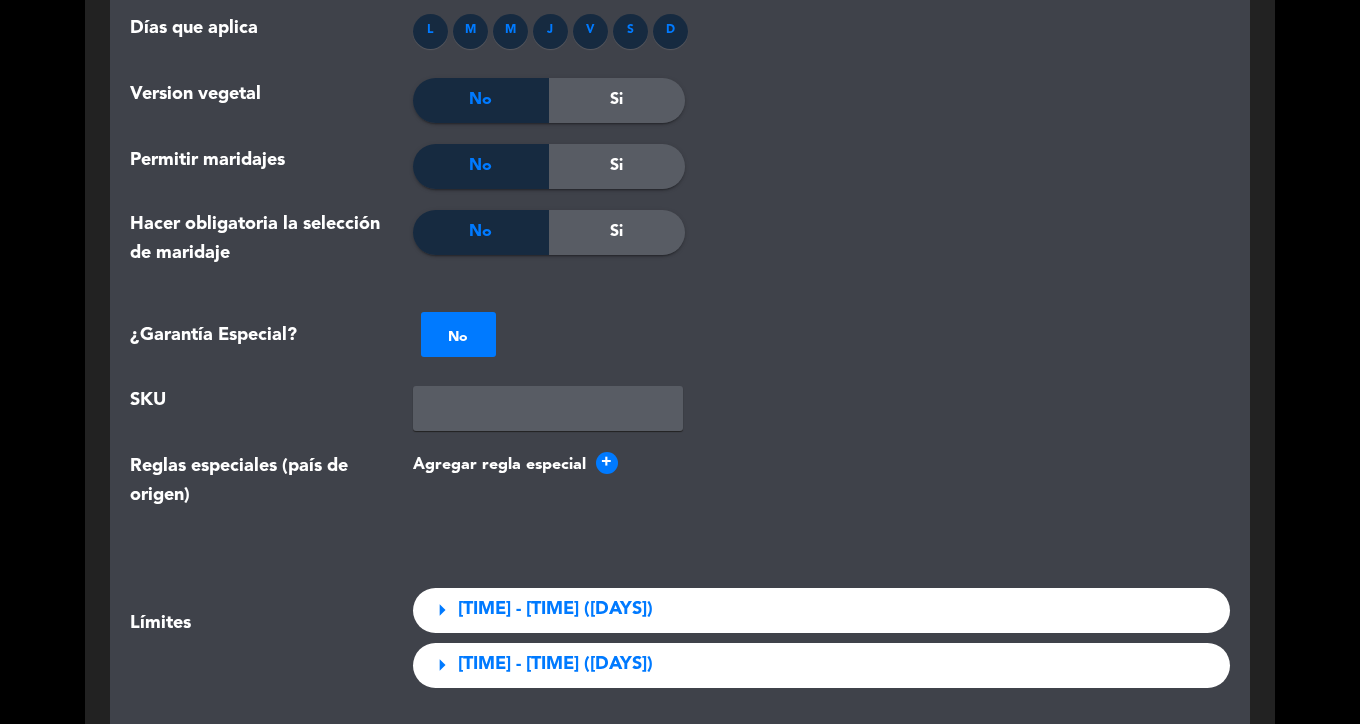 scroll, scrollTop: 1997, scrollLeft: 0, axis: vertical 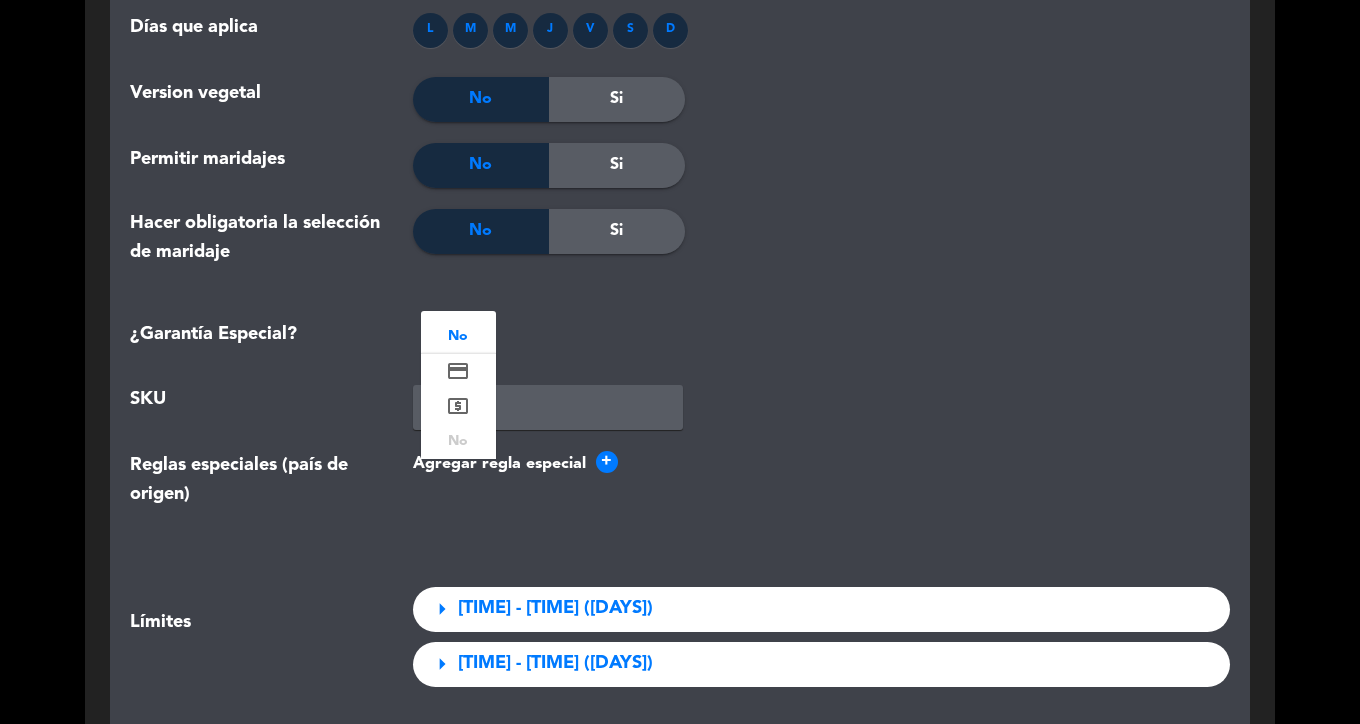 click at bounding box center [458, 333] 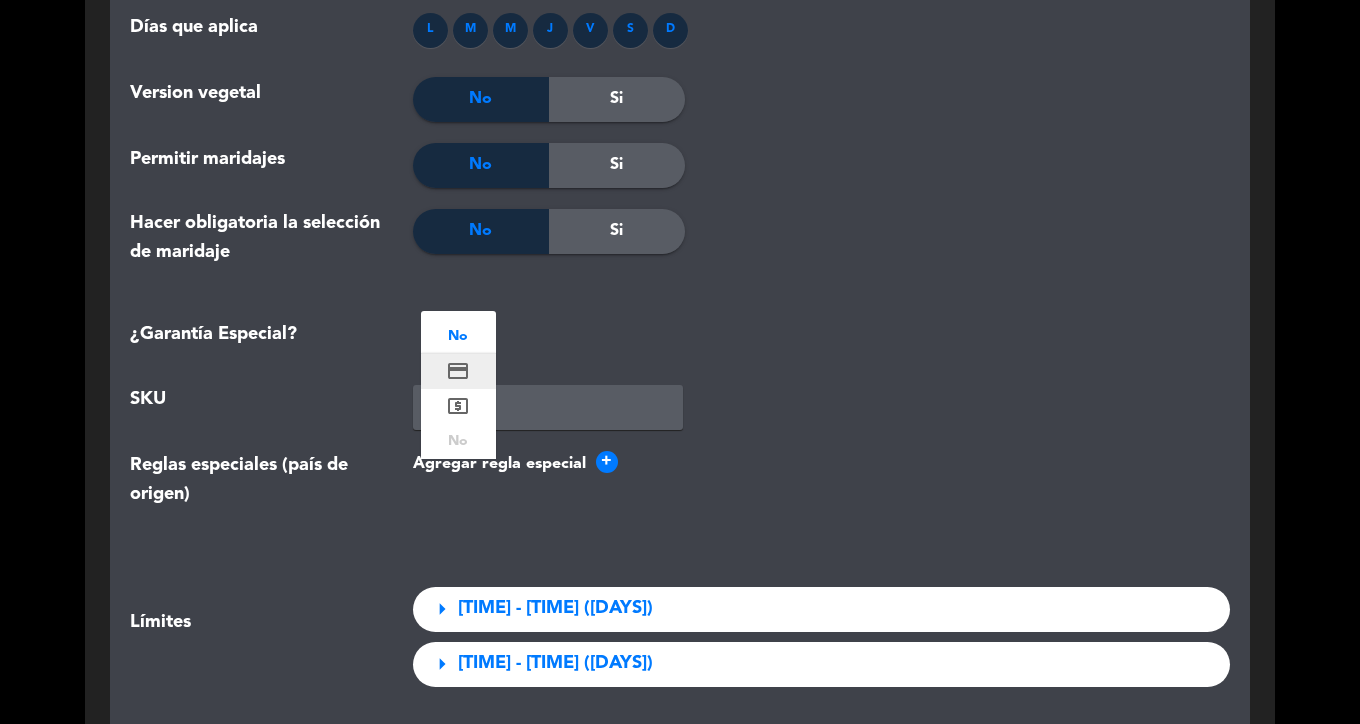 click on "credit_card" at bounding box center (458, 371) 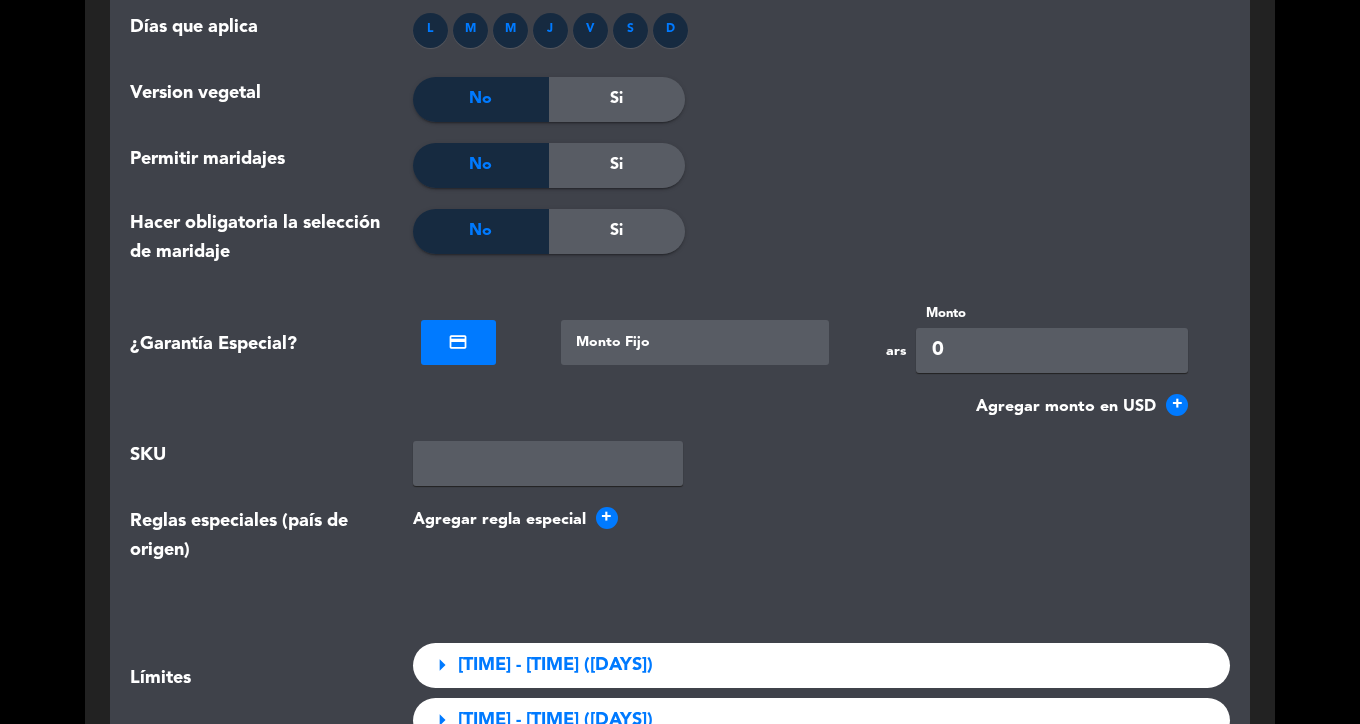 drag, startPoint x: 983, startPoint y: 357, endPoint x: 931, endPoint y: 343, distance: 53.851646 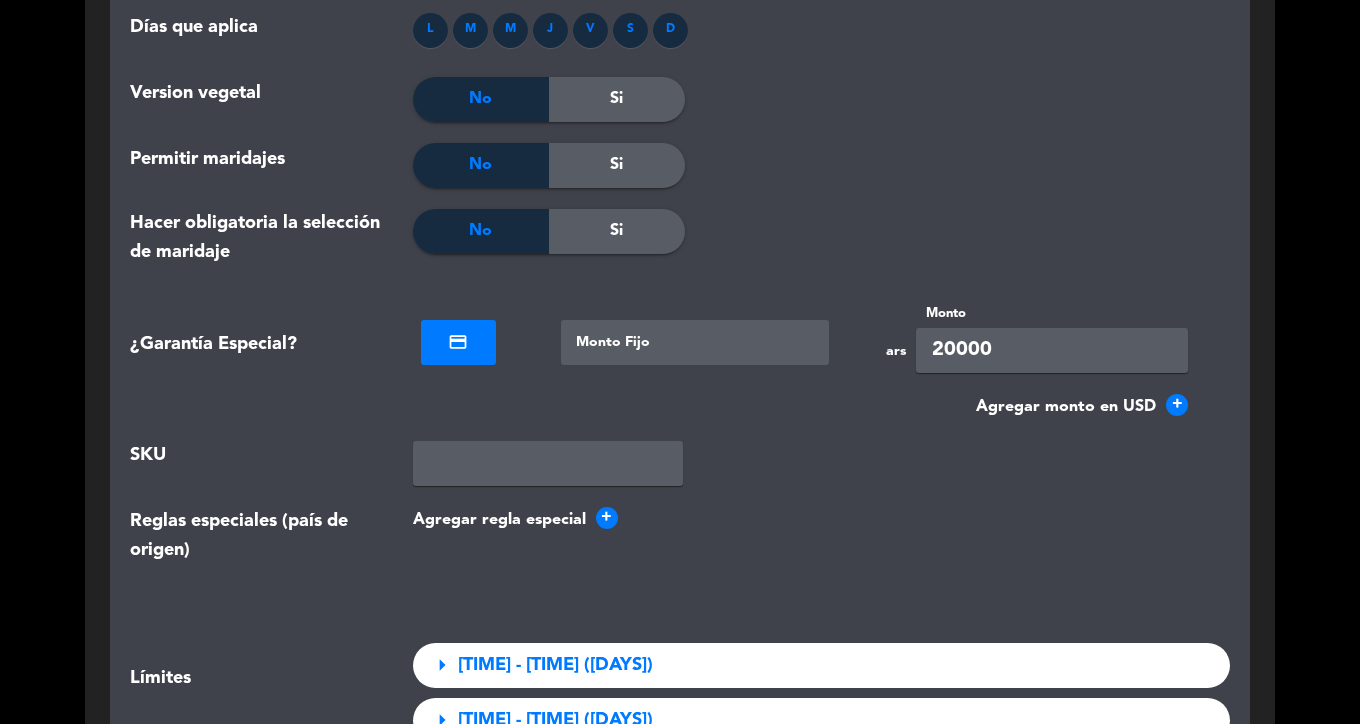 type on "20000" 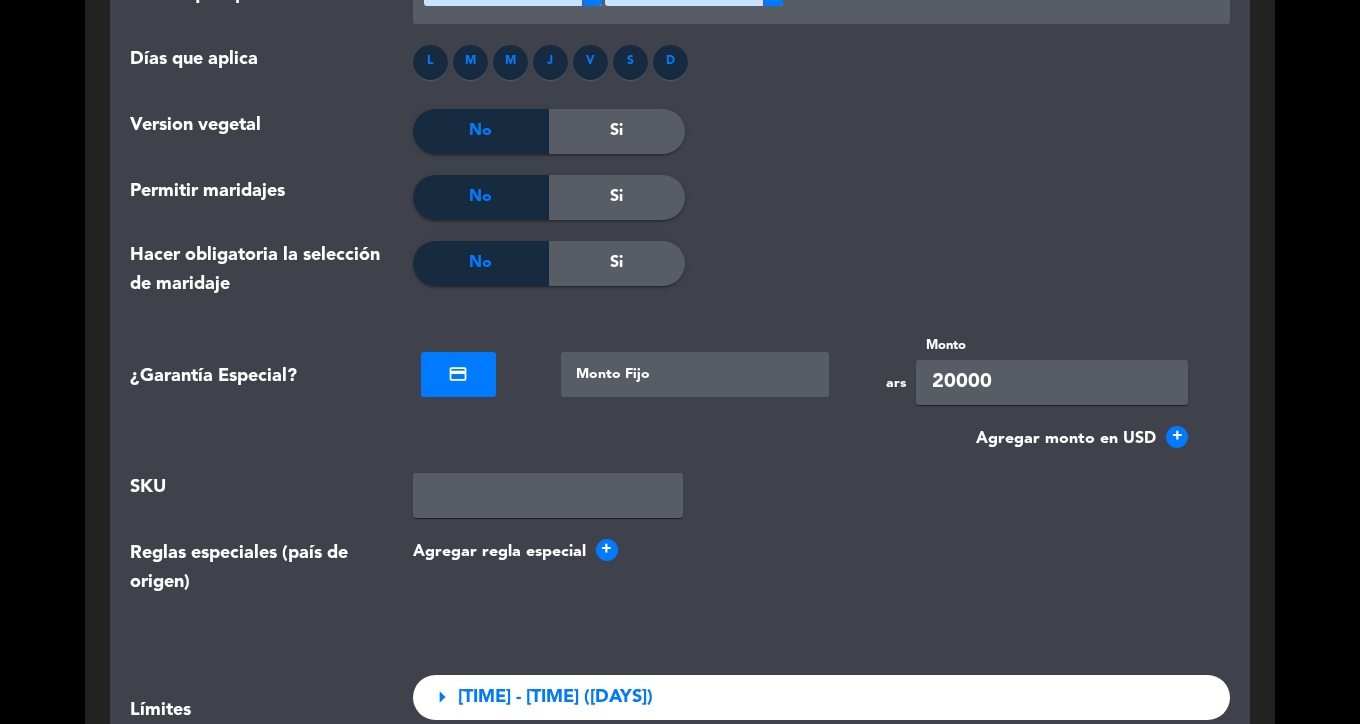 scroll, scrollTop: 1936, scrollLeft: 0, axis: vertical 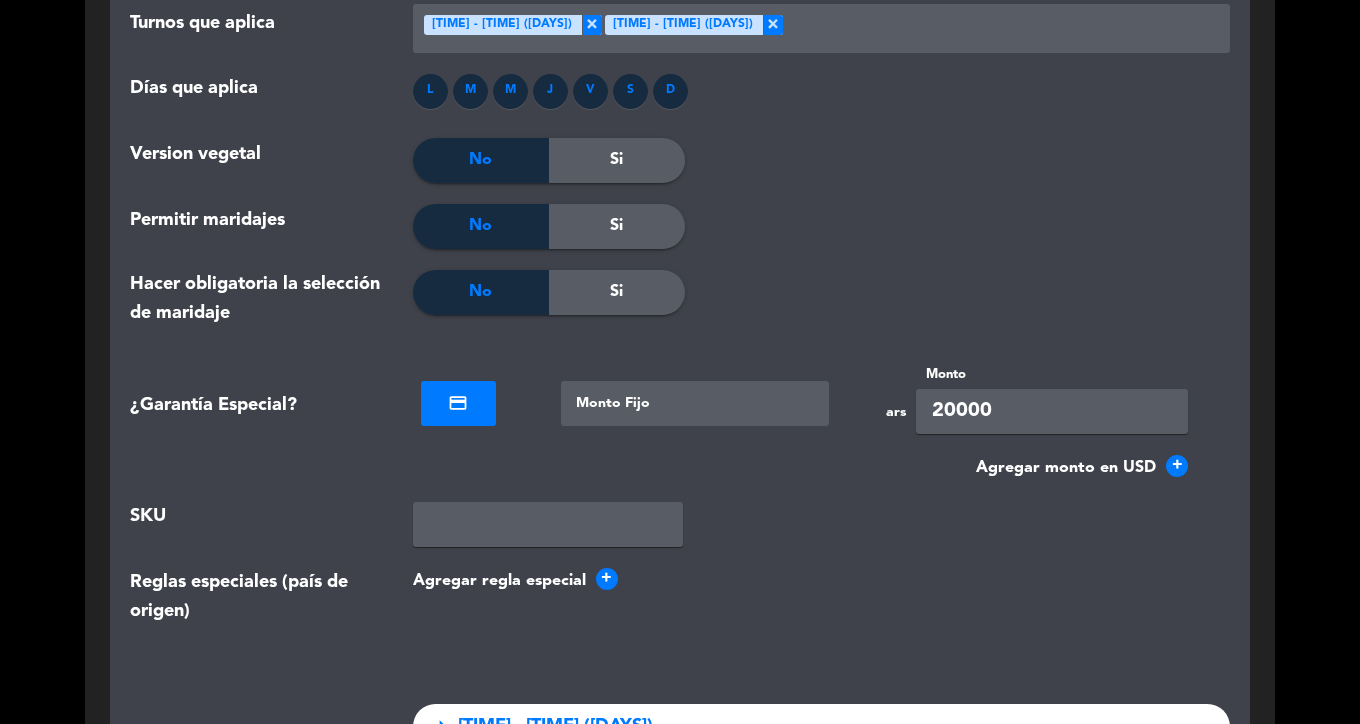 click on "Si" at bounding box center (617, 226) 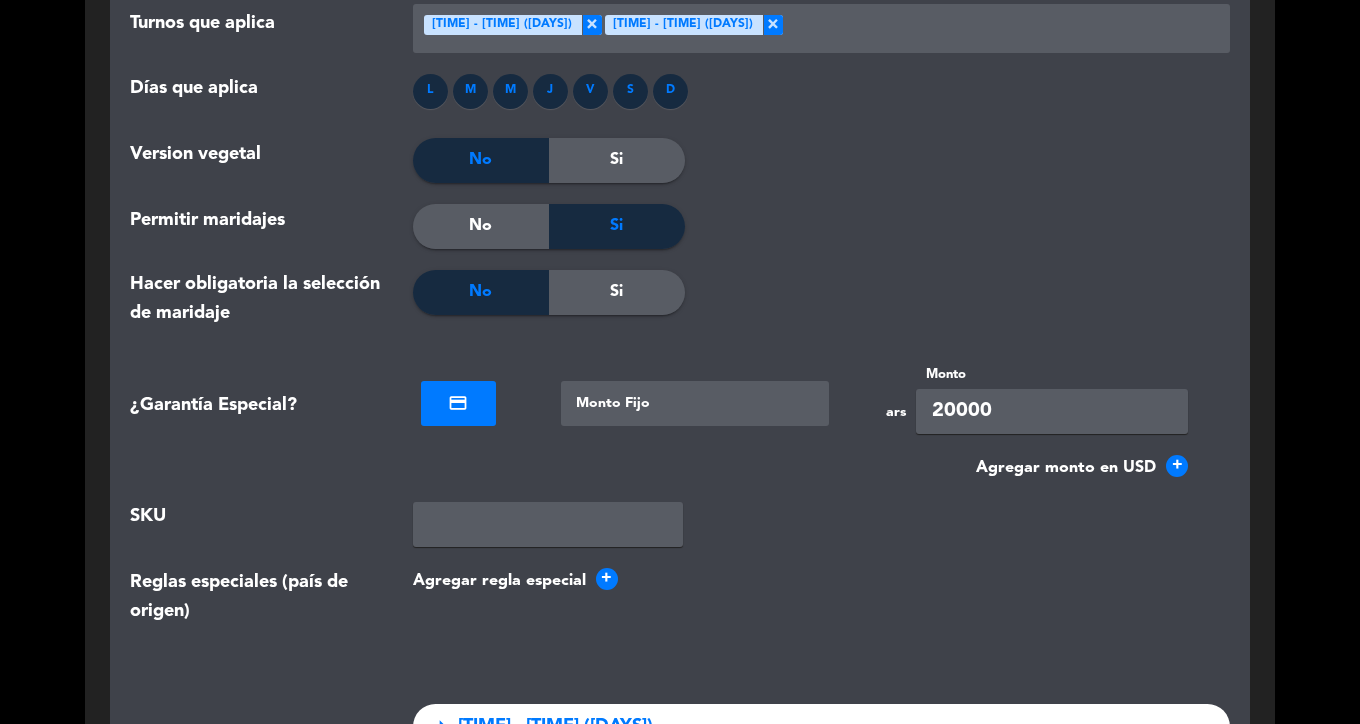 click on "No" at bounding box center [481, 226] 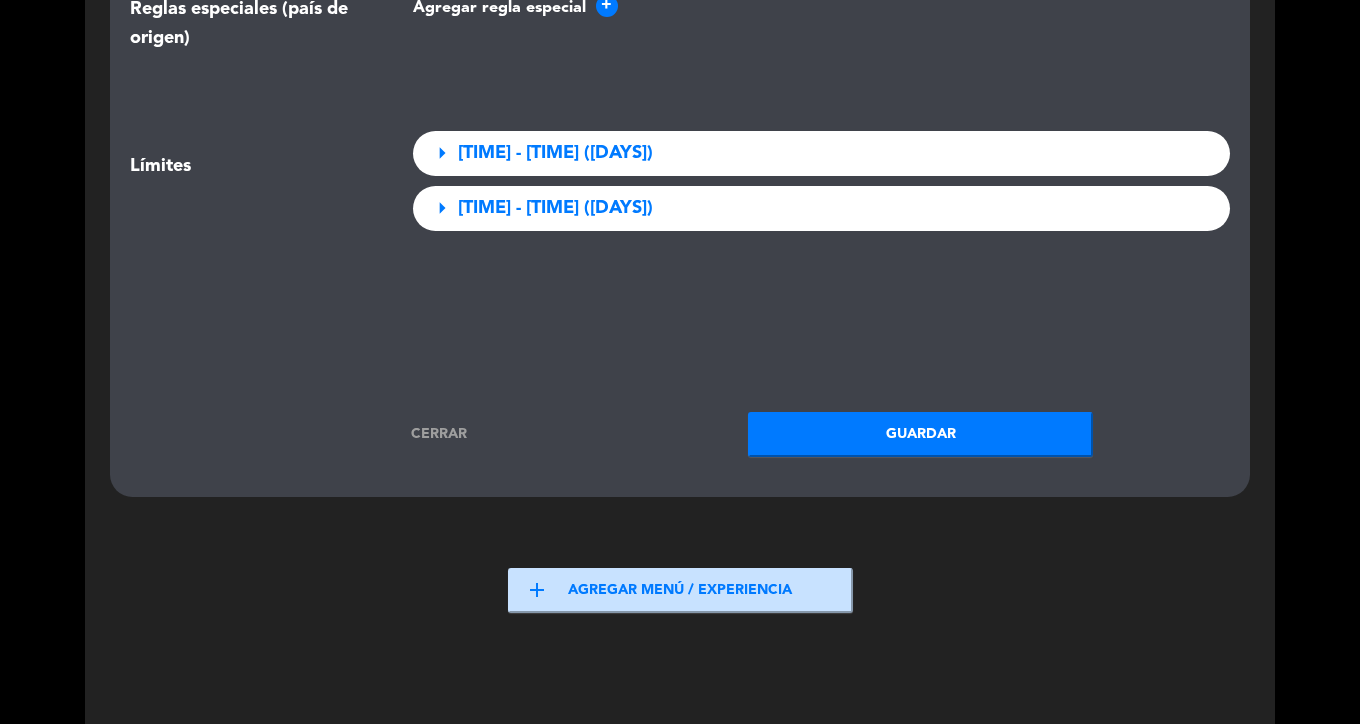 scroll, scrollTop: 2625, scrollLeft: 0, axis: vertical 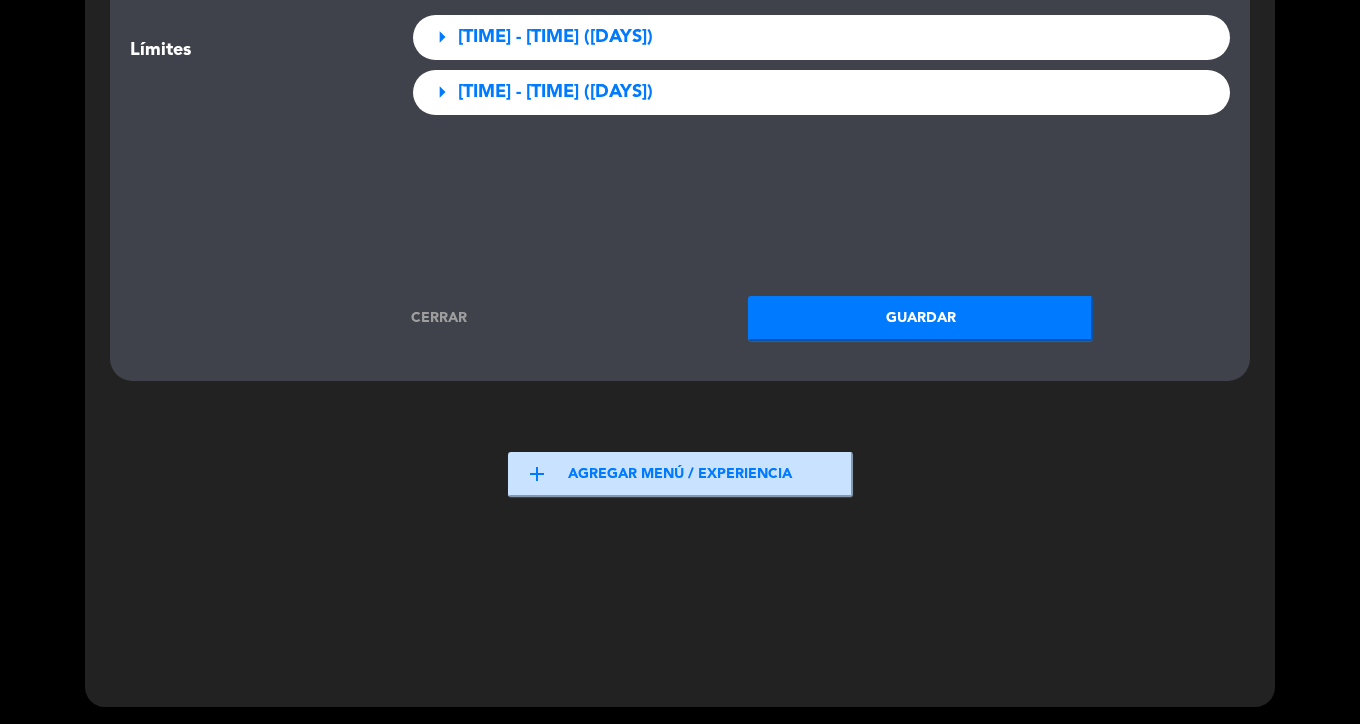 click on "Guardar" at bounding box center (920, 318) 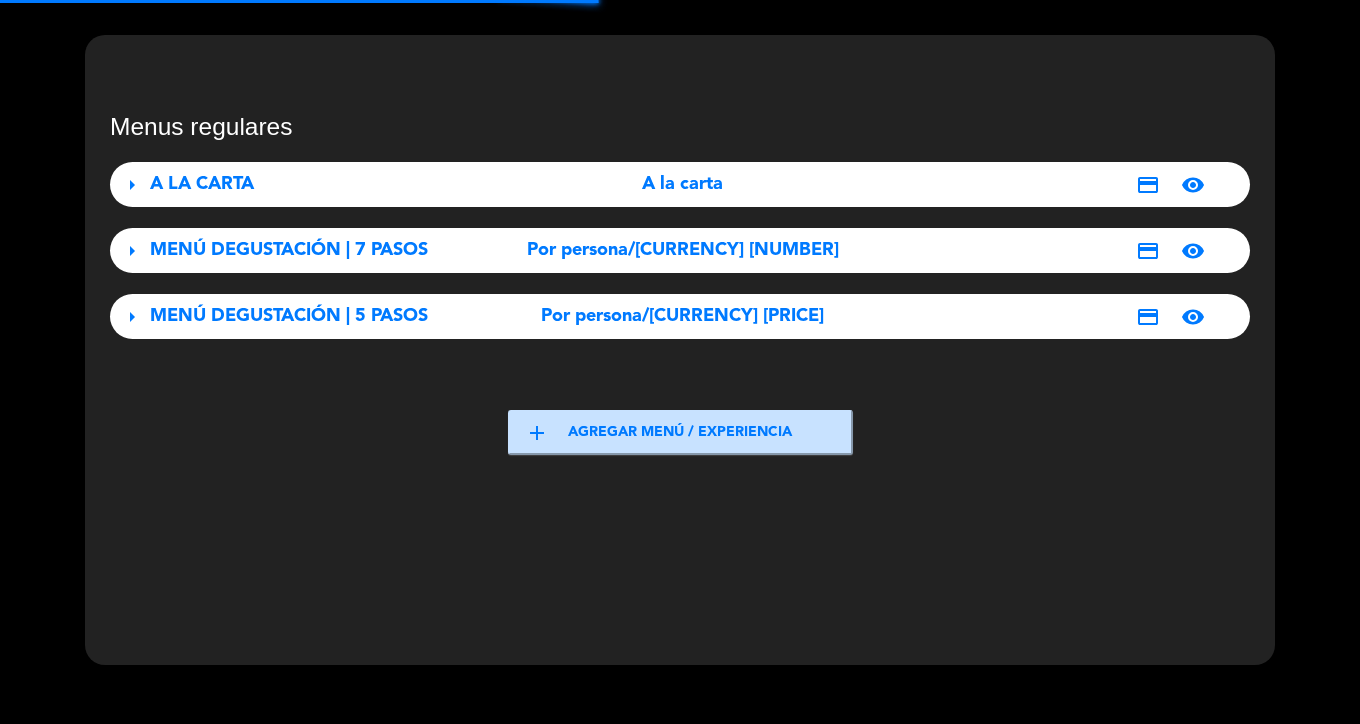 scroll, scrollTop: 60, scrollLeft: 0, axis: vertical 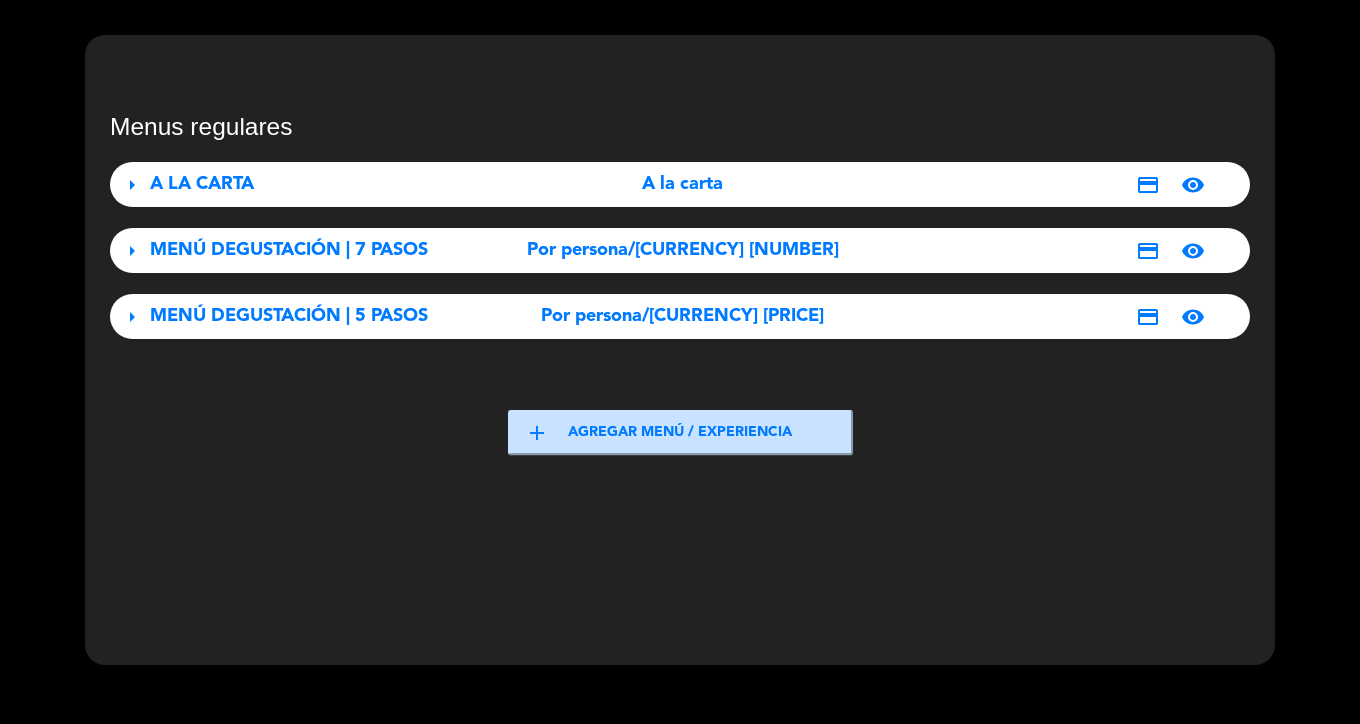 click on "Por persona/[CURRENCY] [NUMBER]" at bounding box center [683, 250] 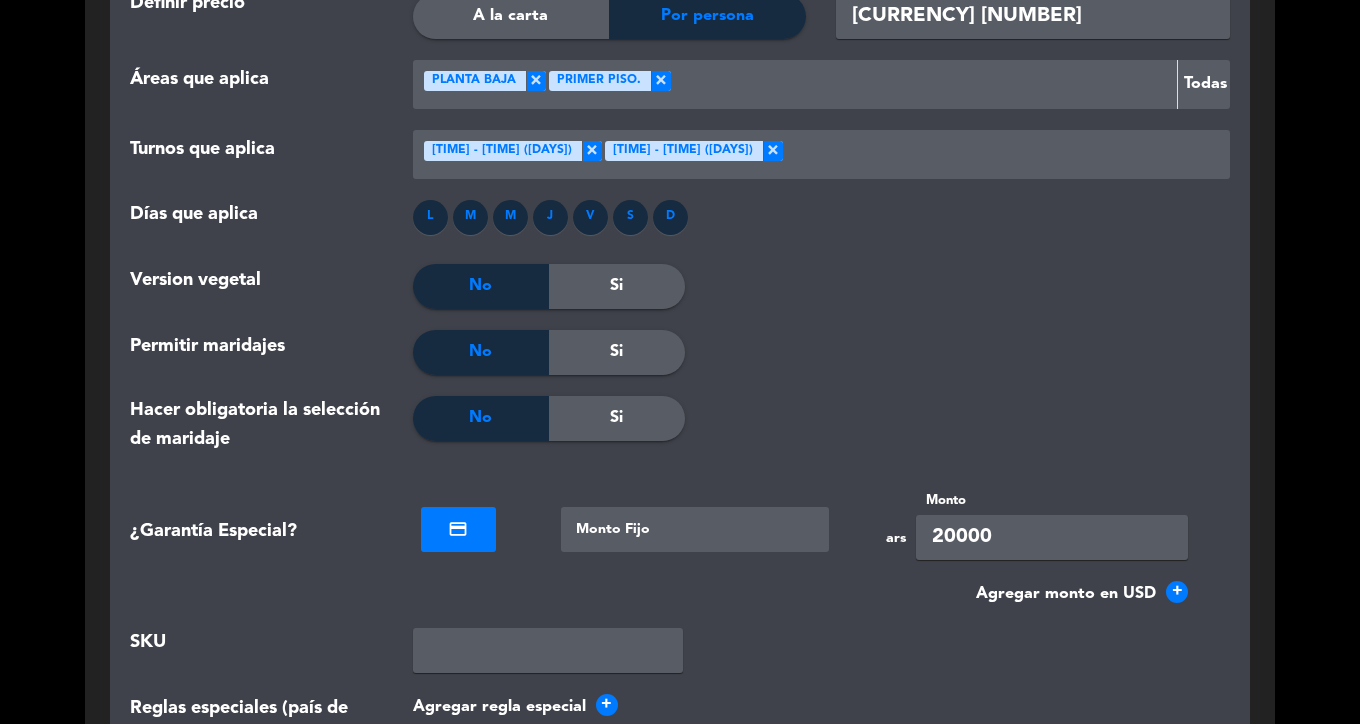 scroll, scrollTop: 1729, scrollLeft: 0, axis: vertical 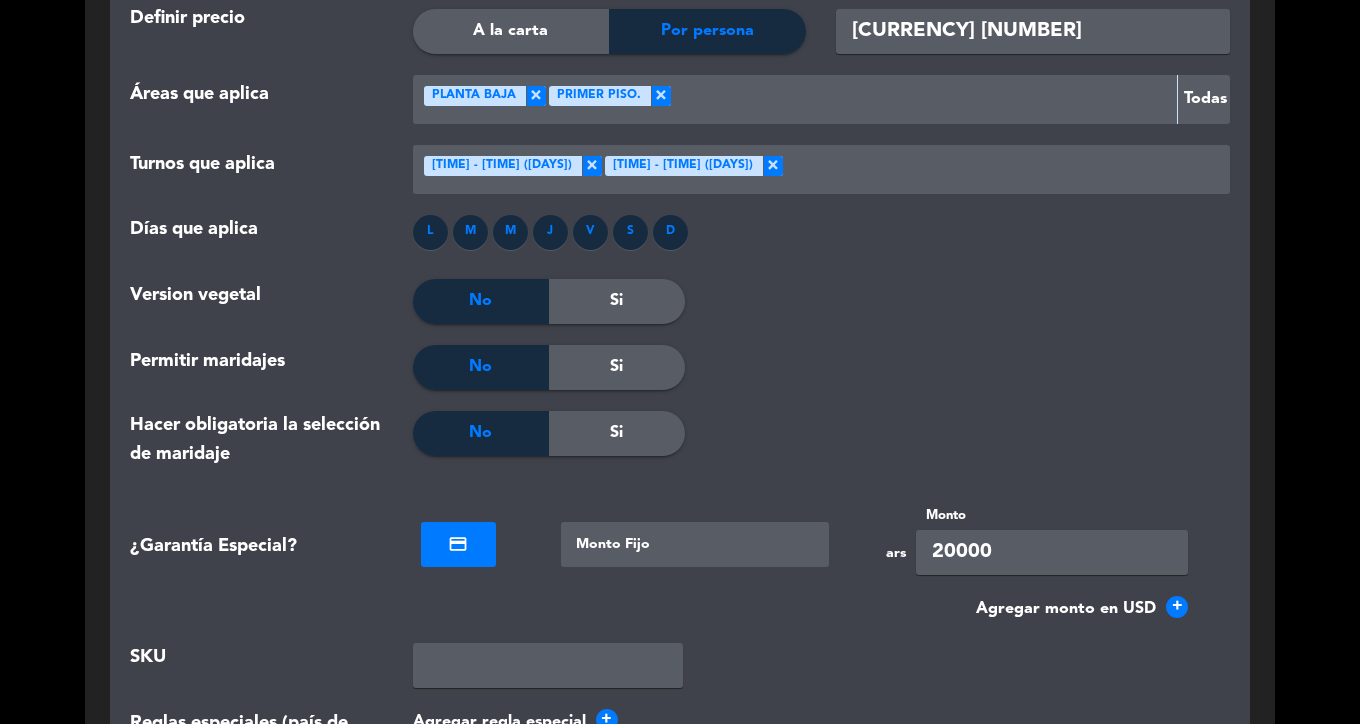 click on "Si" at bounding box center (616, 367) 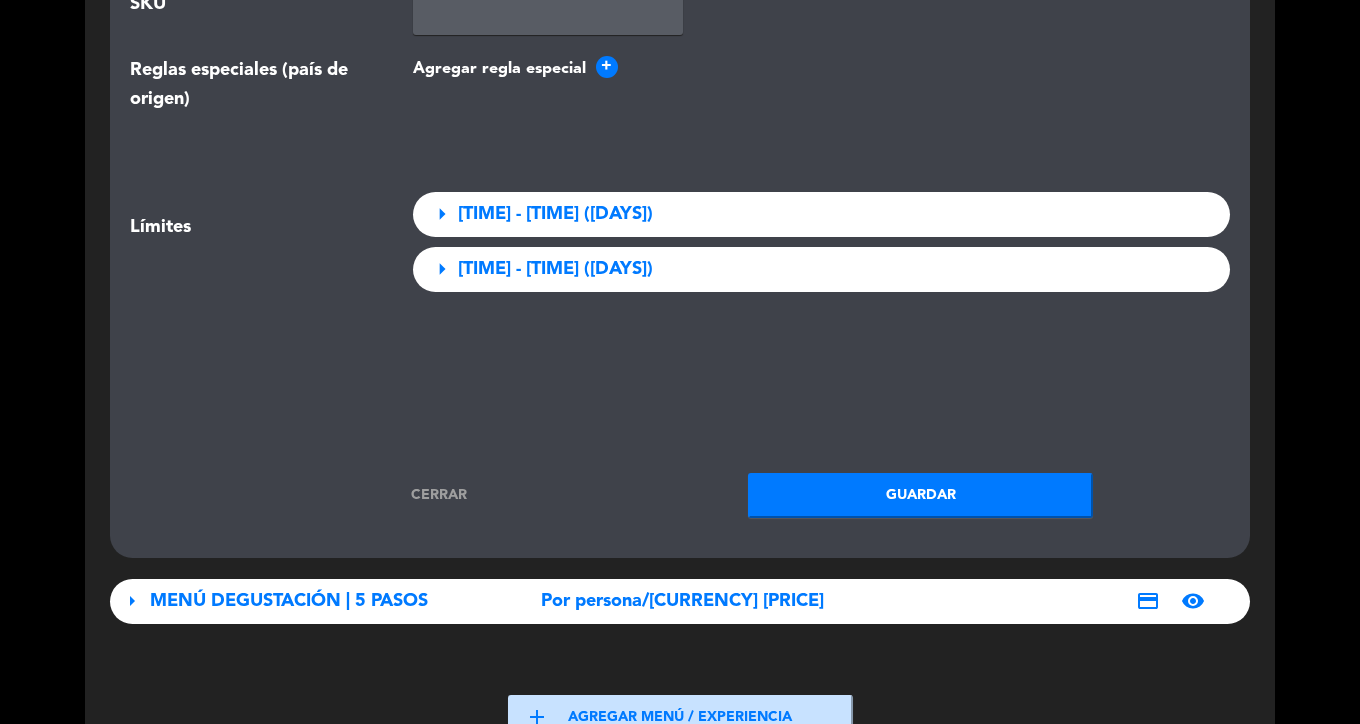 scroll, scrollTop: 2418, scrollLeft: 0, axis: vertical 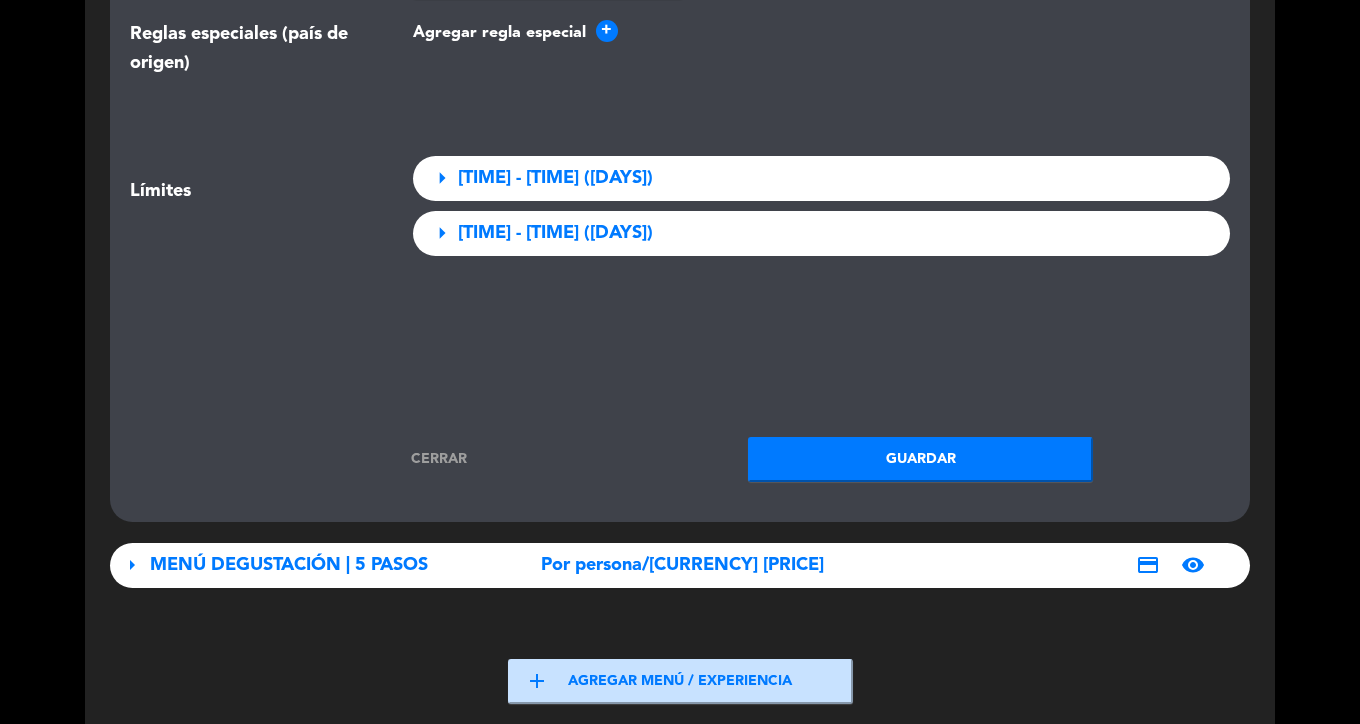 click on "Guardar" at bounding box center [920, 459] 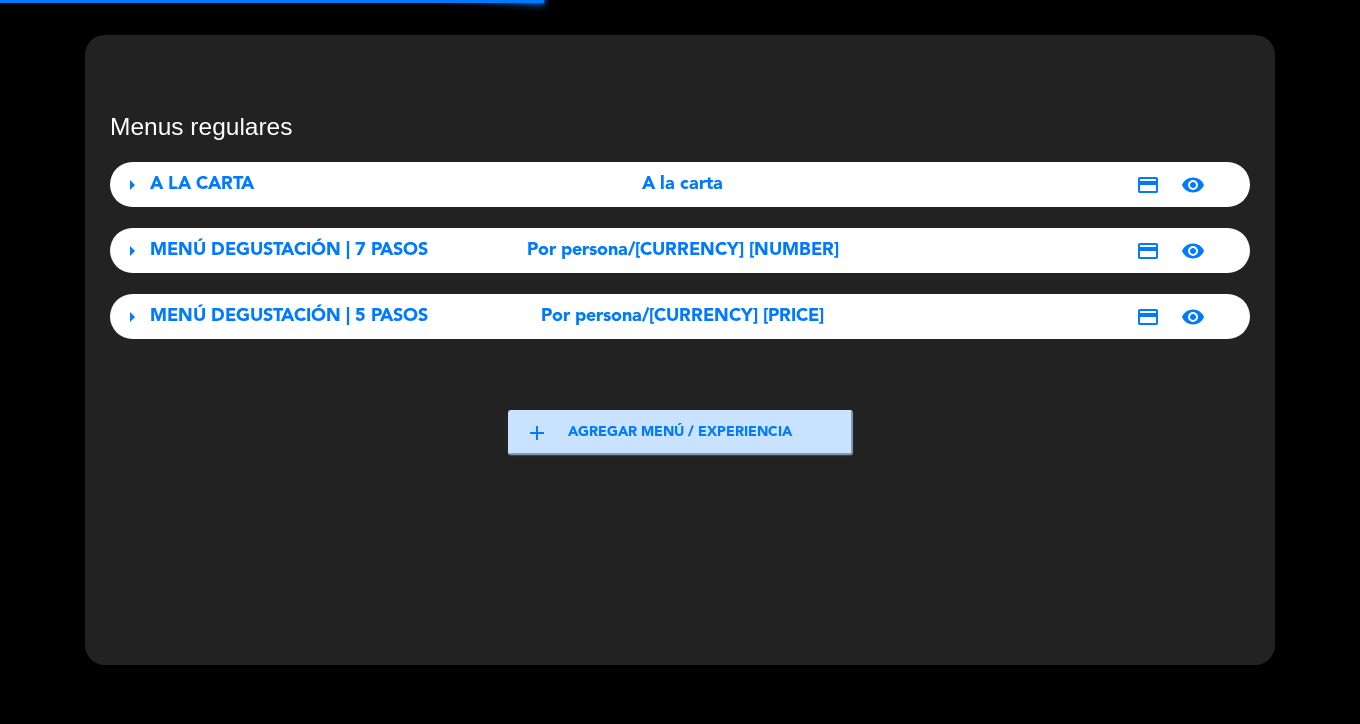 scroll, scrollTop: 60, scrollLeft: 0, axis: vertical 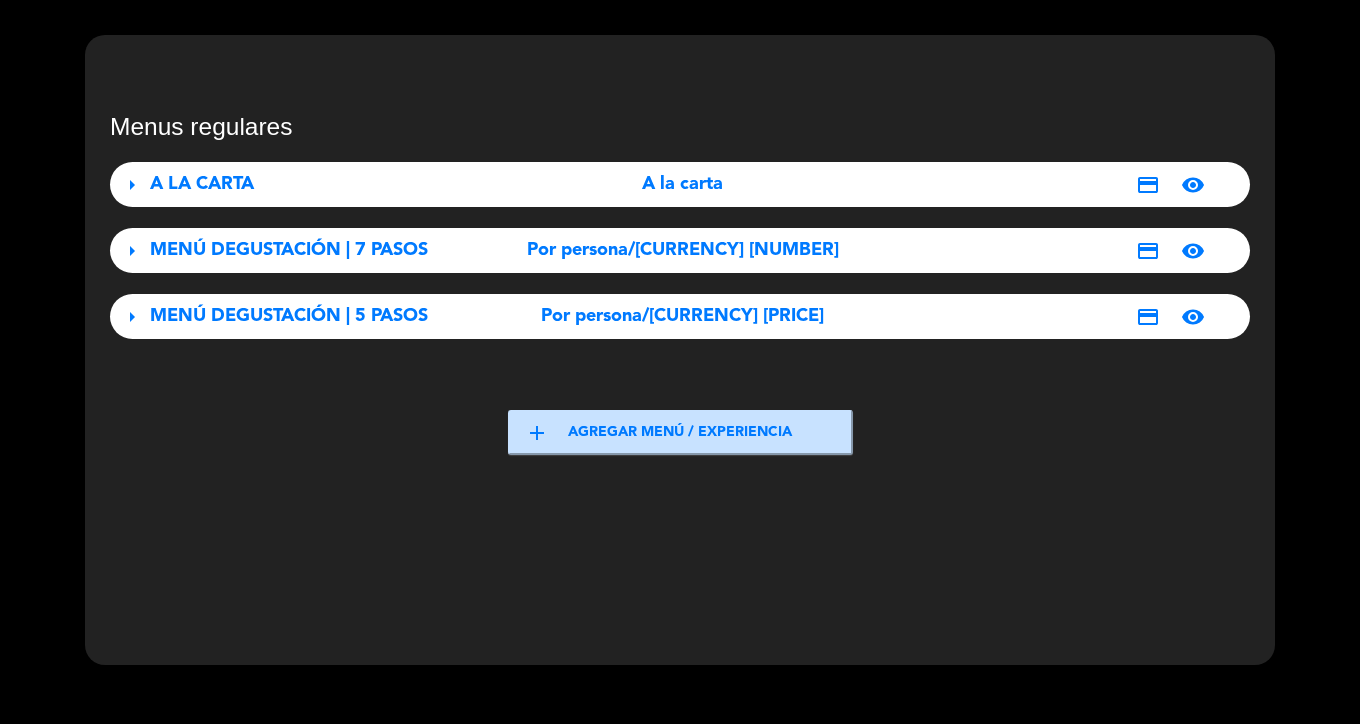 click on "MENÚ DEGUSTACIÓN | 5 PASOS" at bounding box center (327, 316) 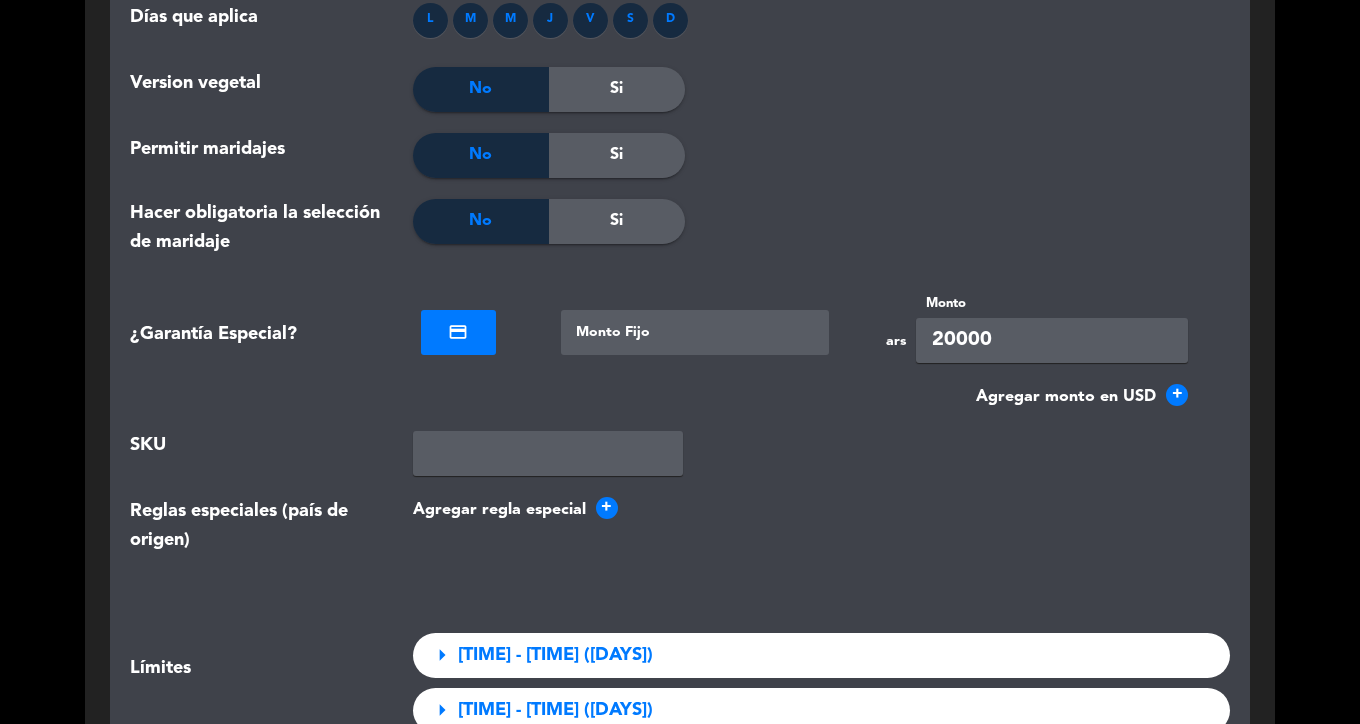 scroll, scrollTop: 1999, scrollLeft: 0, axis: vertical 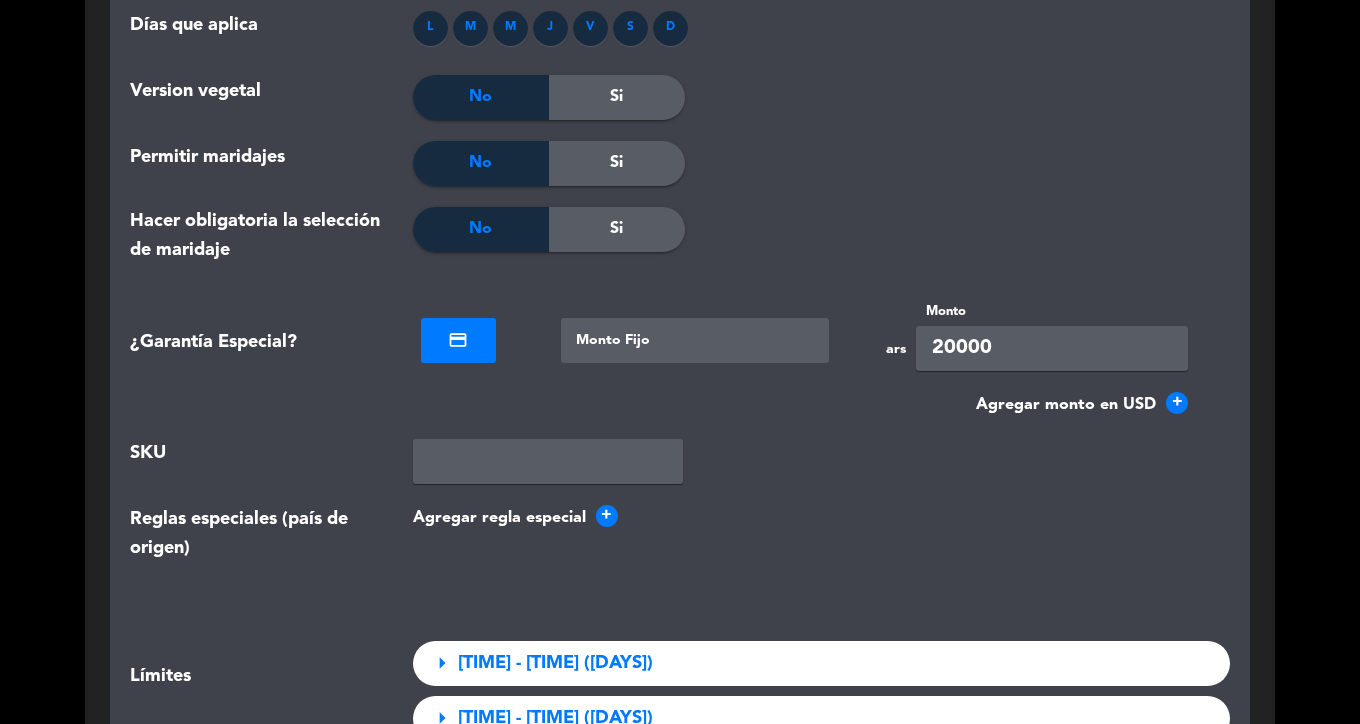 click on "Si" at bounding box center [617, 163] 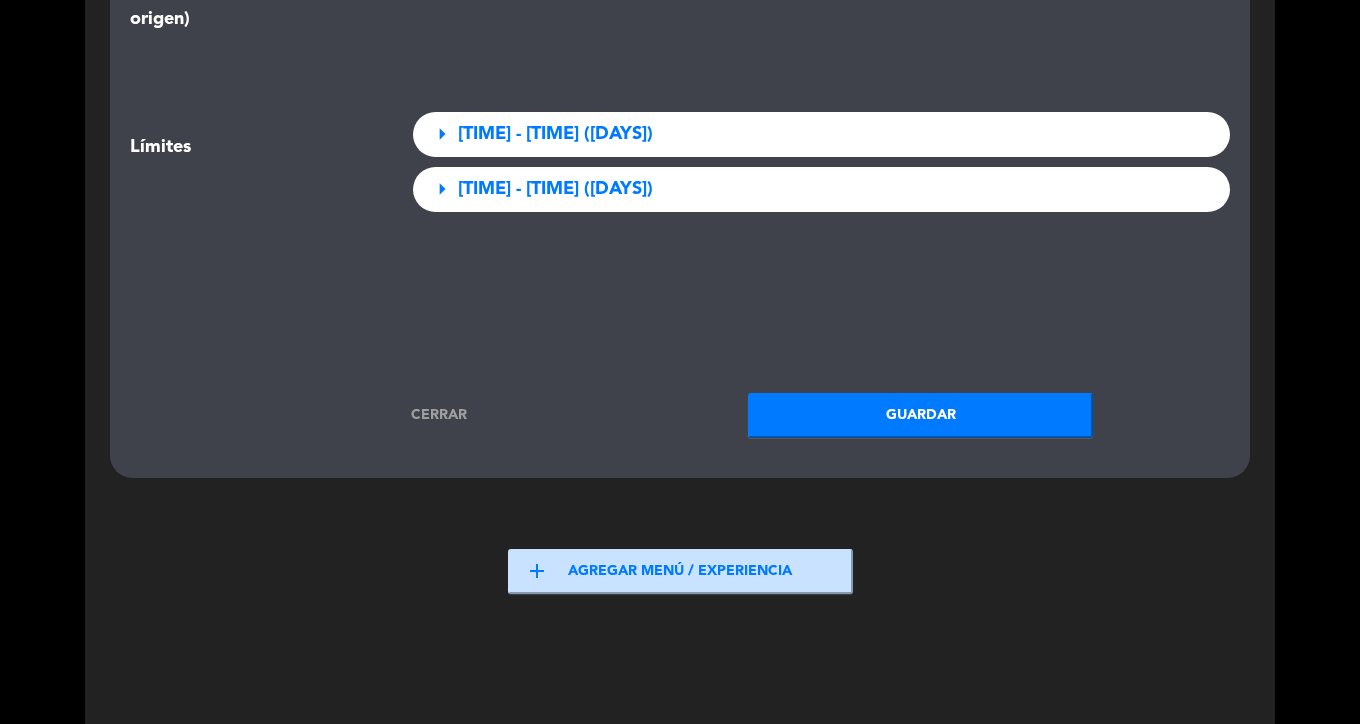 scroll, scrollTop: 2625, scrollLeft: 0, axis: vertical 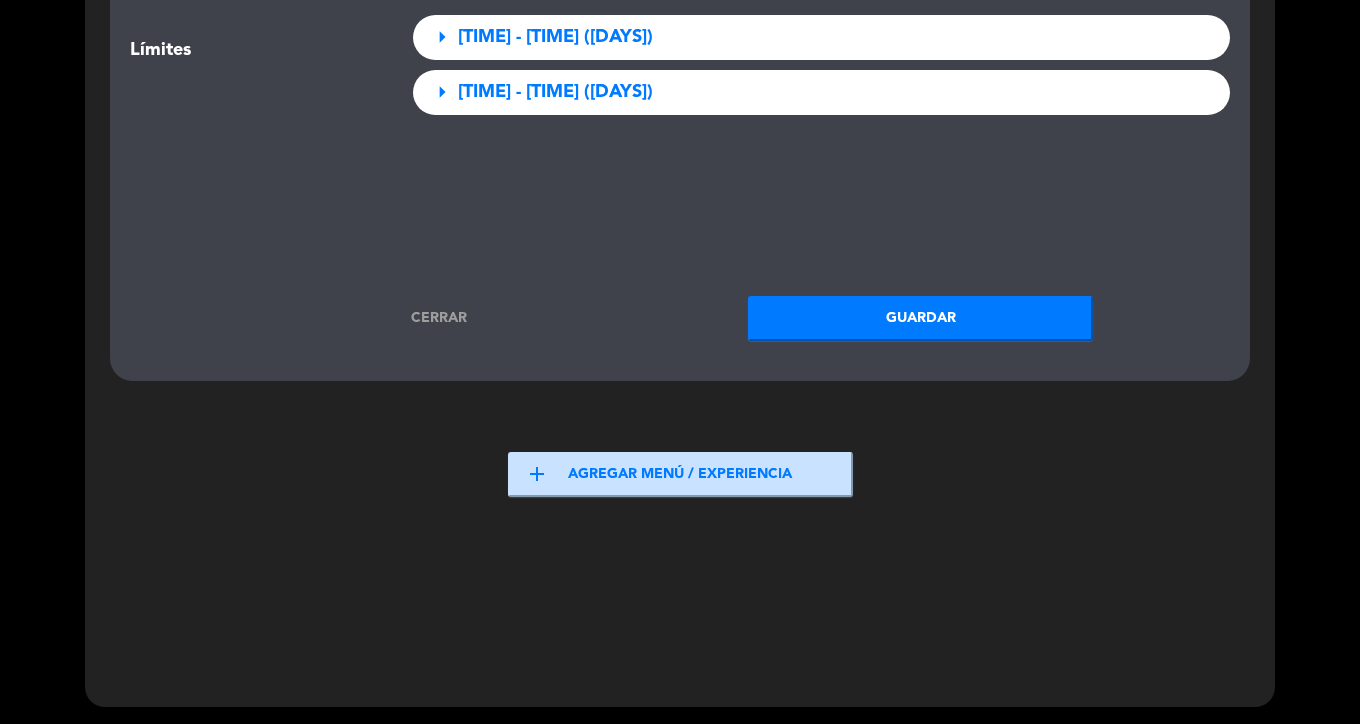 click on "Guardar" at bounding box center (920, 318) 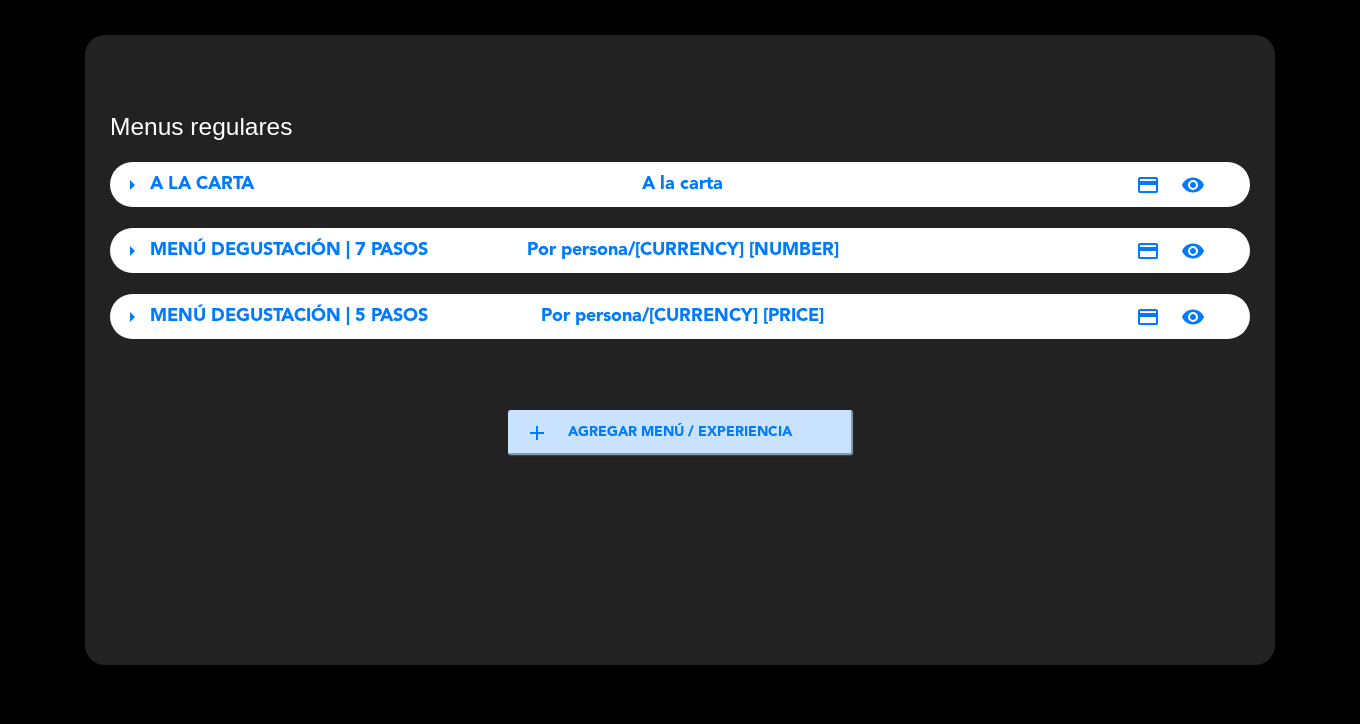 scroll, scrollTop: 0, scrollLeft: 0, axis: both 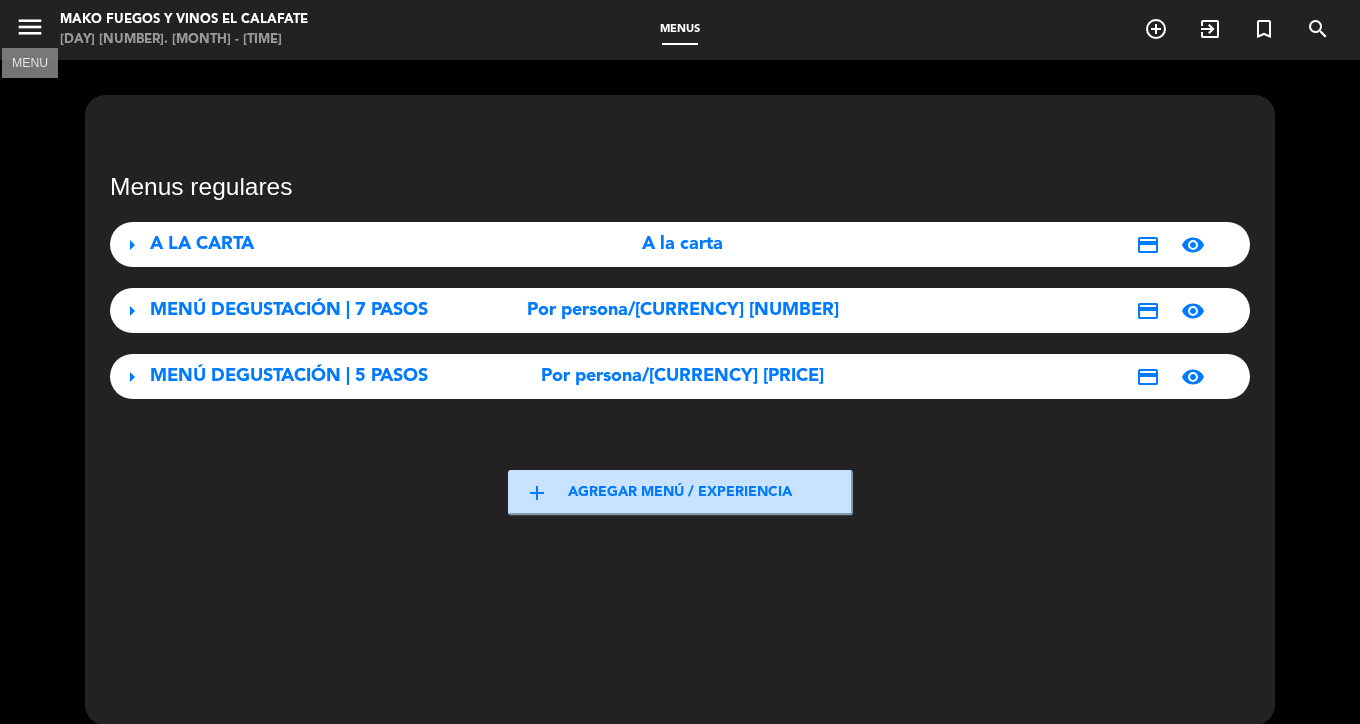 click on "menu" at bounding box center [30, 27] 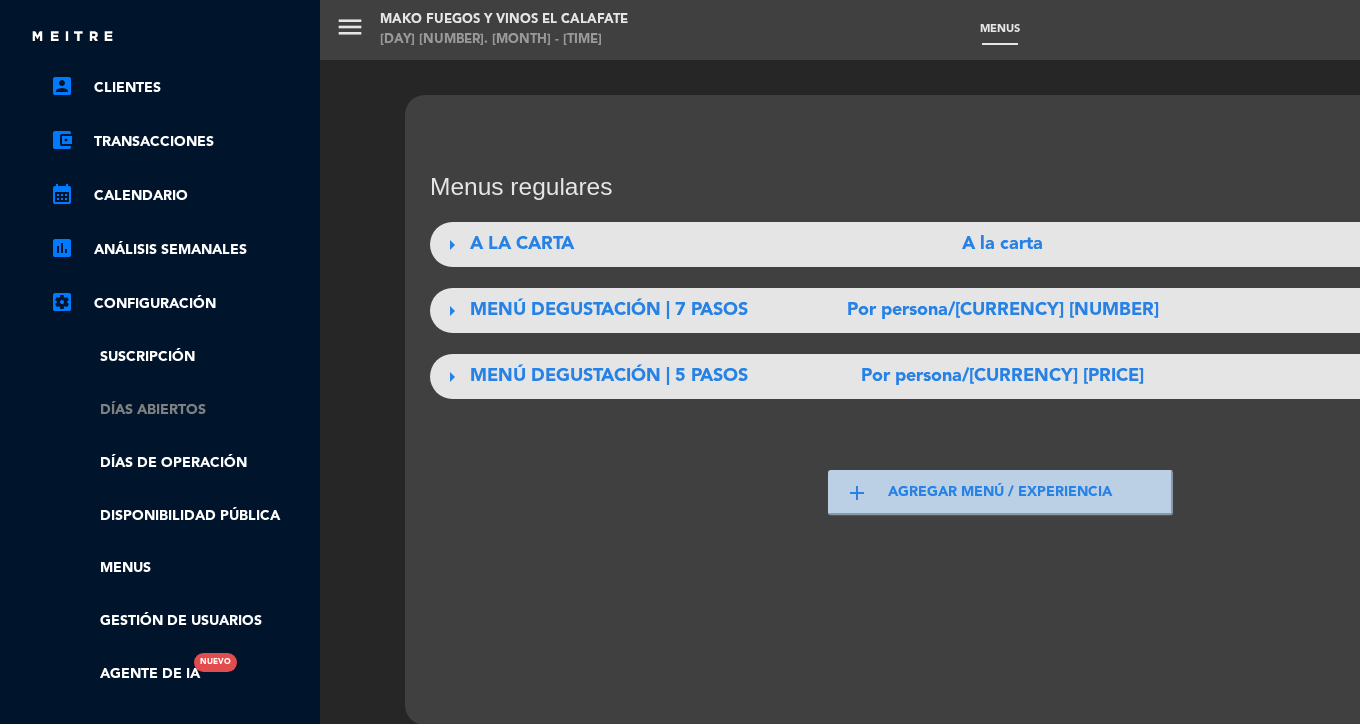 scroll, scrollTop: 306, scrollLeft: 0, axis: vertical 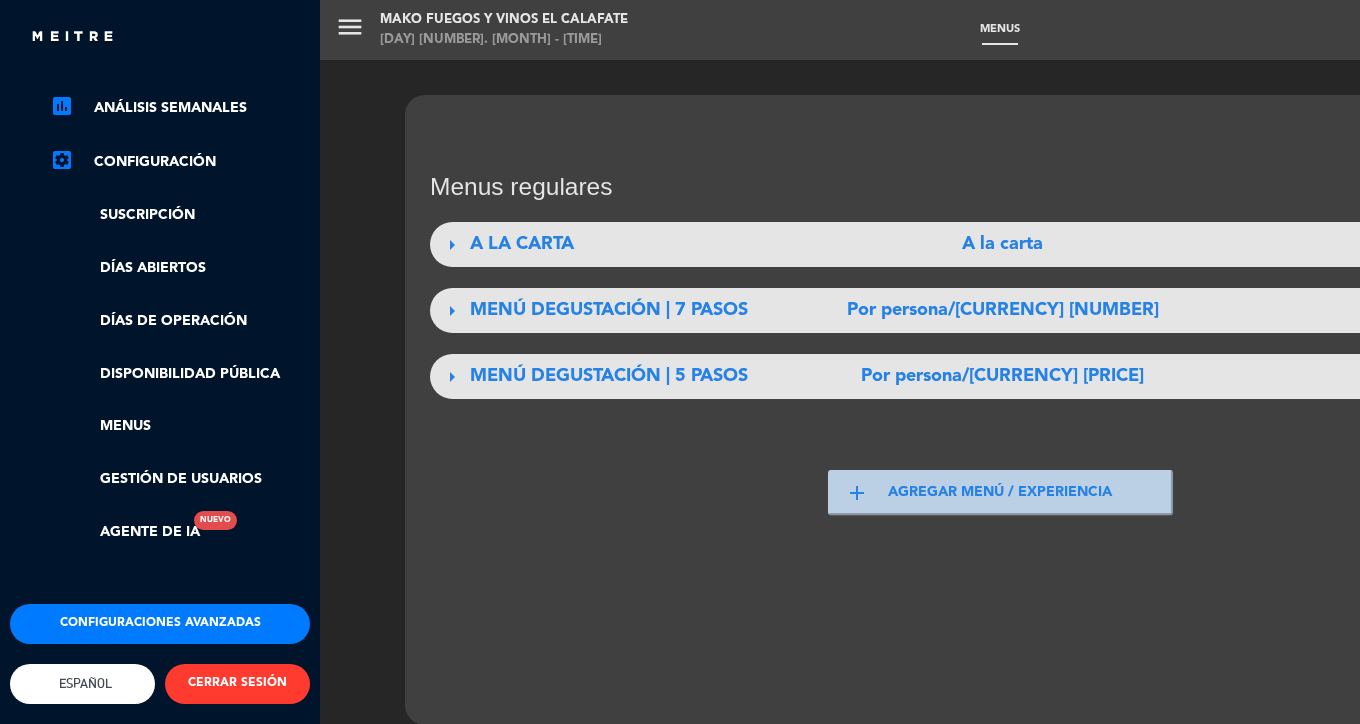 click on "Configuraciones avanzadas" 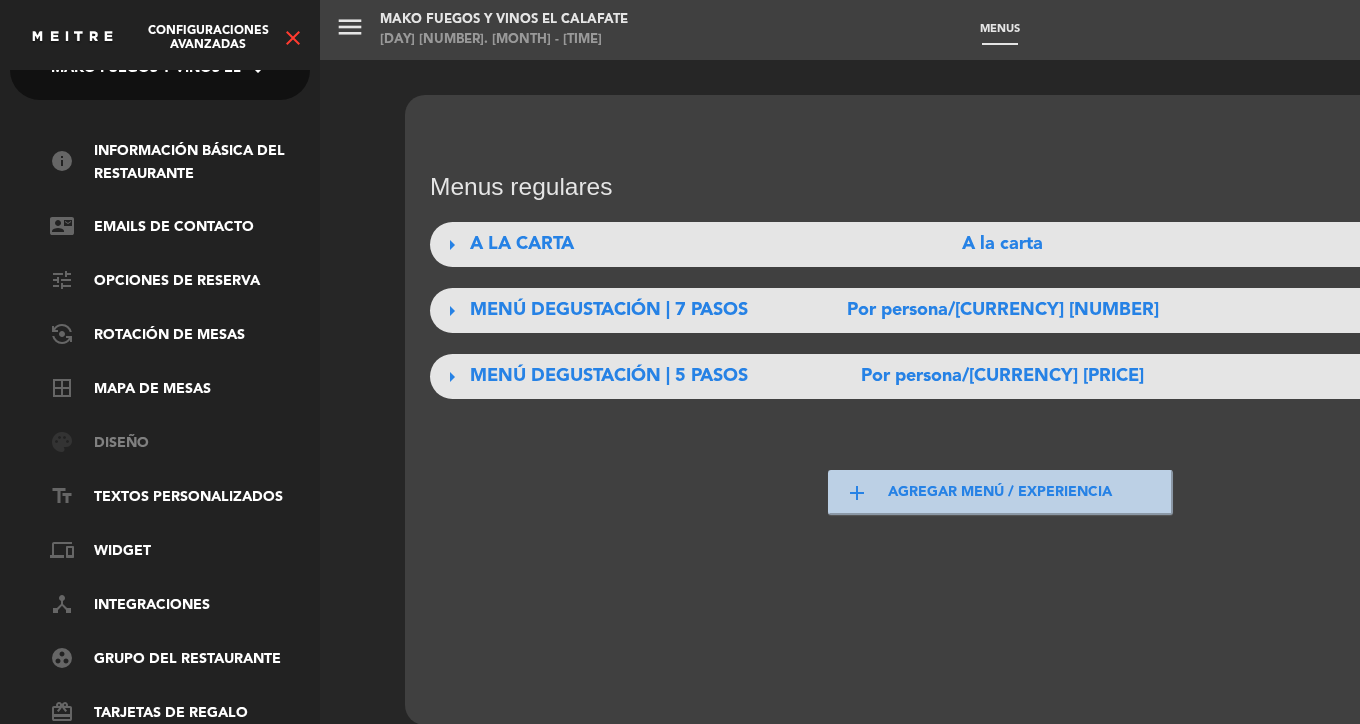 scroll, scrollTop: 91, scrollLeft: 0, axis: vertical 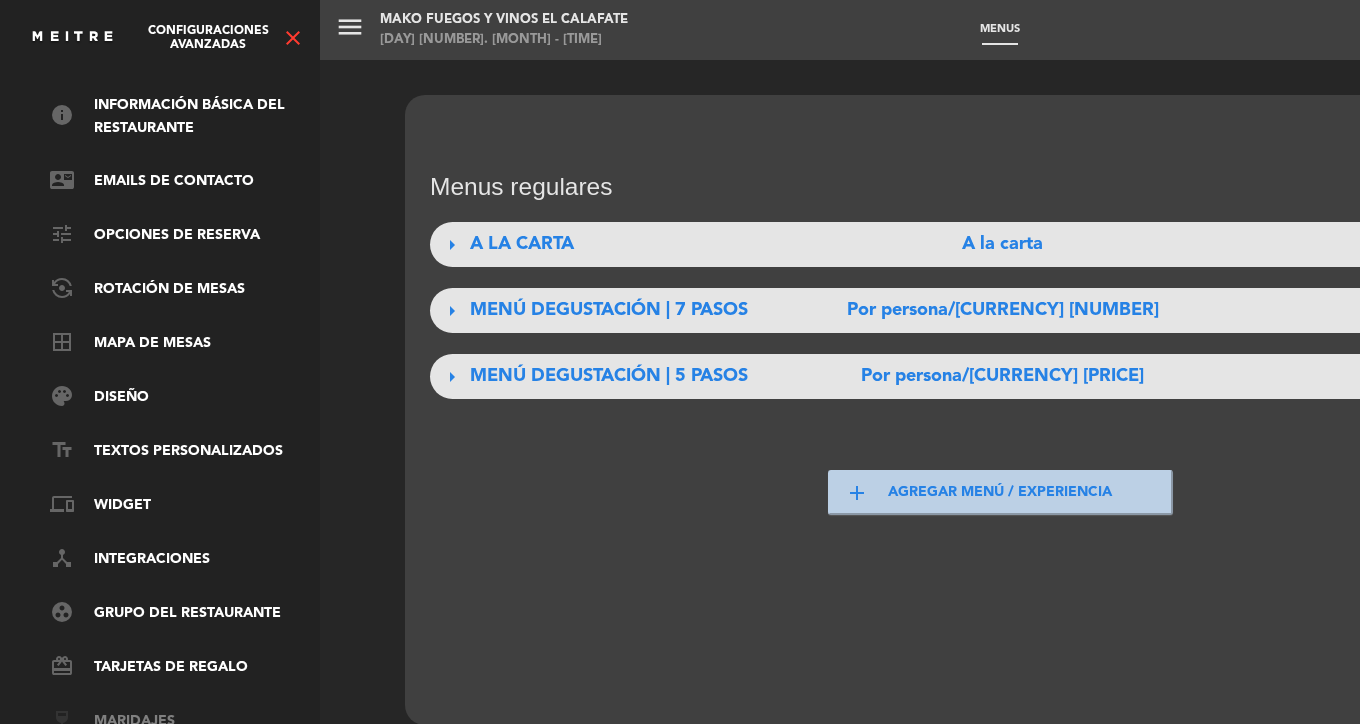 click on "wine_bar   Maridajes" 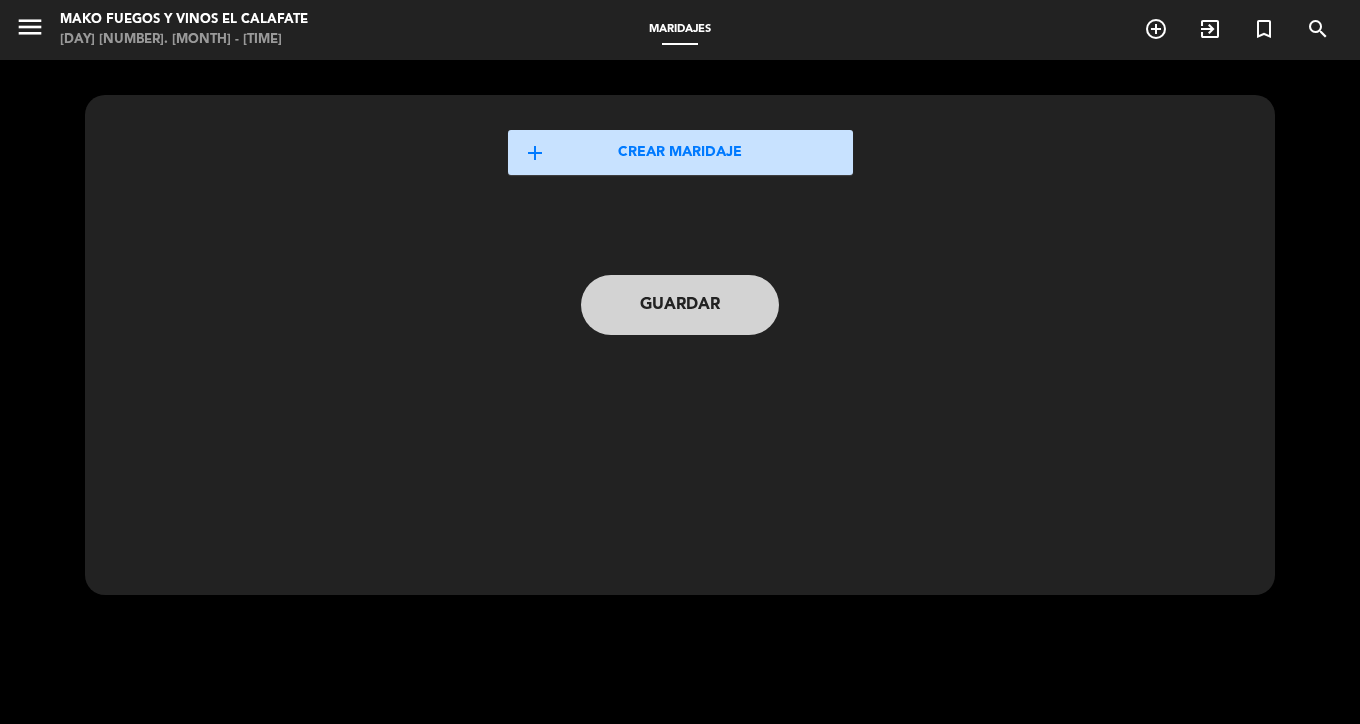 click on "add  Crear maridaje" 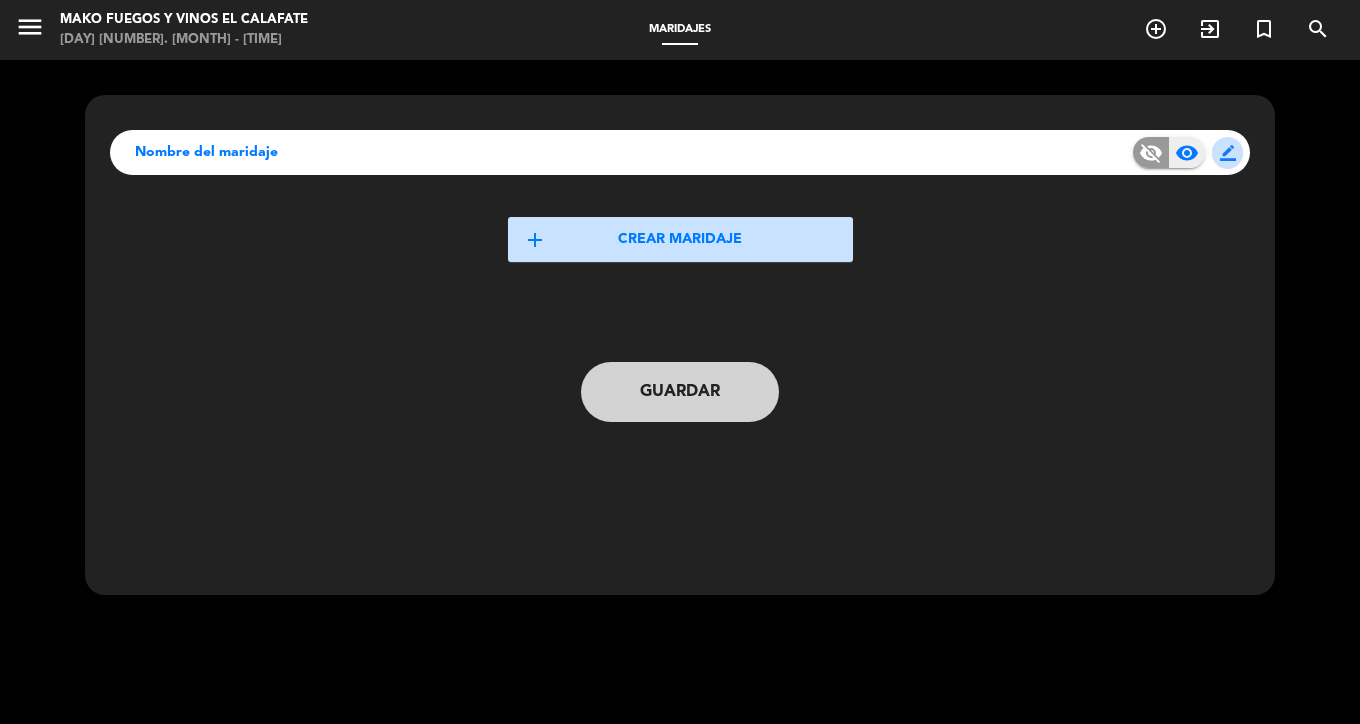 click on "border_color" 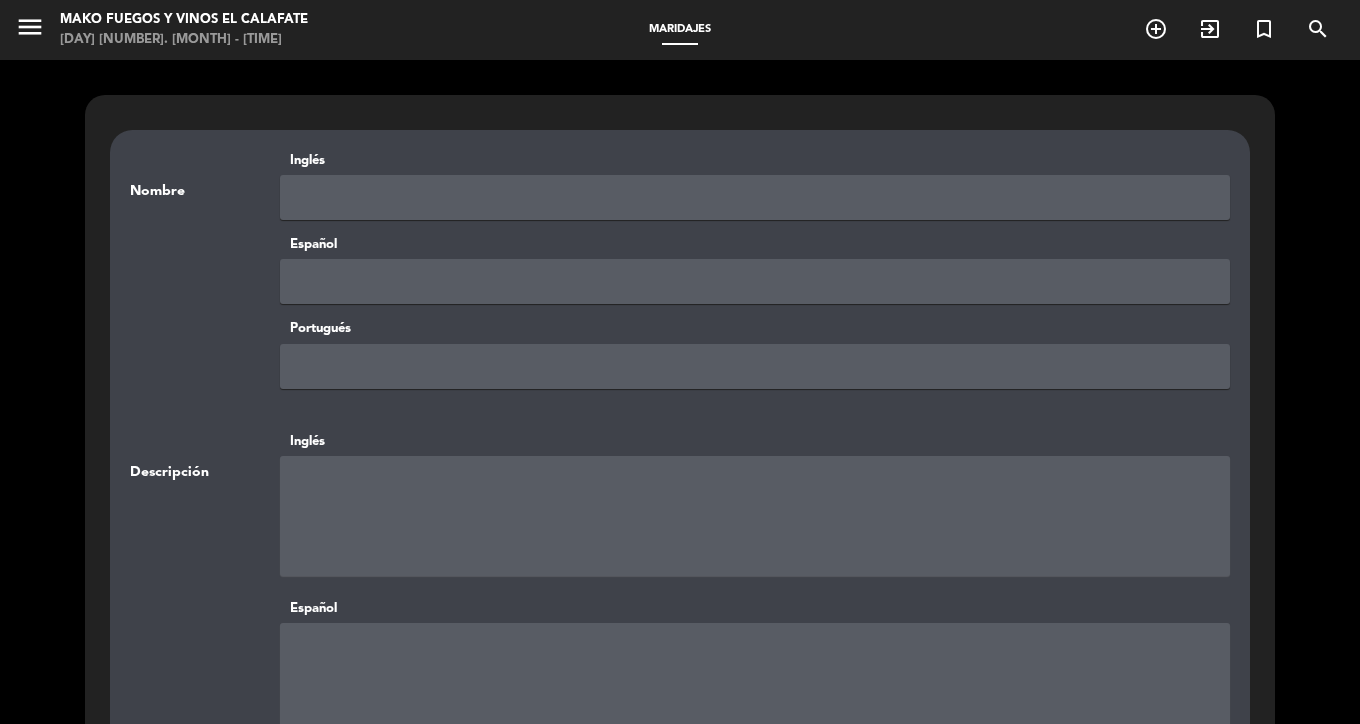 click 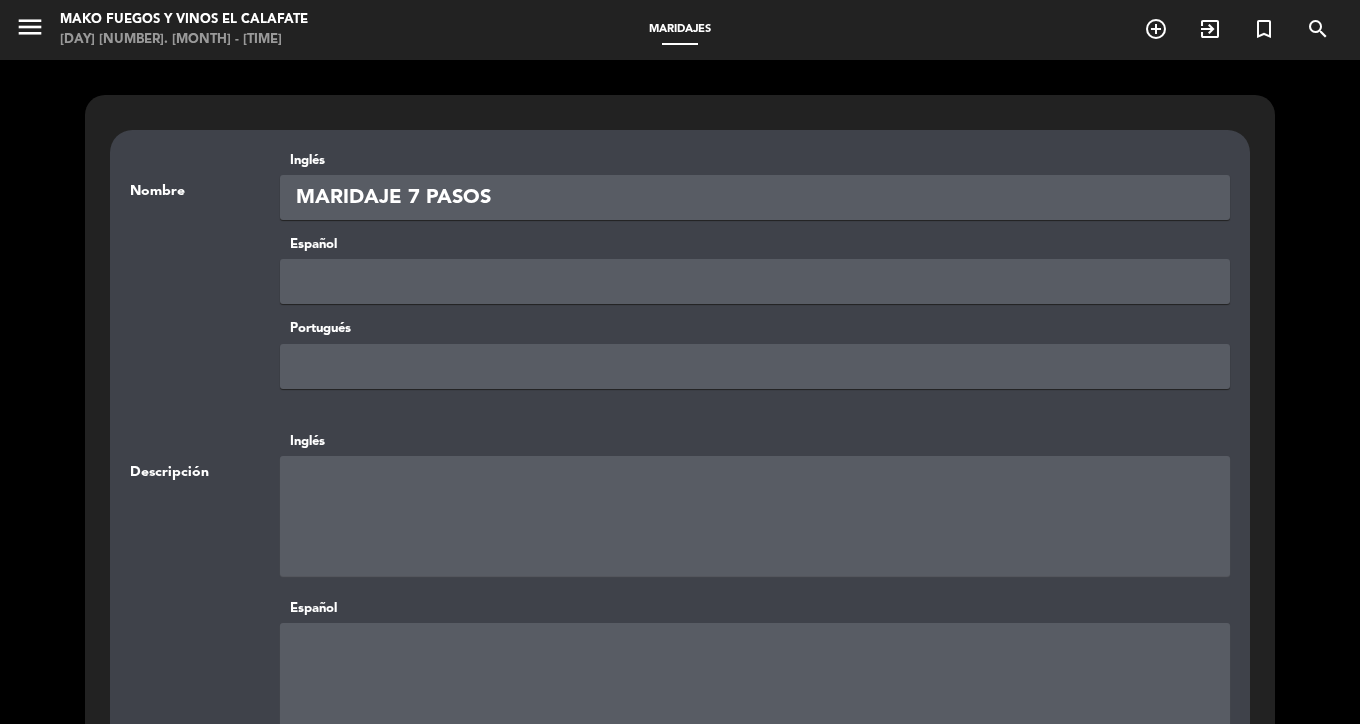 type on "MARIDAJE 7 PASOS" 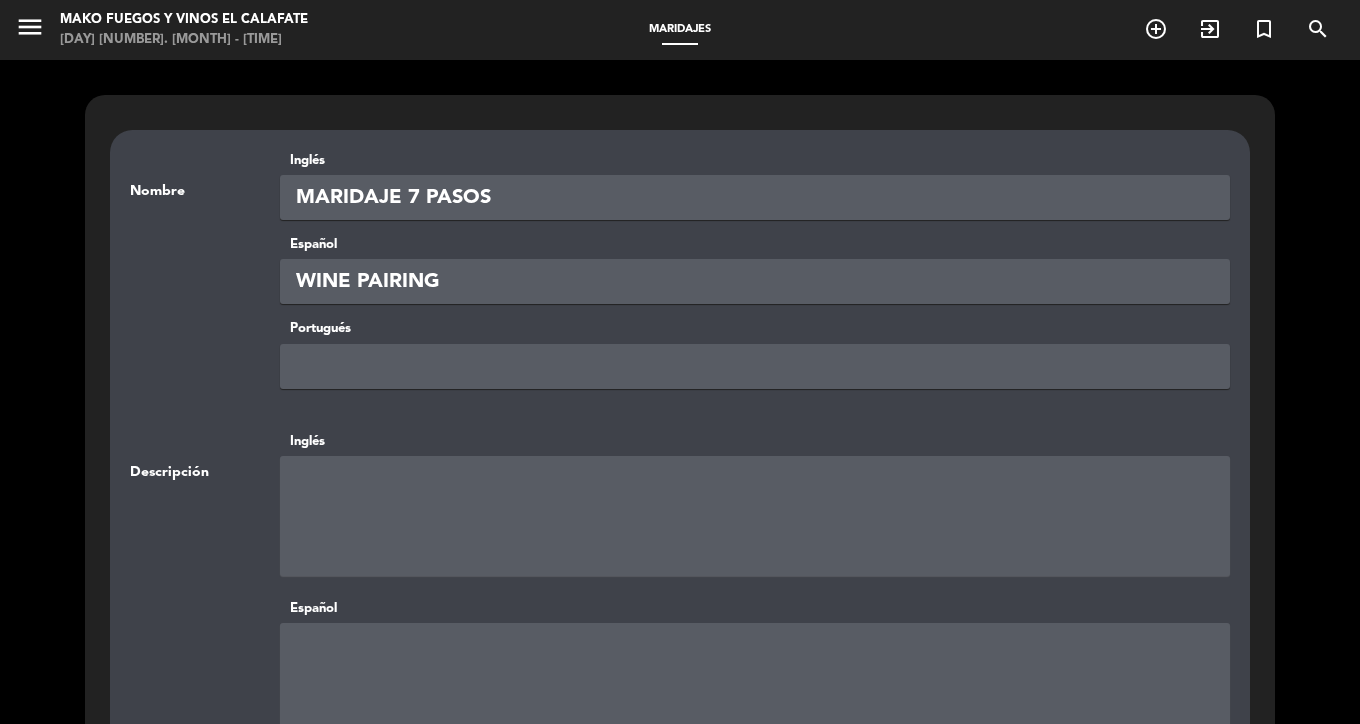 type on "WINE PAIRING" 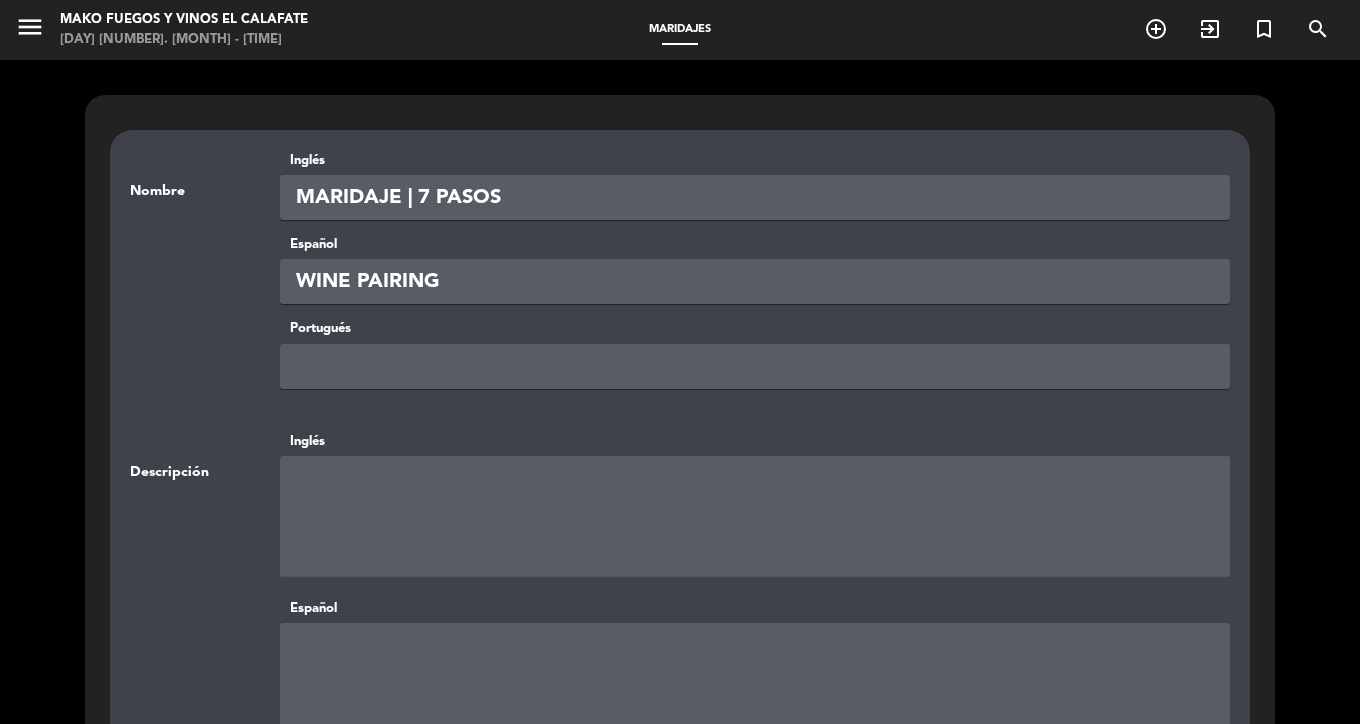 type on "MARIDAJE | 7 PASOS" 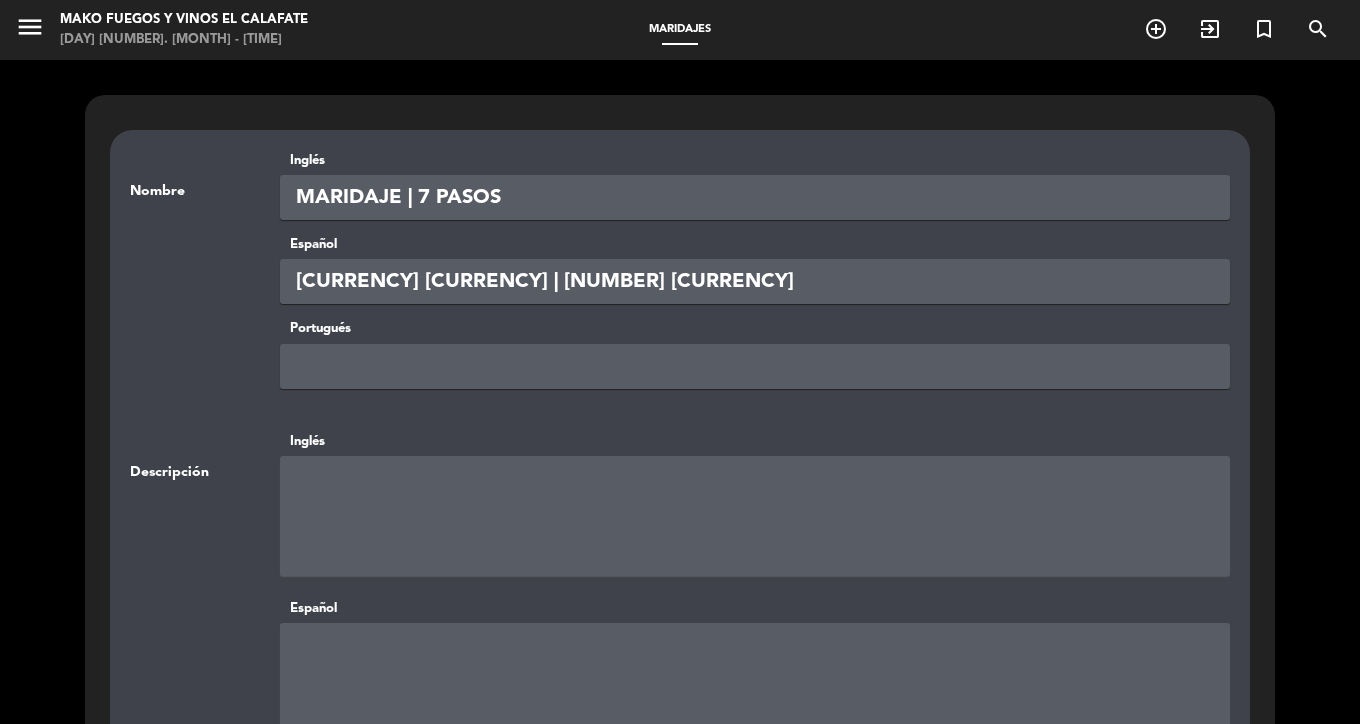 type on "[CURRENCY] [CURRENCY] | [NUMBER] [CURRENCY]" 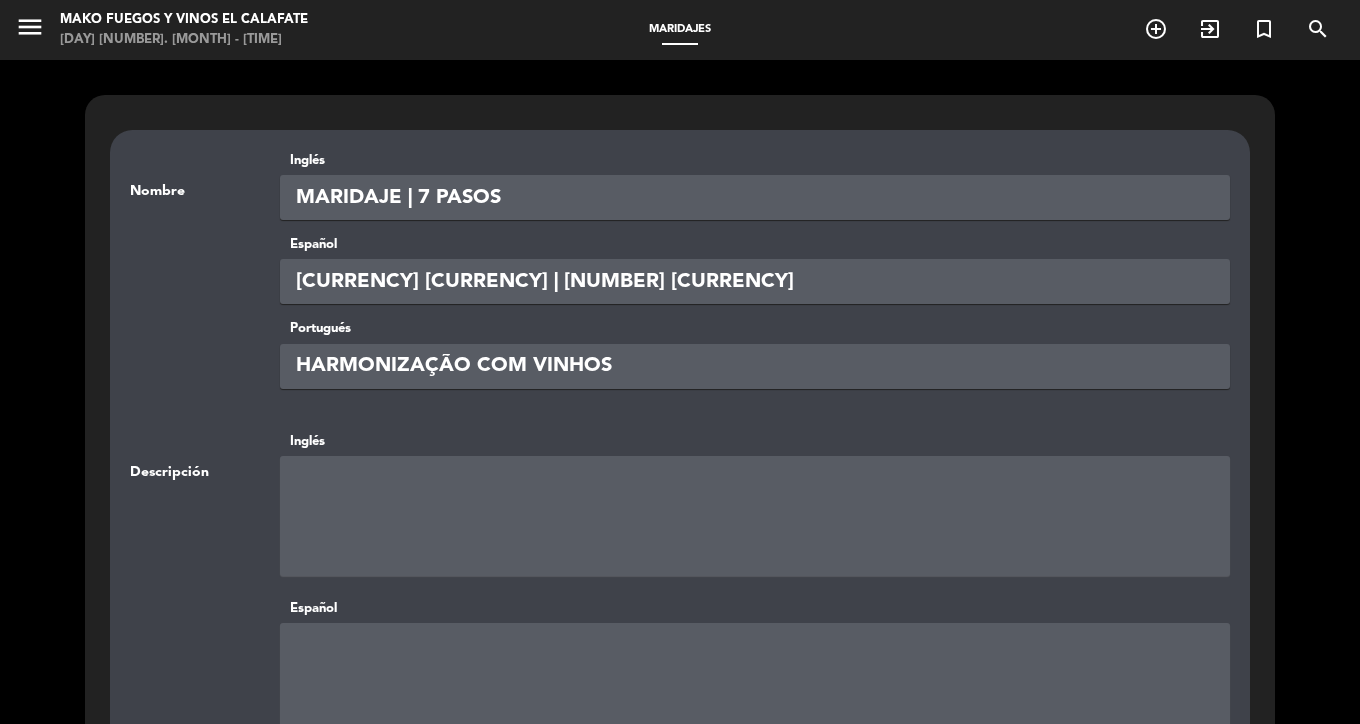 paste on "DE VINHOS | 7 PASSOS" 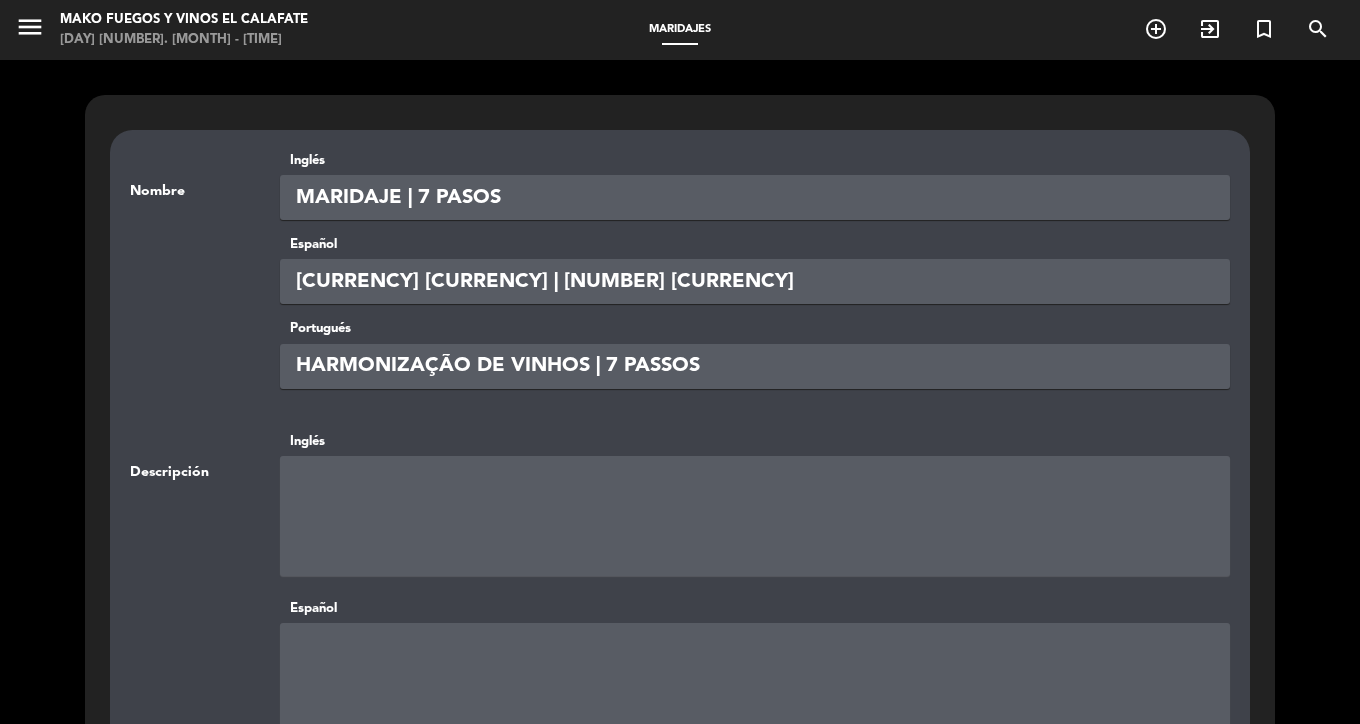 type on "HARMONIZAÇÃO DE VINHOS | 7 PASSOS" 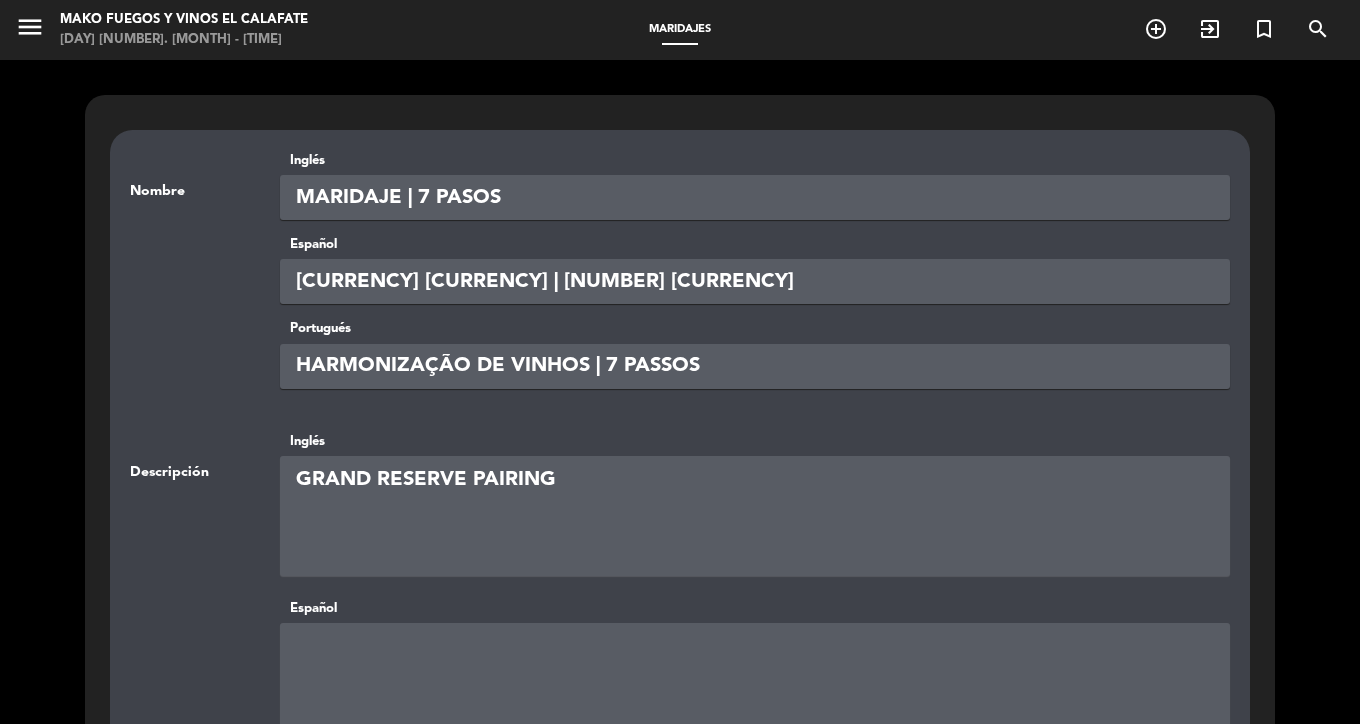 type on "GRAND RESERVE PAIRING" 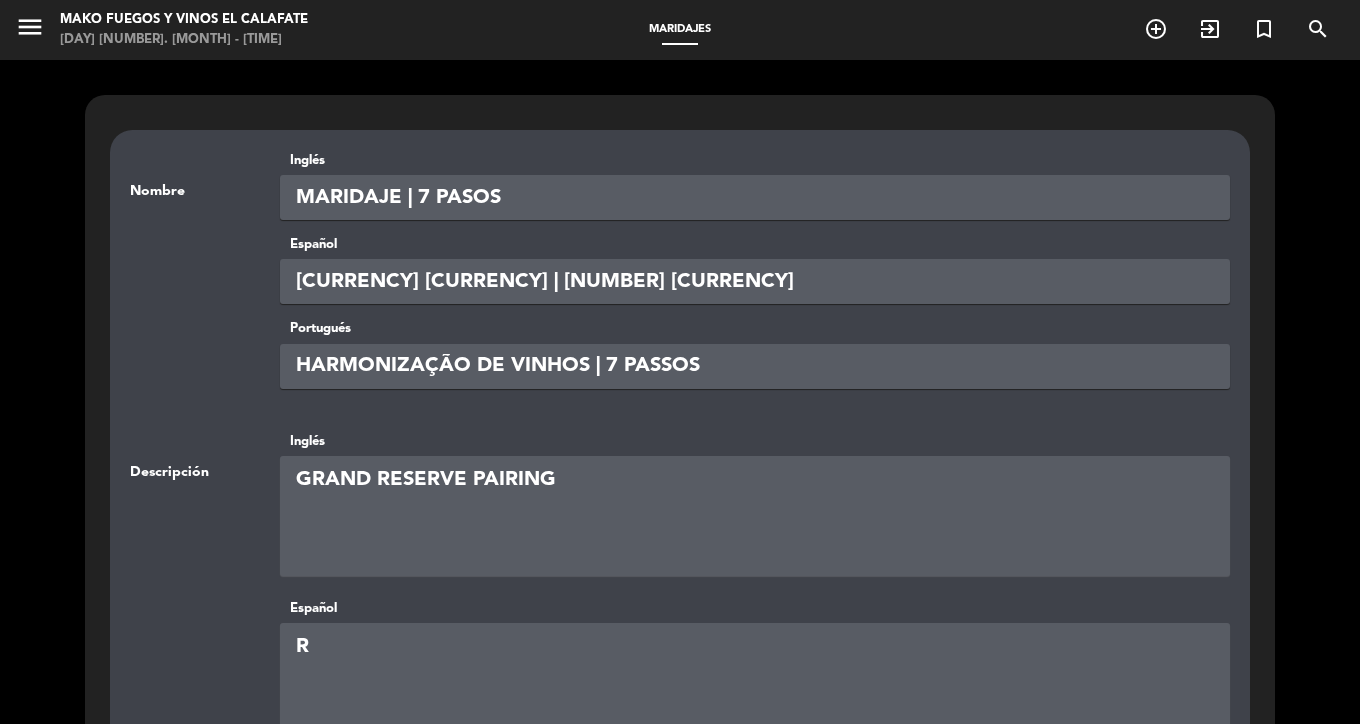 type on "RE" 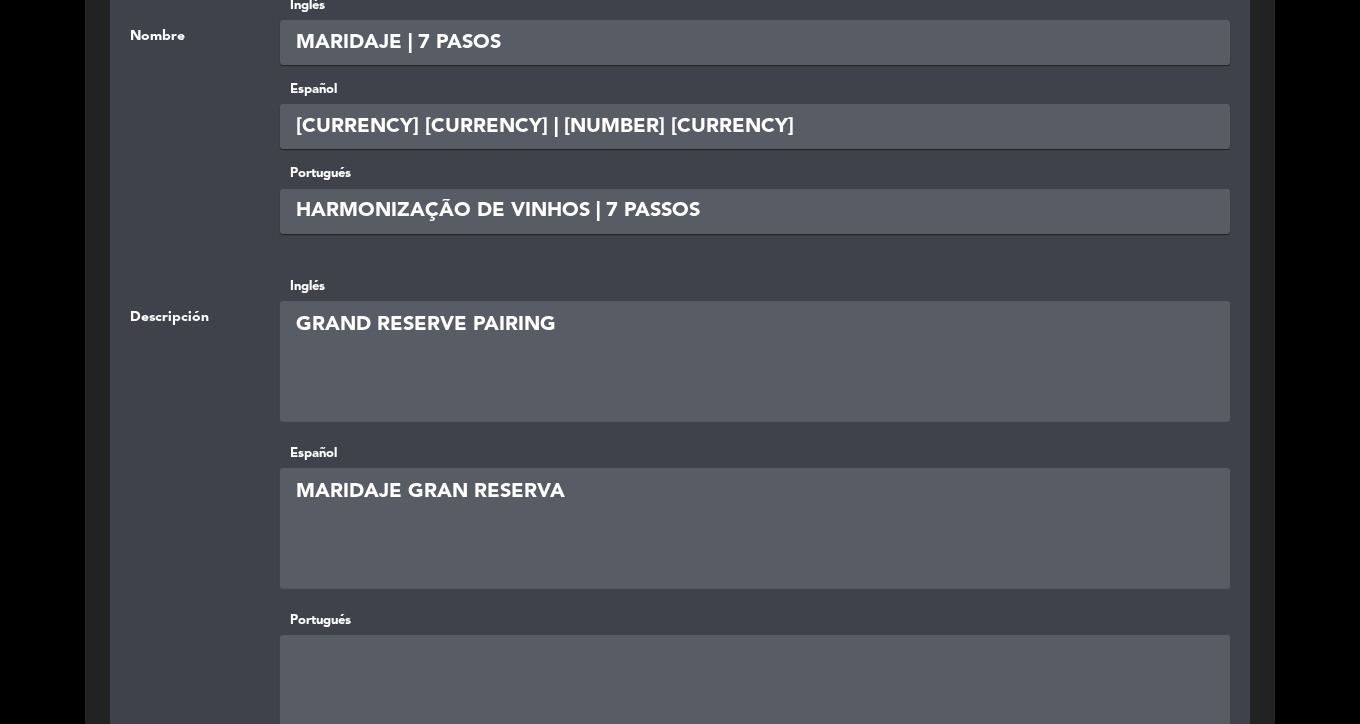 scroll, scrollTop: 189, scrollLeft: 0, axis: vertical 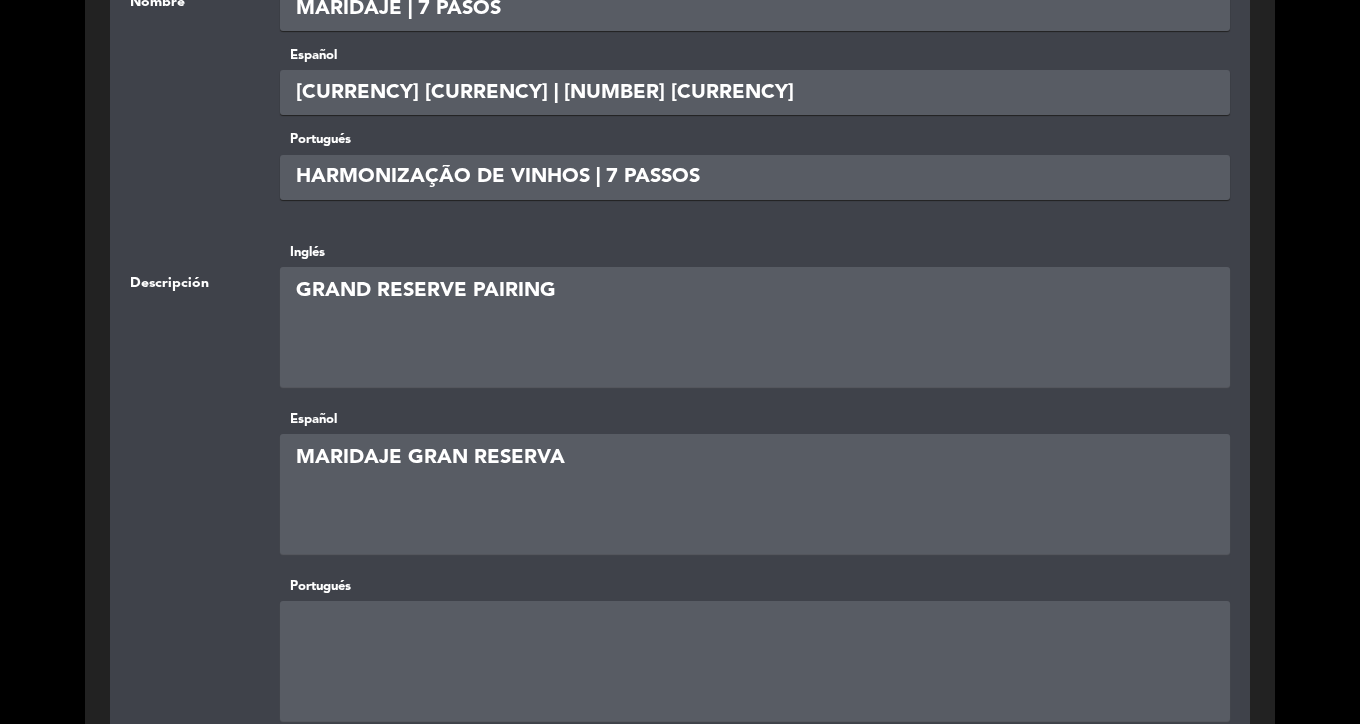 type on "MARIDAJE GRAN RESERVA" 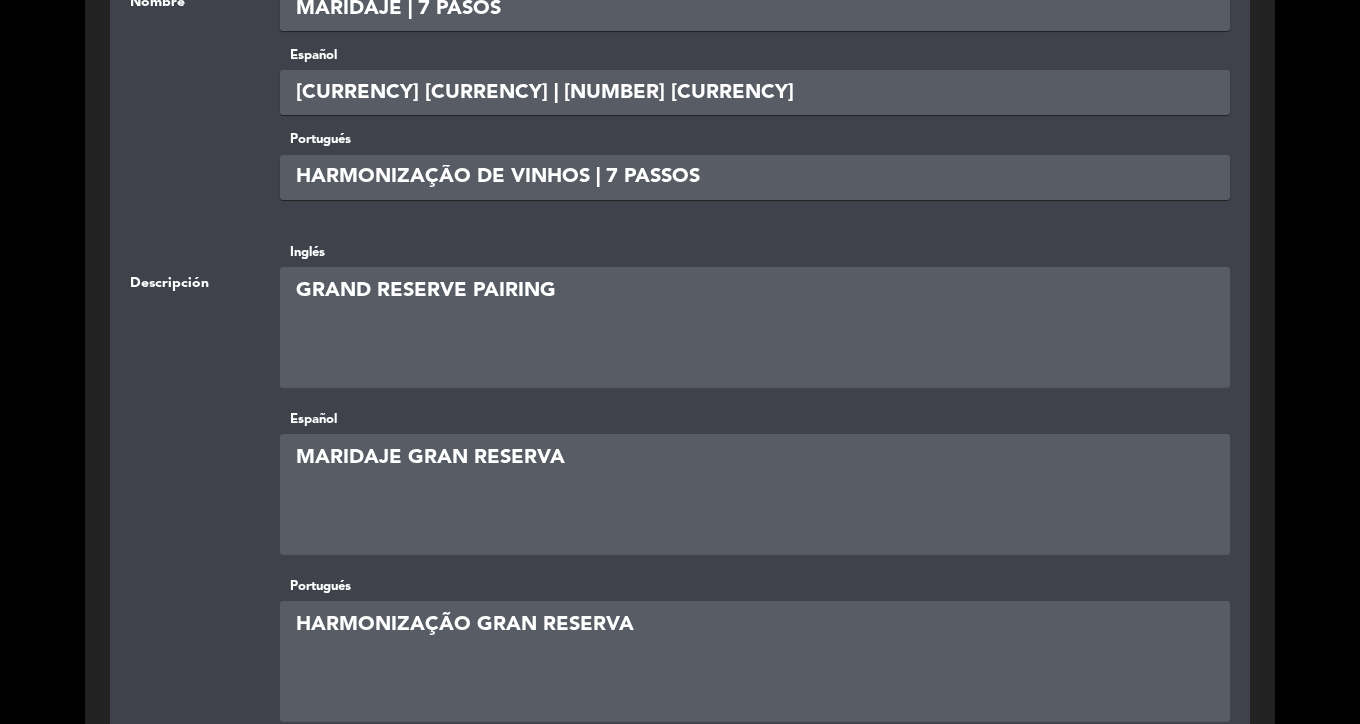 type on "HARMONIZAÇÃO GRAN RESERVA" 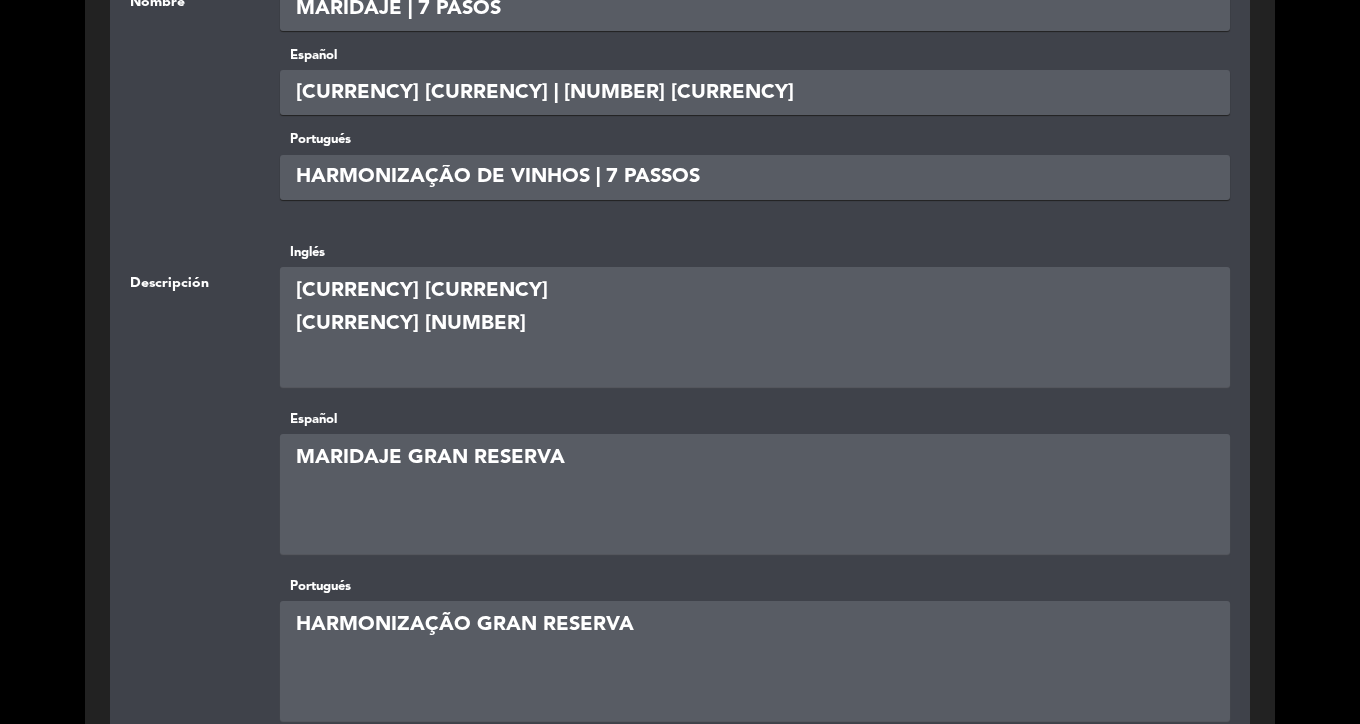 type on "[CURRENCY] [CURRENCY]
[CURRENCY] [NUMBER]" 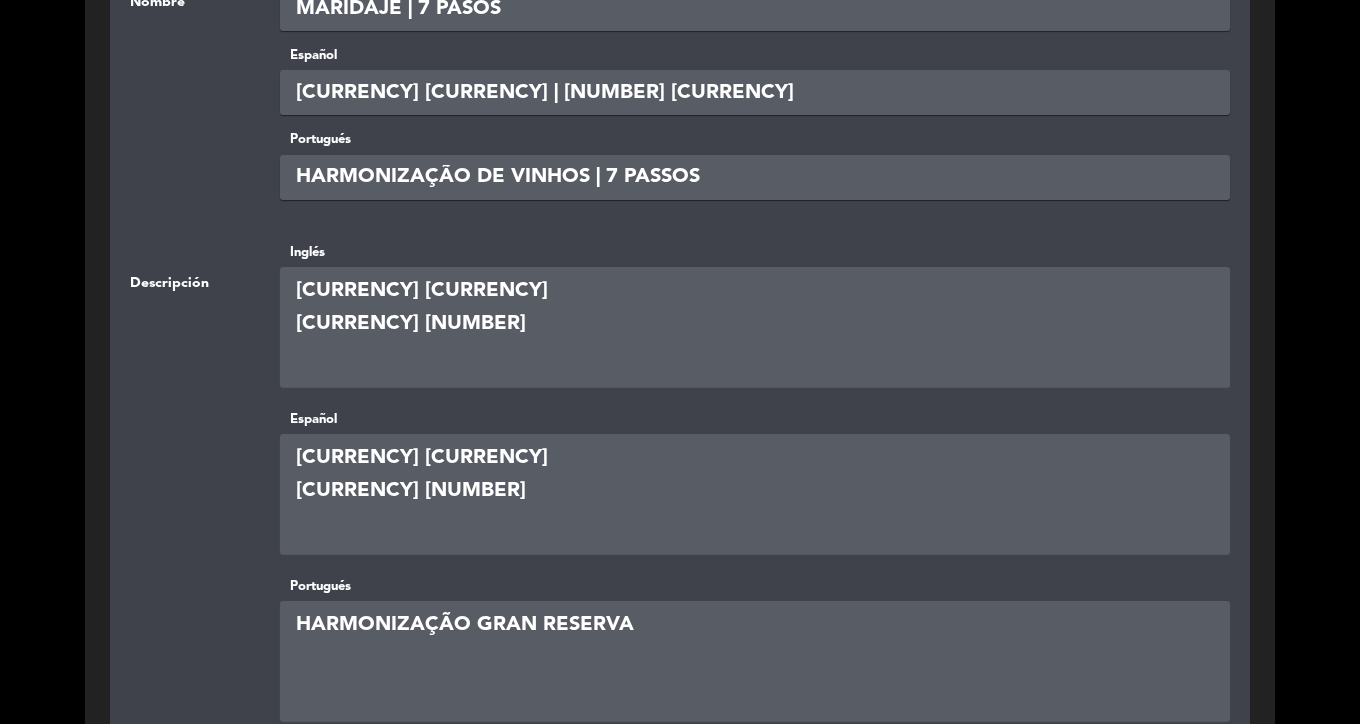 type on "[CURRENCY] [CURRENCY]
[CURRENCY] [NUMBER]" 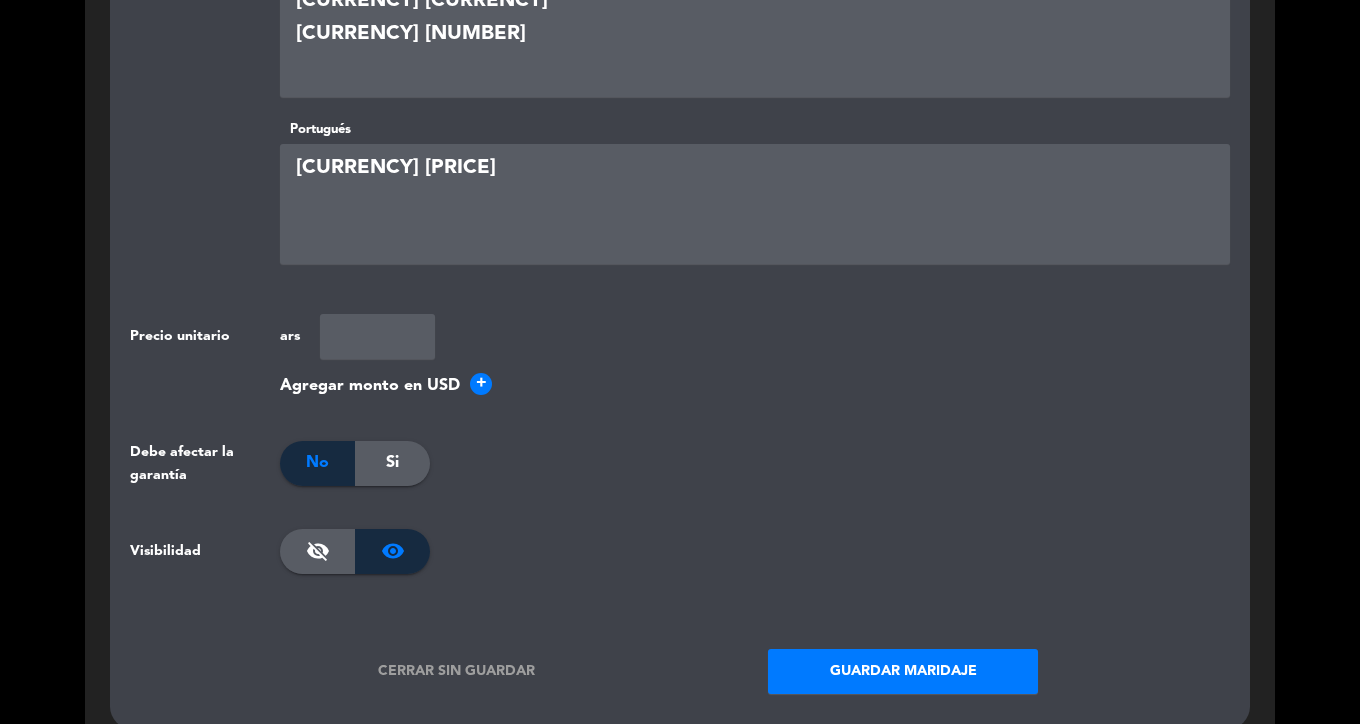 scroll, scrollTop: 673, scrollLeft: 0, axis: vertical 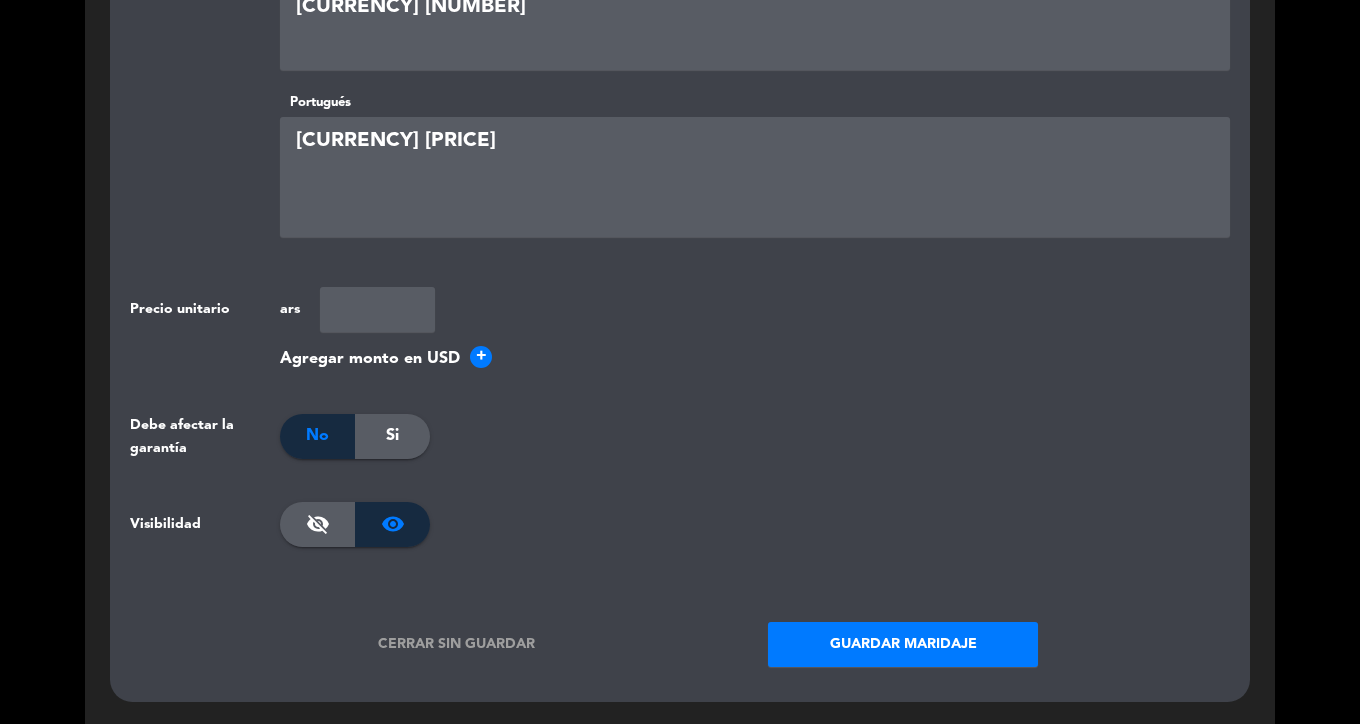 type on "[CURRENCY] [PRICE]" 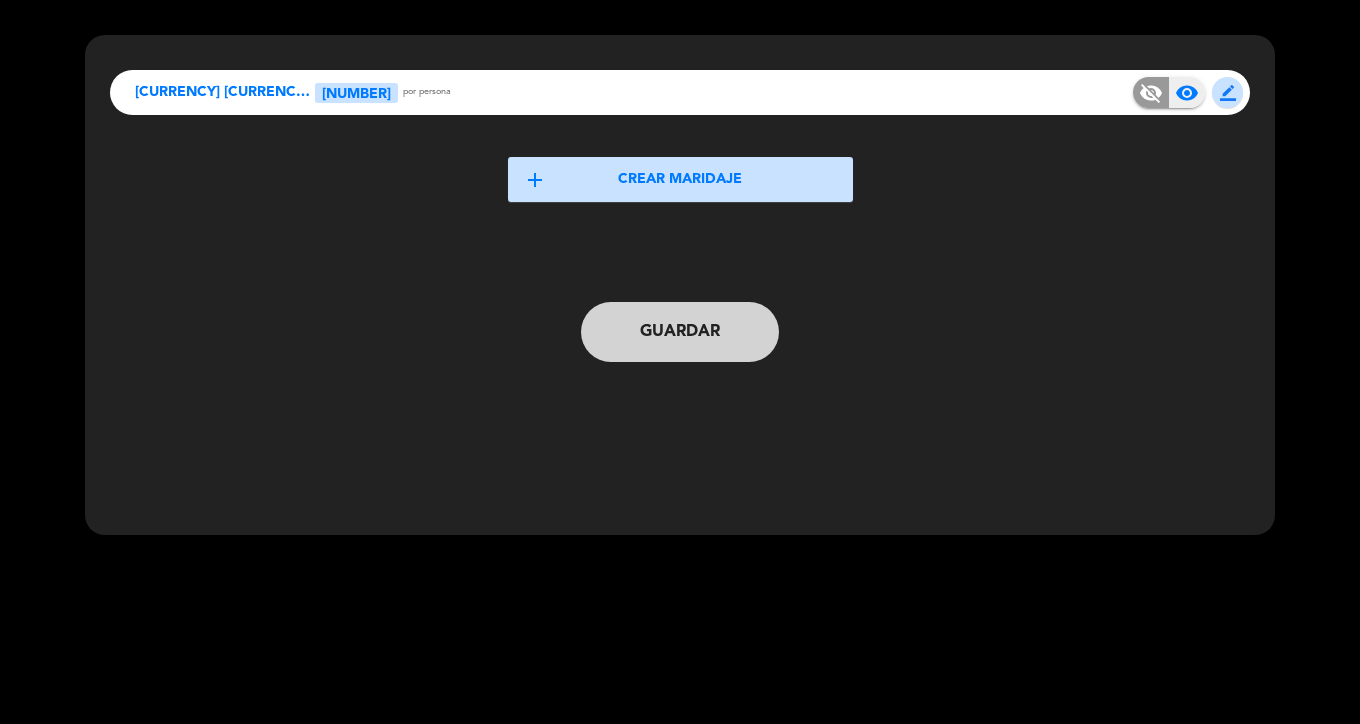 click on "border_color" 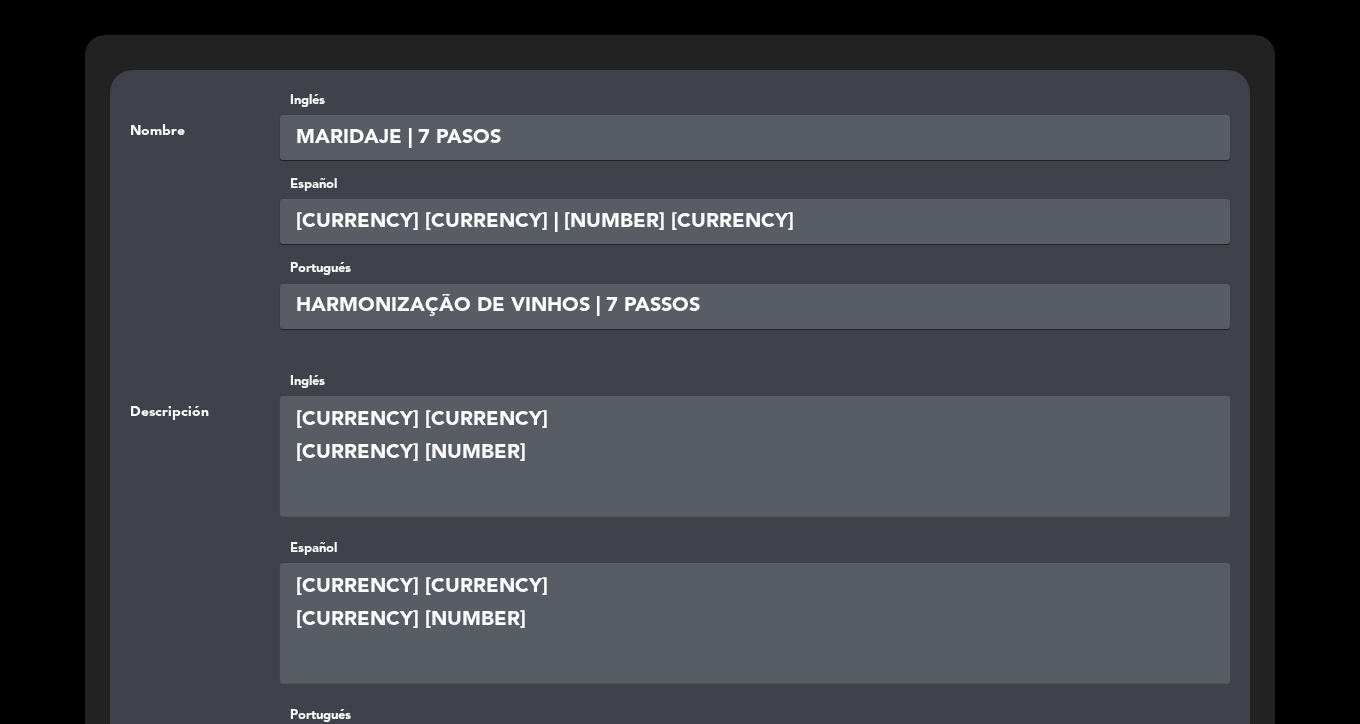 click on "MARIDAJE | 7 PASOS" 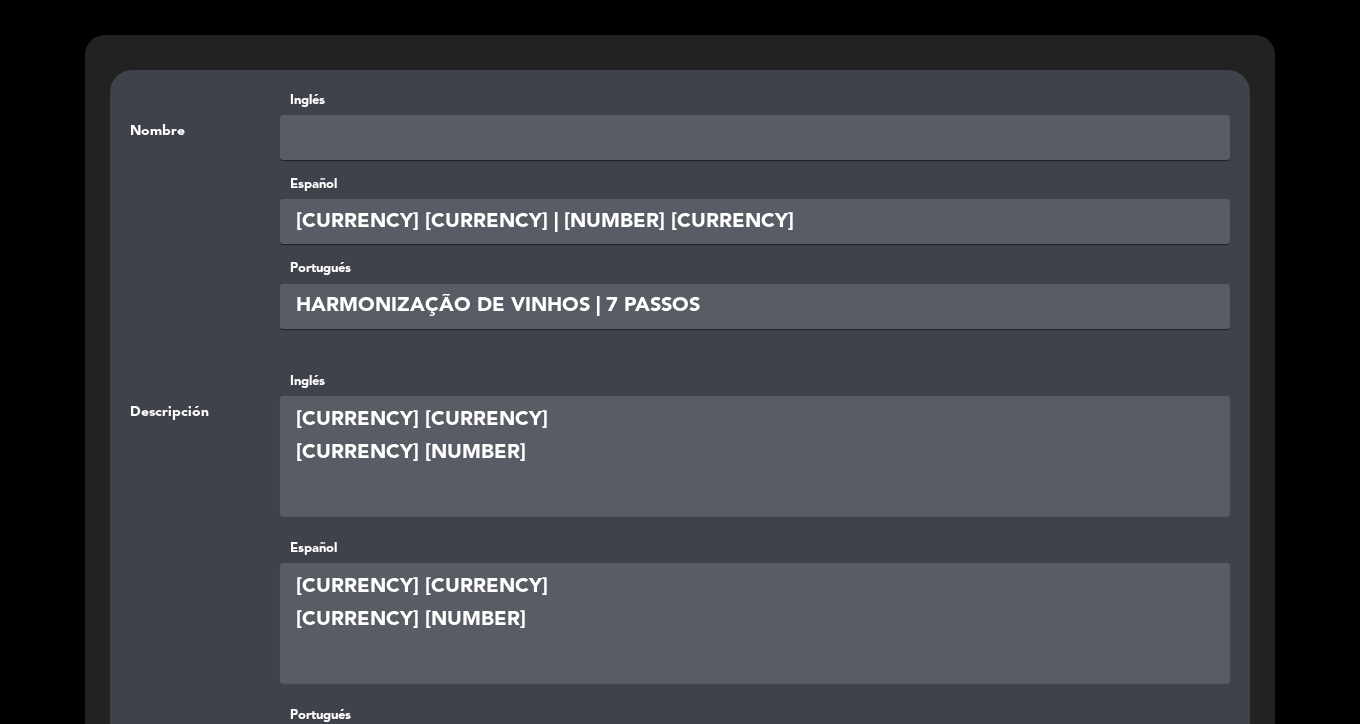 type 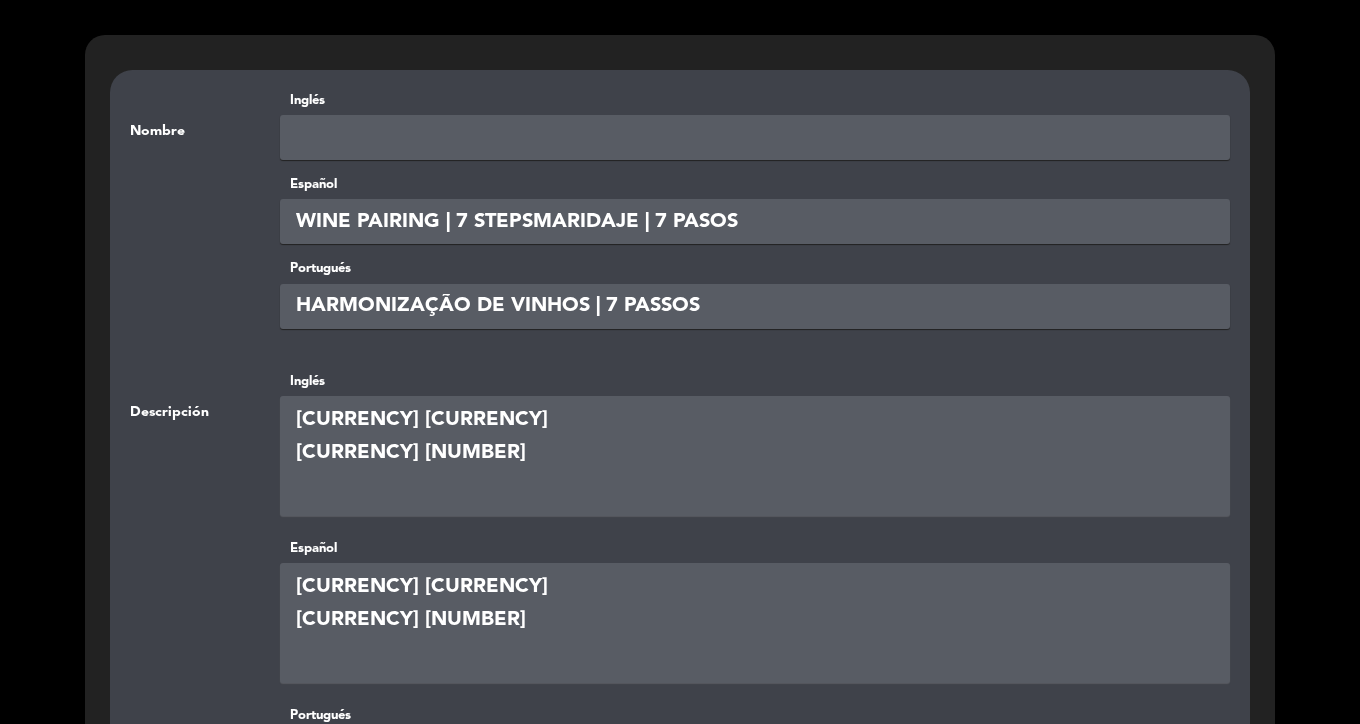 click on "WINE PAIRING | 7 STEPSMARIDAJE | 7 PASOS" 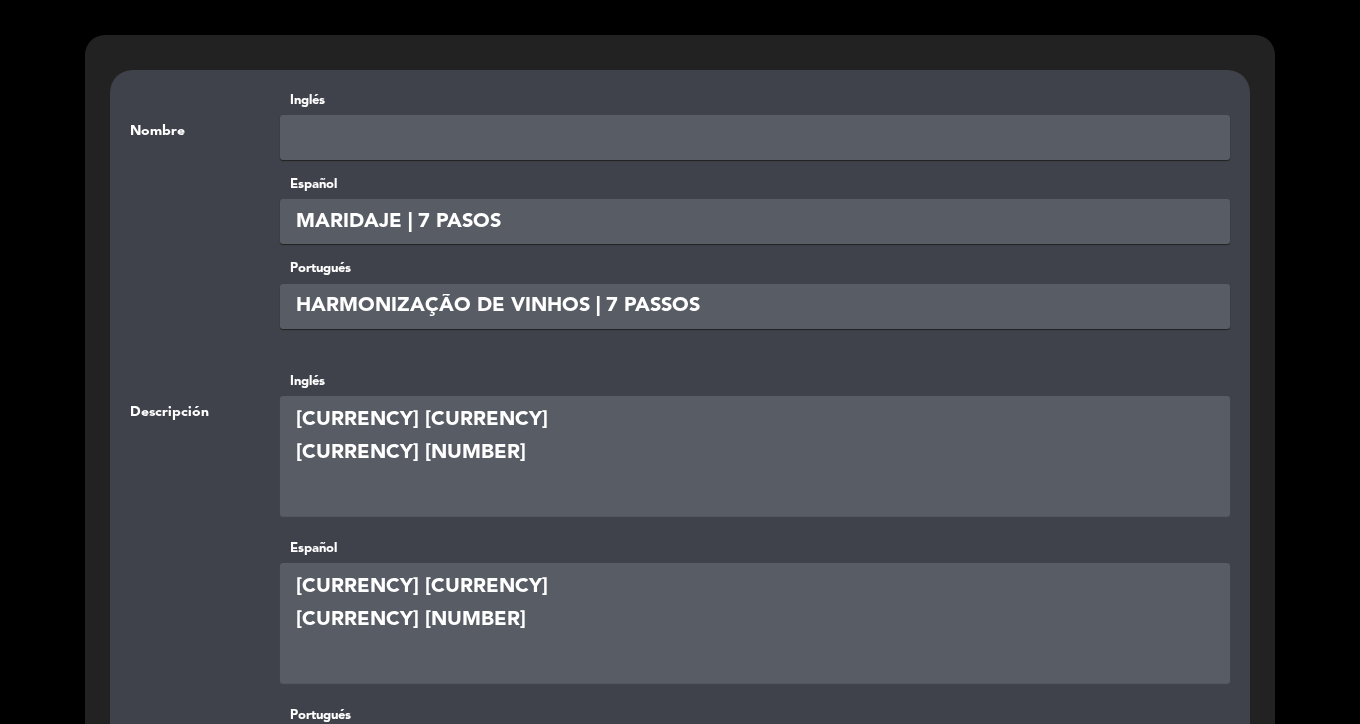 type on "MARIDAJE | 7 PASOS" 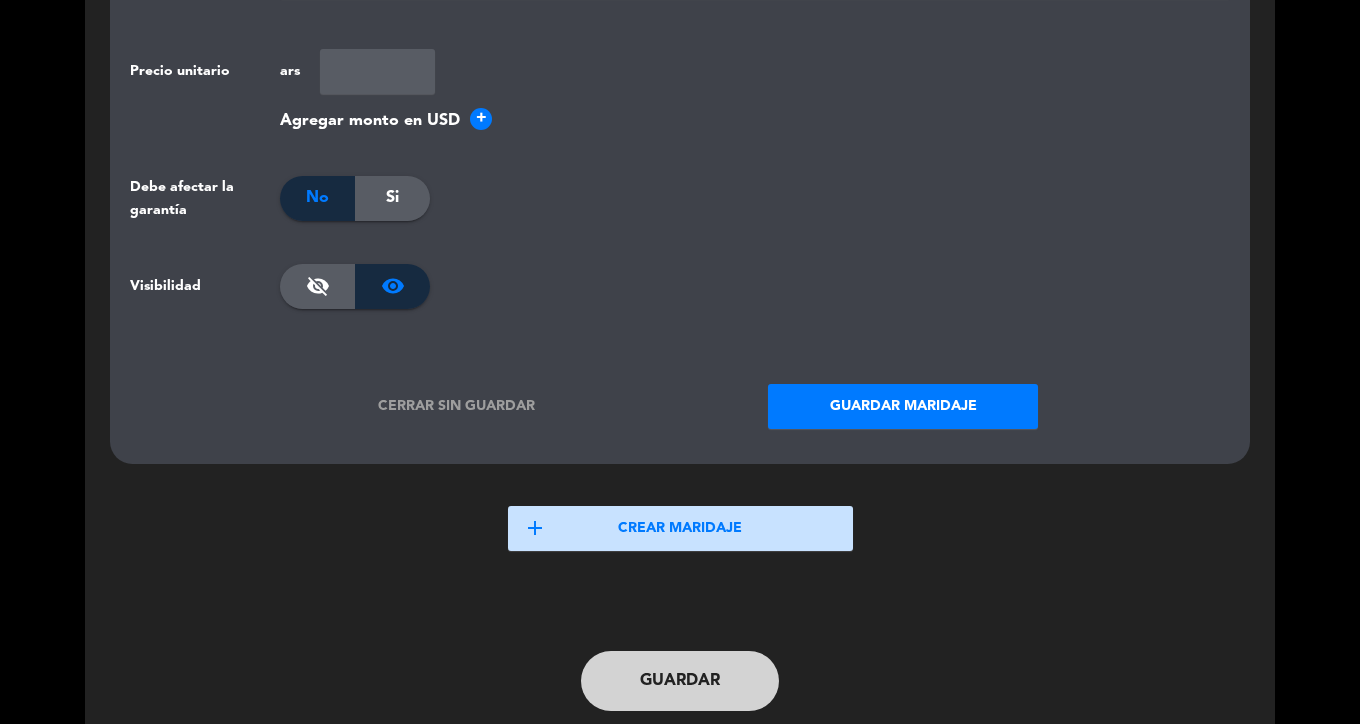 scroll, scrollTop: 971, scrollLeft: 0, axis: vertical 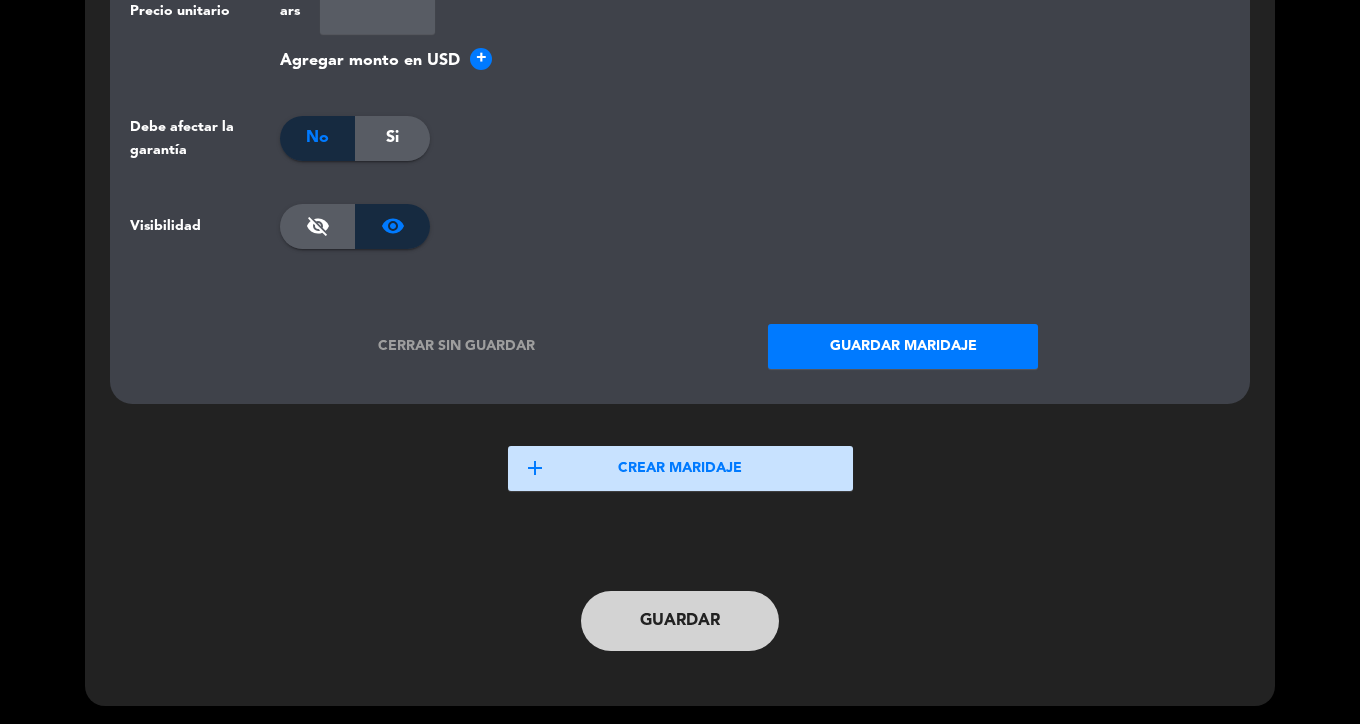 click on "Guardar maridaje" 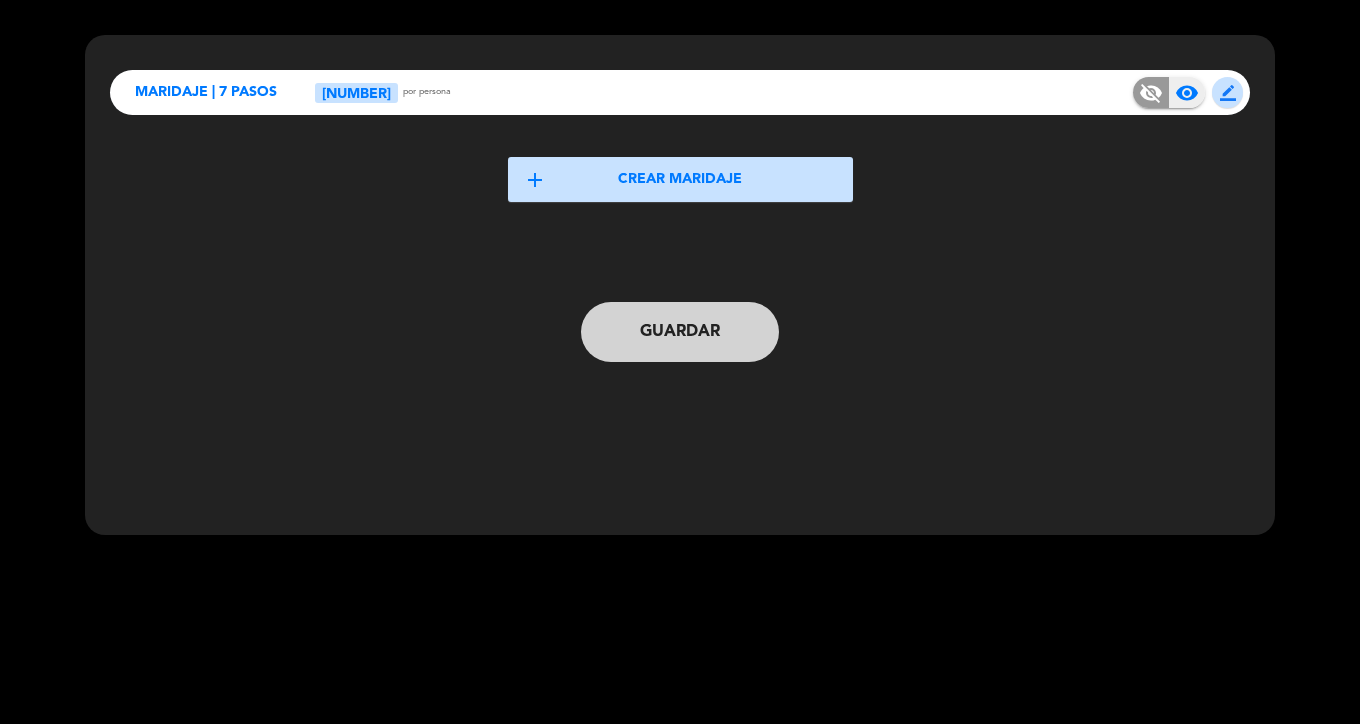 scroll, scrollTop: 0, scrollLeft: 0, axis: both 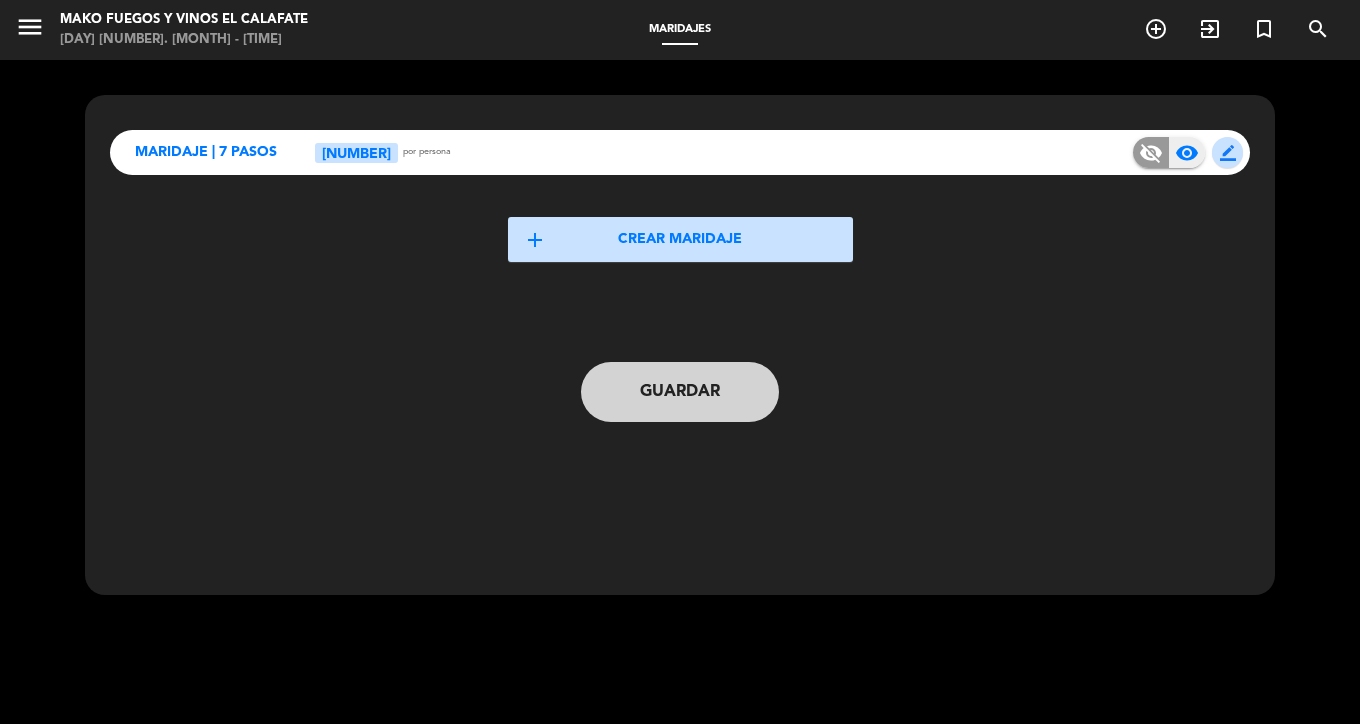 click on "add  Crear maridaje" 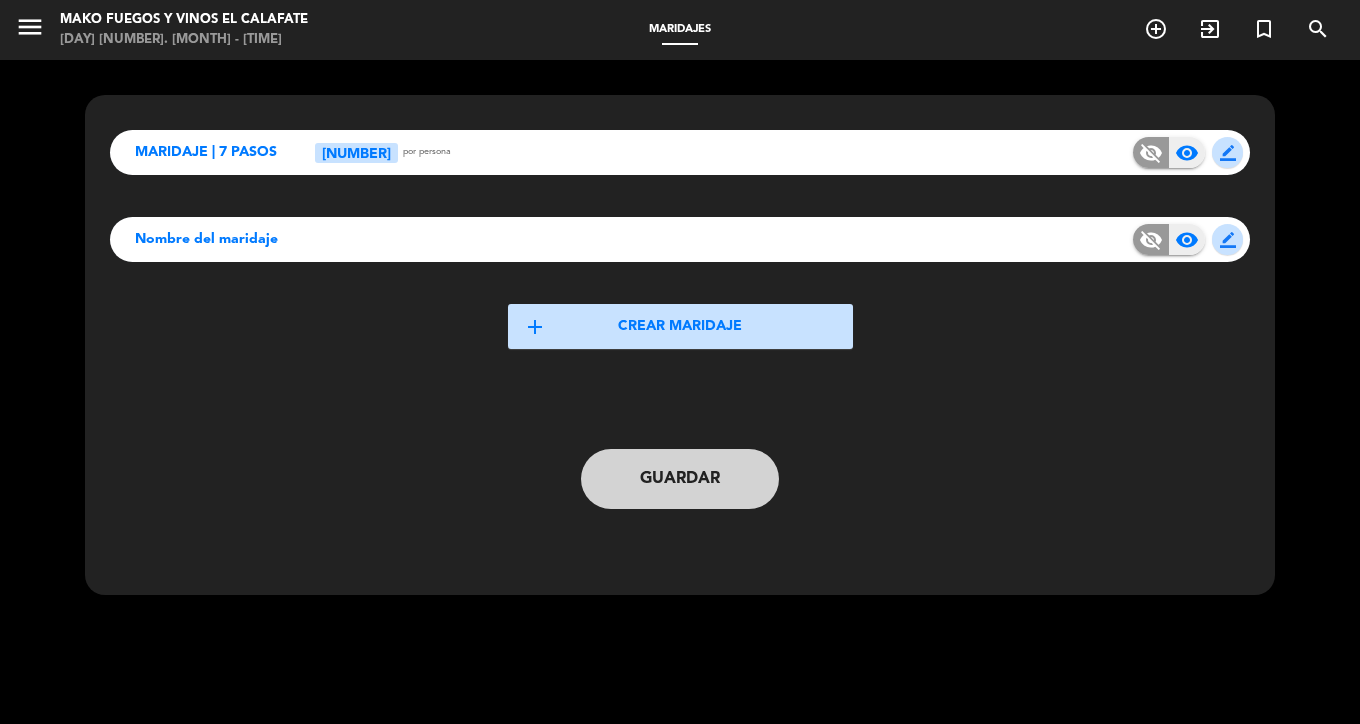 click on "border_color" 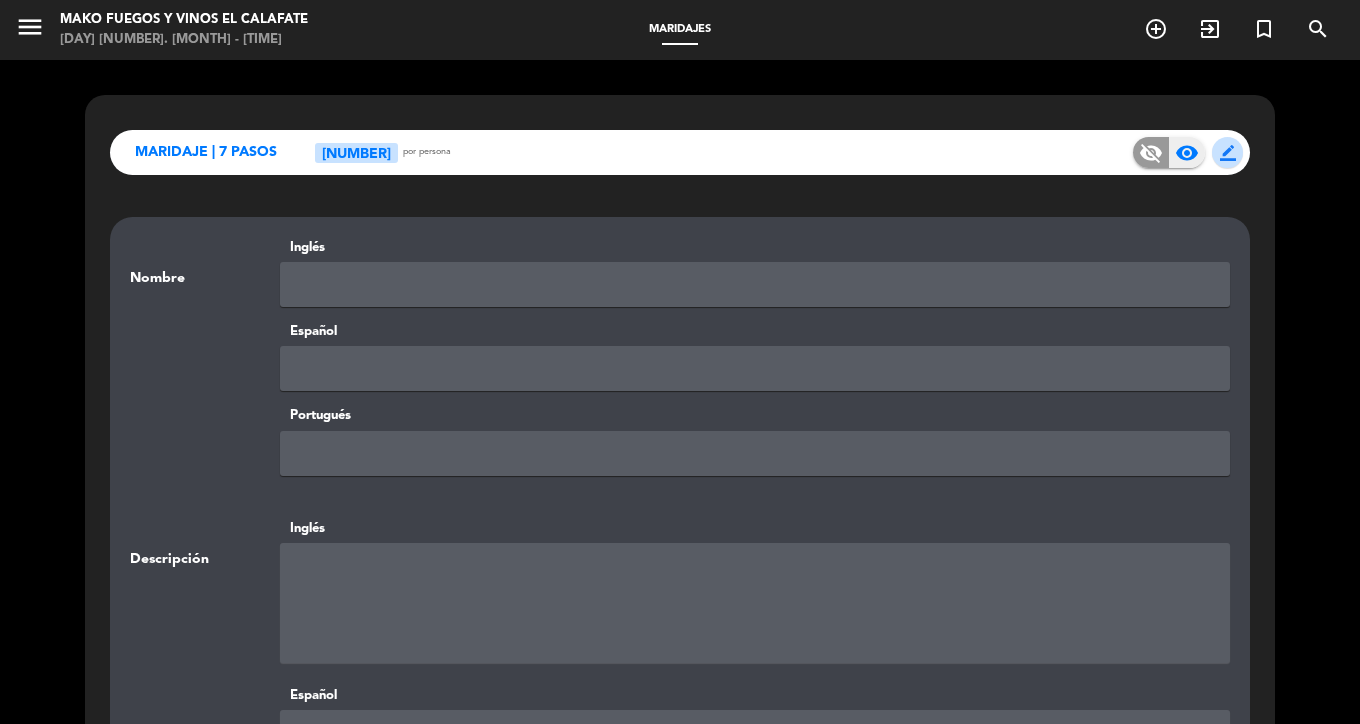 click 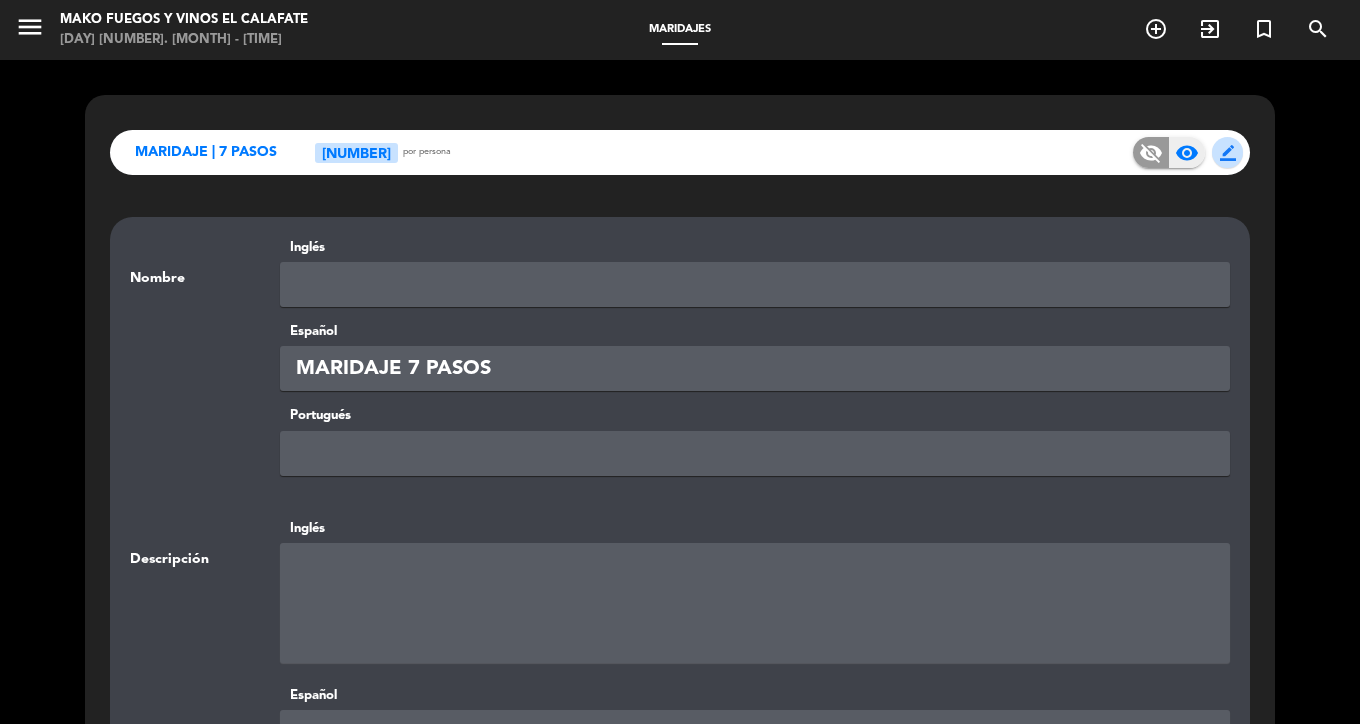 type on "MARIDAJE 7 PASOS" 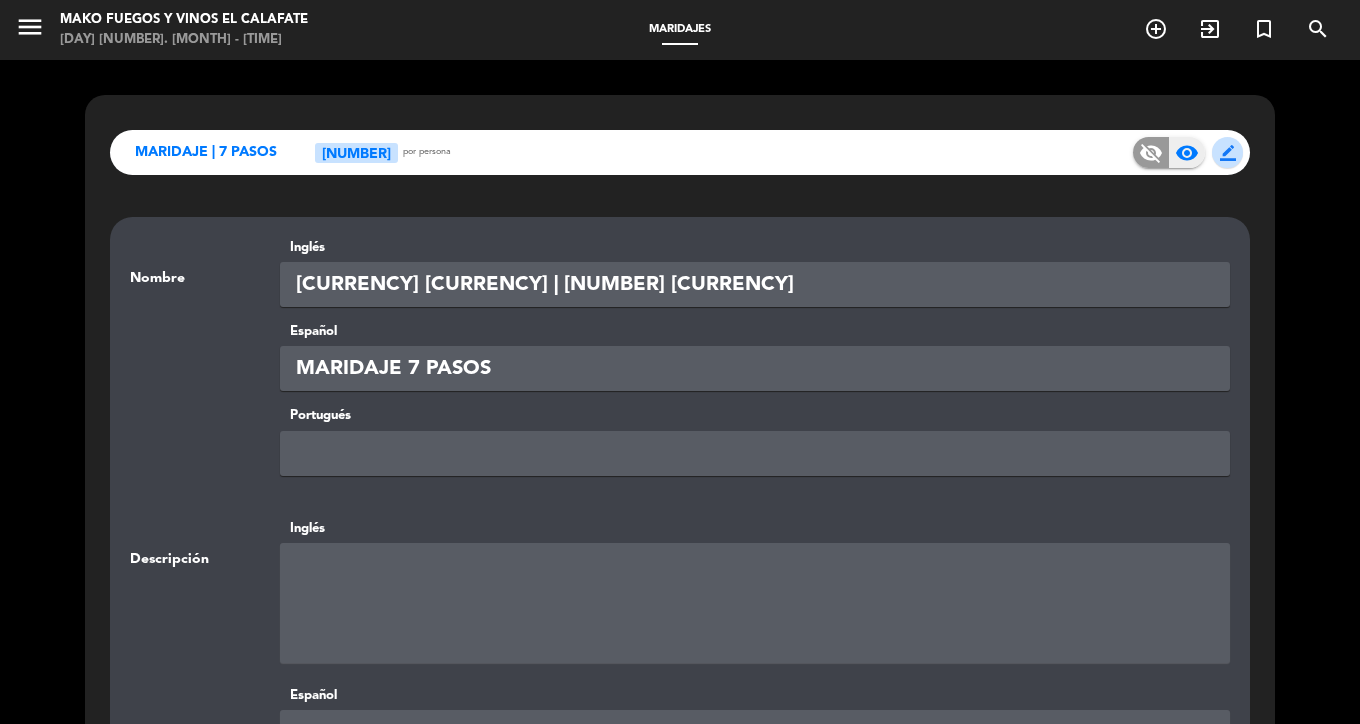 type on "[CURRENCY] [CURRENCY] | [NUMBER] [CURRENCY]" 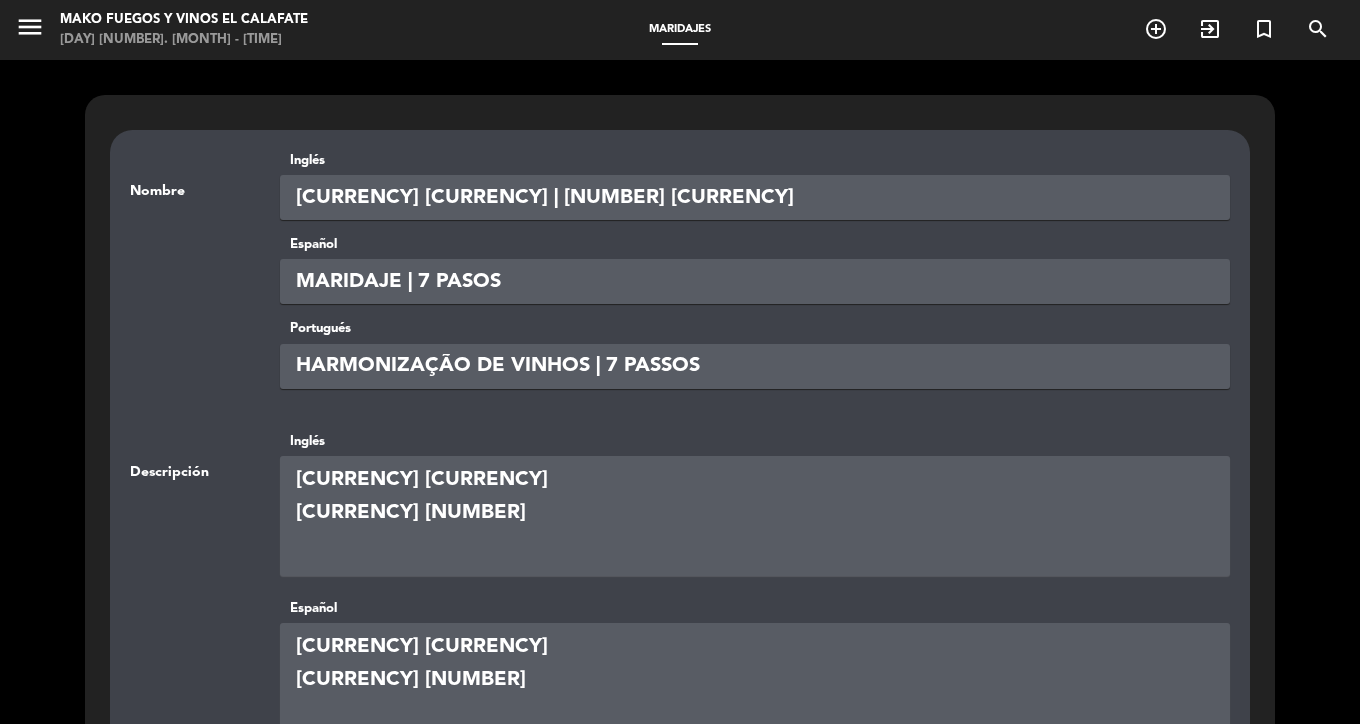 click on "[CURRENCY] [CURRENCY] | [NUMBER] [CURRENCY]" 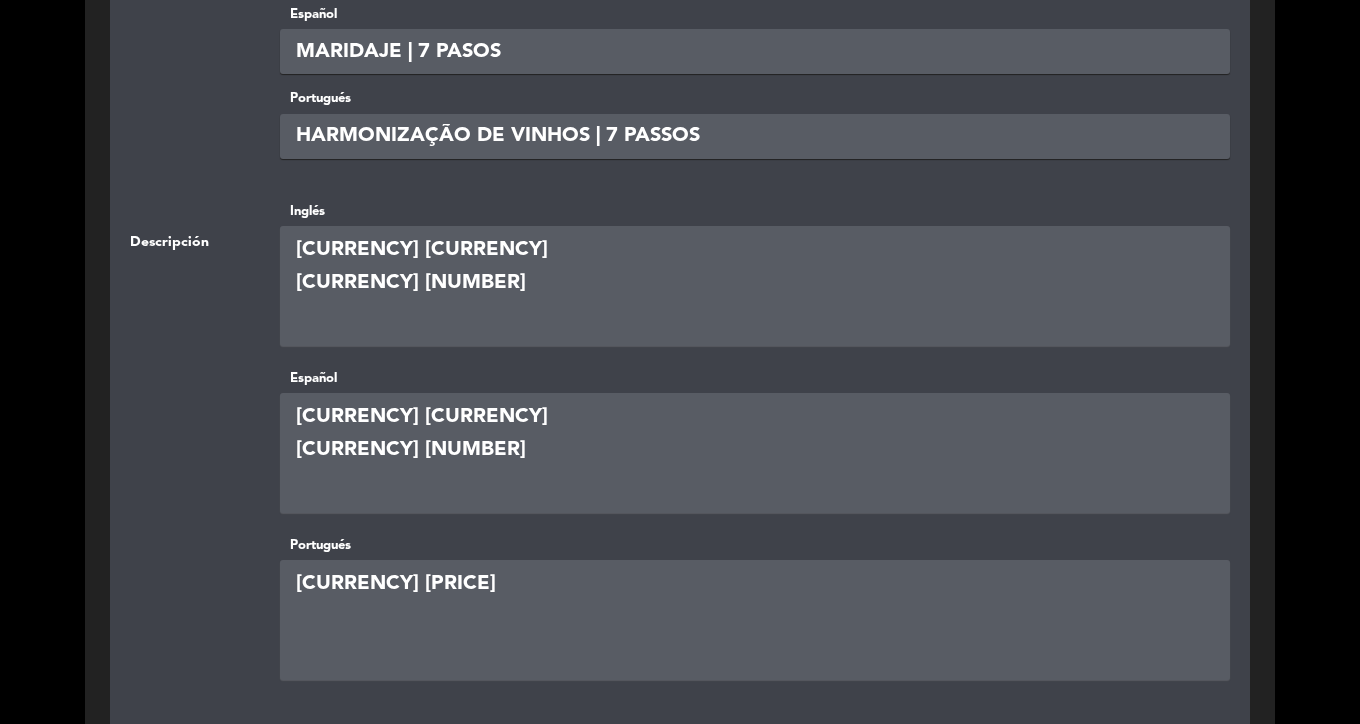 scroll, scrollTop: 287, scrollLeft: 0, axis: vertical 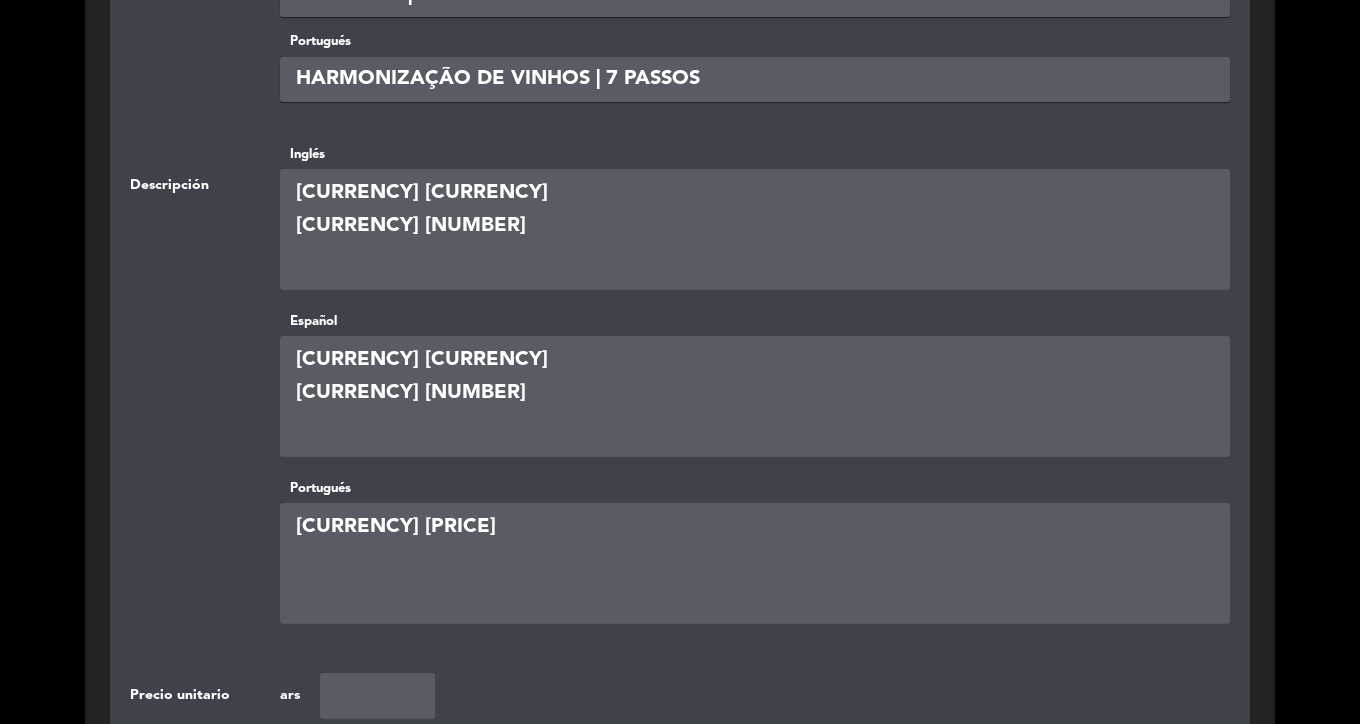 click 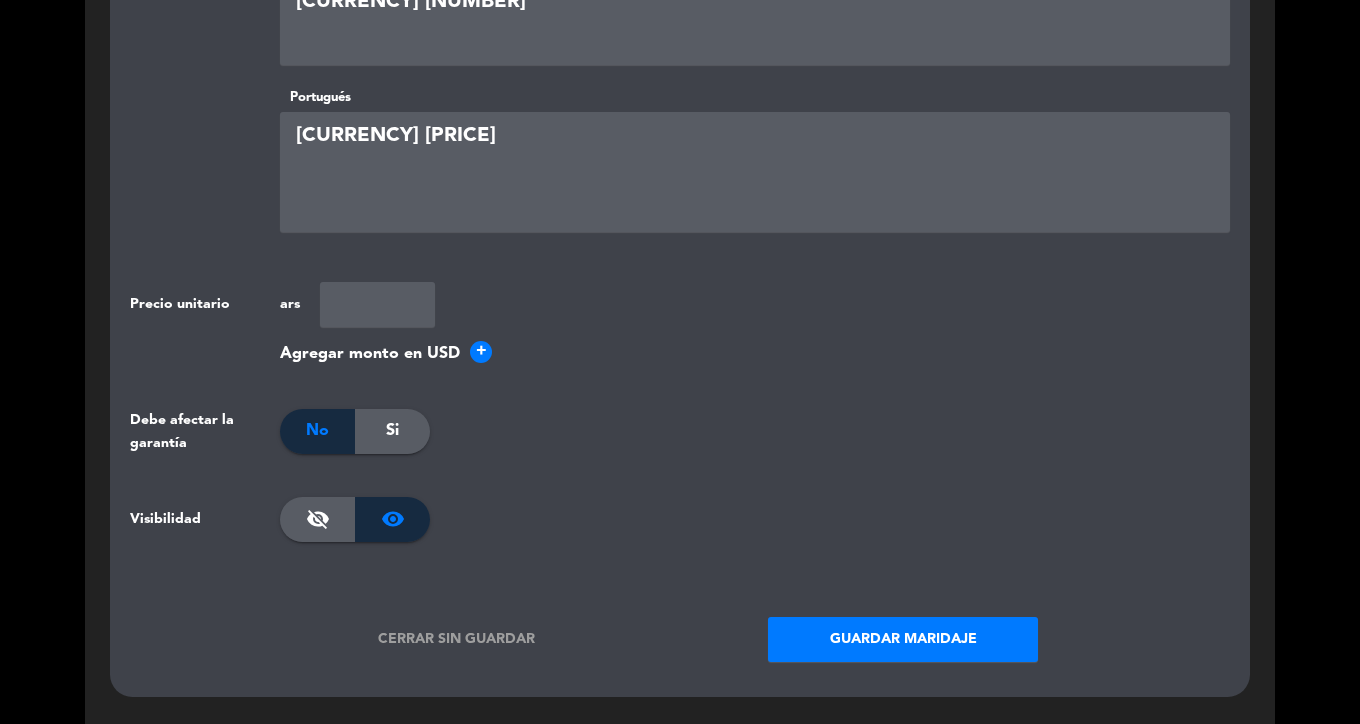 scroll, scrollTop: 733, scrollLeft: 0, axis: vertical 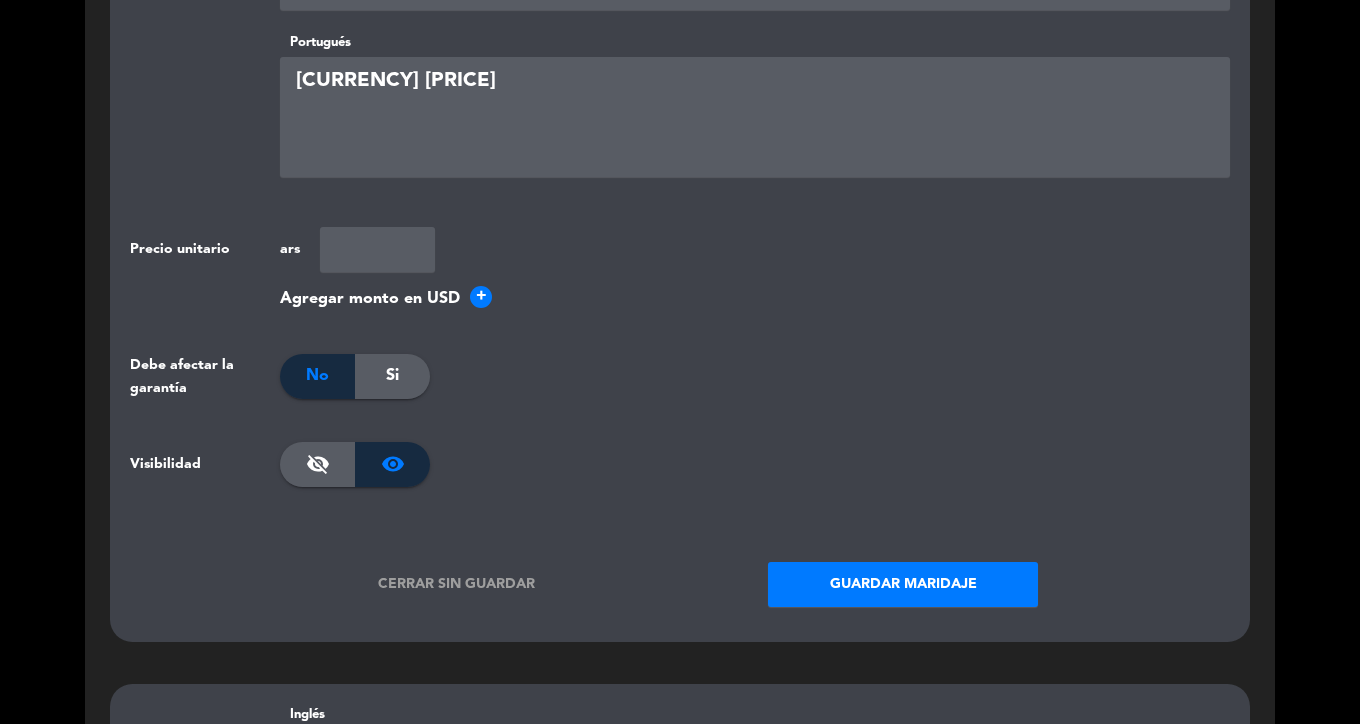 click on "Guardar maridaje" 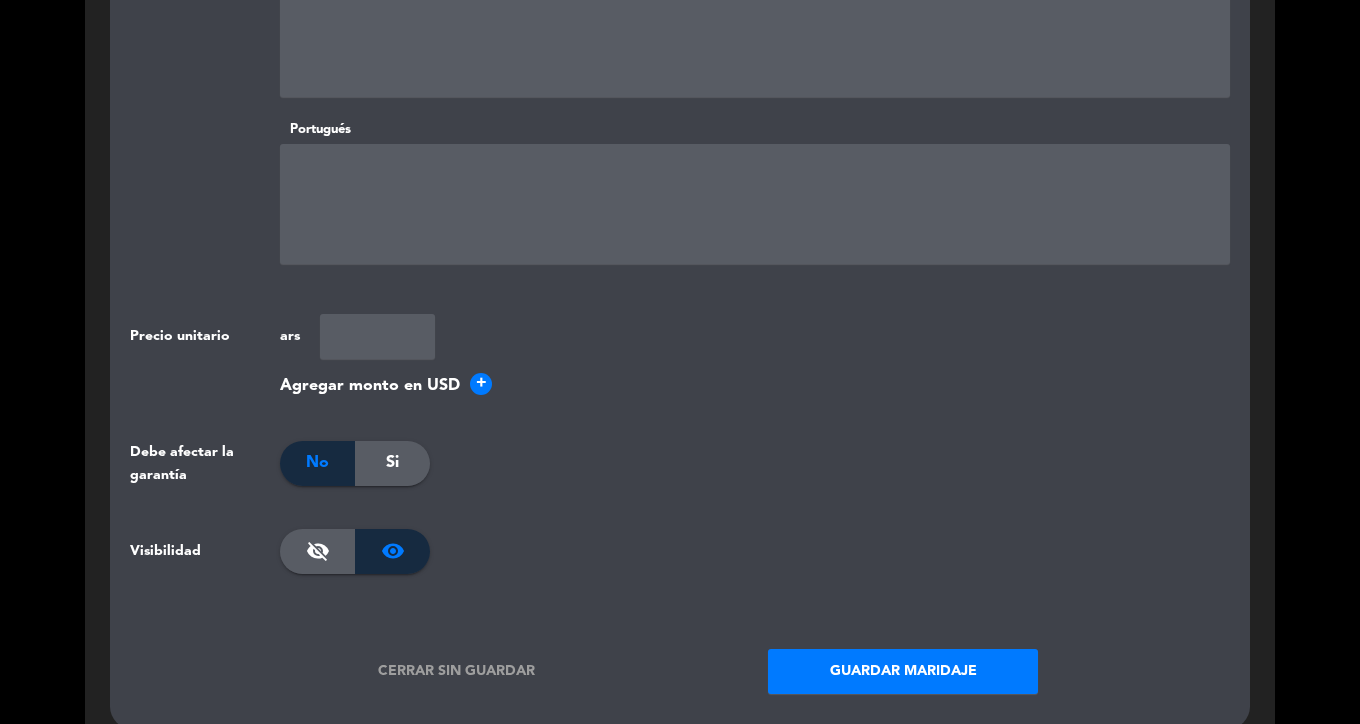 scroll, scrollTop: 0, scrollLeft: 0, axis: both 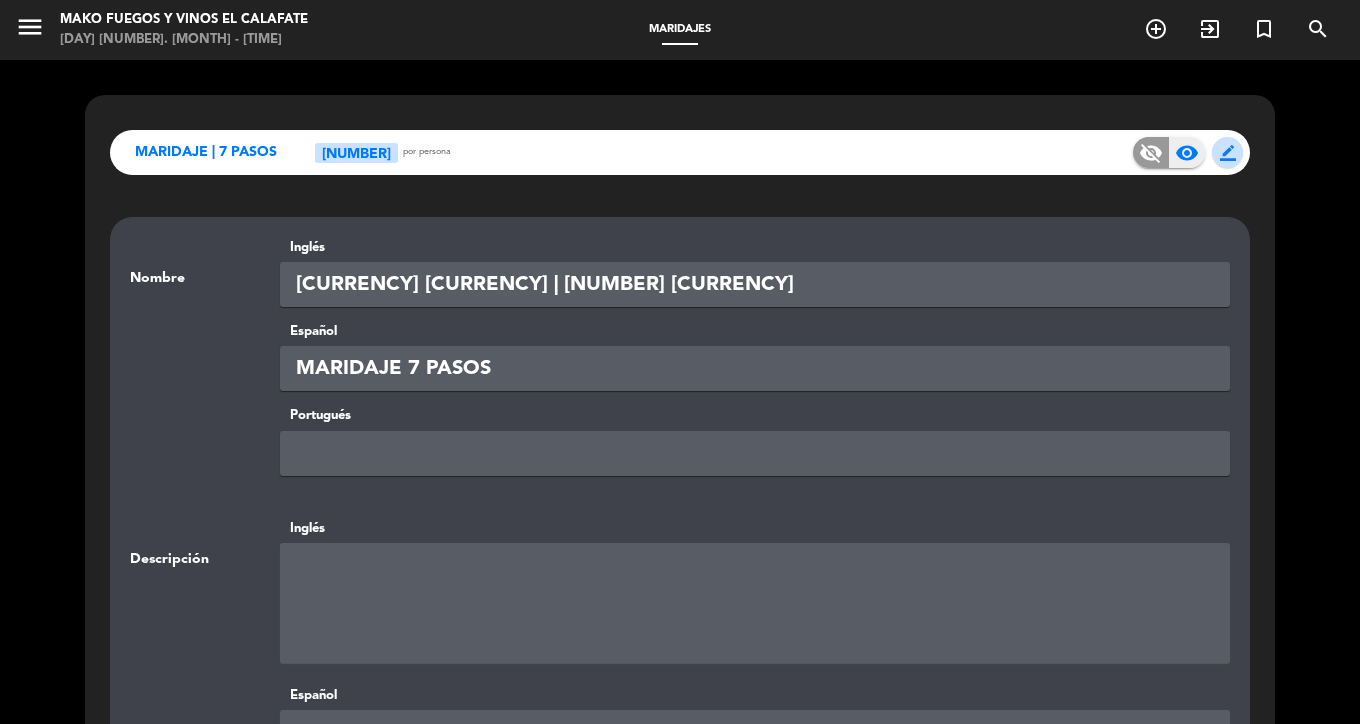 click on "[CURRENCY] [CURRENCY] | [NUMBER] [CURRENCY]" 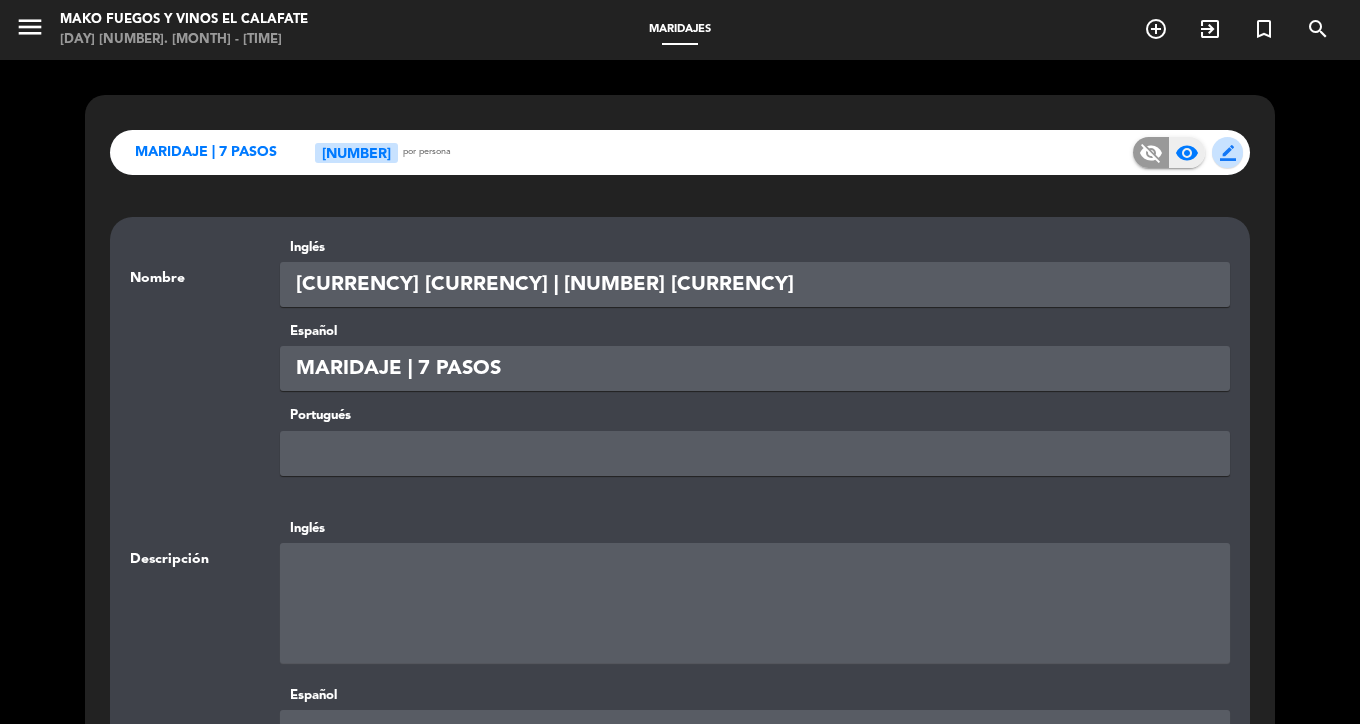 type on "MARIDAJE | 7 PASOS" 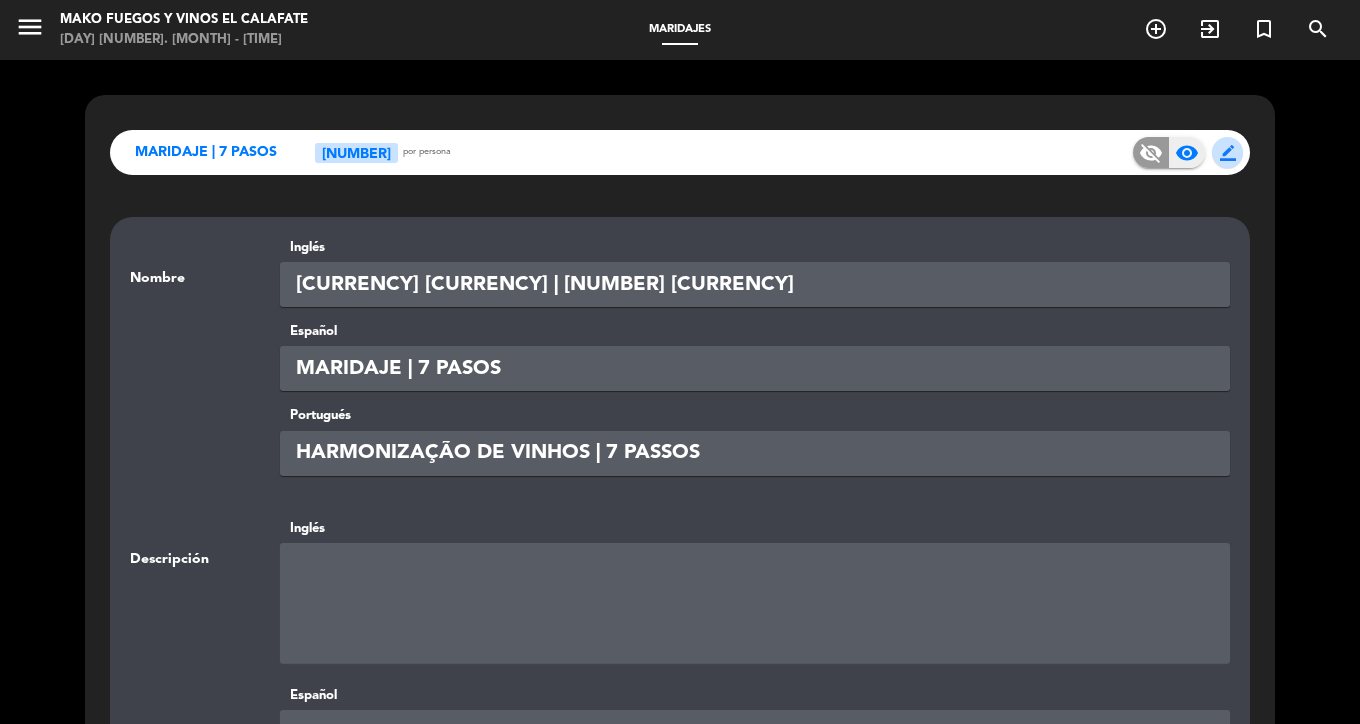type on "HARMONIZAÇÃO DE VINHOS | 7 PASSOS" 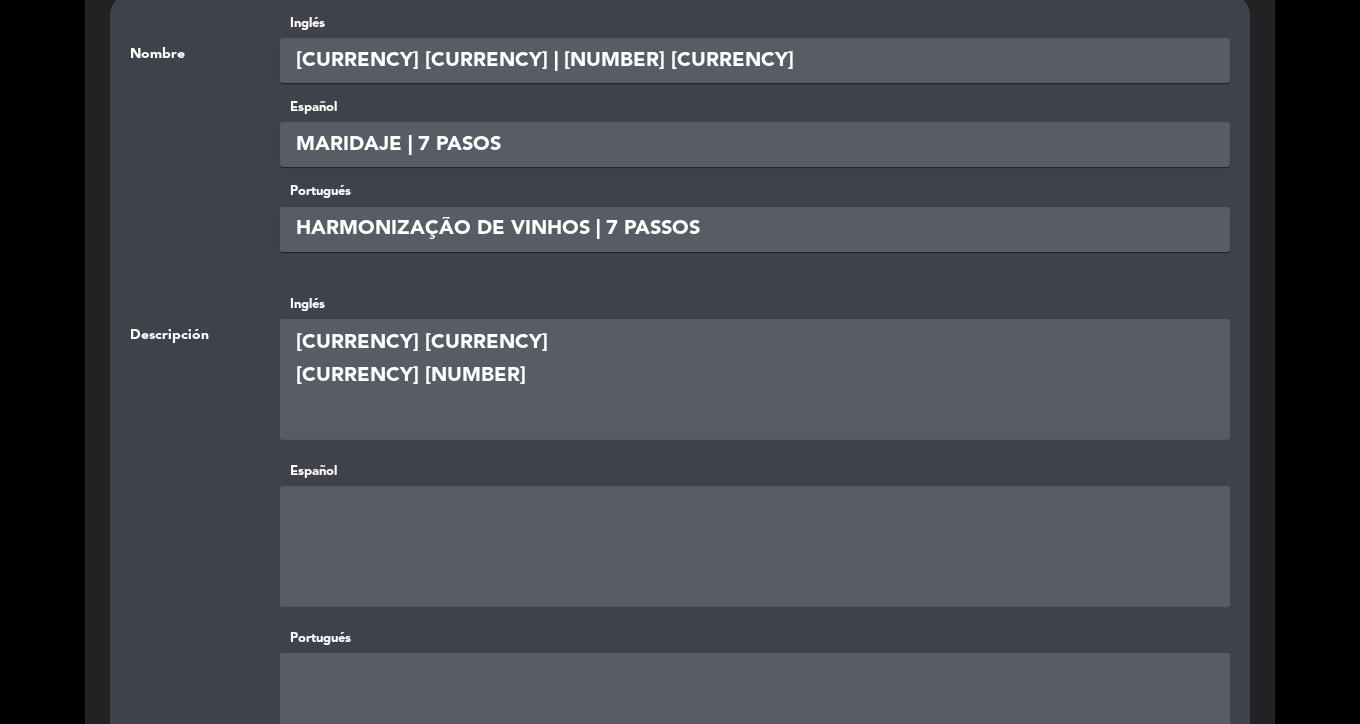 scroll, scrollTop: 234, scrollLeft: 0, axis: vertical 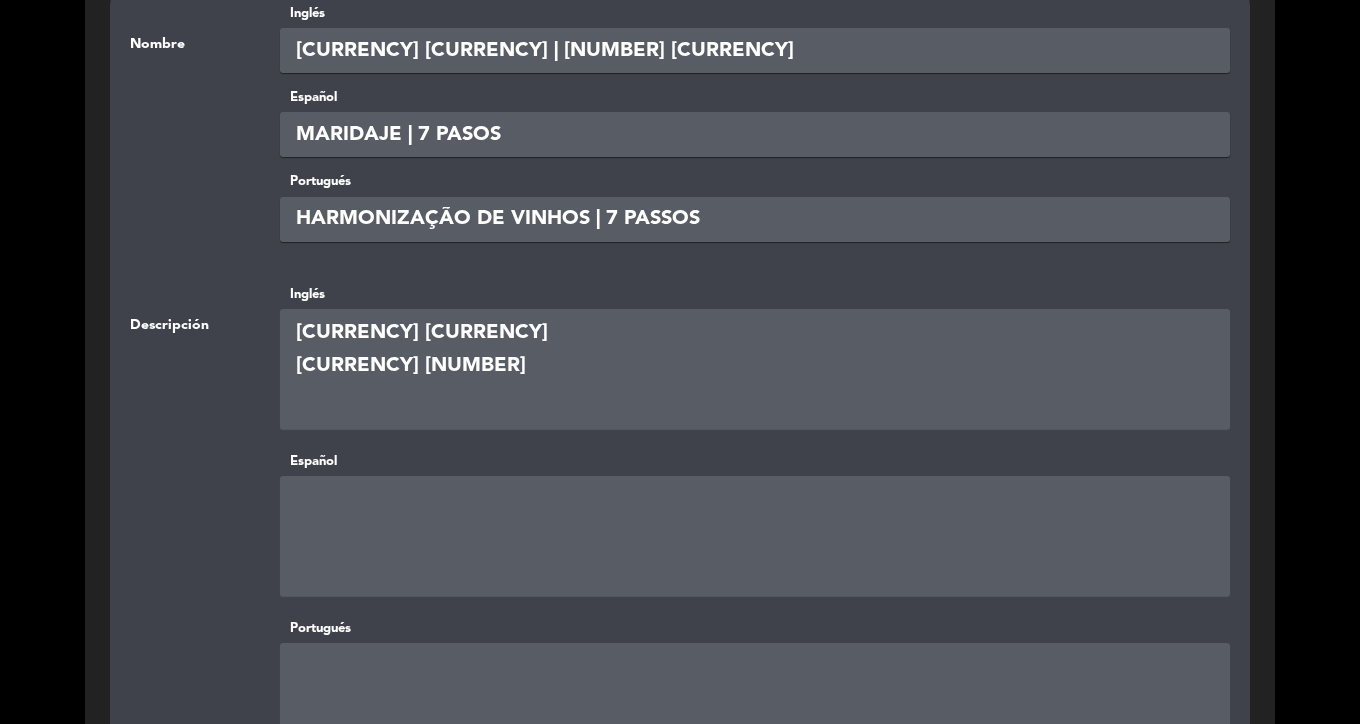 type on "[CURRENCY] [CURRENCY]
[CURRENCY] [NUMBER]" 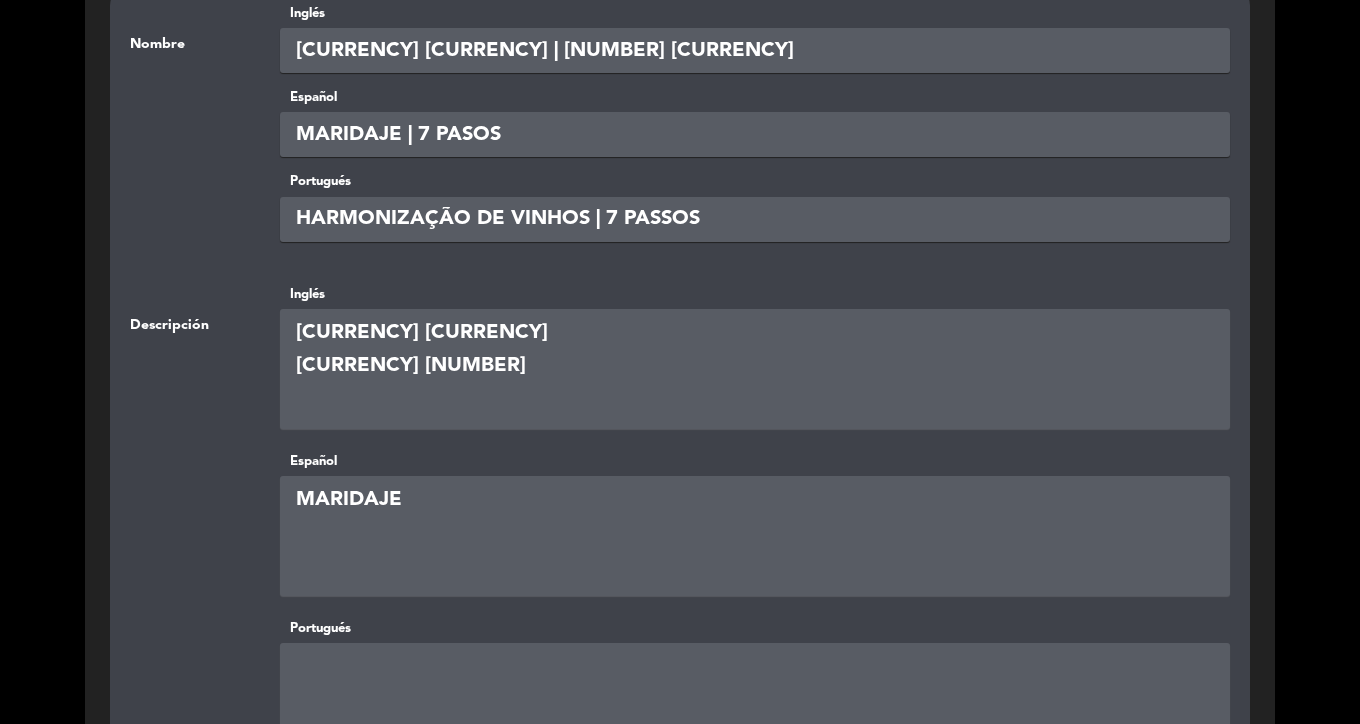 paste on "[CURRENCY]
[CURRENCY] [NUMBER]" 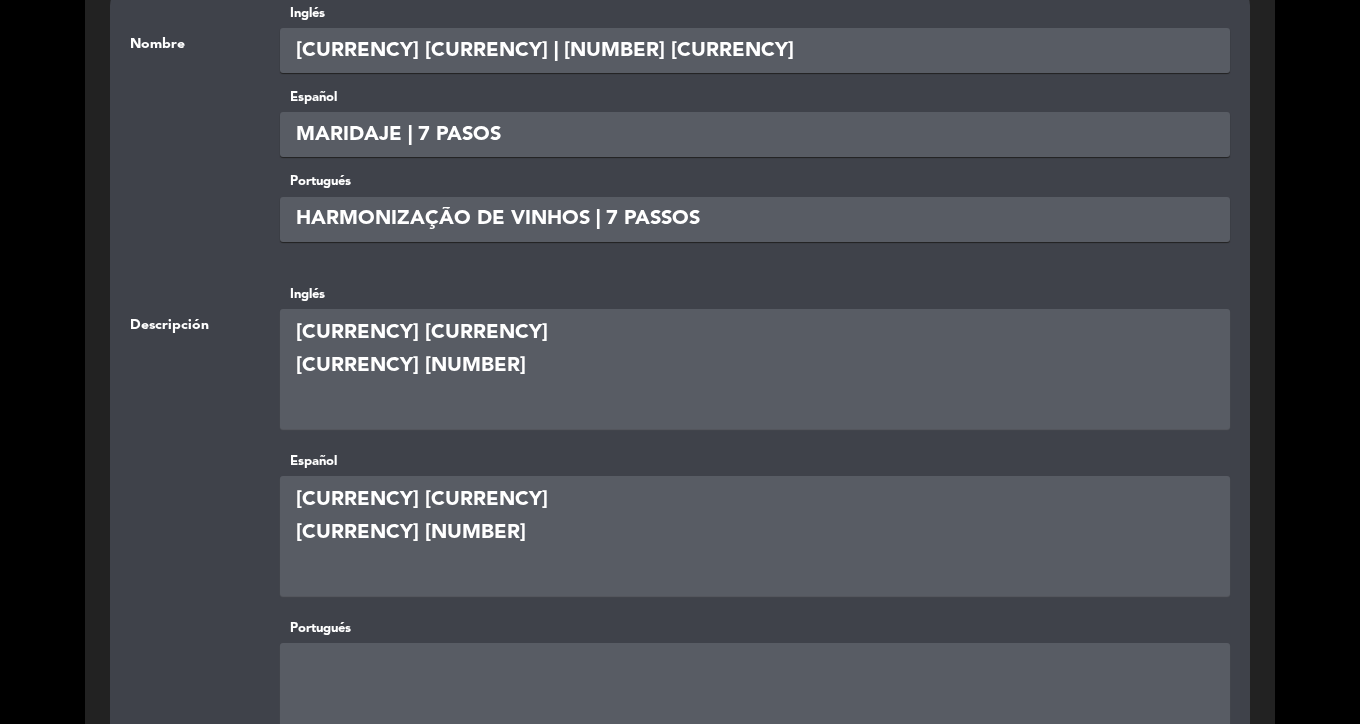 type on "[CURRENCY] [CURRENCY]
[CURRENCY] [NUMBER]" 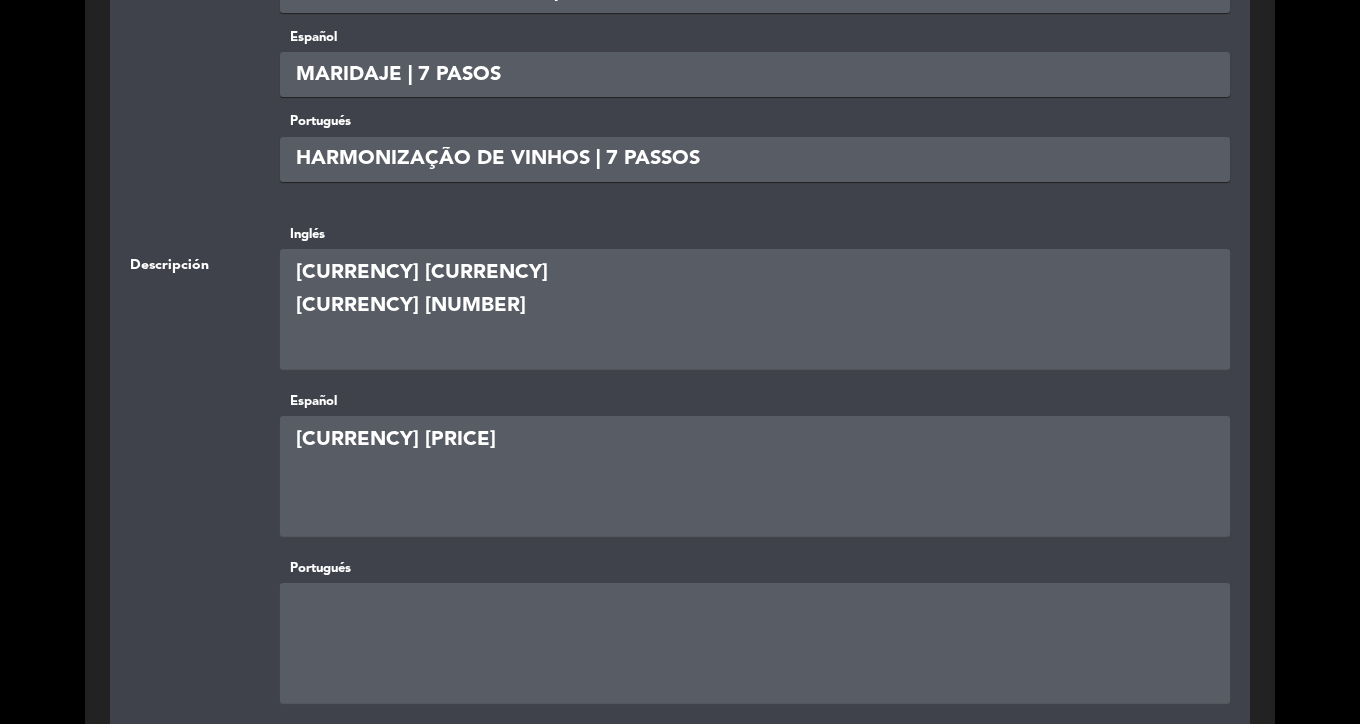 scroll, scrollTop: 355, scrollLeft: 0, axis: vertical 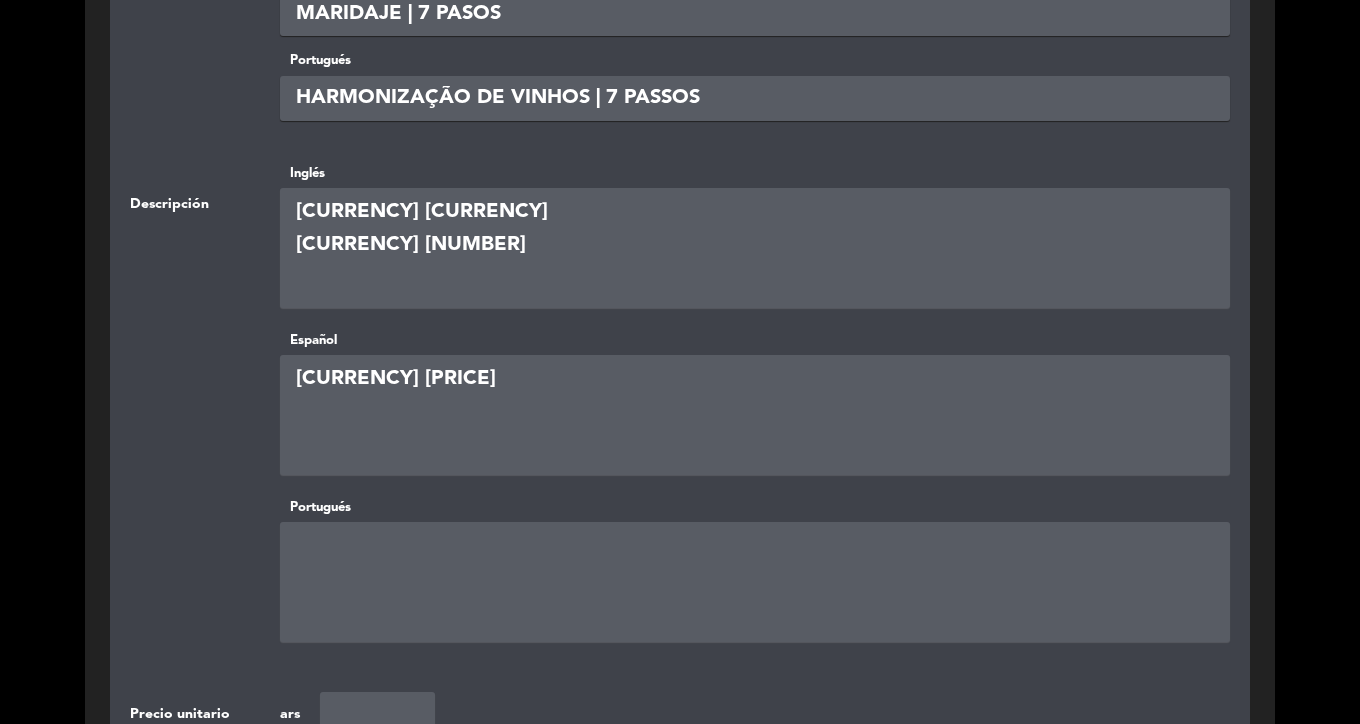 type on "[CURRENCY] [PRICE]" 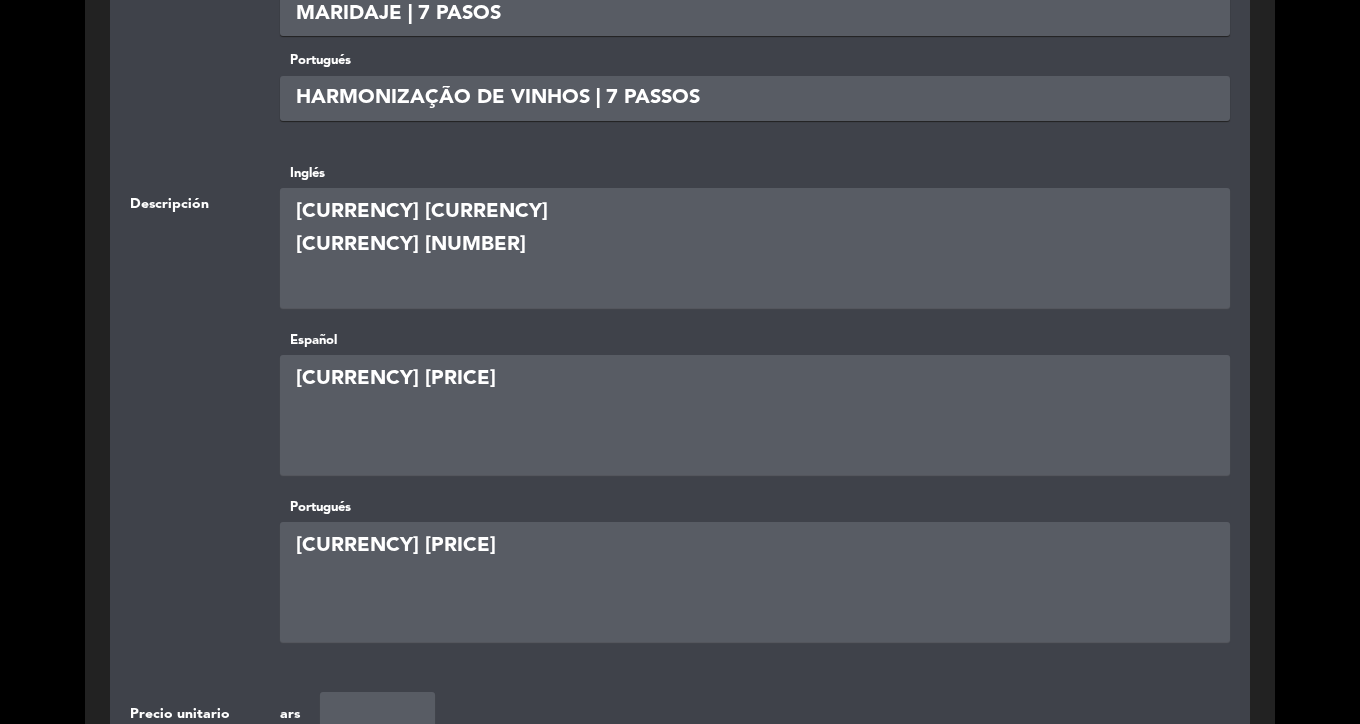 drag, startPoint x: 473, startPoint y: 538, endPoint x: 535, endPoint y: 534, distance: 62.1289 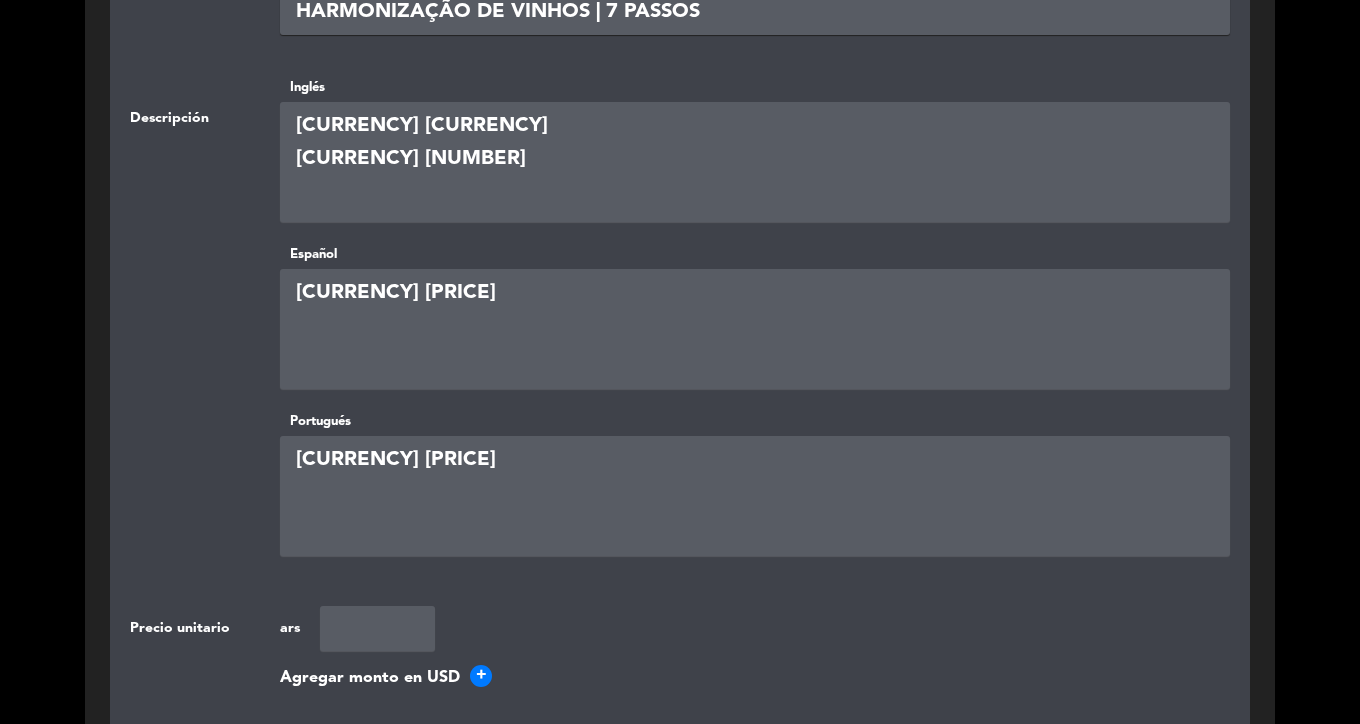 scroll, scrollTop: 546, scrollLeft: 0, axis: vertical 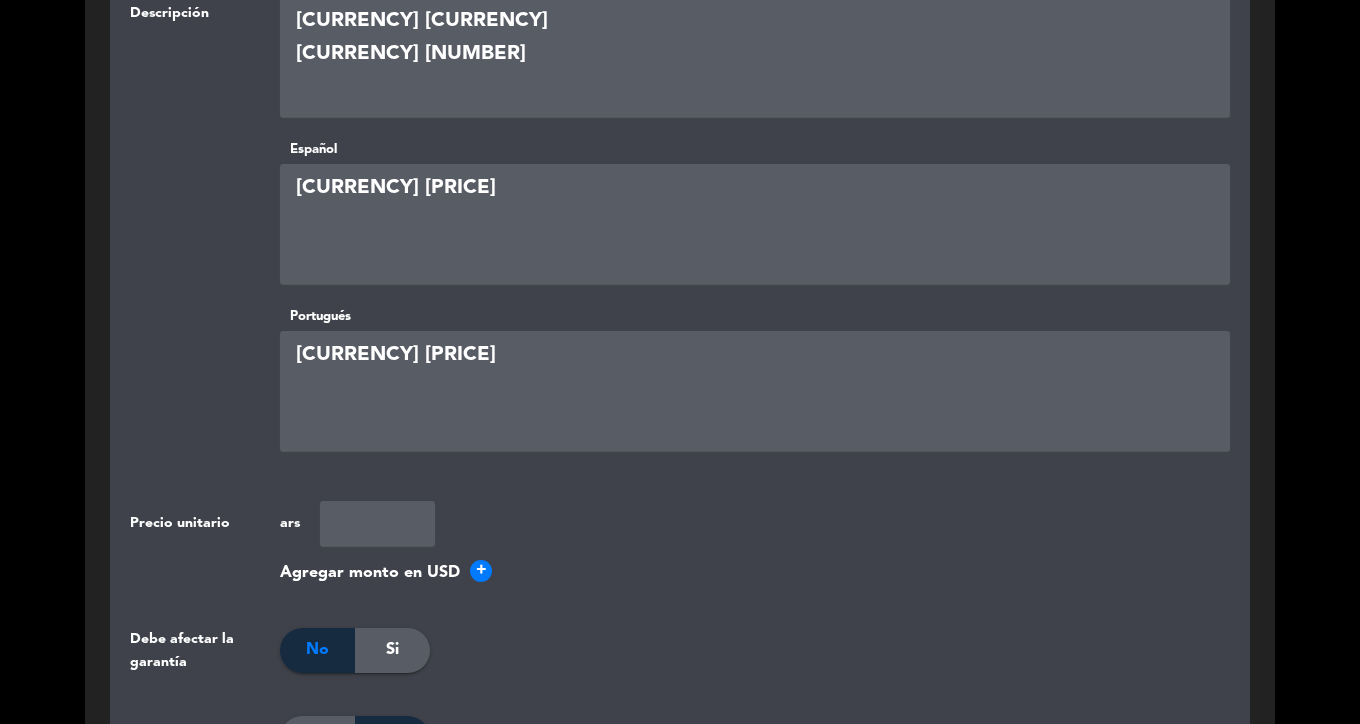 type on "[CURRENCY] [PRICE]" 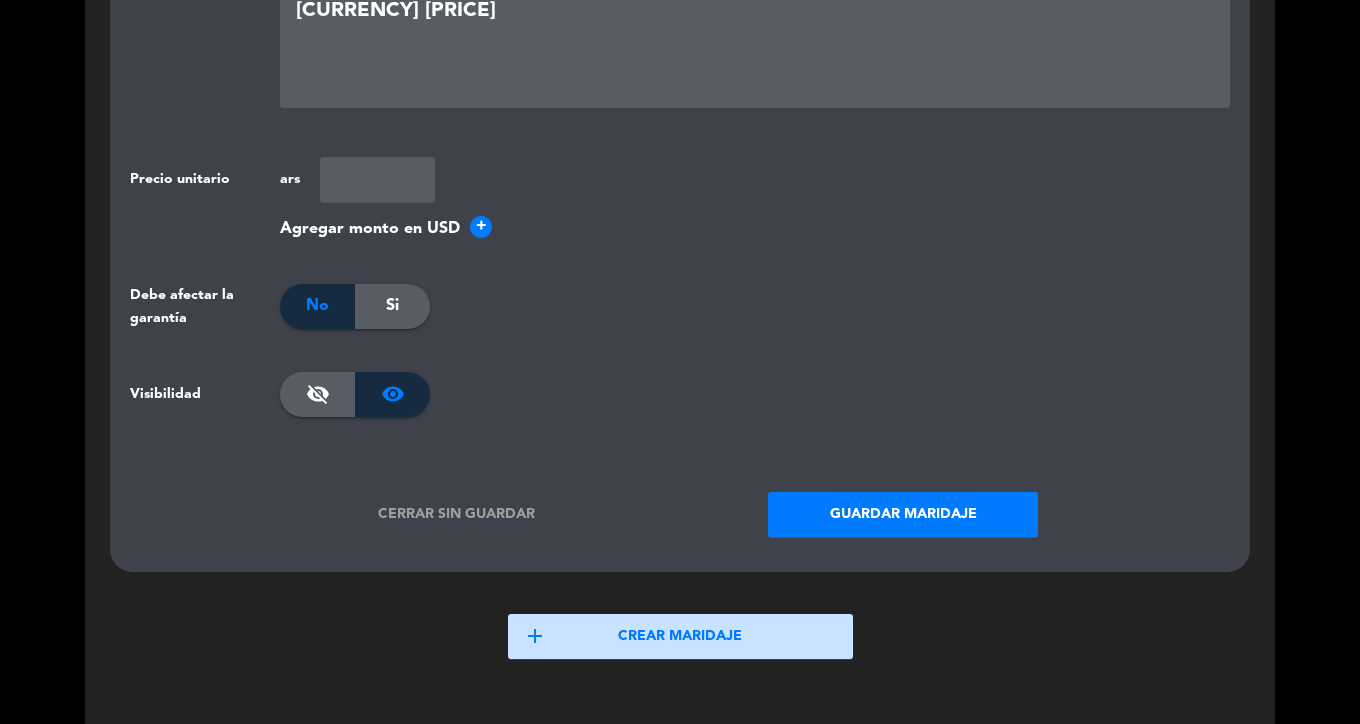 scroll, scrollTop: 903, scrollLeft: 0, axis: vertical 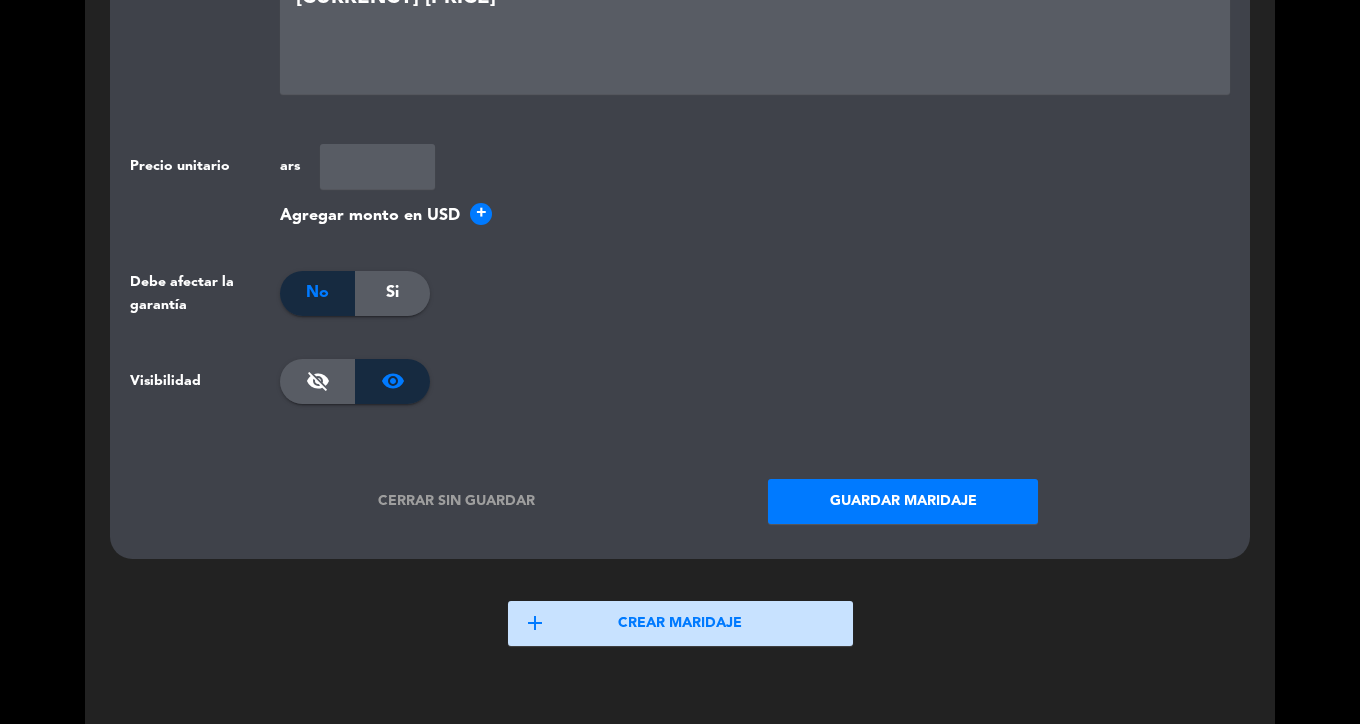 click on "Guardar maridaje" 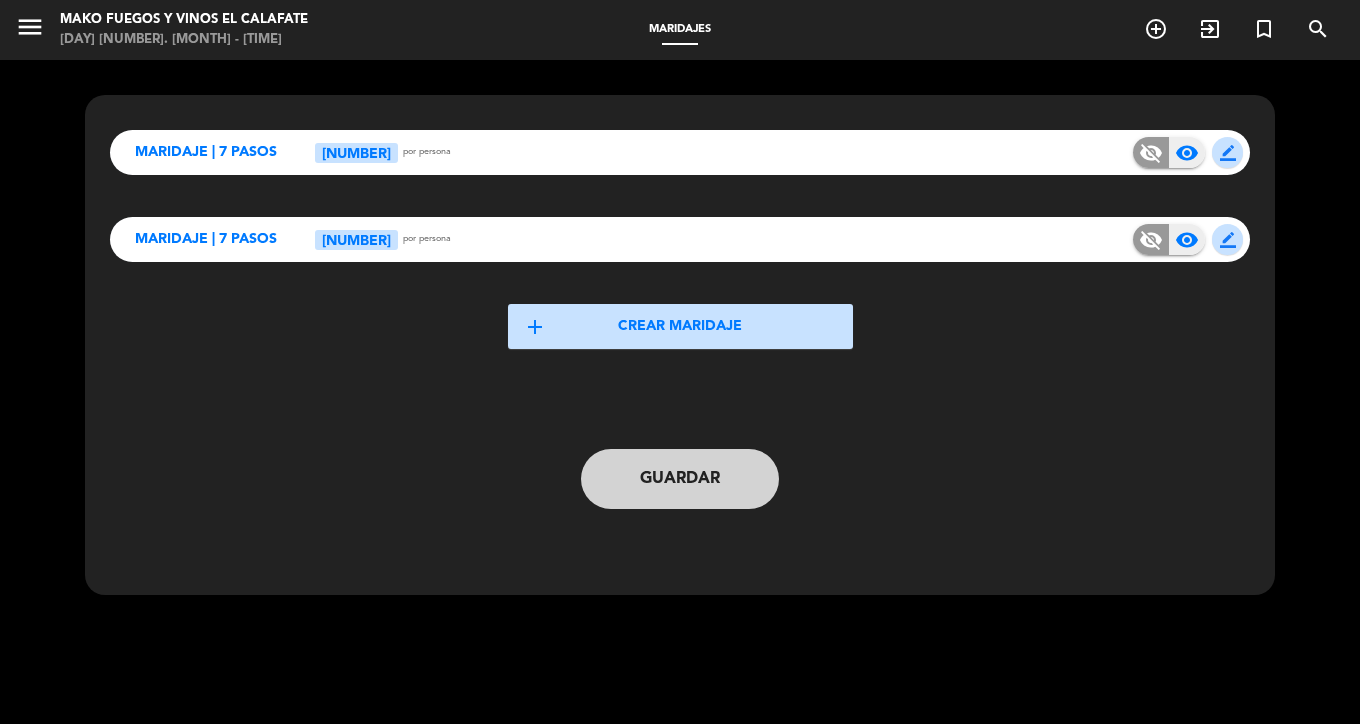 click on "add  Crear maridaje" 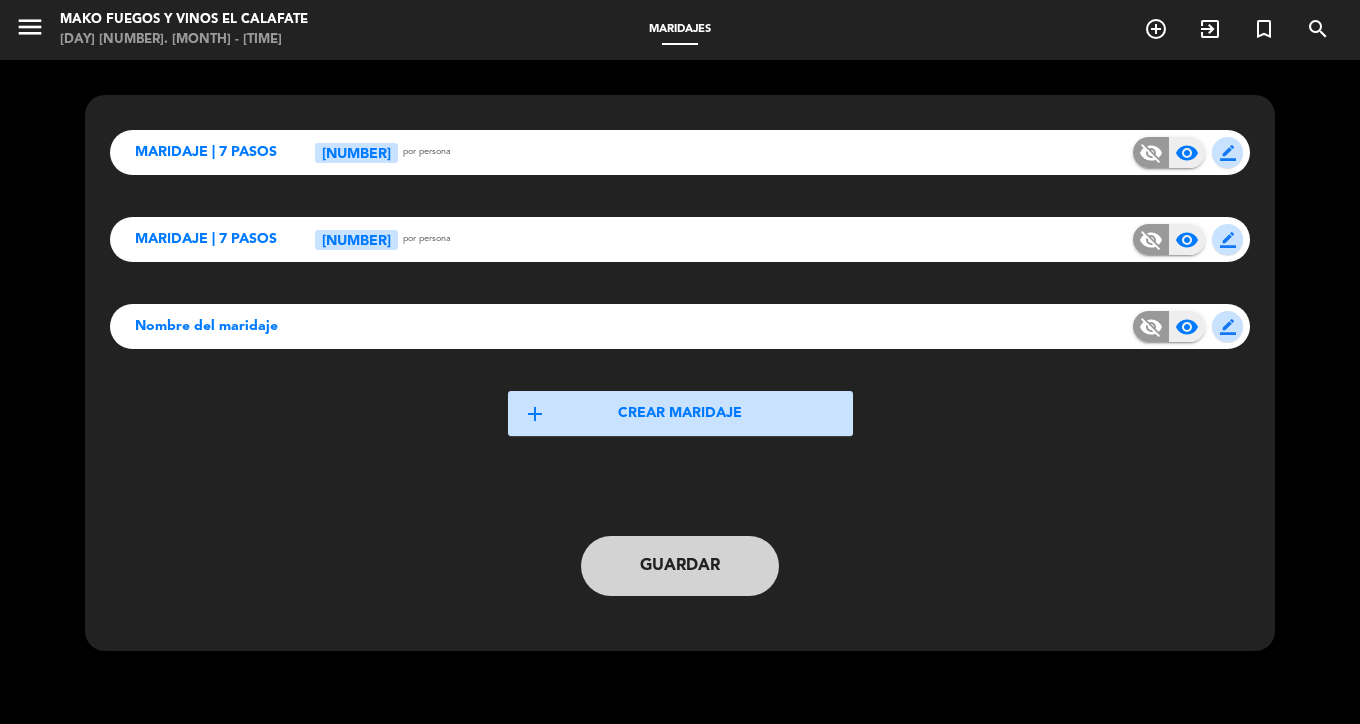 click on "border_color" 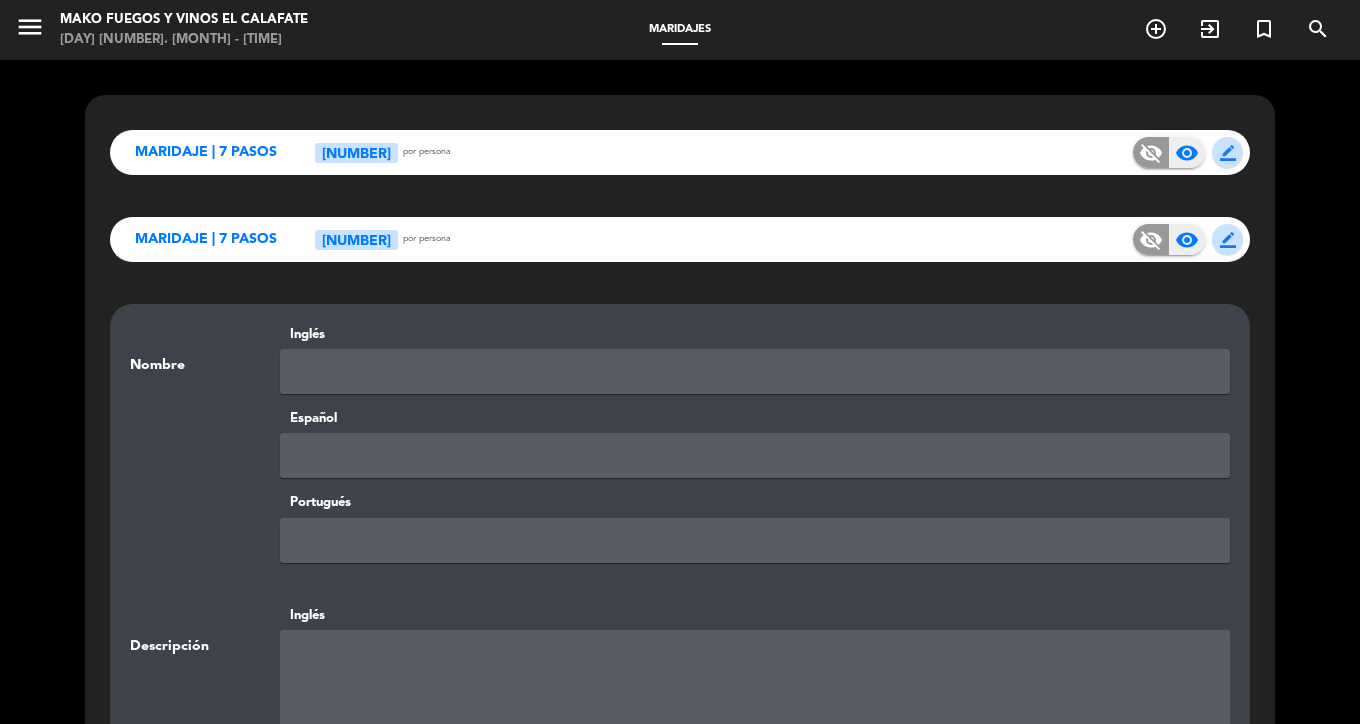 click 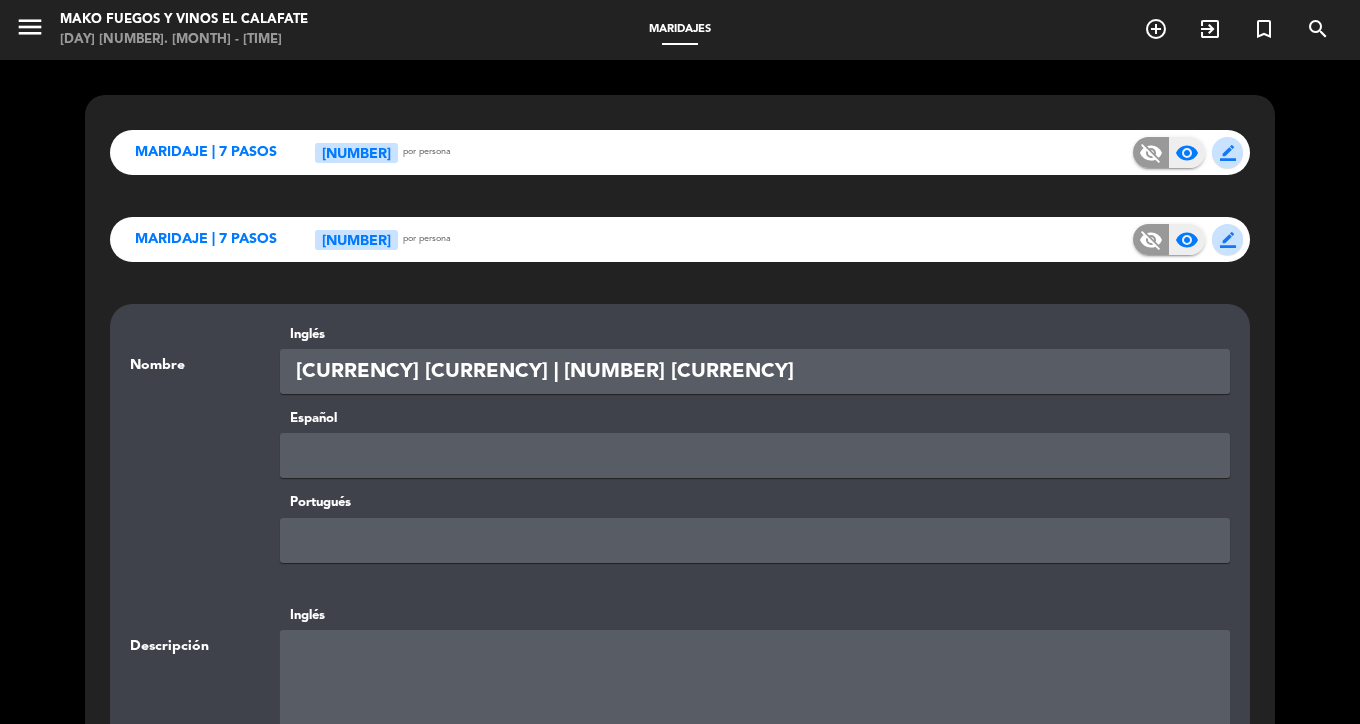 type on "[CURRENCY] [CURRENCY] | [NUMBER] [CURRENCY]" 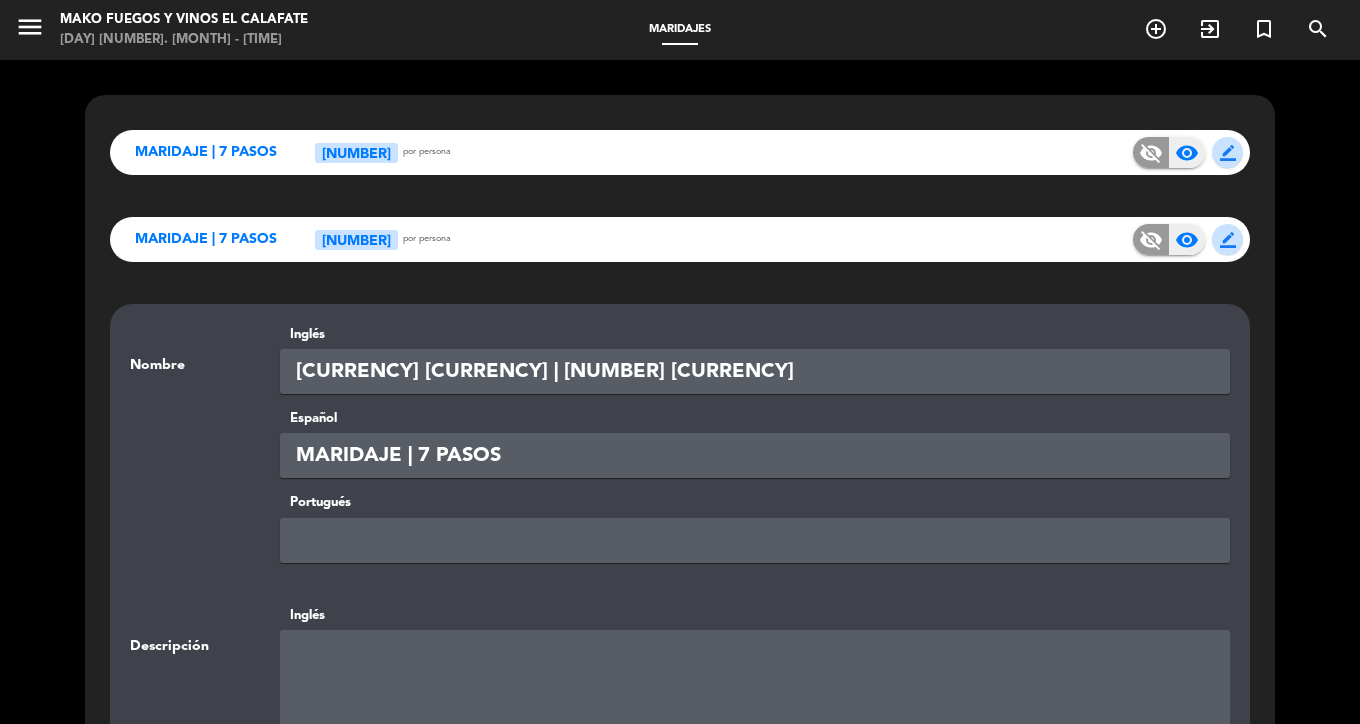 type on "MARIDAJE | 7 PASOS" 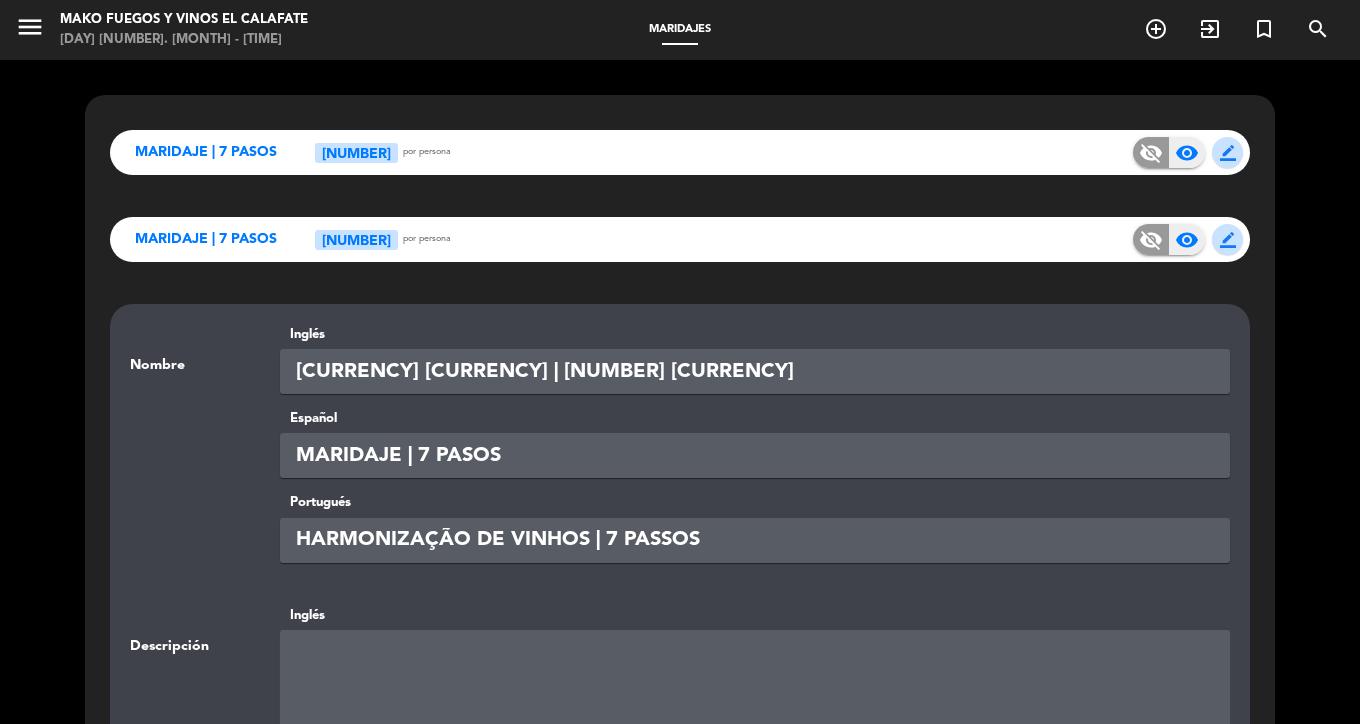 type on "HARMONIZAÇÃO DE VINHOS | 7 PASSOS" 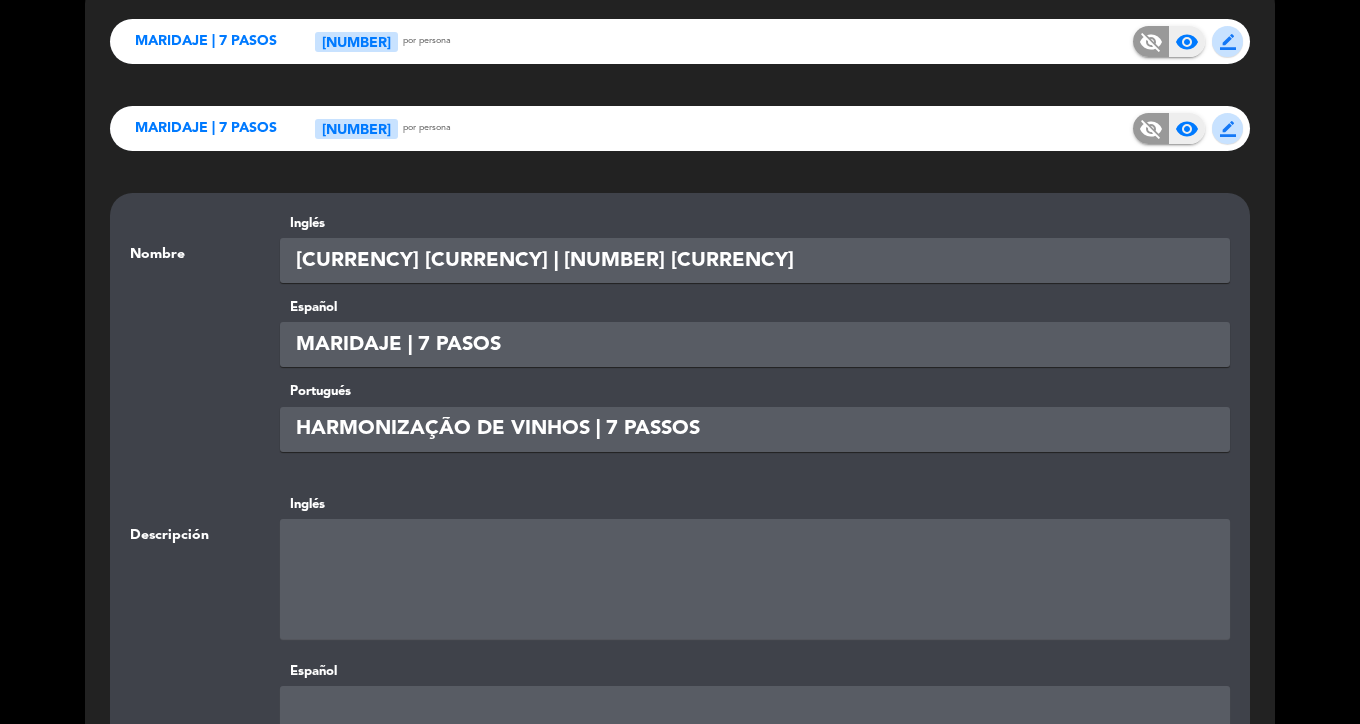 scroll, scrollTop: 121, scrollLeft: 0, axis: vertical 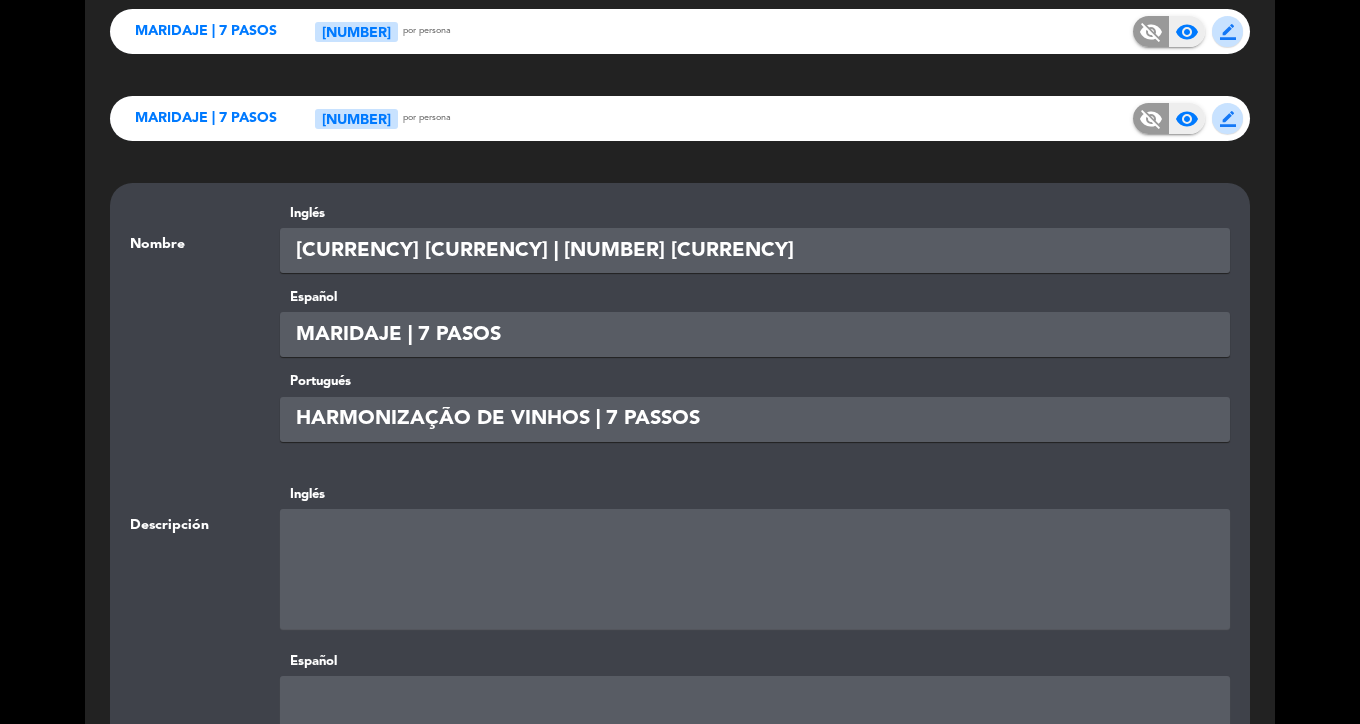 click 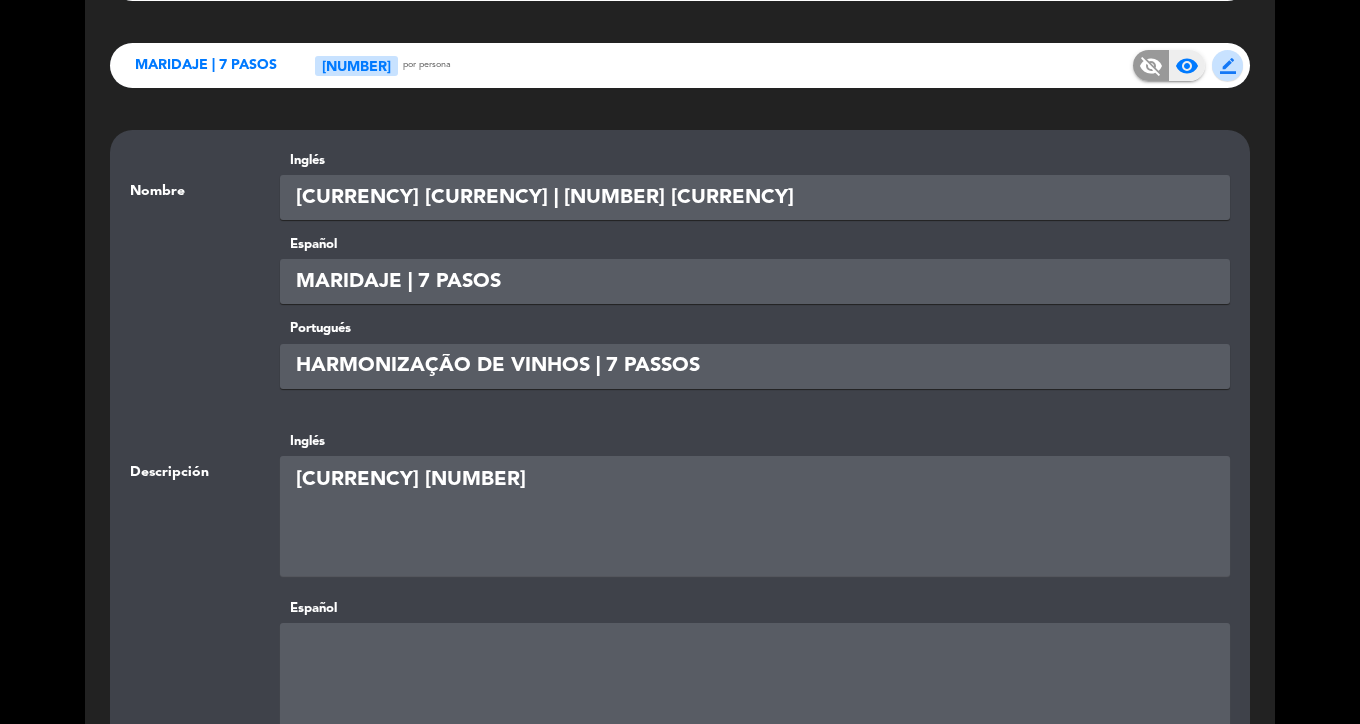 scroll, scrollTop: 177, scrollLeft: 0, axis: vertical 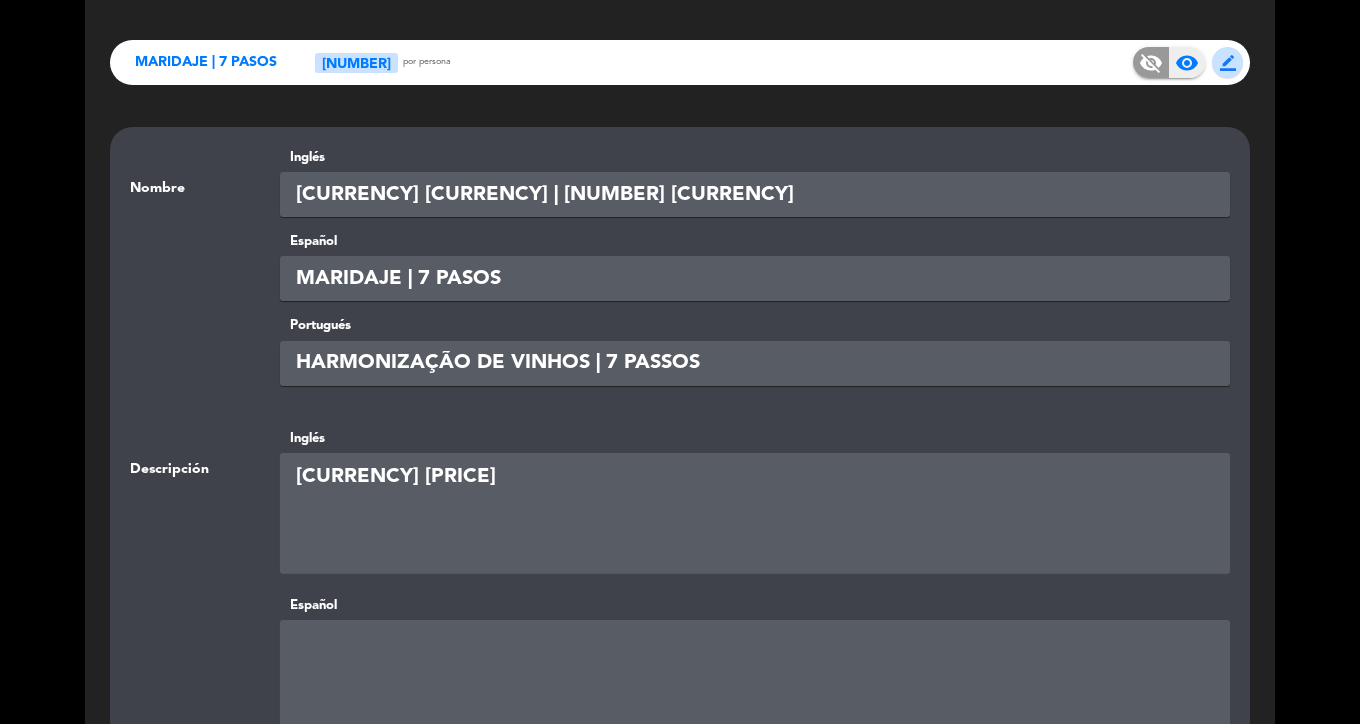 type on "[CURRENCY] [PRICE]" 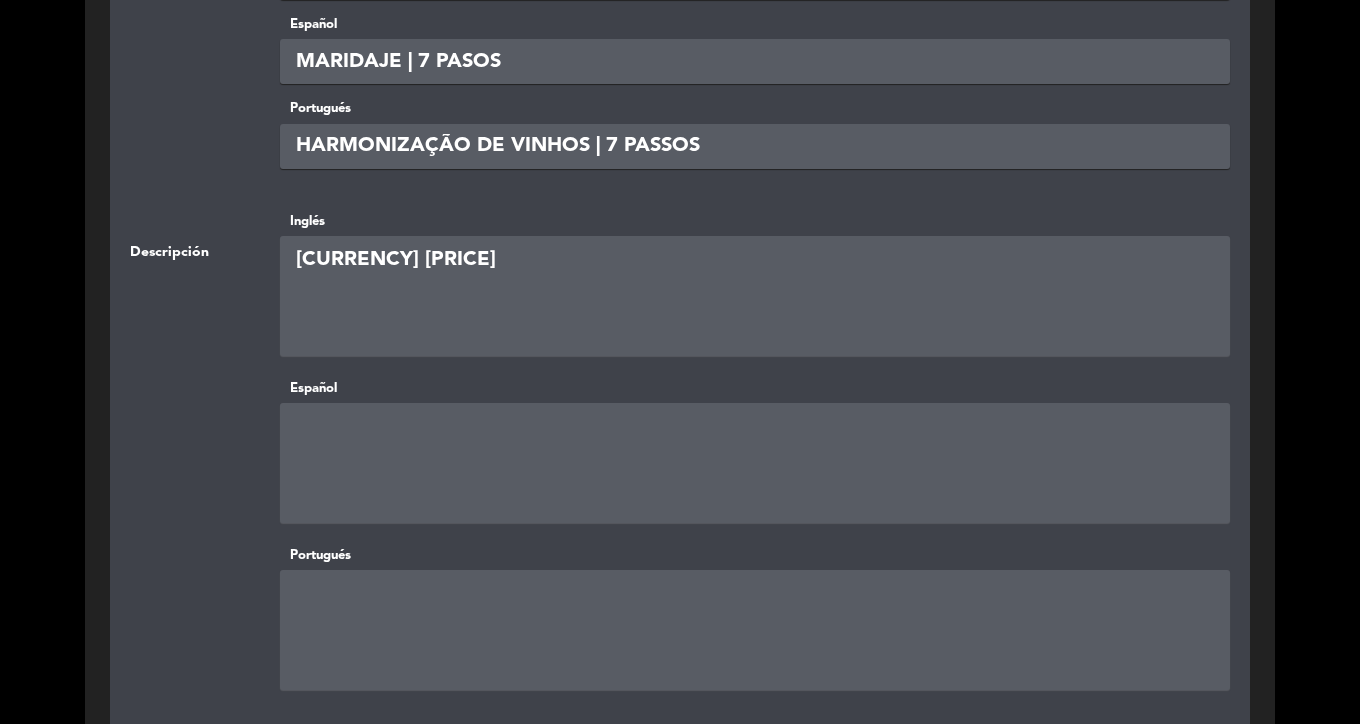 scroll, scrollTop: 397, scrollLeft: 0, axis: vertical 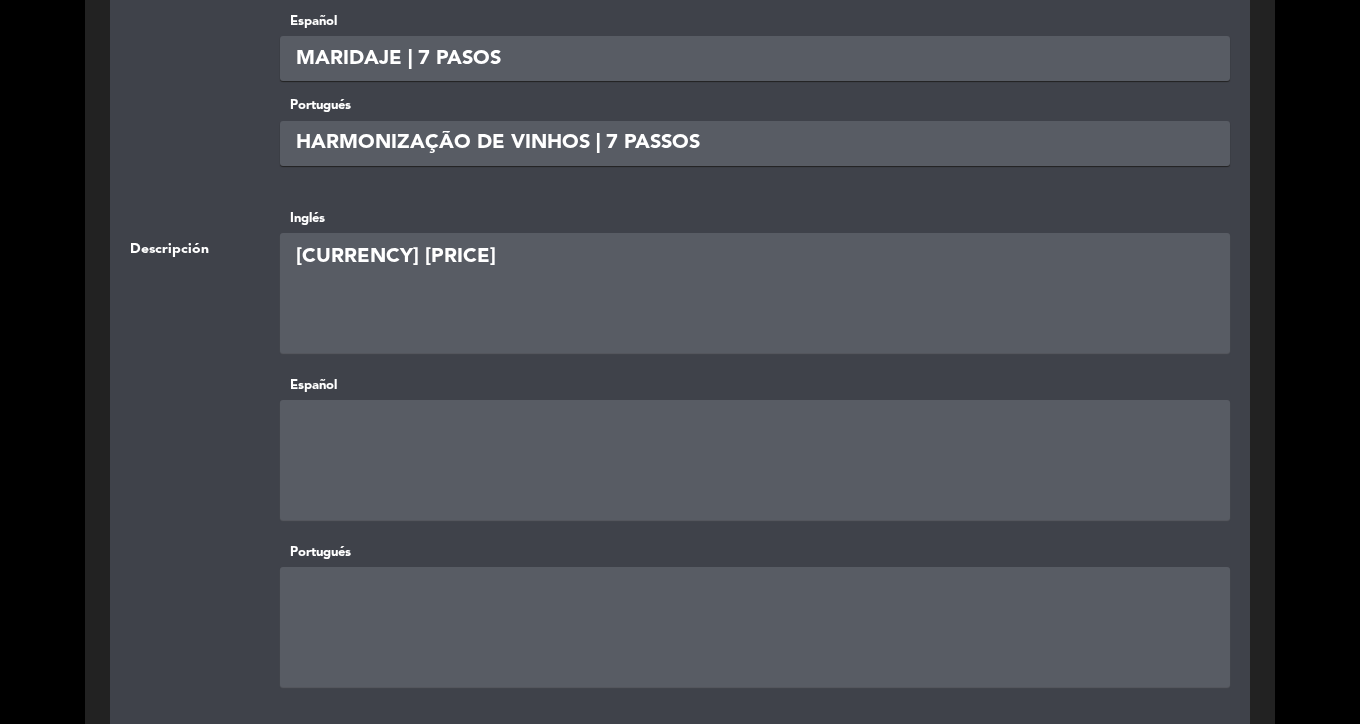 click 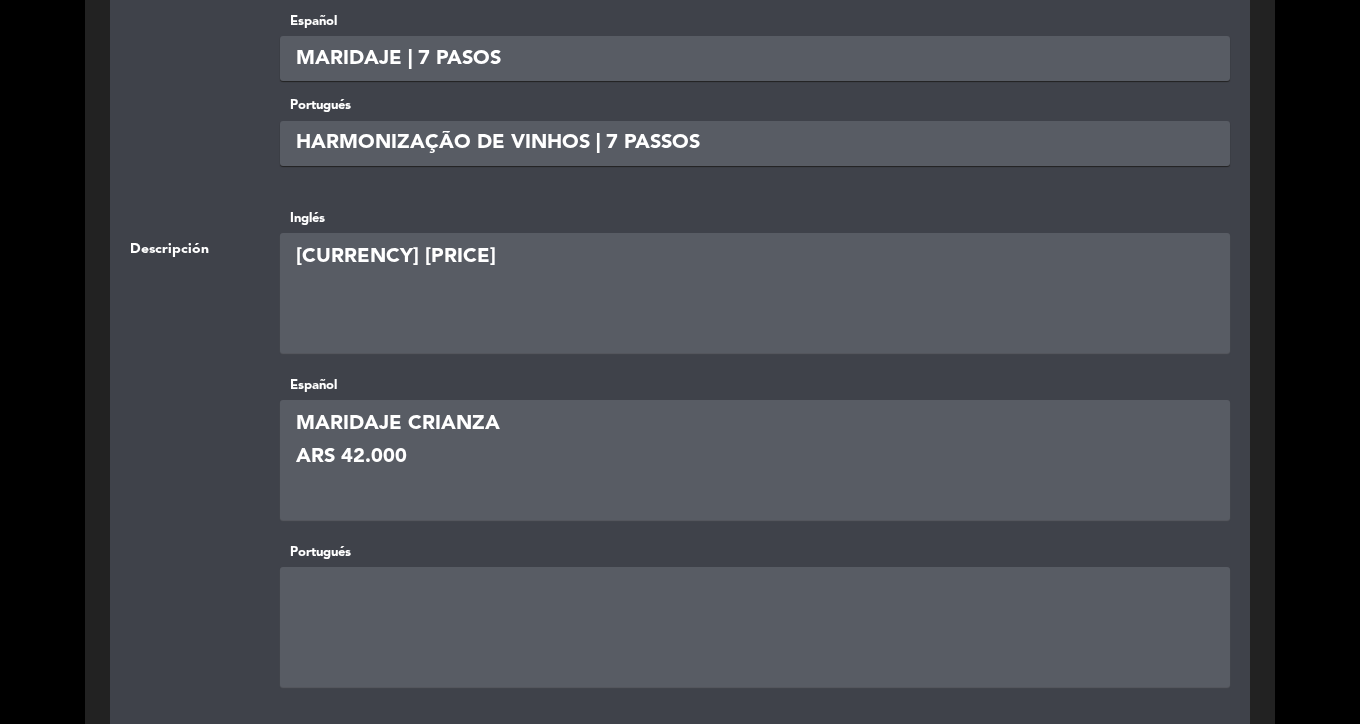 type on "MARIDAJE CRIANZA
ARS 42.000" 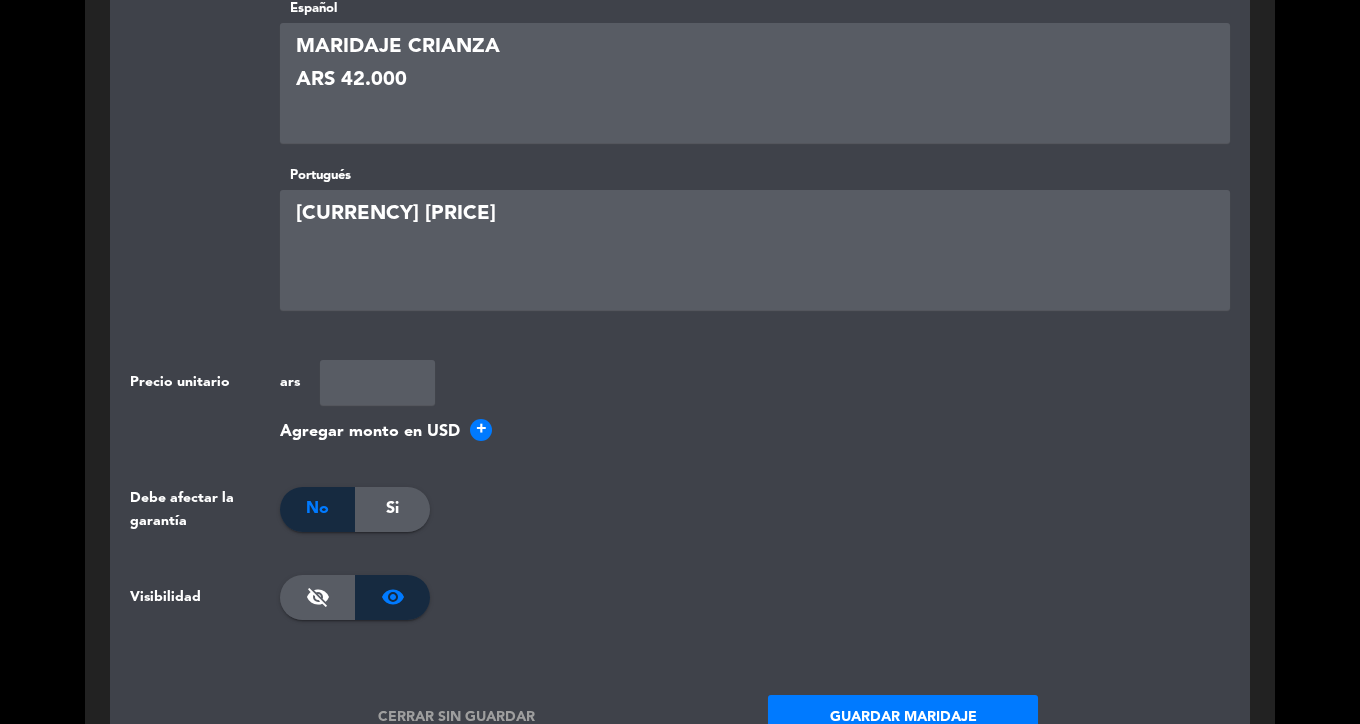 scroll, scrollTop: 910, scrollLeft: 0, axis: vertical 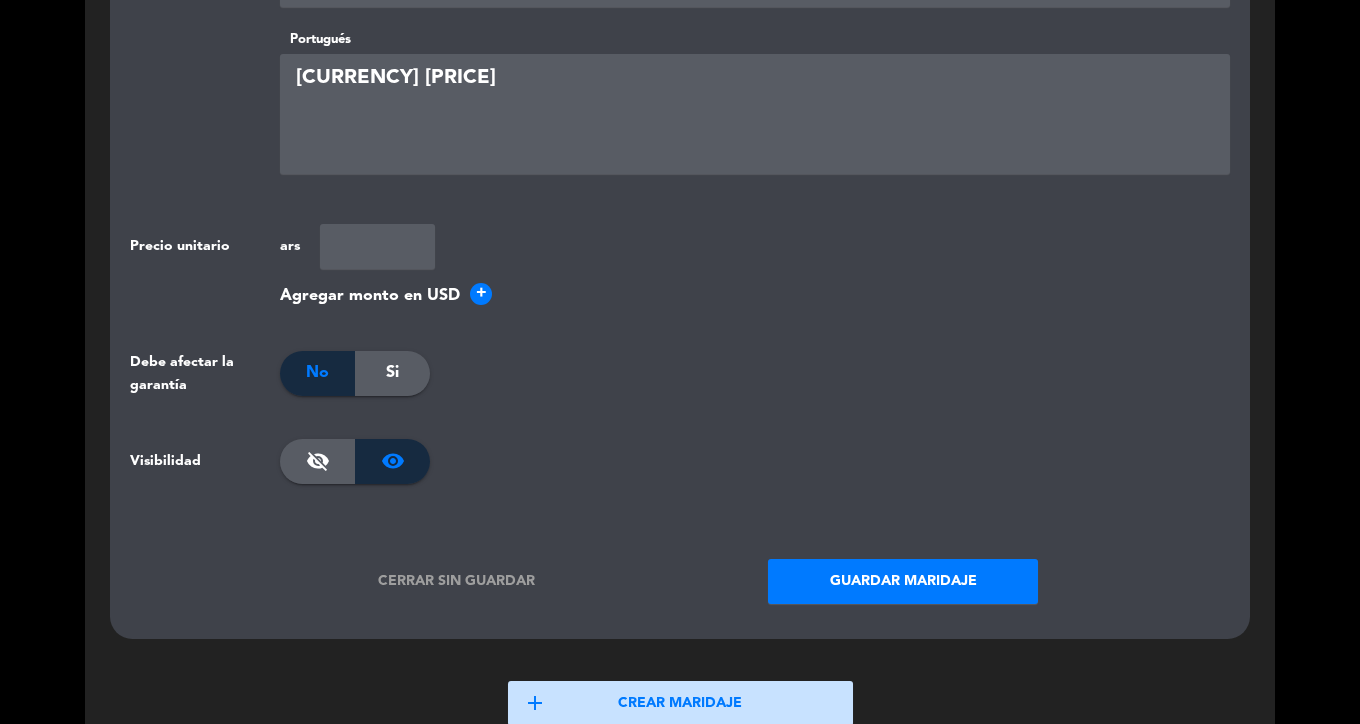 type on "[CURRENCY] [PRICE]" 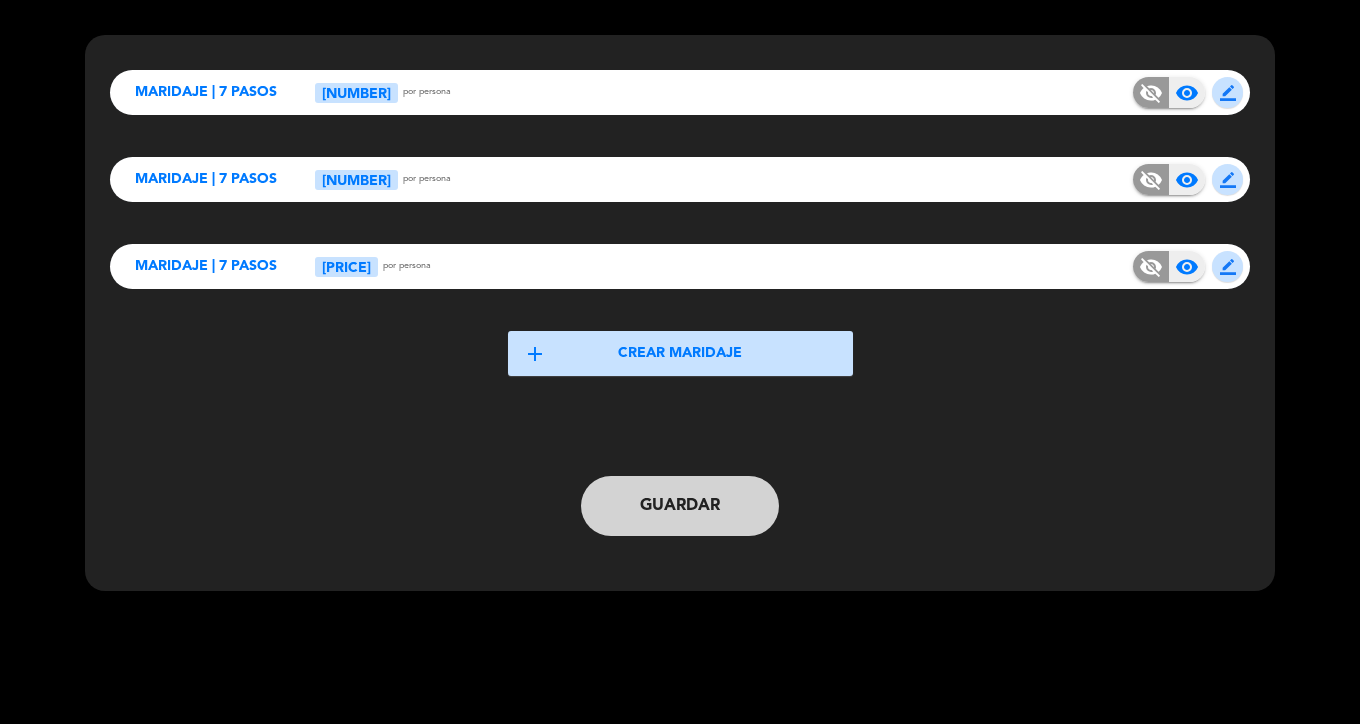 scroll, scrollTop: 0, scrollLeft: 0, axis: both 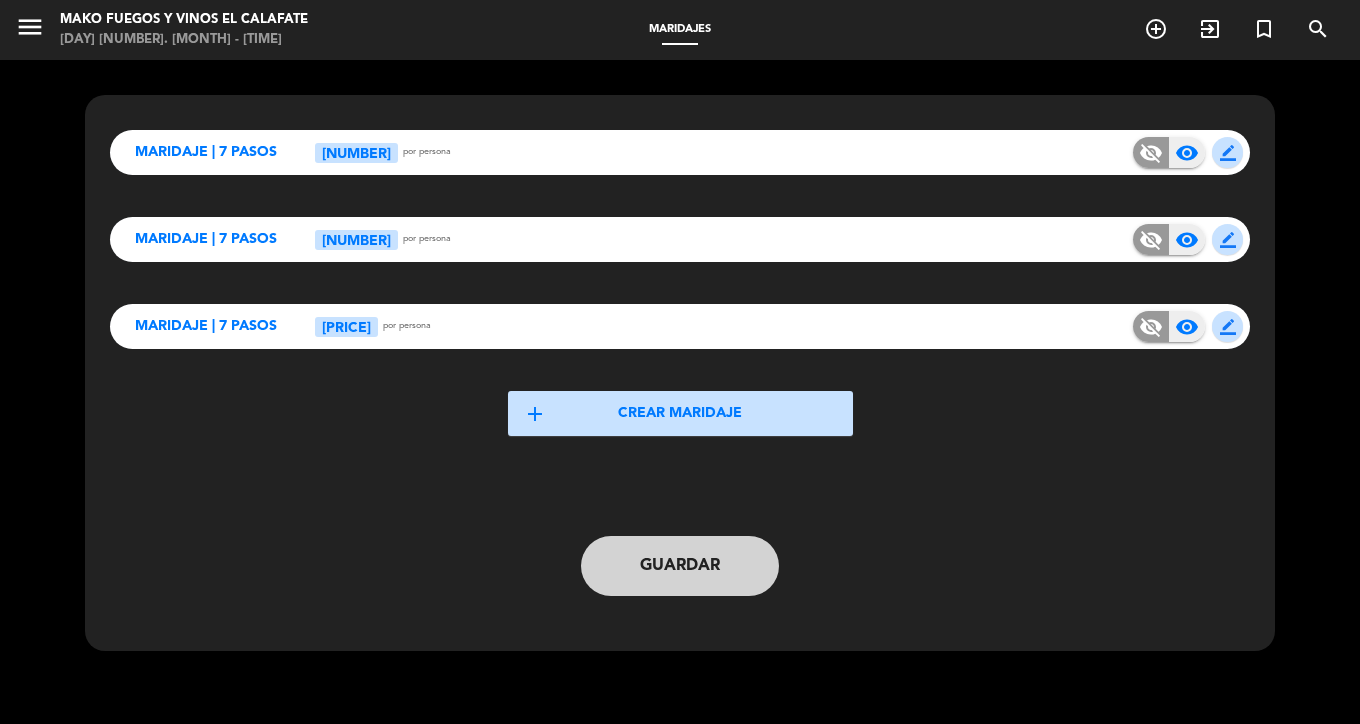 click on "add  Crear maridaje" 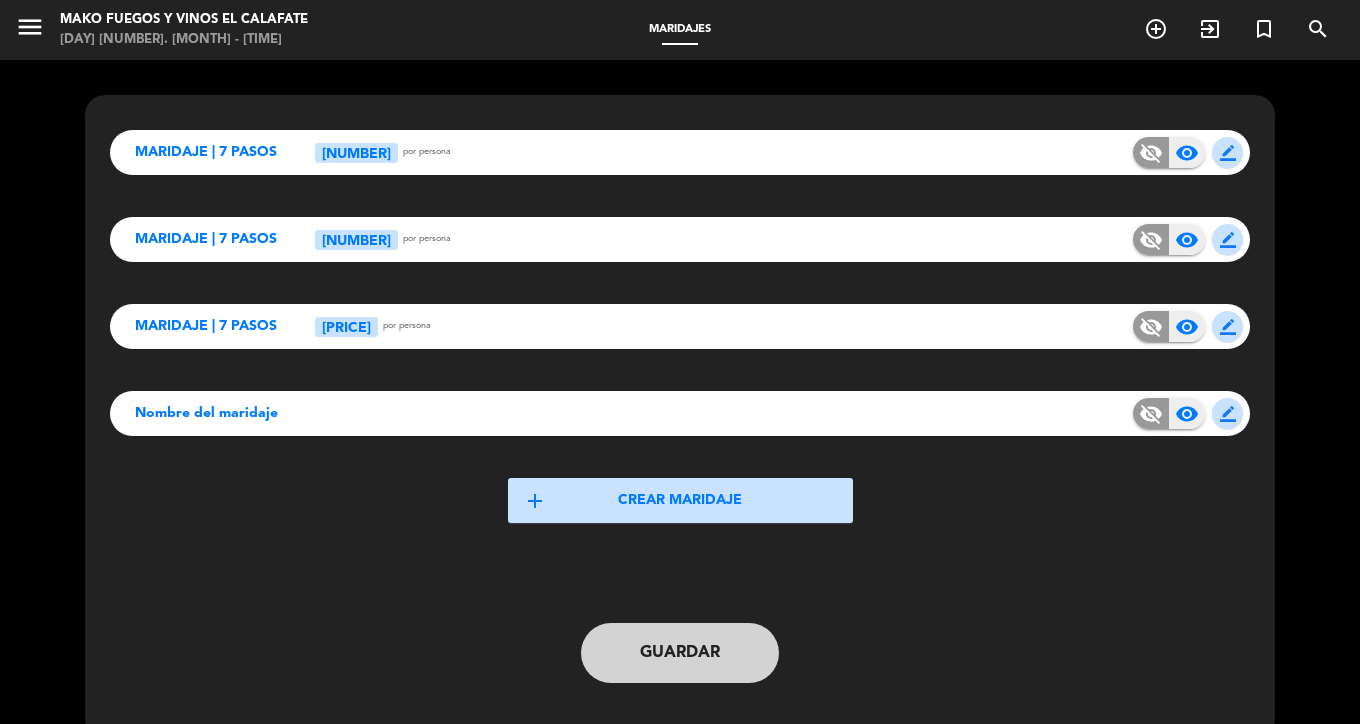 click on "Nombre del maridaje   visibility_off   visibility  border_color" 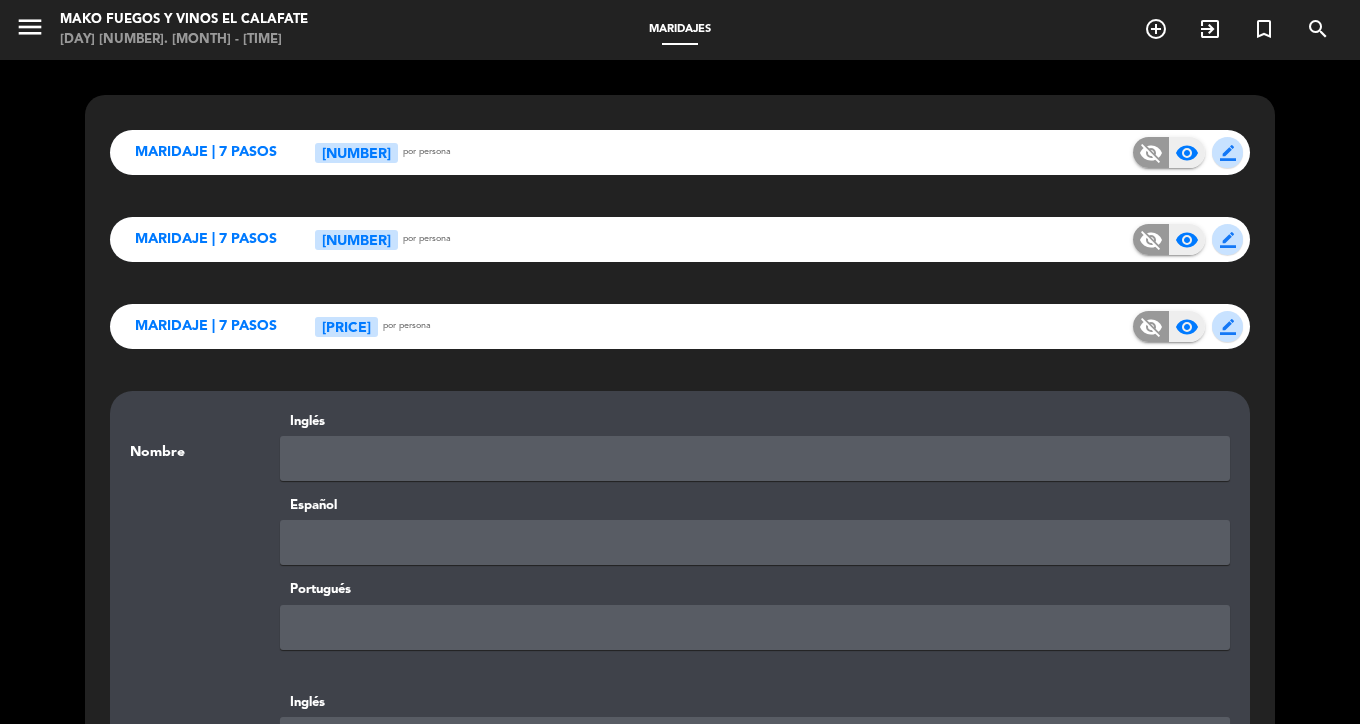 click 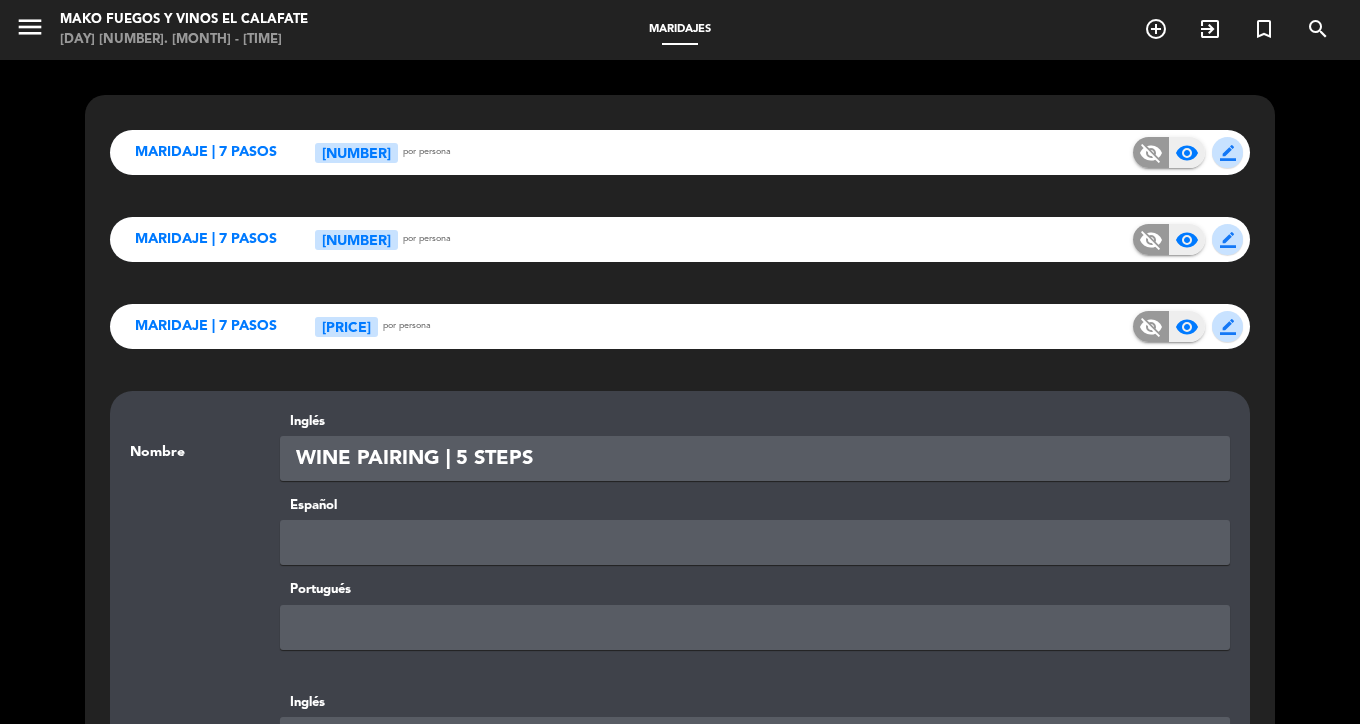 type on "WINE PAIRING | 5 STEPS" 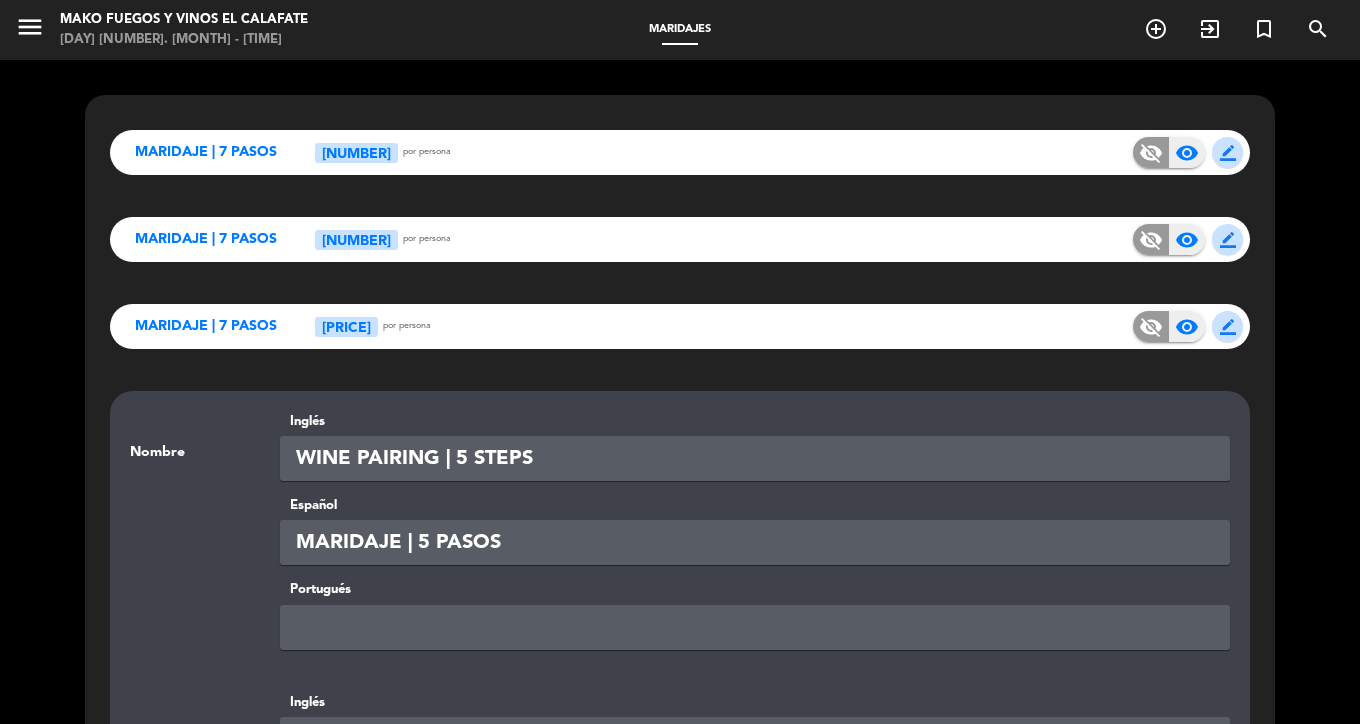 type on "MARIDAJE | 5 PASOS" 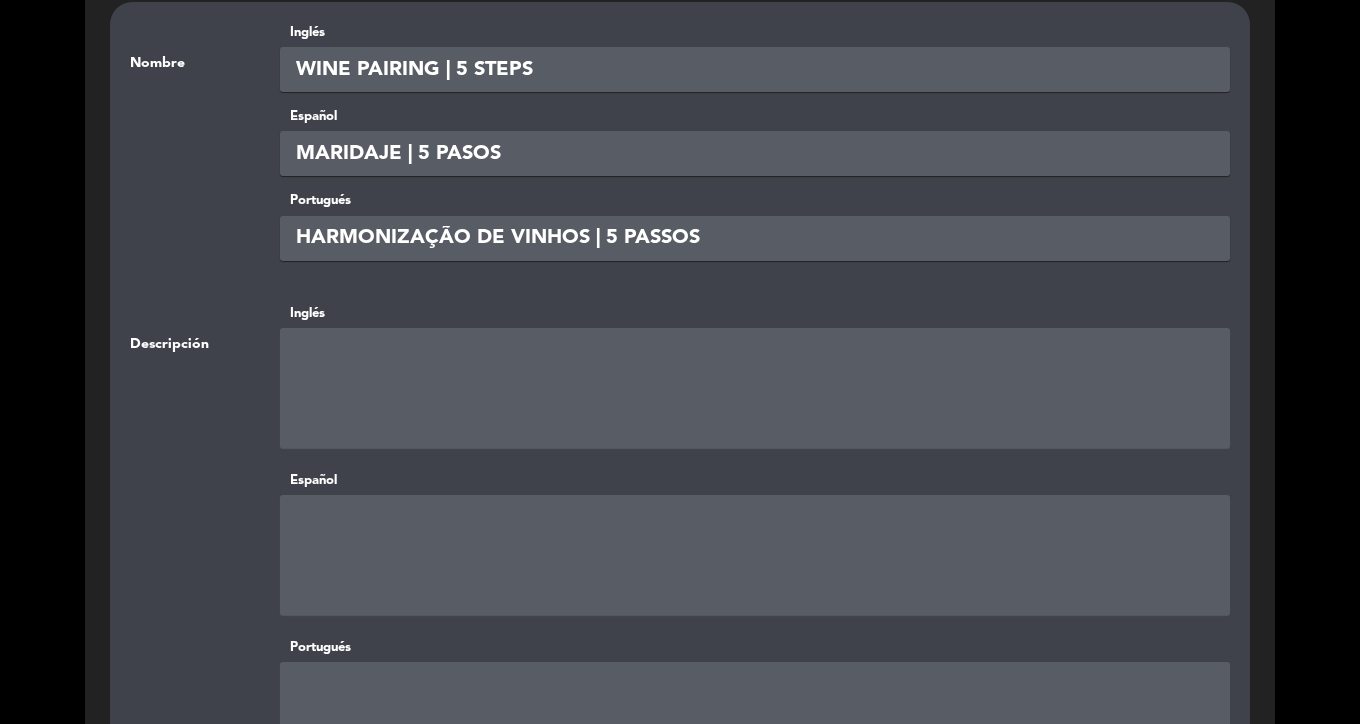 type on "HARMONIZAÇÃO DE VINHOS | 5 PASSOS" 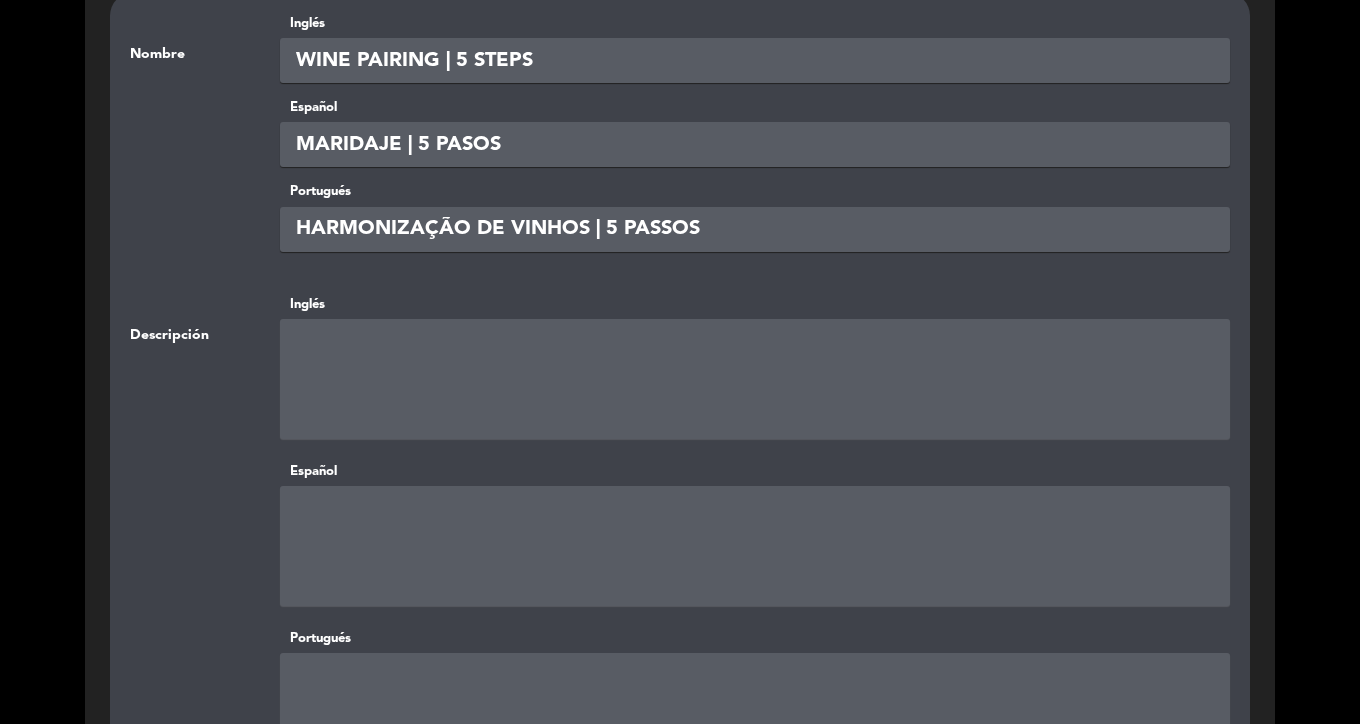 scroll, scrollTop: 400, scrollLeft: 0, axis: vertical 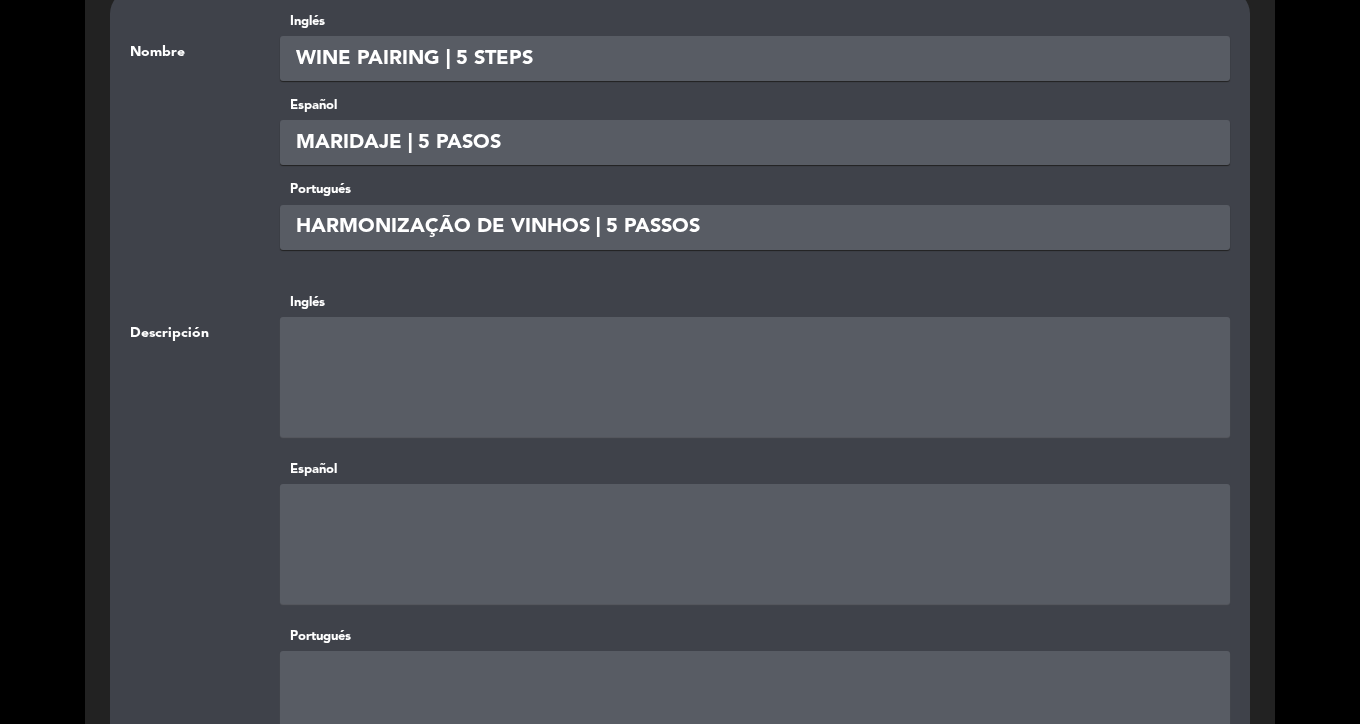 click 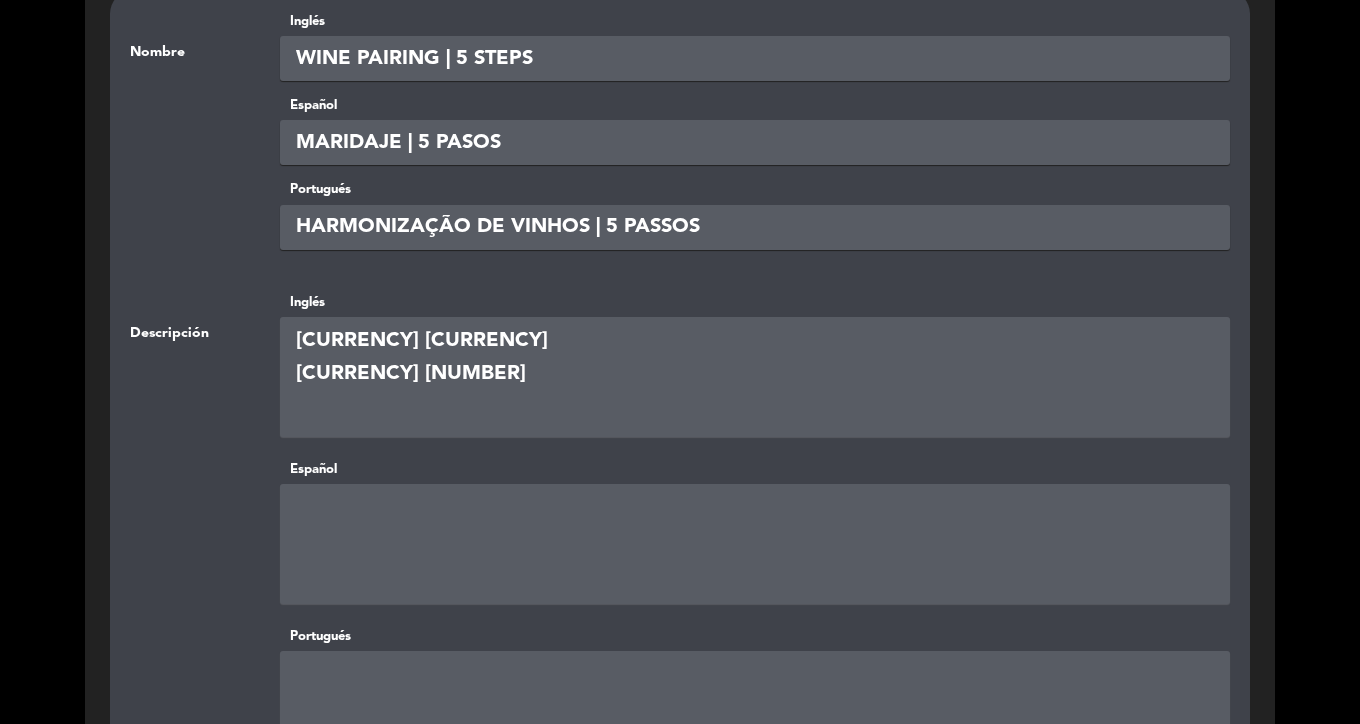 type on "[CURRENCY] [CURRENCY]
[CURRENCY] [NUMBER]" 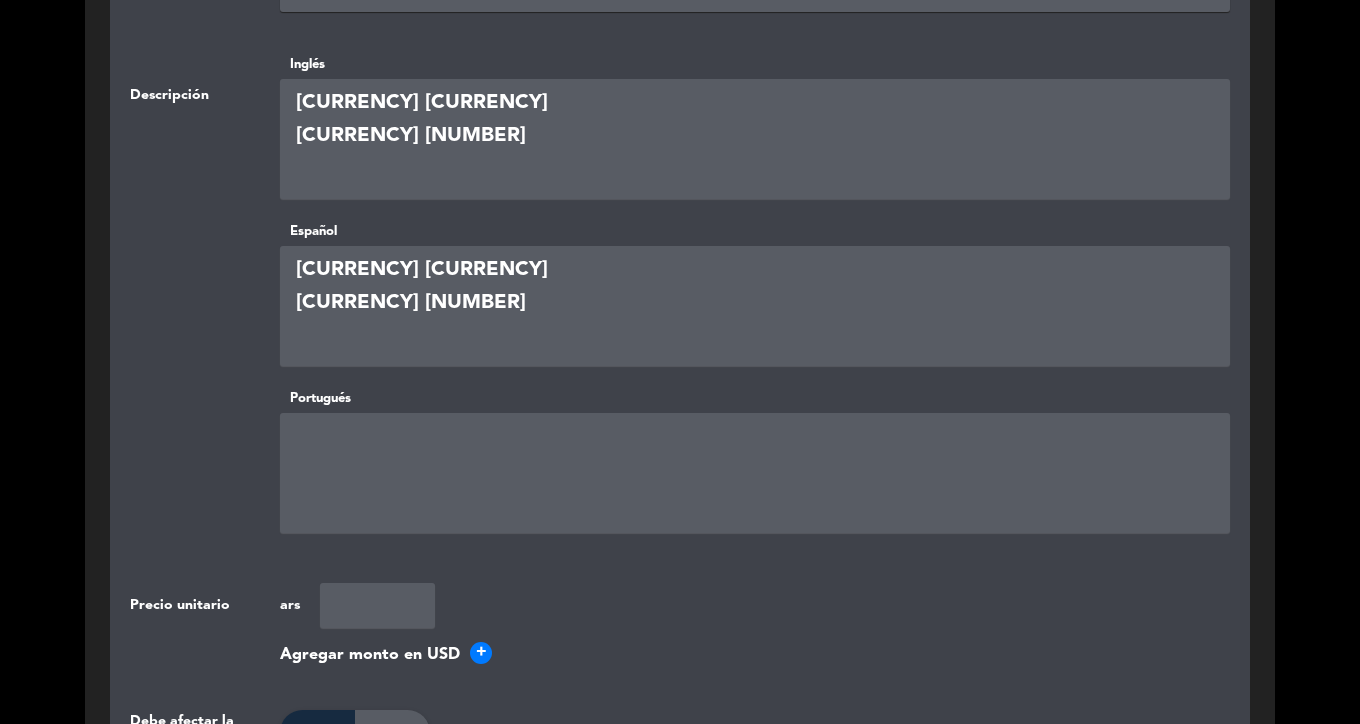 scroll, scrollTop: 762, scrollLeft: 0, axis: vertical 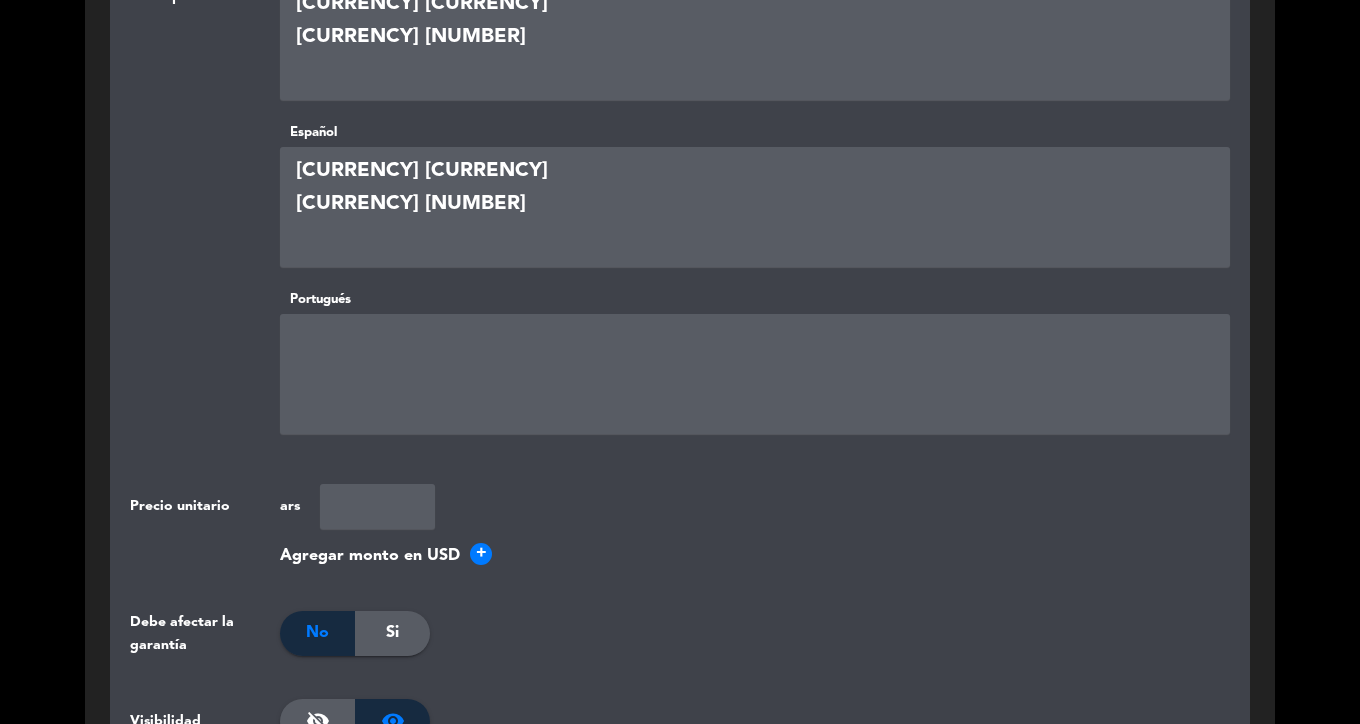 type on "[CURRENCY] [CURRENCY]
[CURRENCY] [NUMBER]" 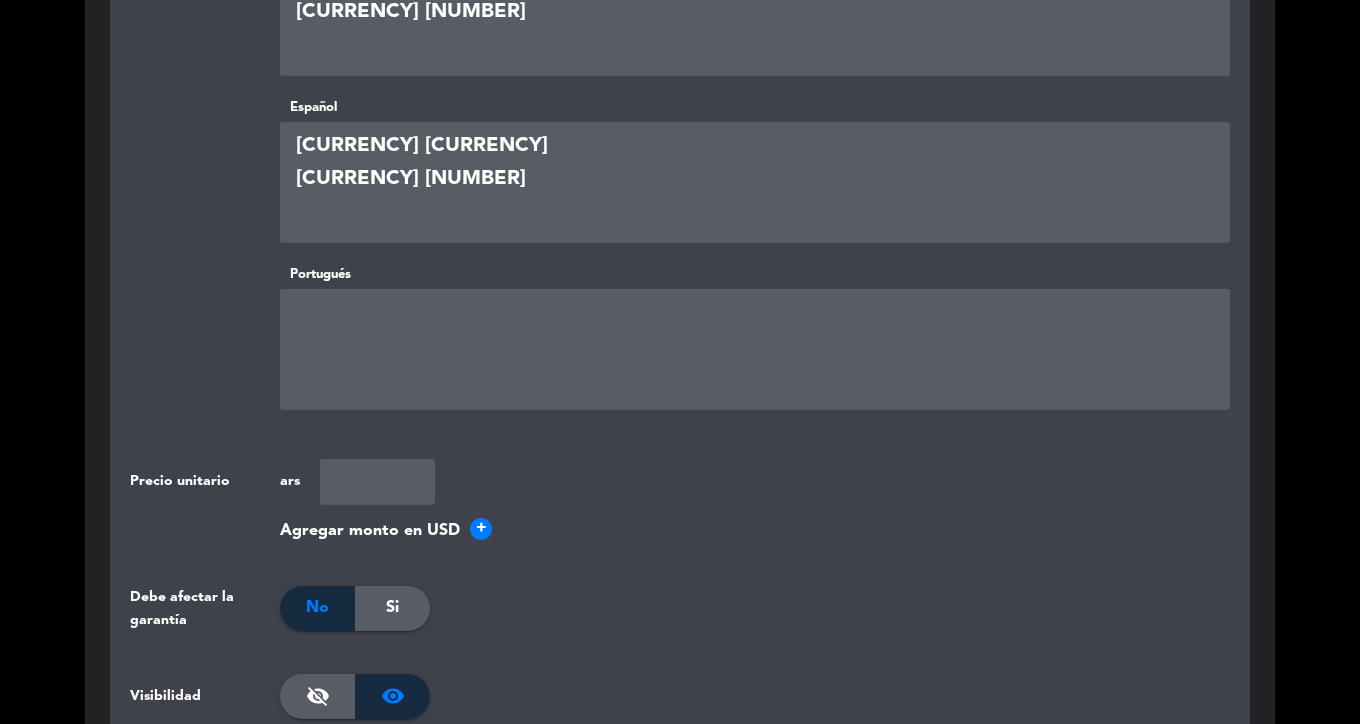click 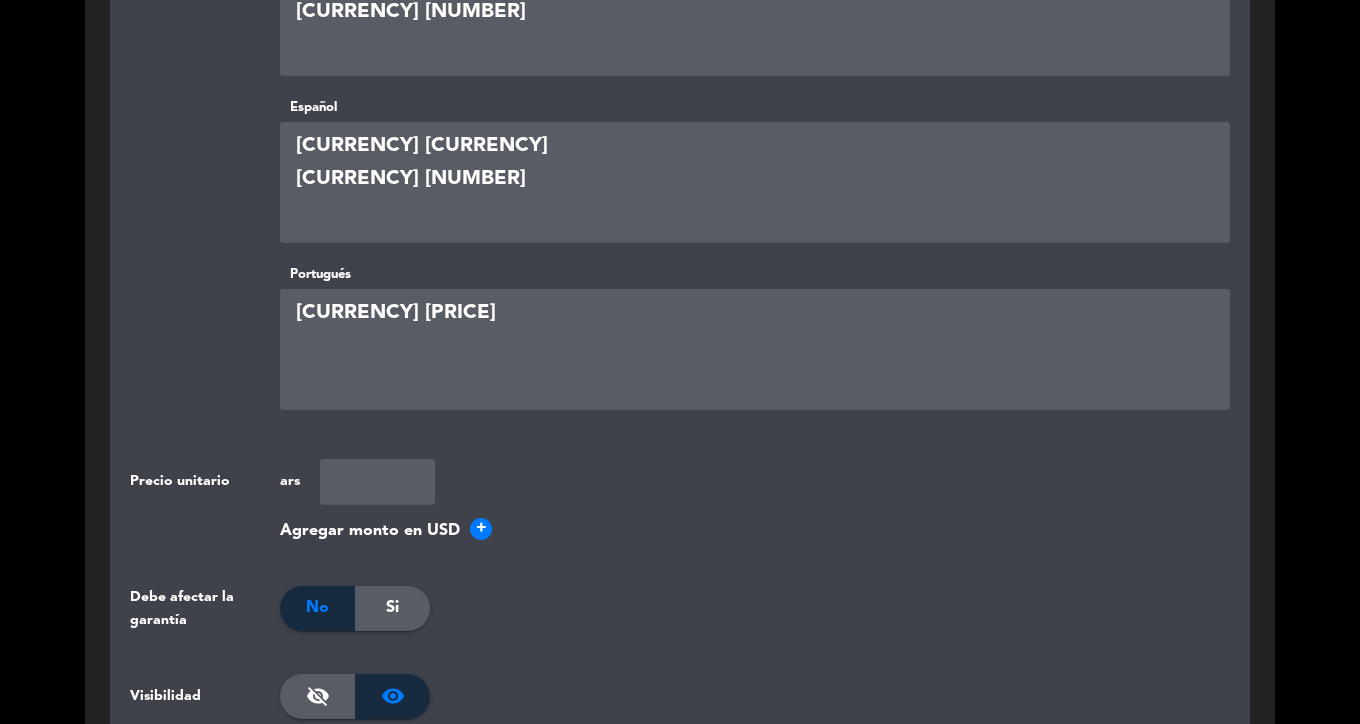 type on "[CURRENCY] [PRICE]" 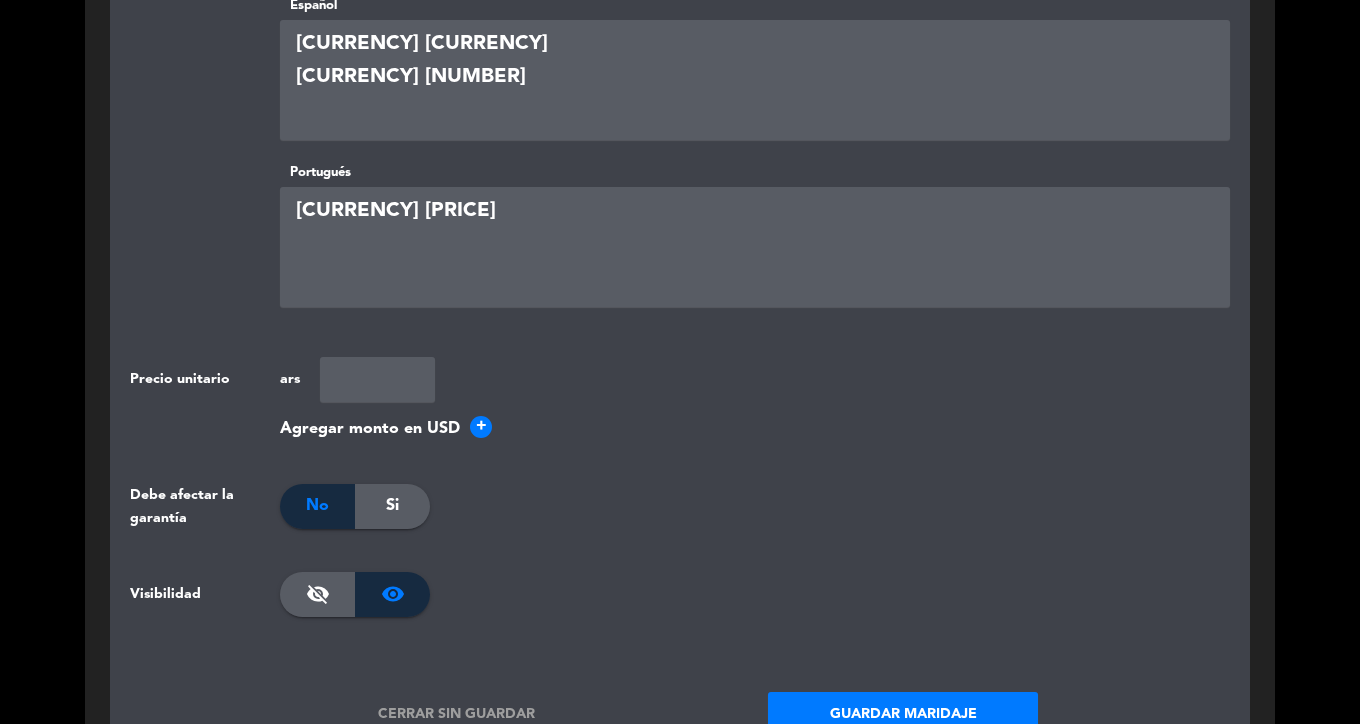 type on "[NUMBER]" 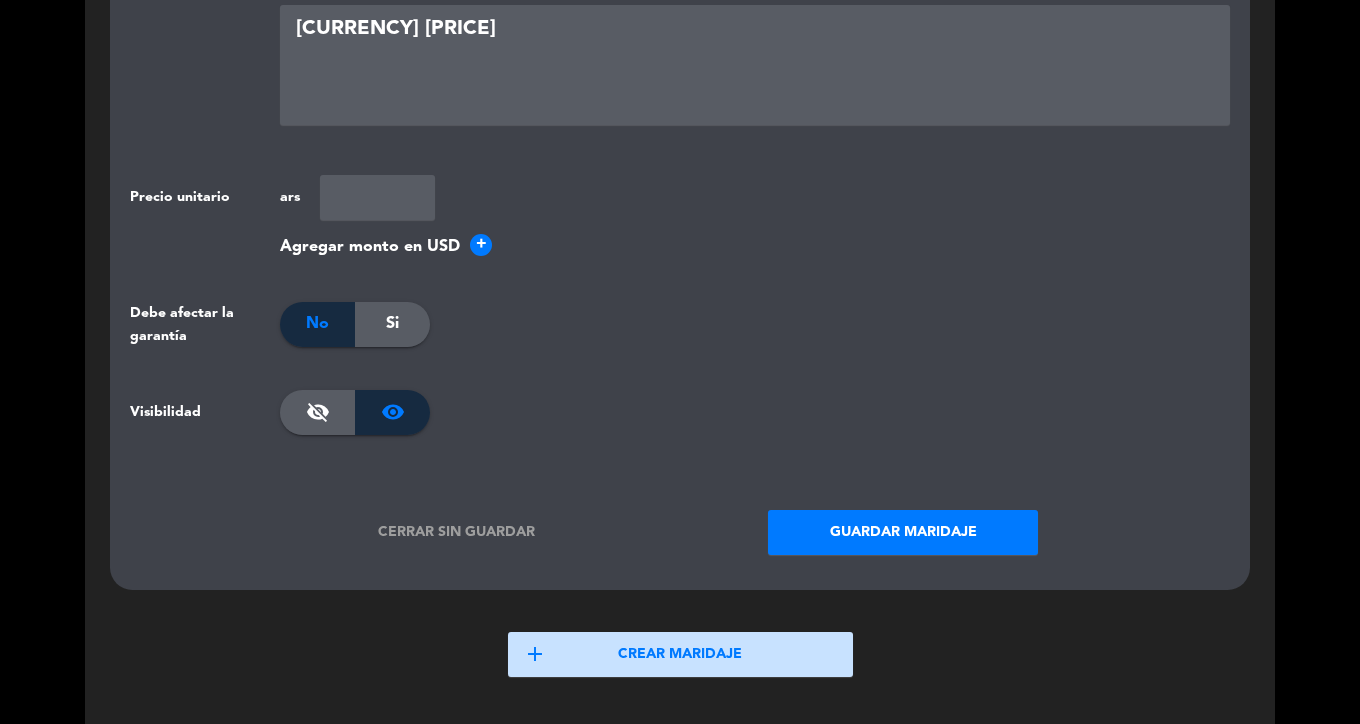 type 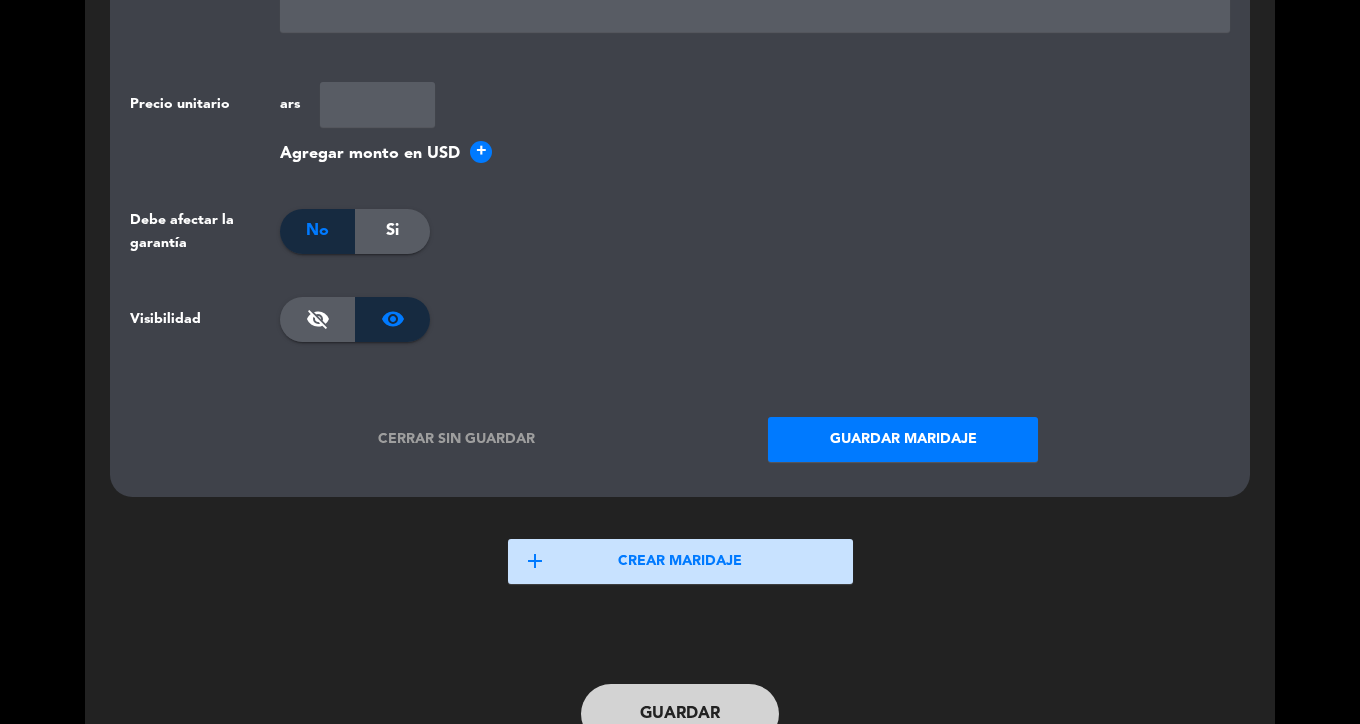 scroll, scrollTop: 1184, scrollLeft: 0, axis: vertical 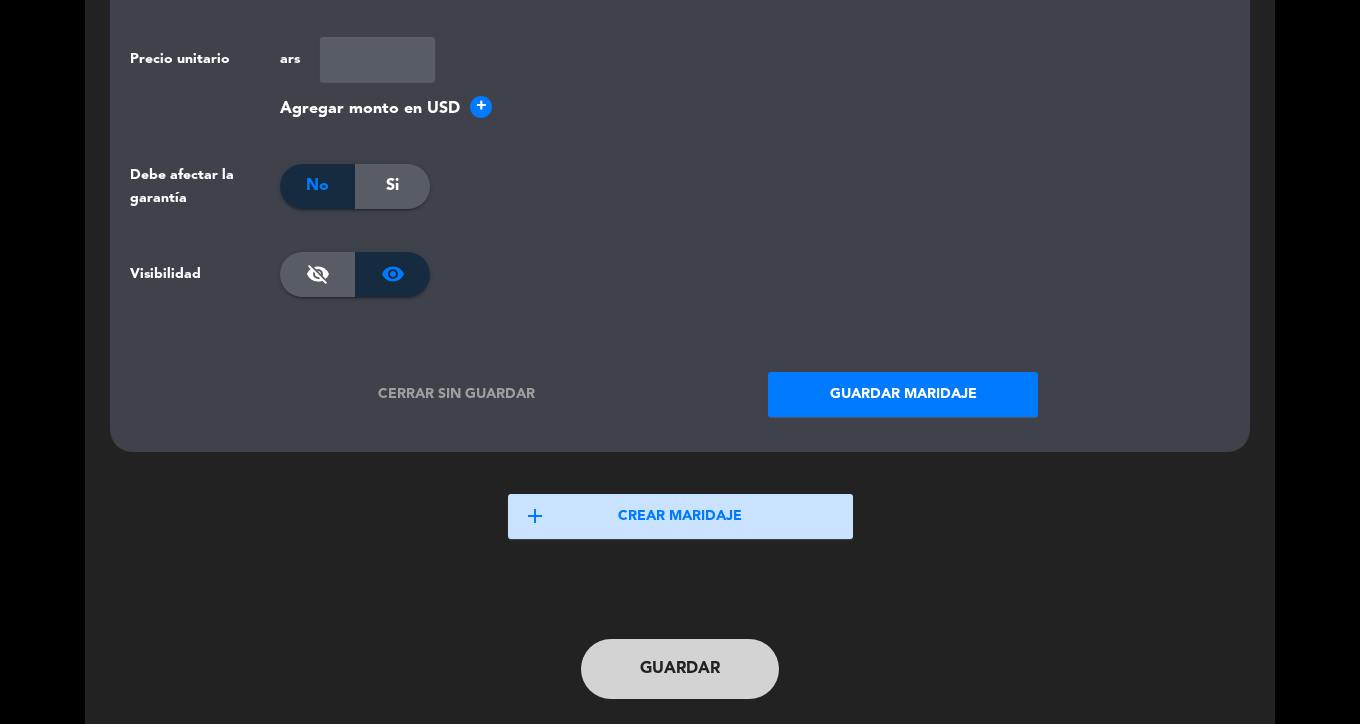 click on "Guardar maridaje" 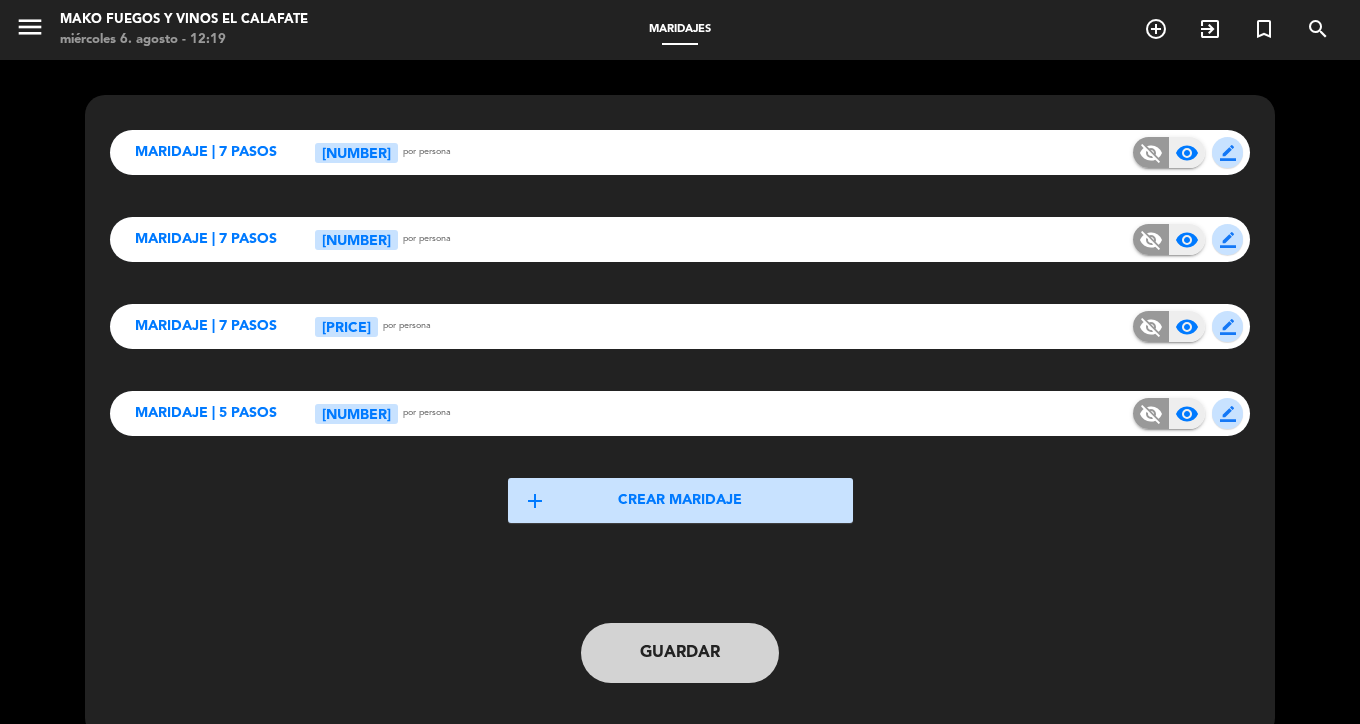 click on "add  Crear maridaje" 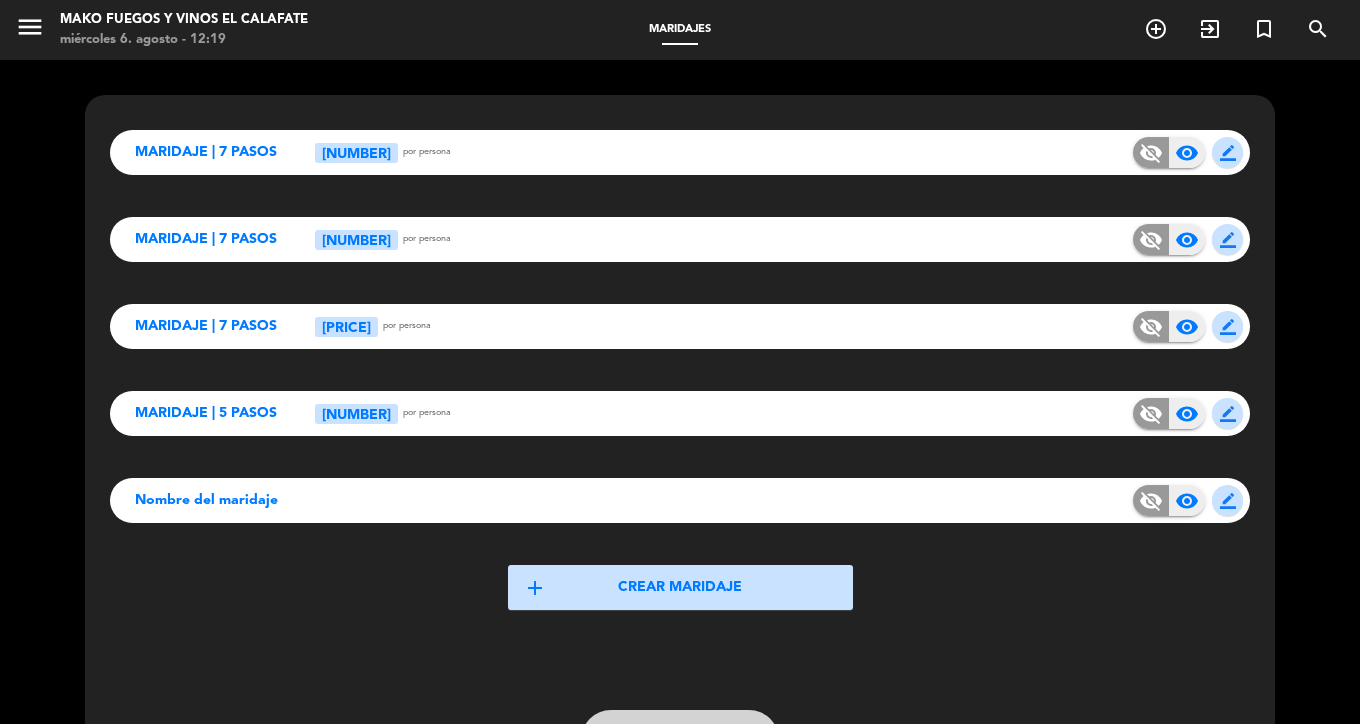 type 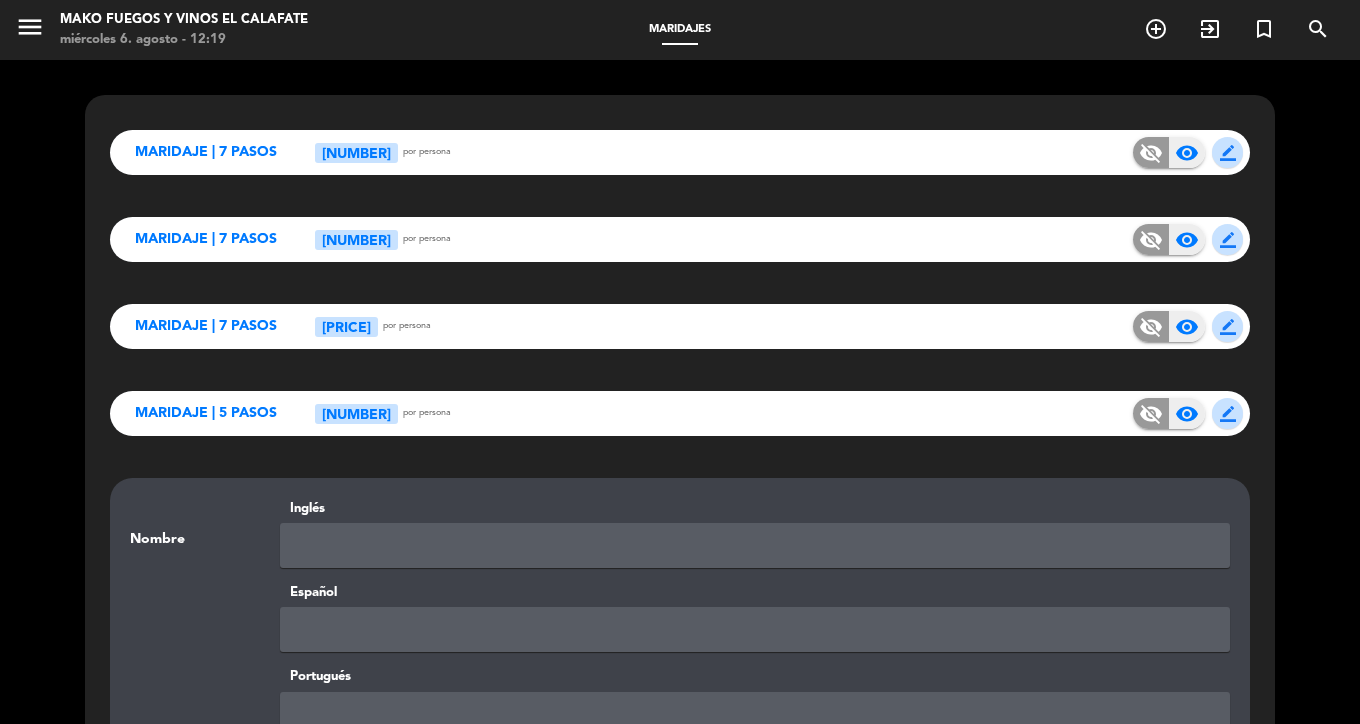 click 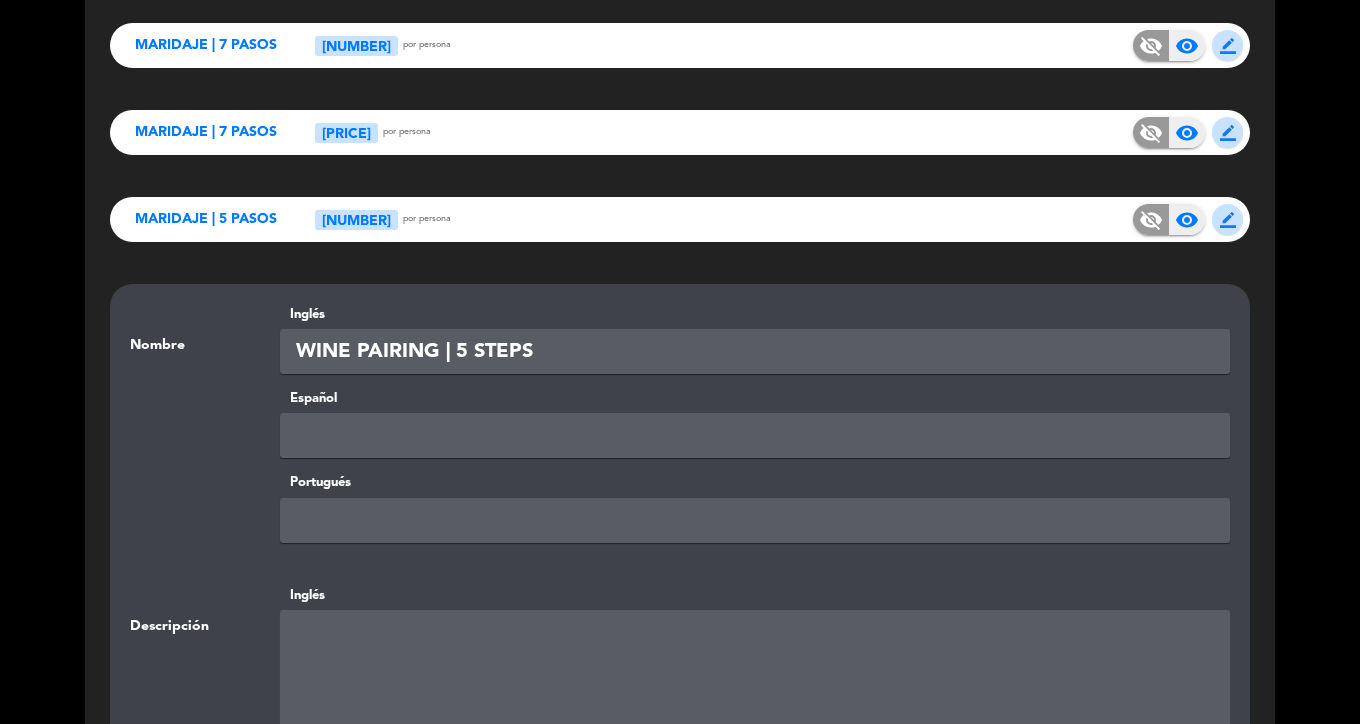 type on "WINE PAIRING | 5 STEPS" 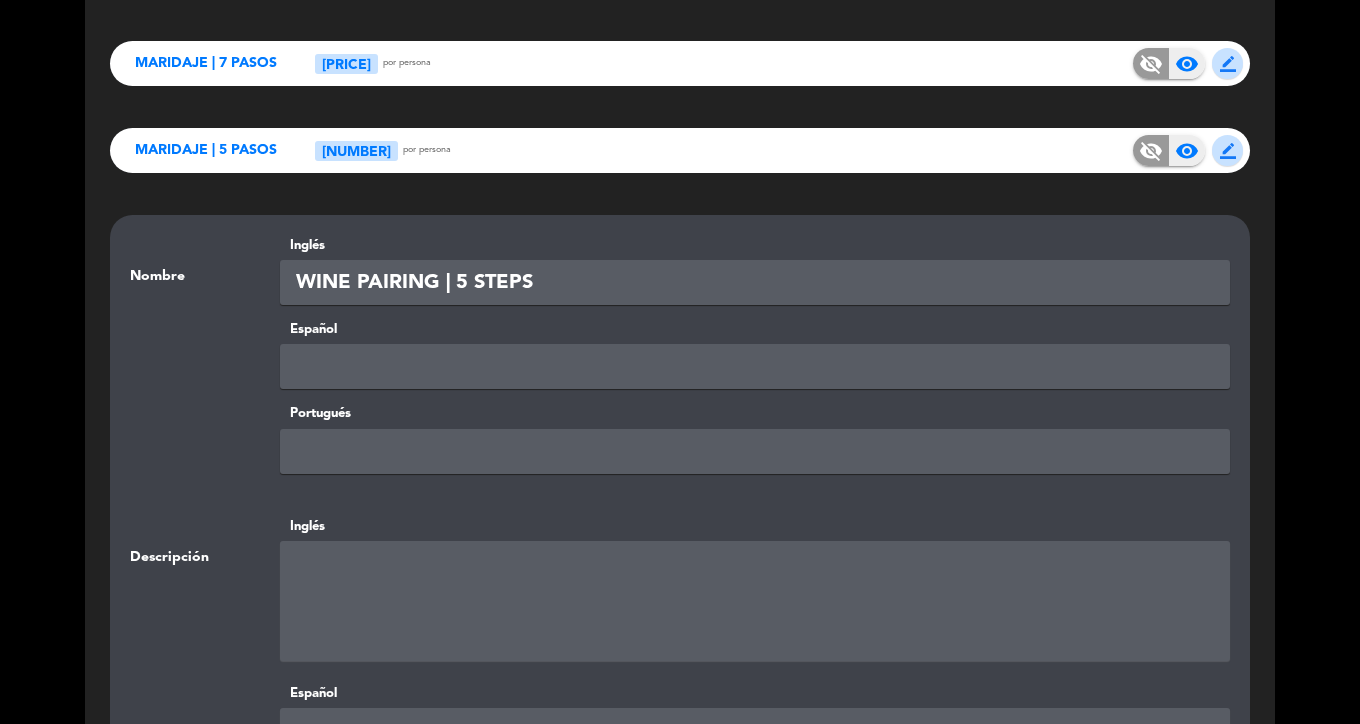 scroll, scrollTop: 278, scrollLeft: 0, axis: vertical 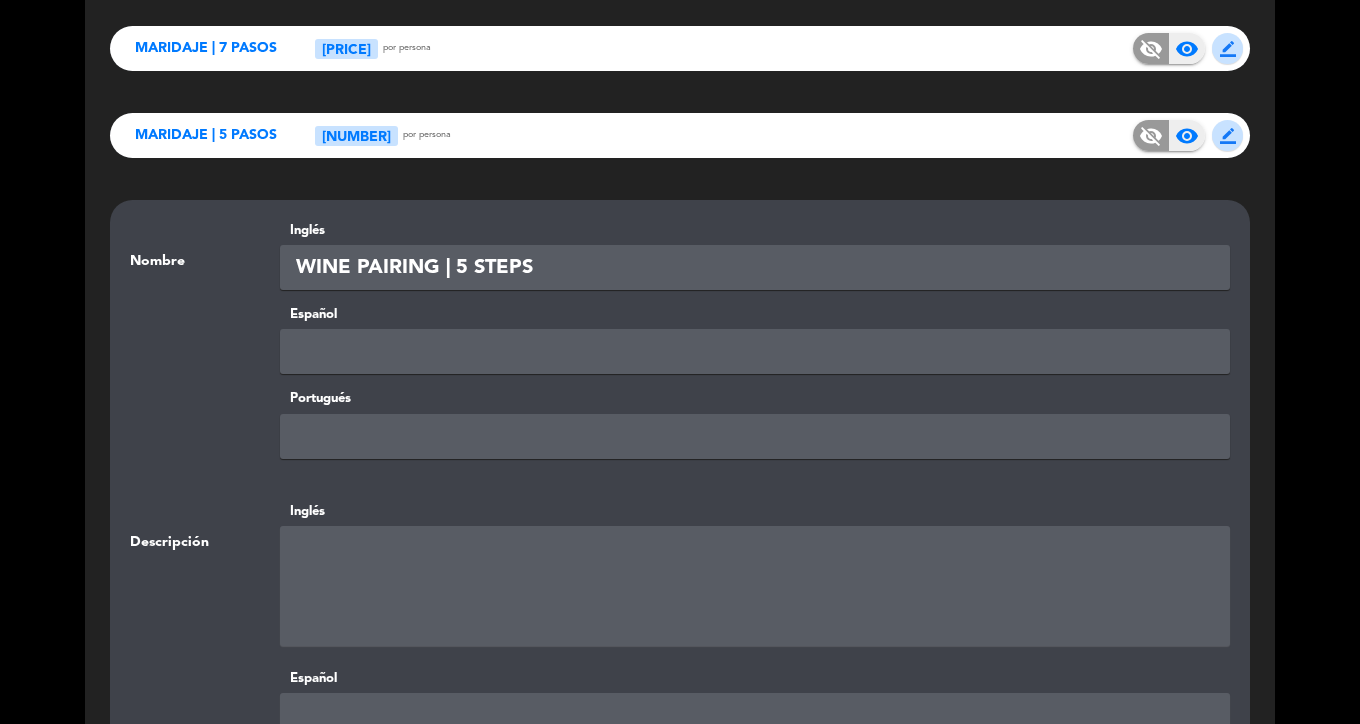 click 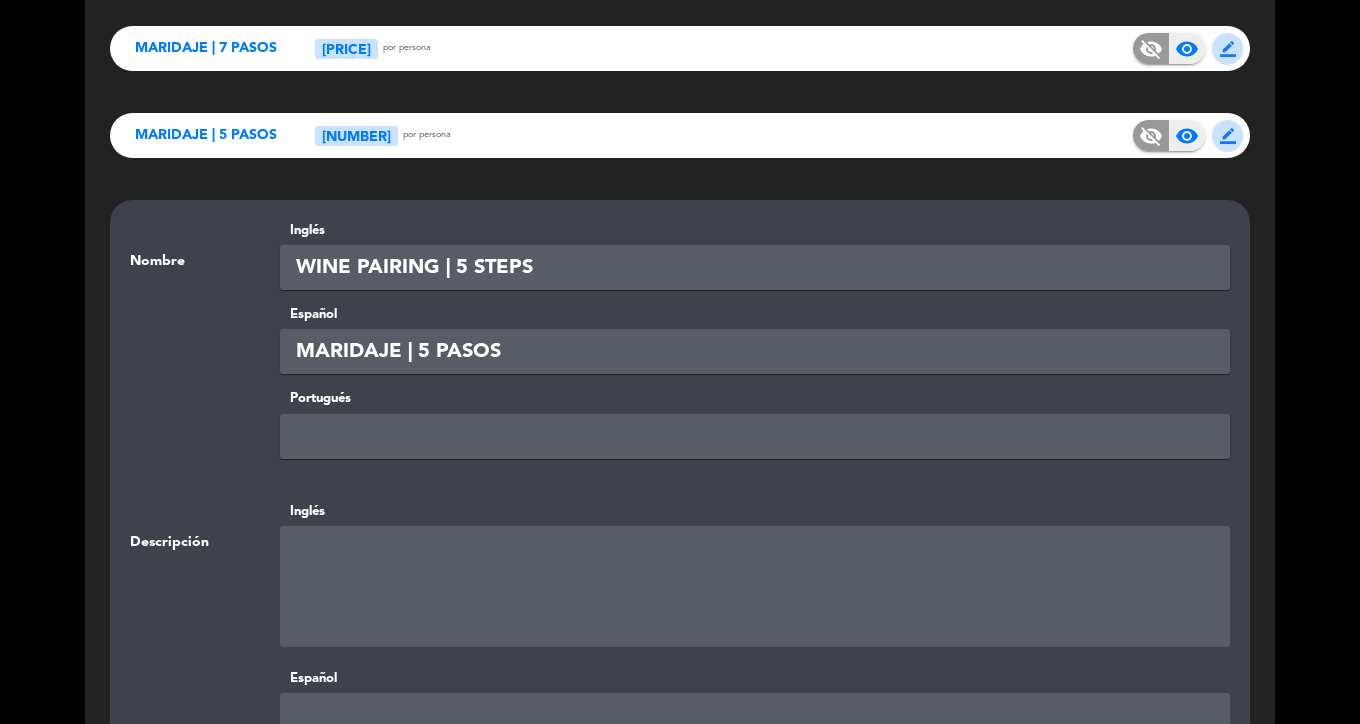 type on "MARIDAJE | 5 PASOS" 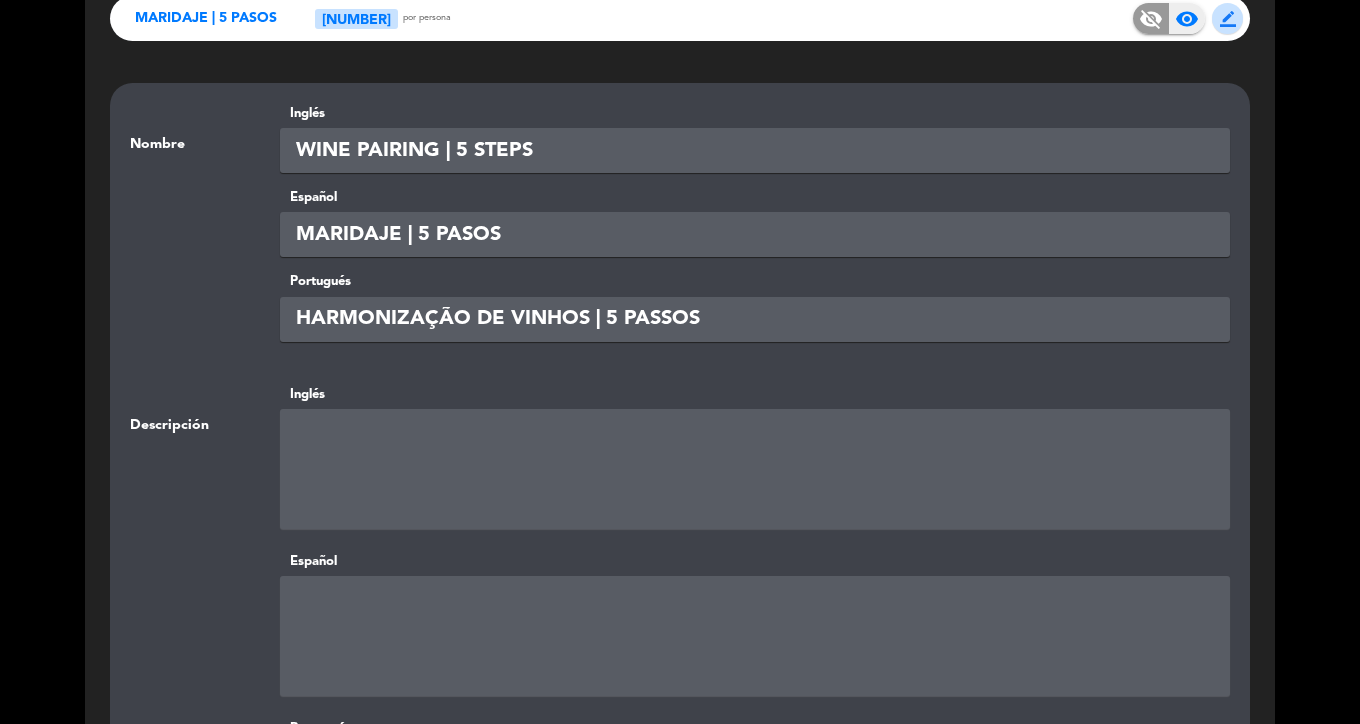 type on "HARMONIZAÇÃO DE VINHOS | 5 PASSOS" 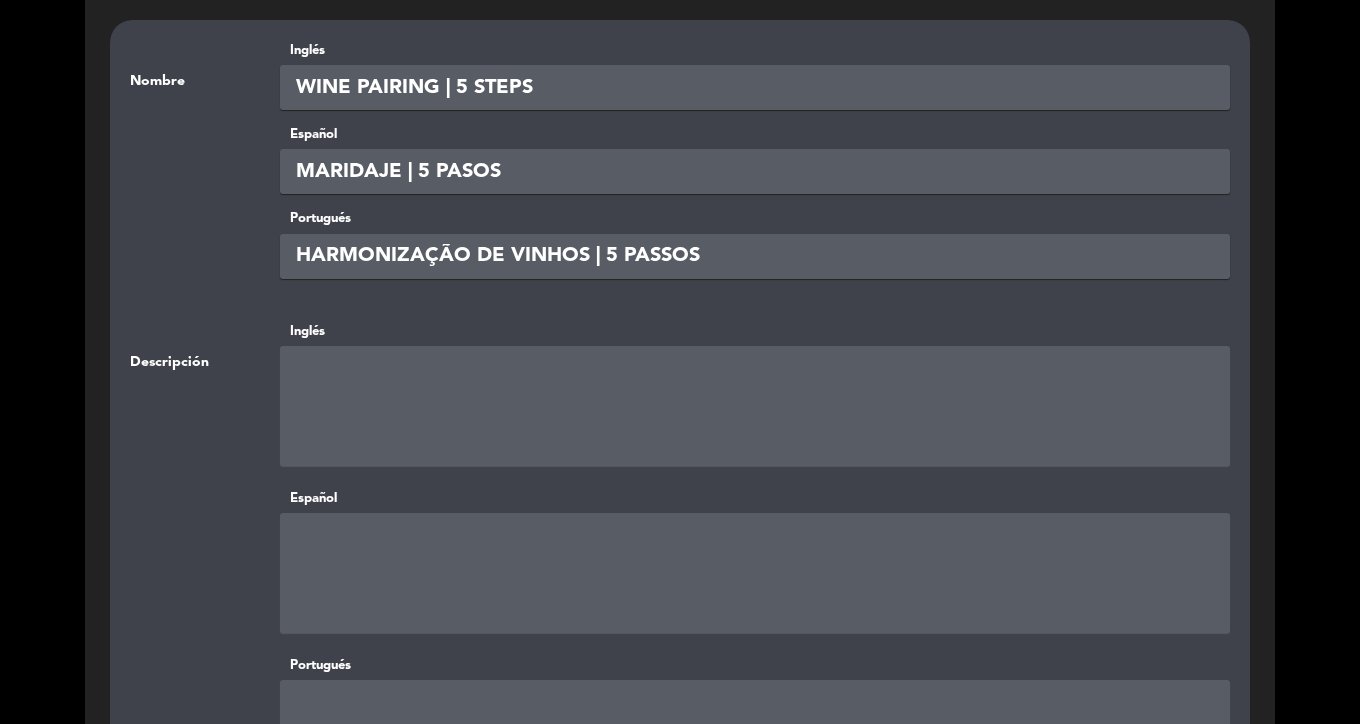 scroll, scrollTop: 476, scrollLeft: 0, axis: vertical 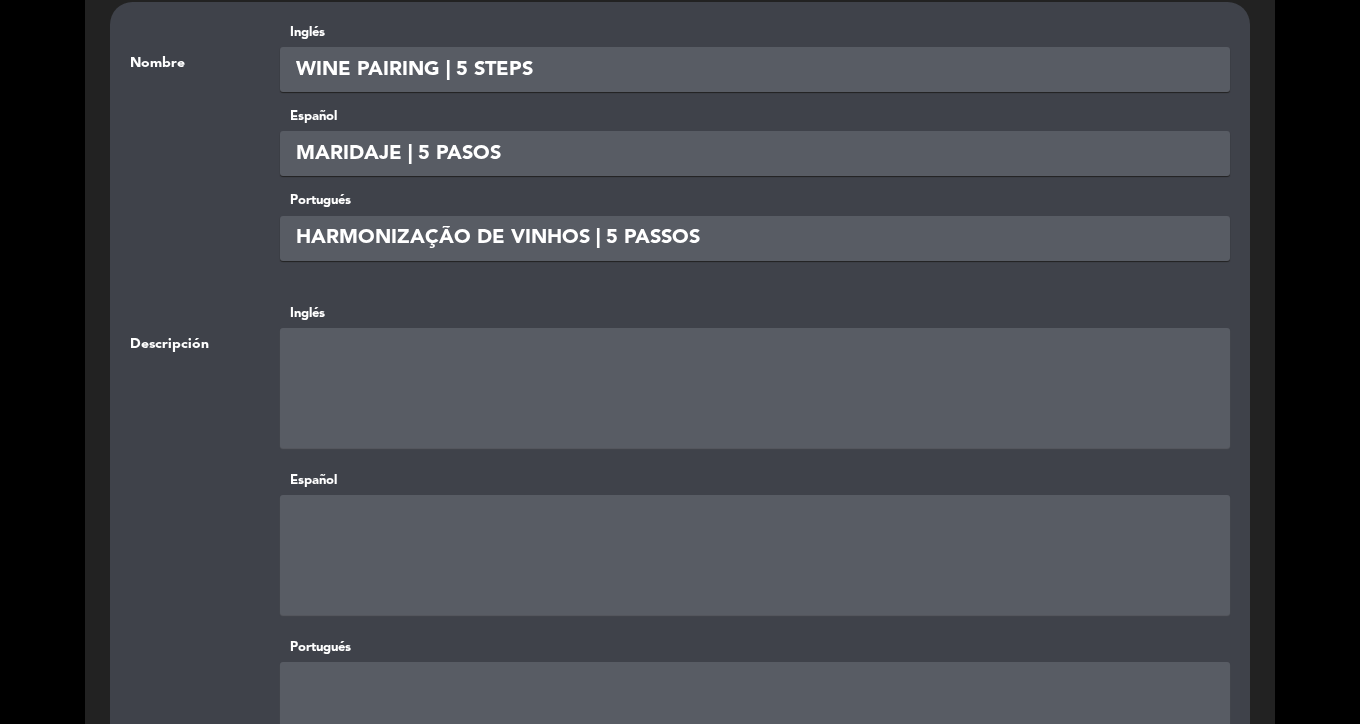 click 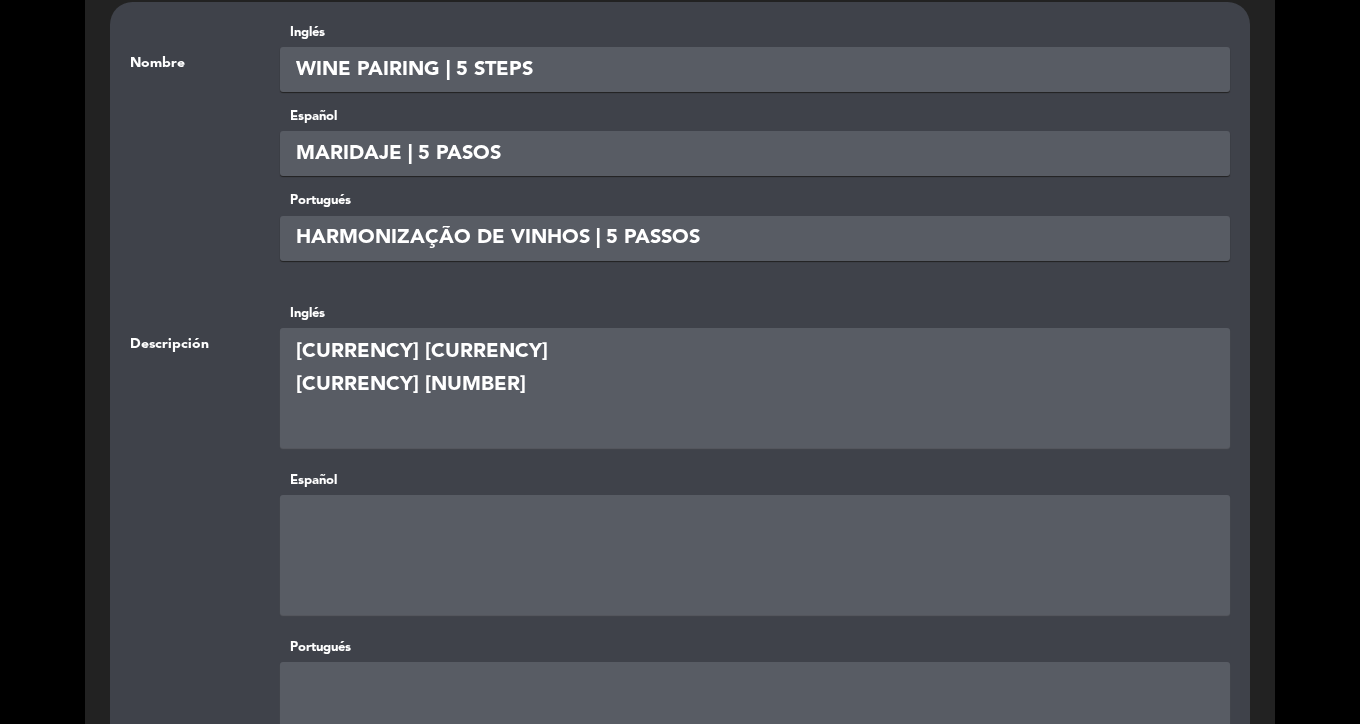 type on "[CURRENCY] [CURRENCY]
[CURRENCY] [NUMBER]" 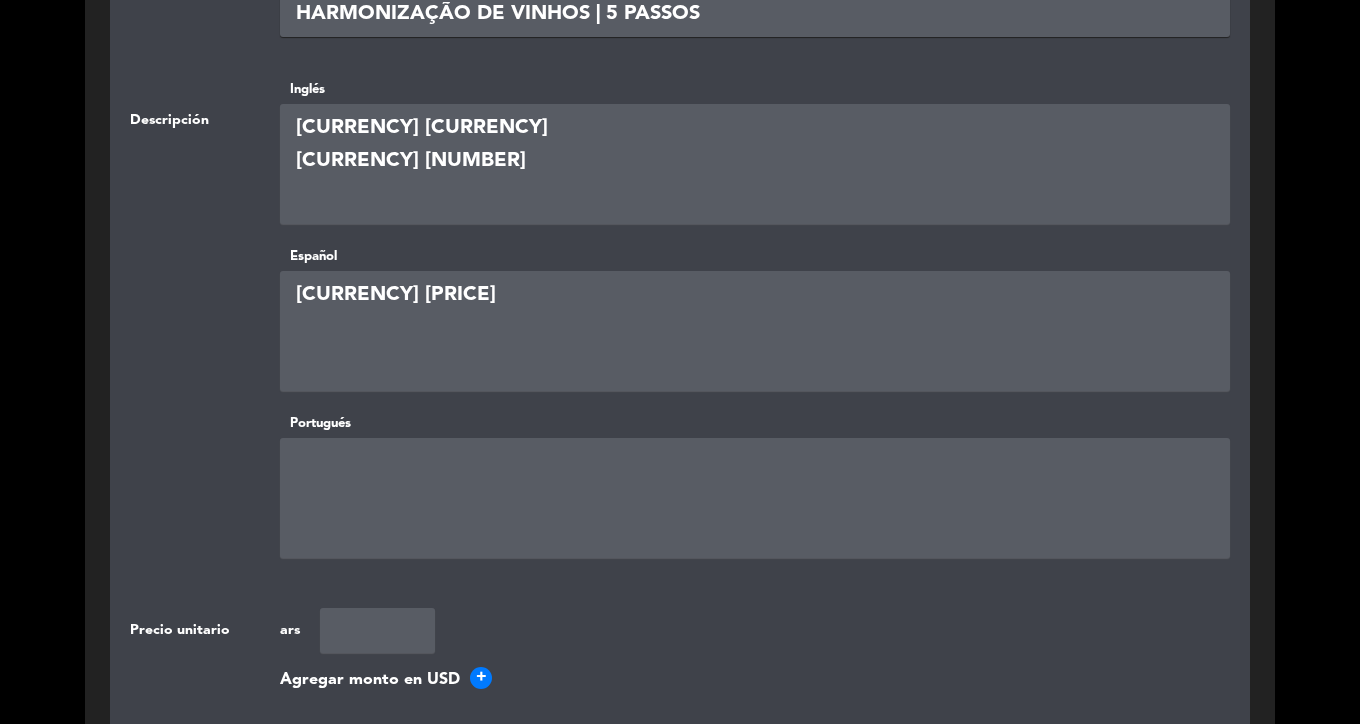 type on "[CURRENCY] [PRICE]" 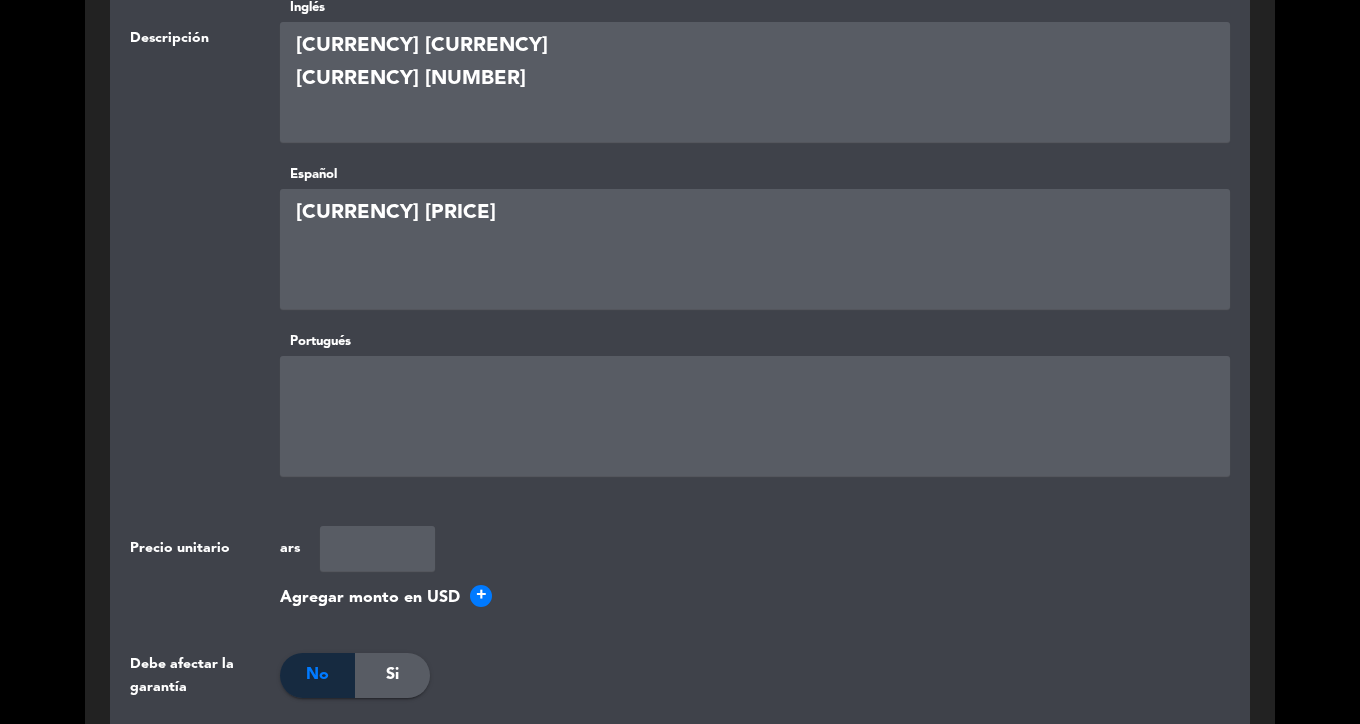 scroll, scrollTop: 817, scrollLeft: 0, axis: vertical 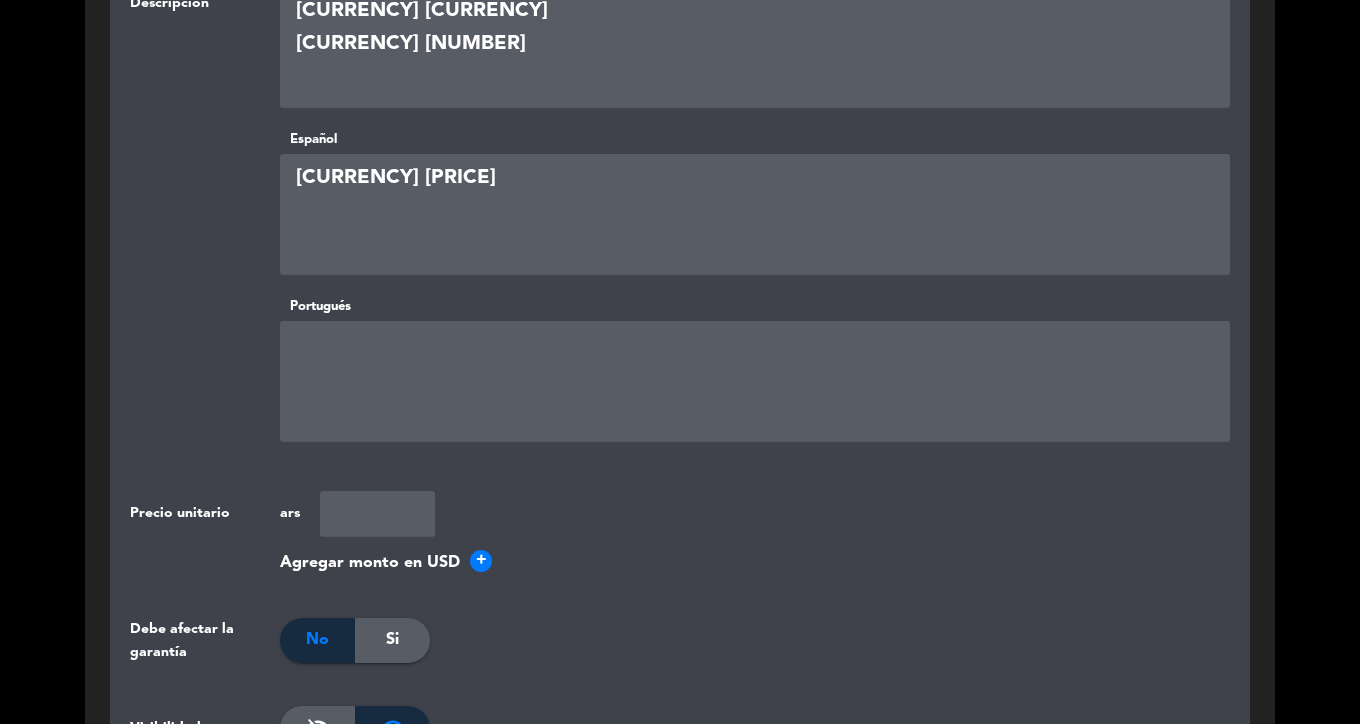 click 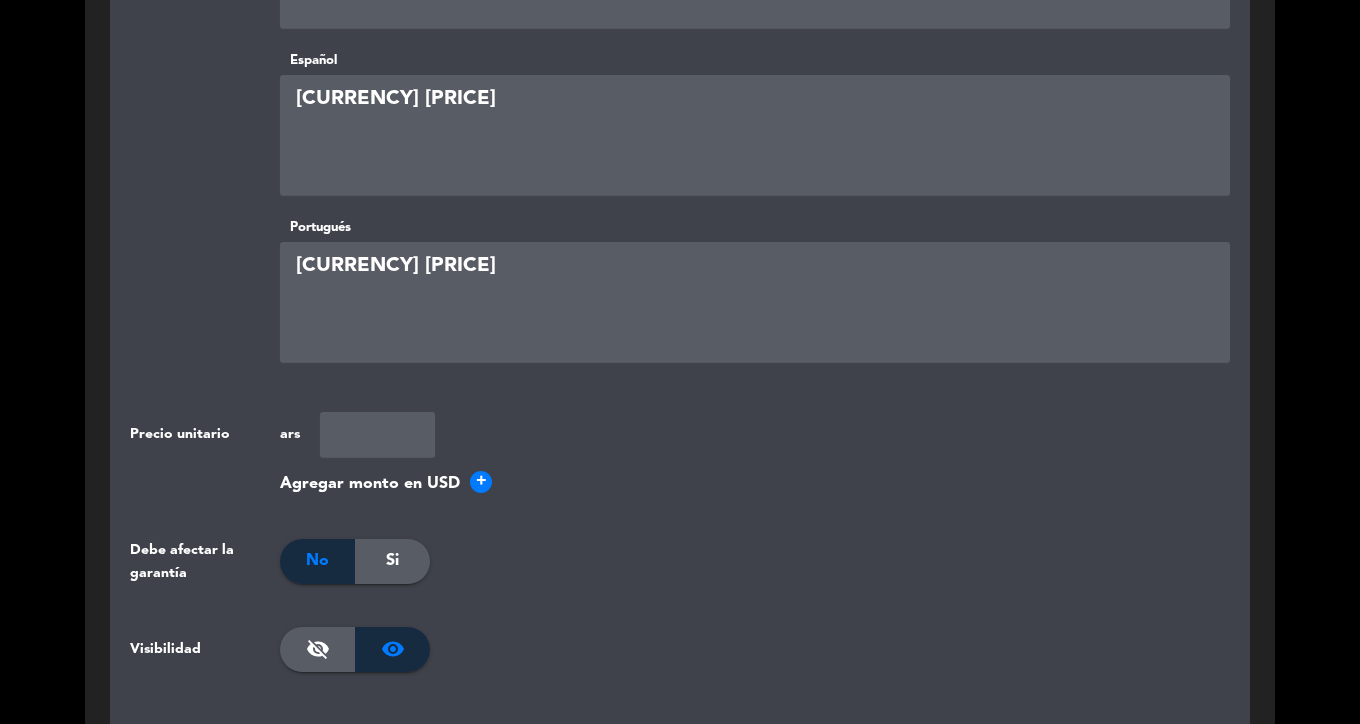 scroll, scrollTop: 992, scrollLeft: 0, axis: vertical 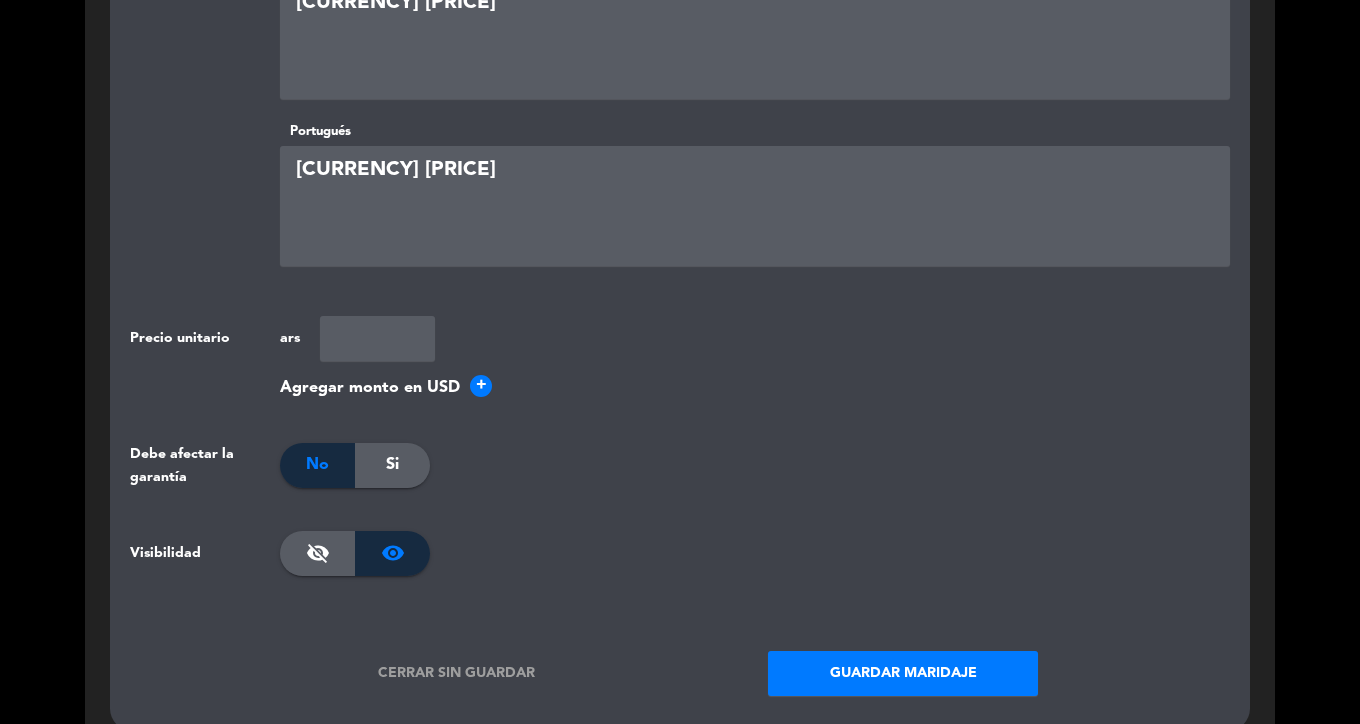 type on "[CURRENCY] [PRICE]" 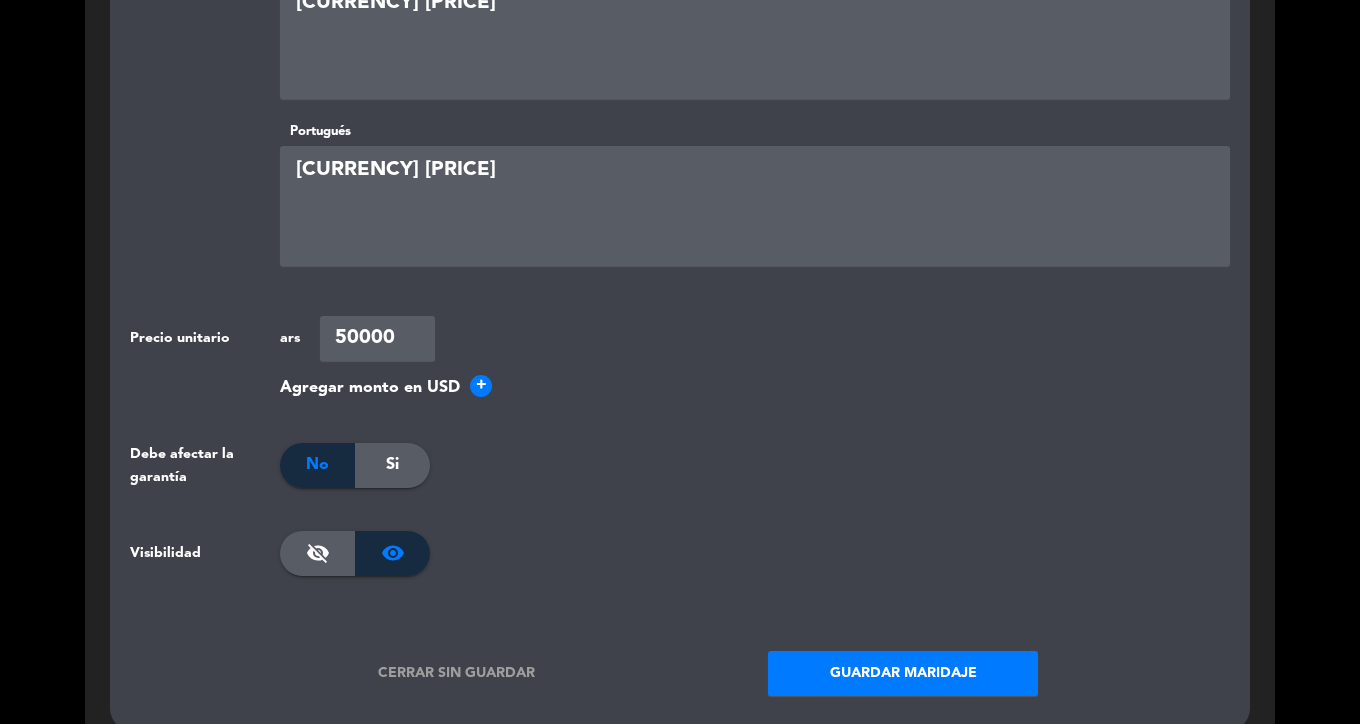 type on "50000" 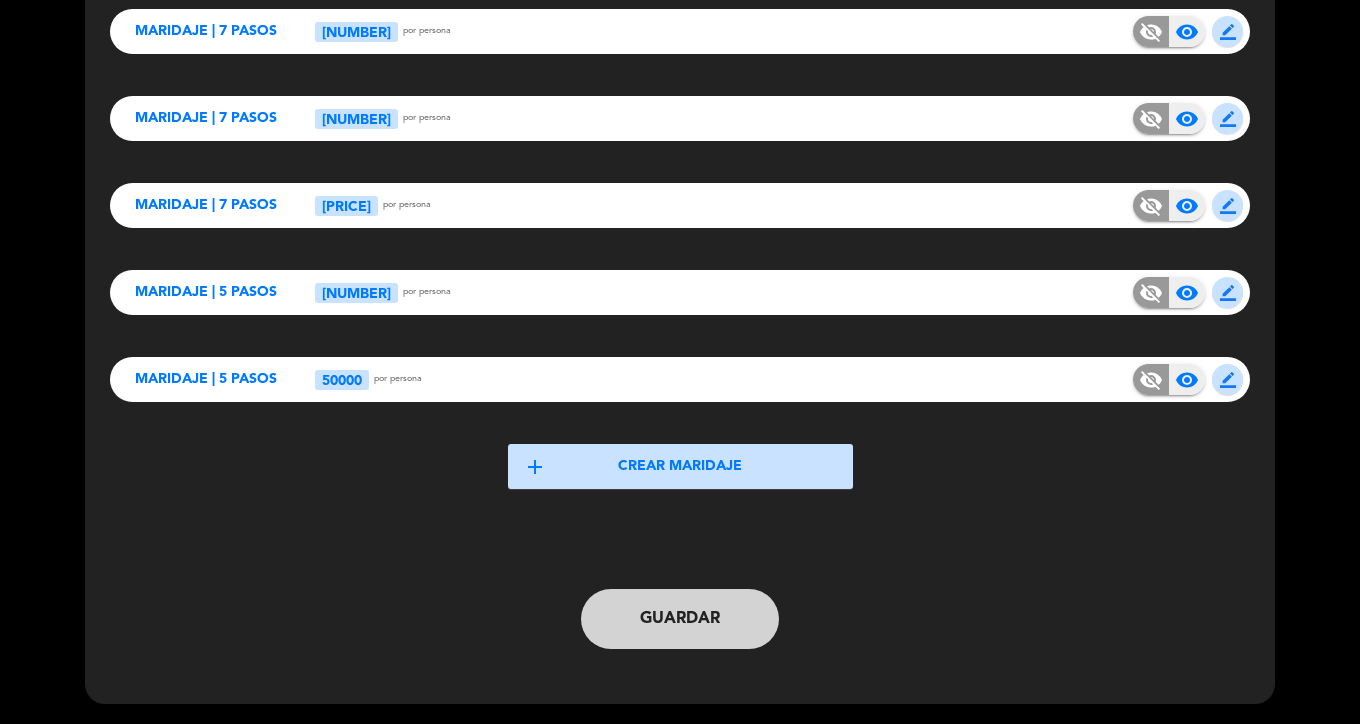 click on "add  Crear maridaje" 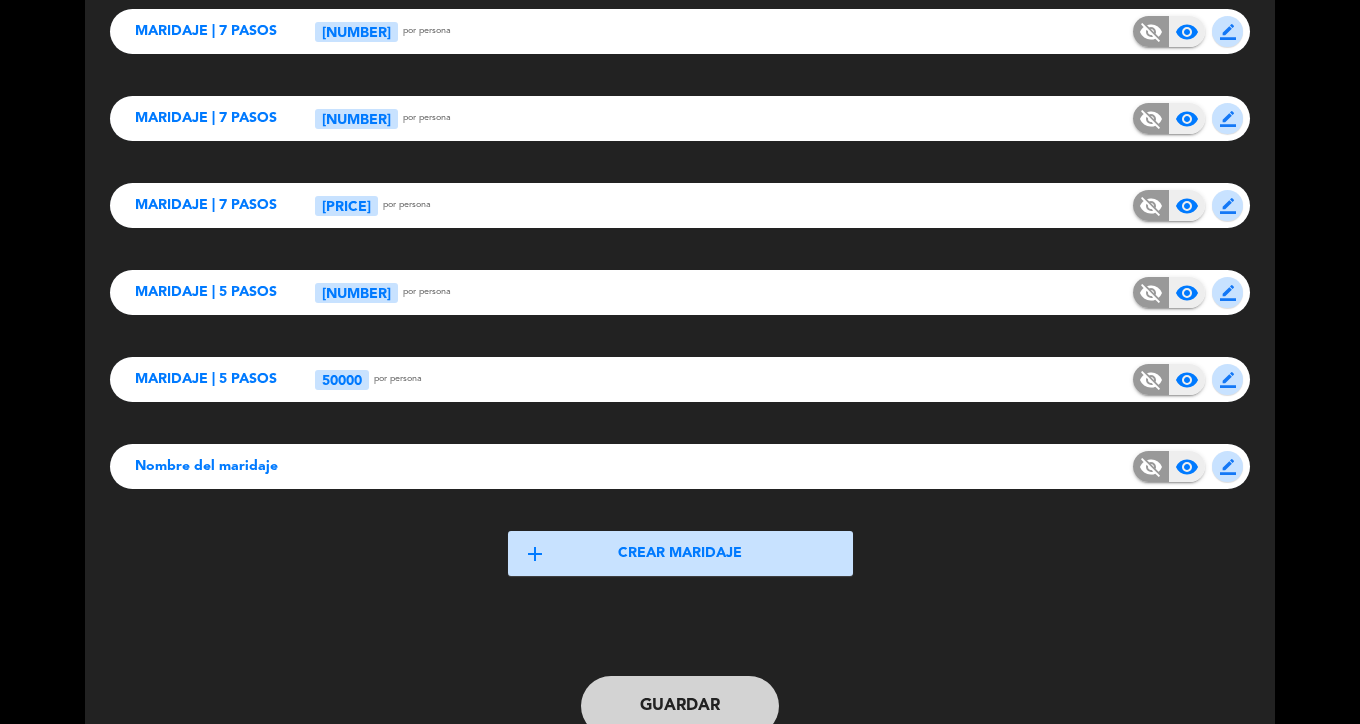click on "border_color" 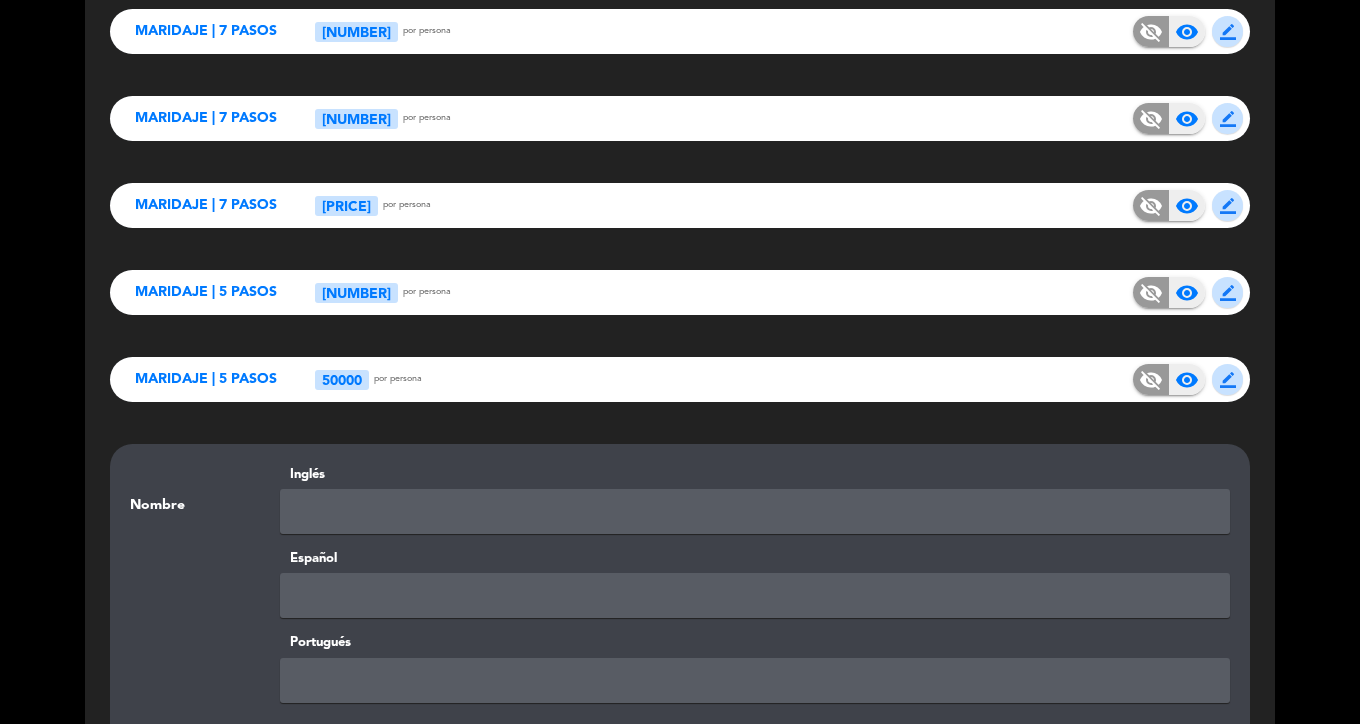 click 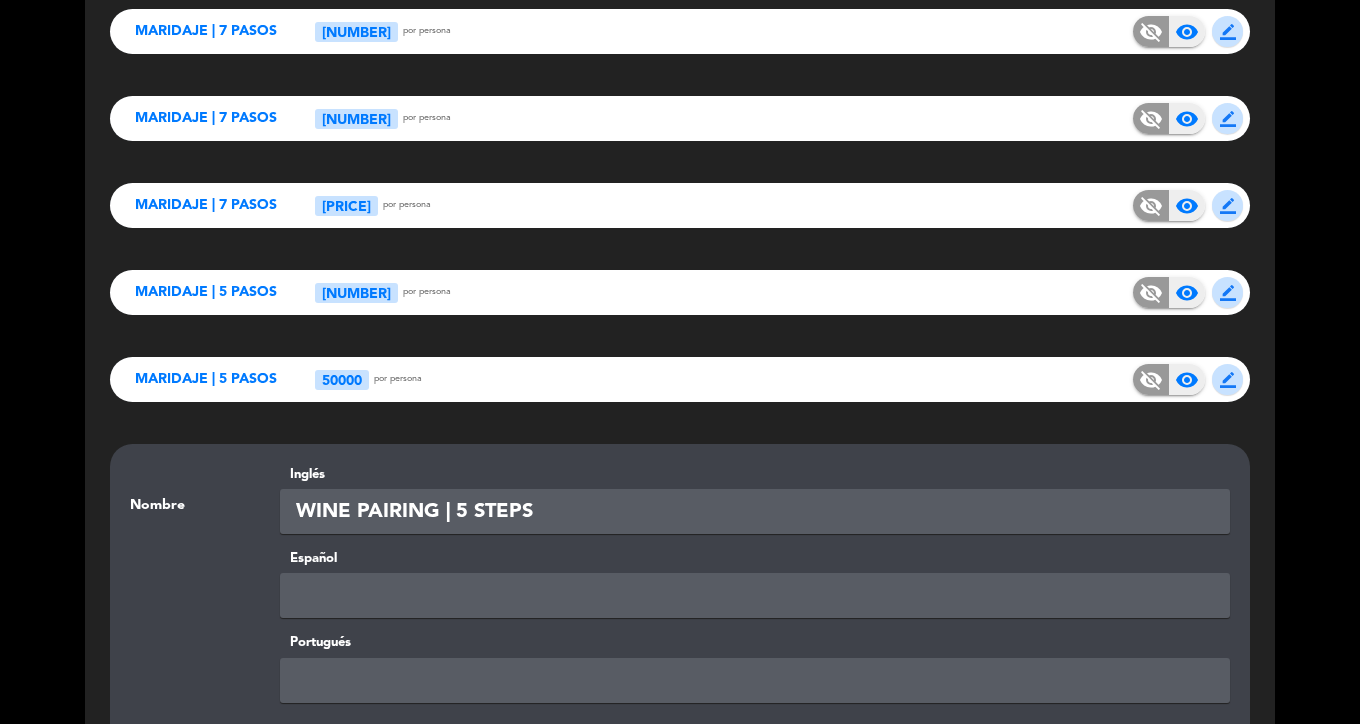 type on "WINE PAIRING | 5 STEPS" 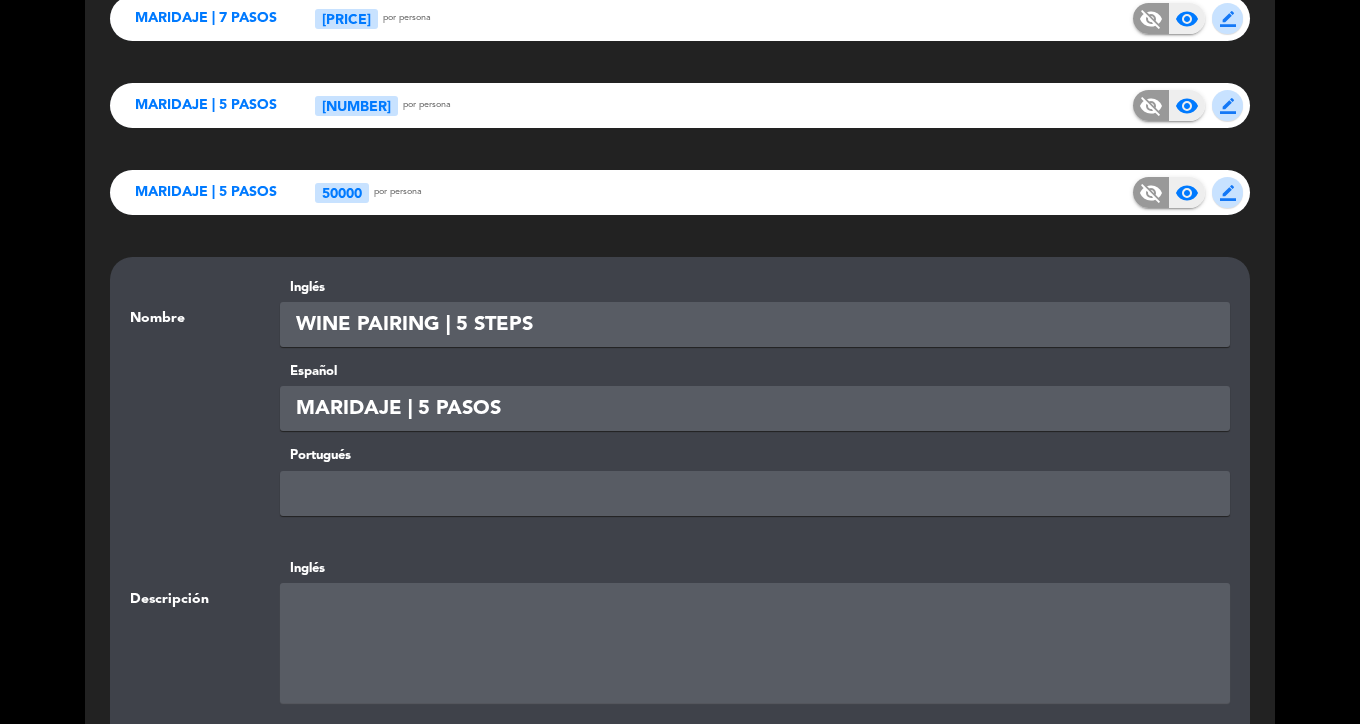 type on "MARIDAJE | 5 PASOS" 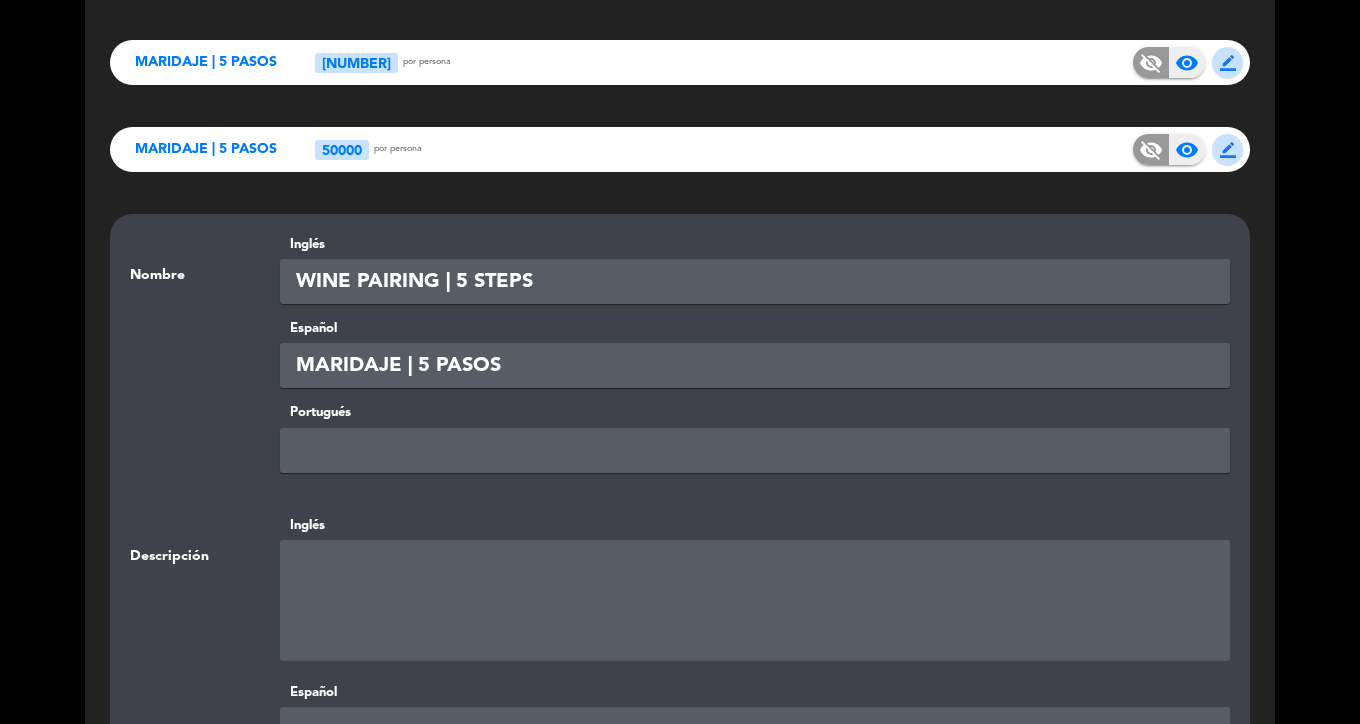 click 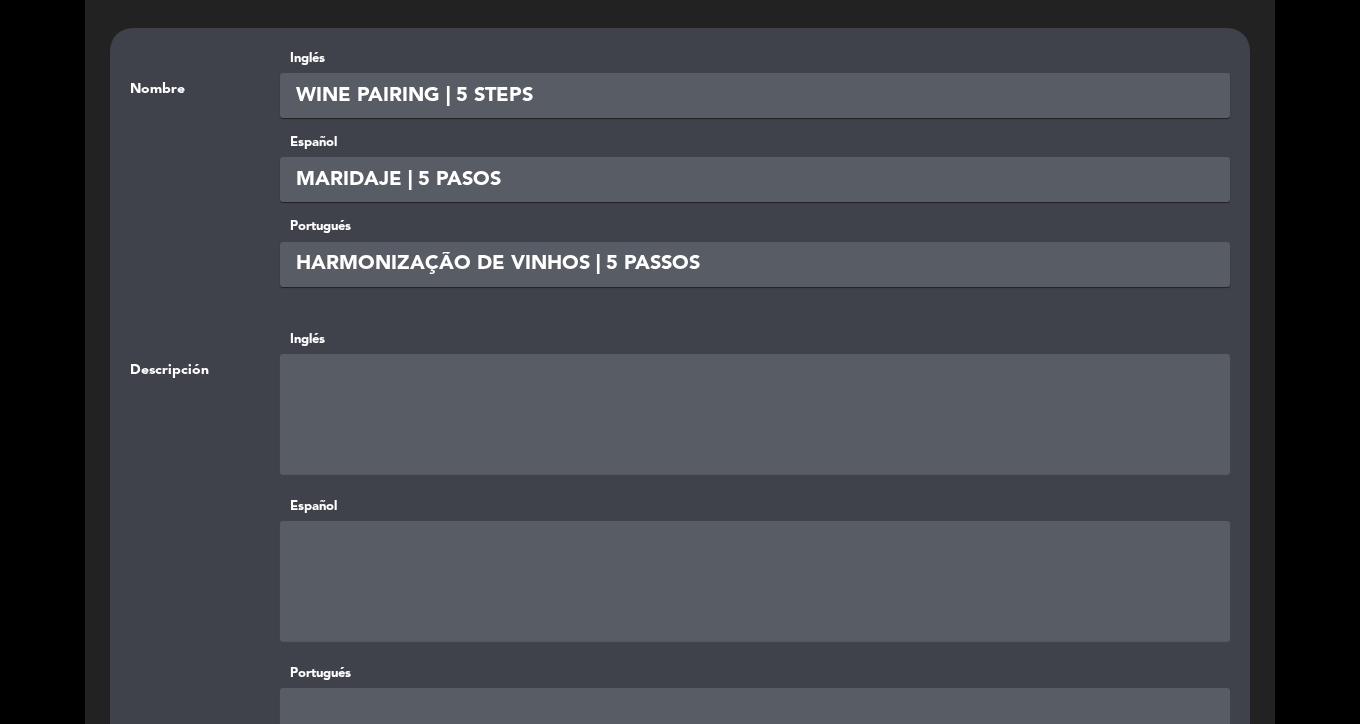 type on "HARMONIZAÇÃO DE VINHOS | 5 PASSOS" 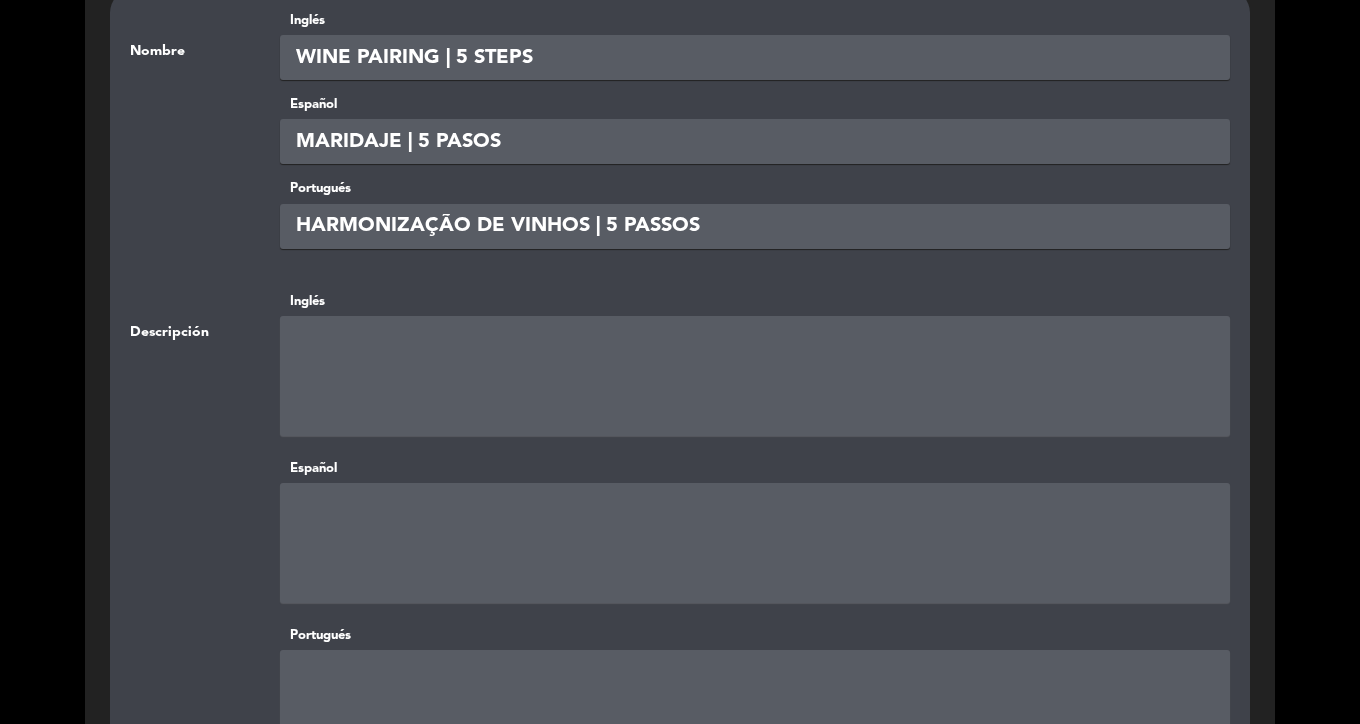 scroll, scrollTop: 583, scrollLeft: 0, axis: vertical 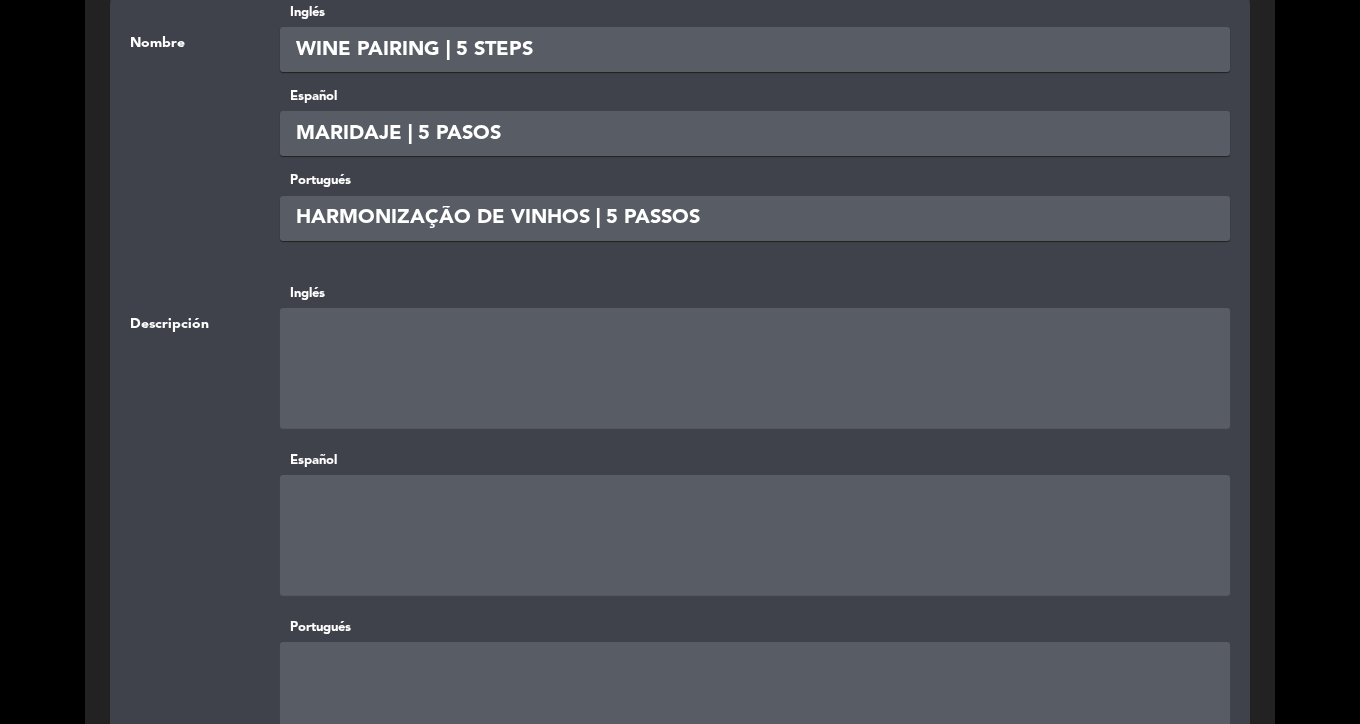 click 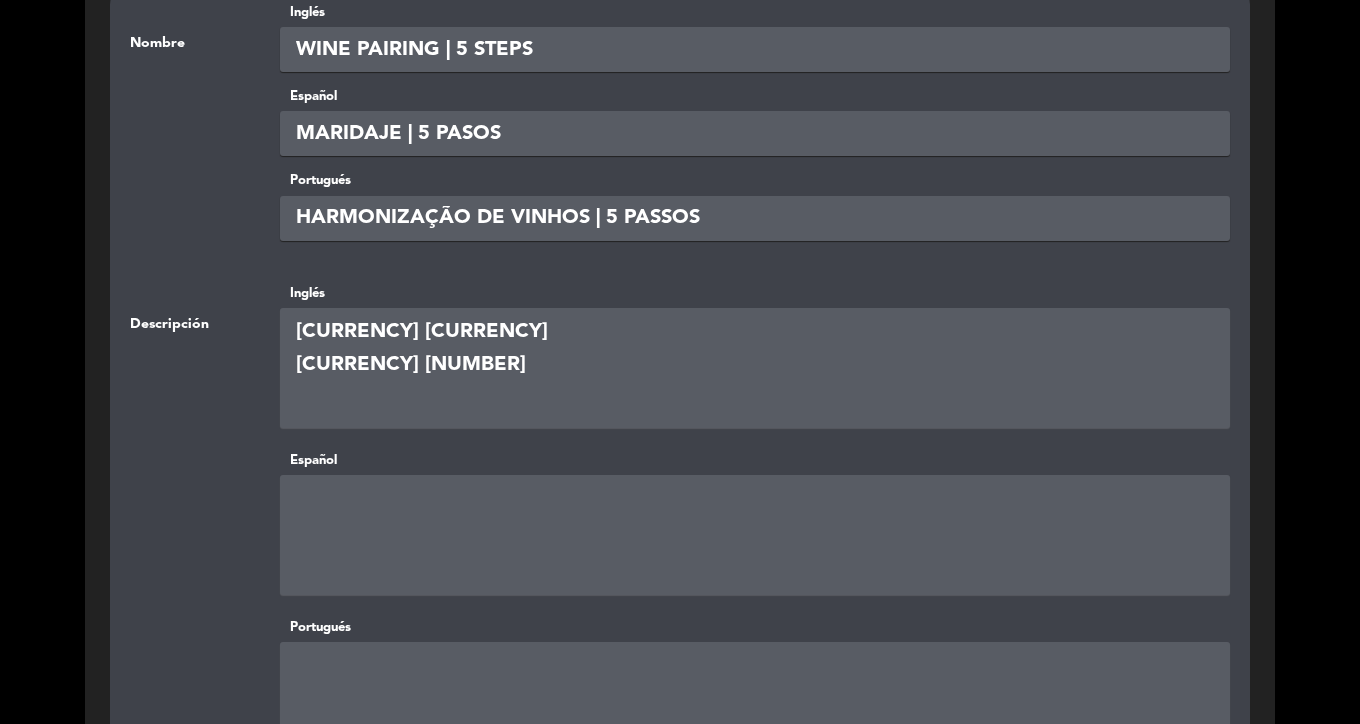 type on "[CURRENCY] [CURRENCY]
[CURRENCY] [NUMBER]" 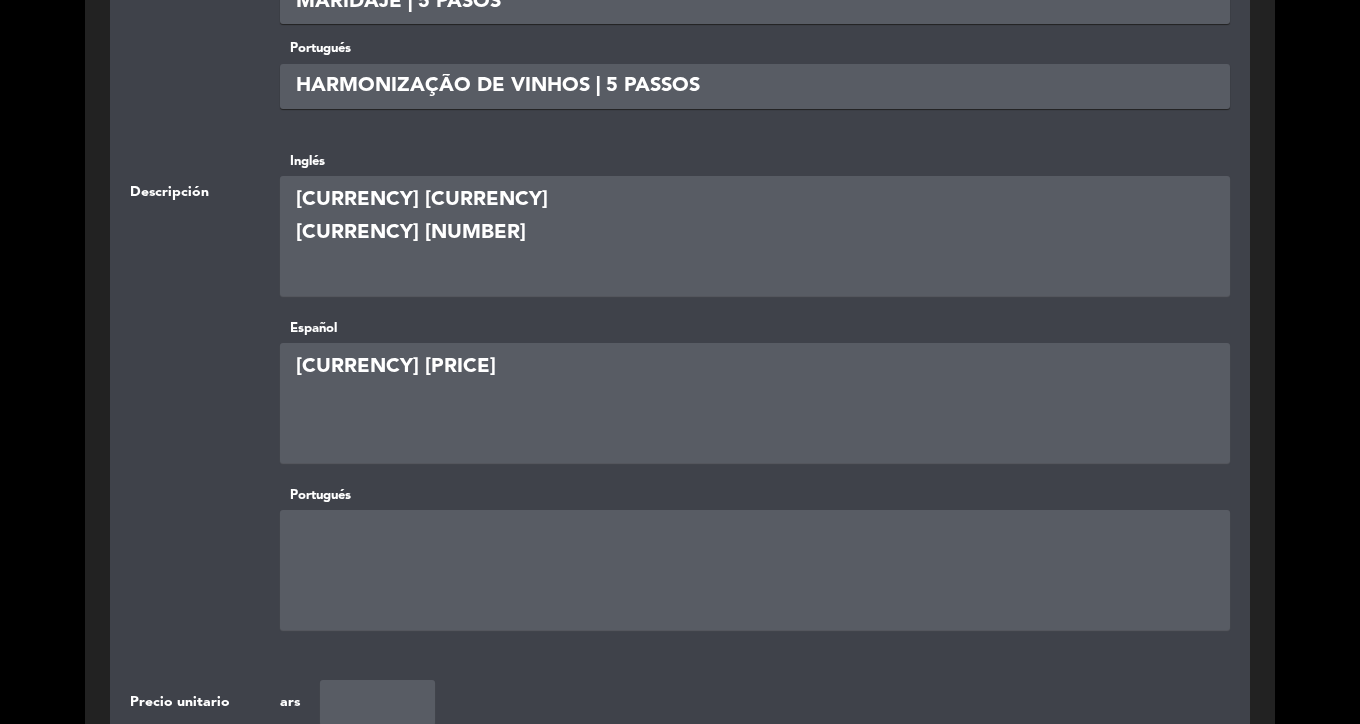 type on "[CURRENCY] [PRICE]" 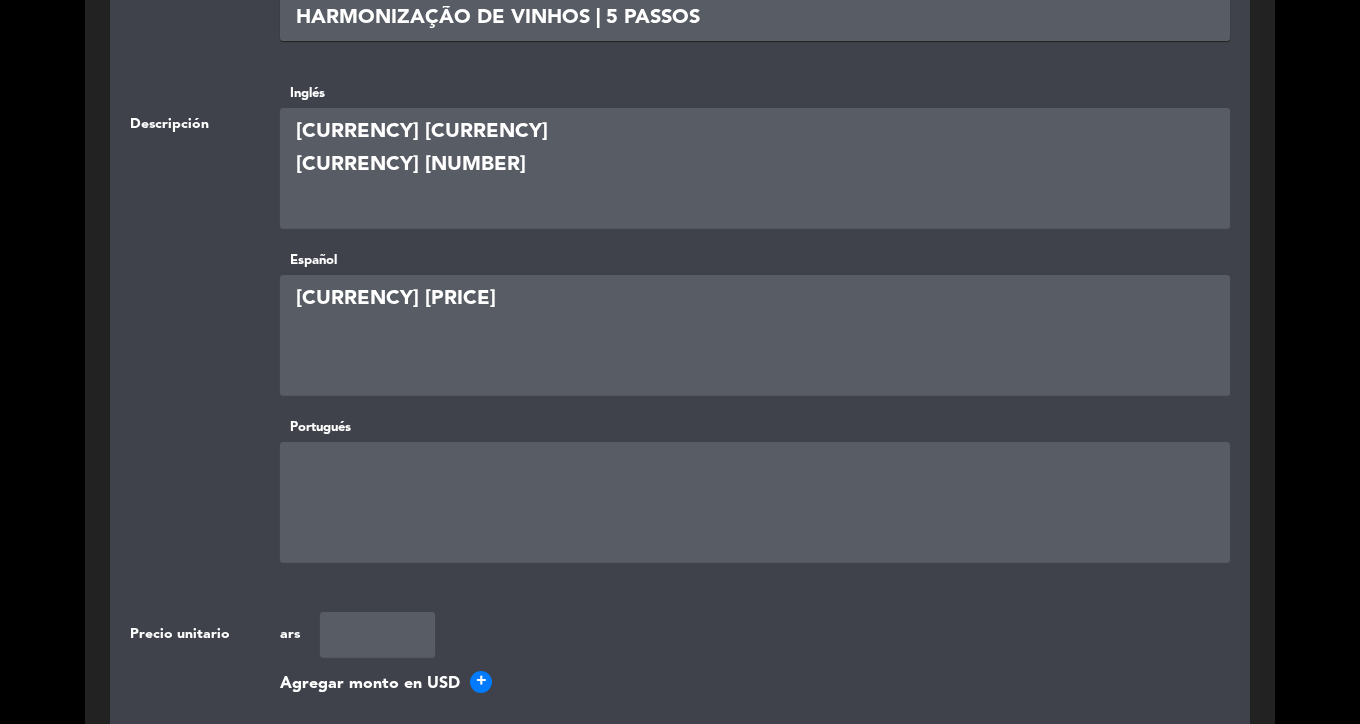 scroll, scrollTop: 817, scrollLeft: 0, axis: vertical 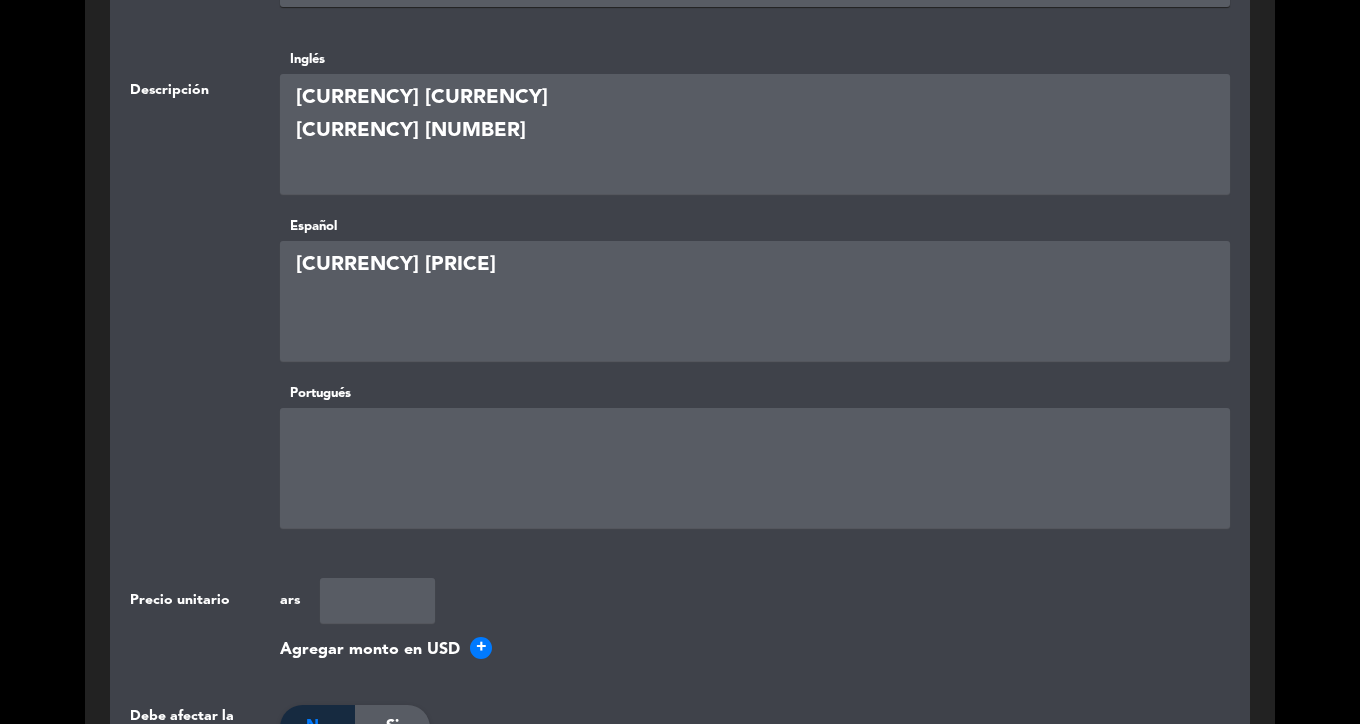 click 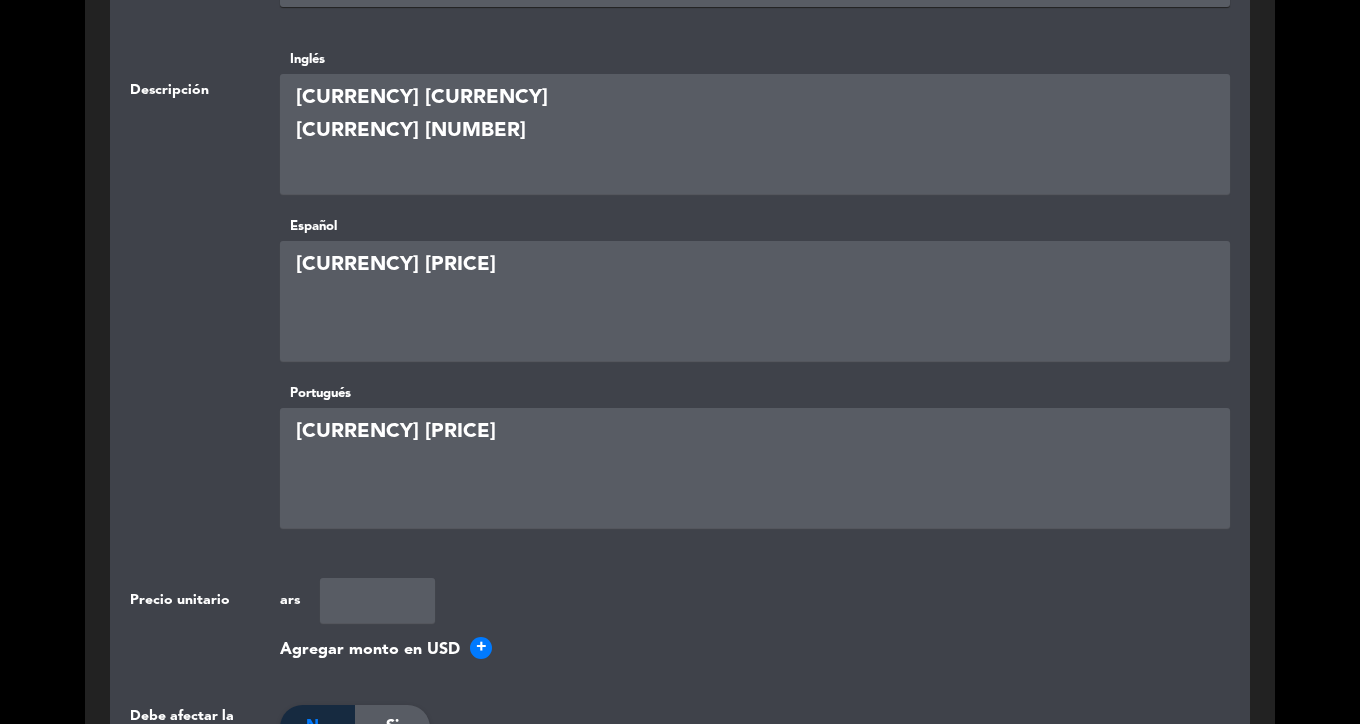 type on "[CURRENCY] [PRICE]" 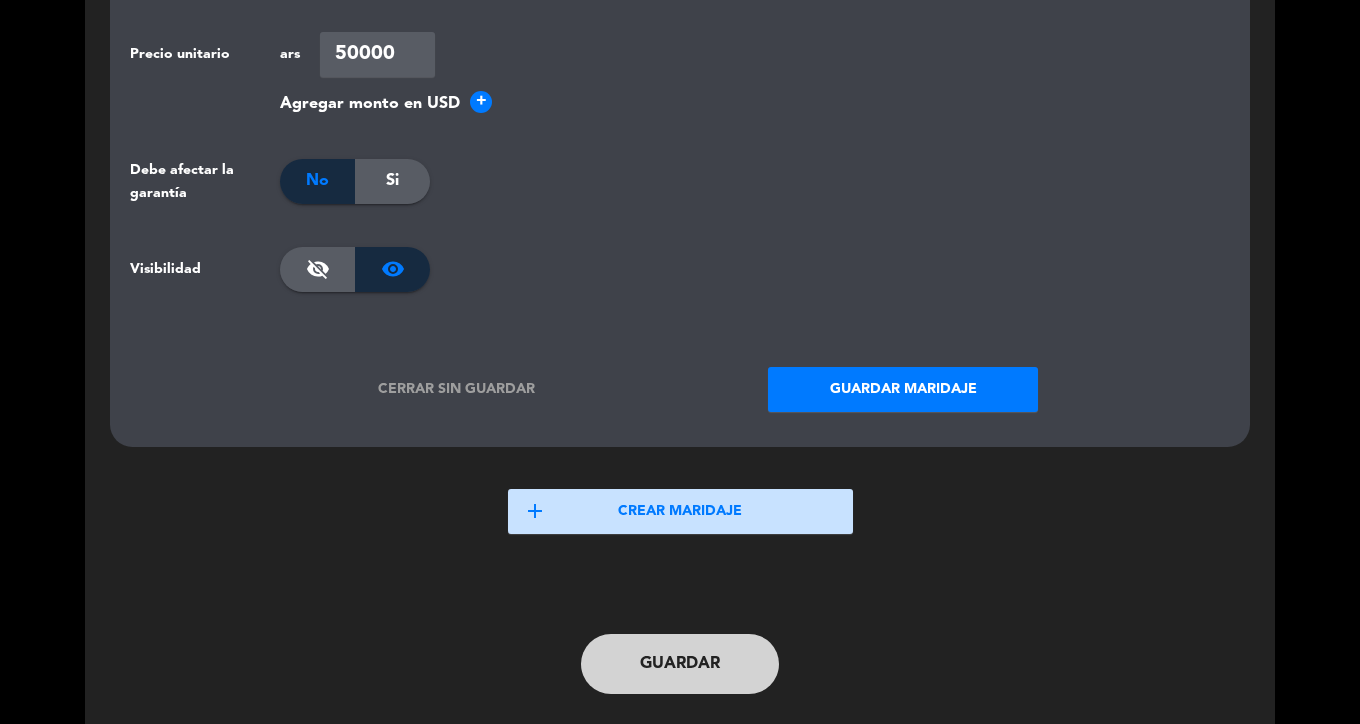 scroll, scrollTop: 1406, scrollLeft: 0, axis: vertical 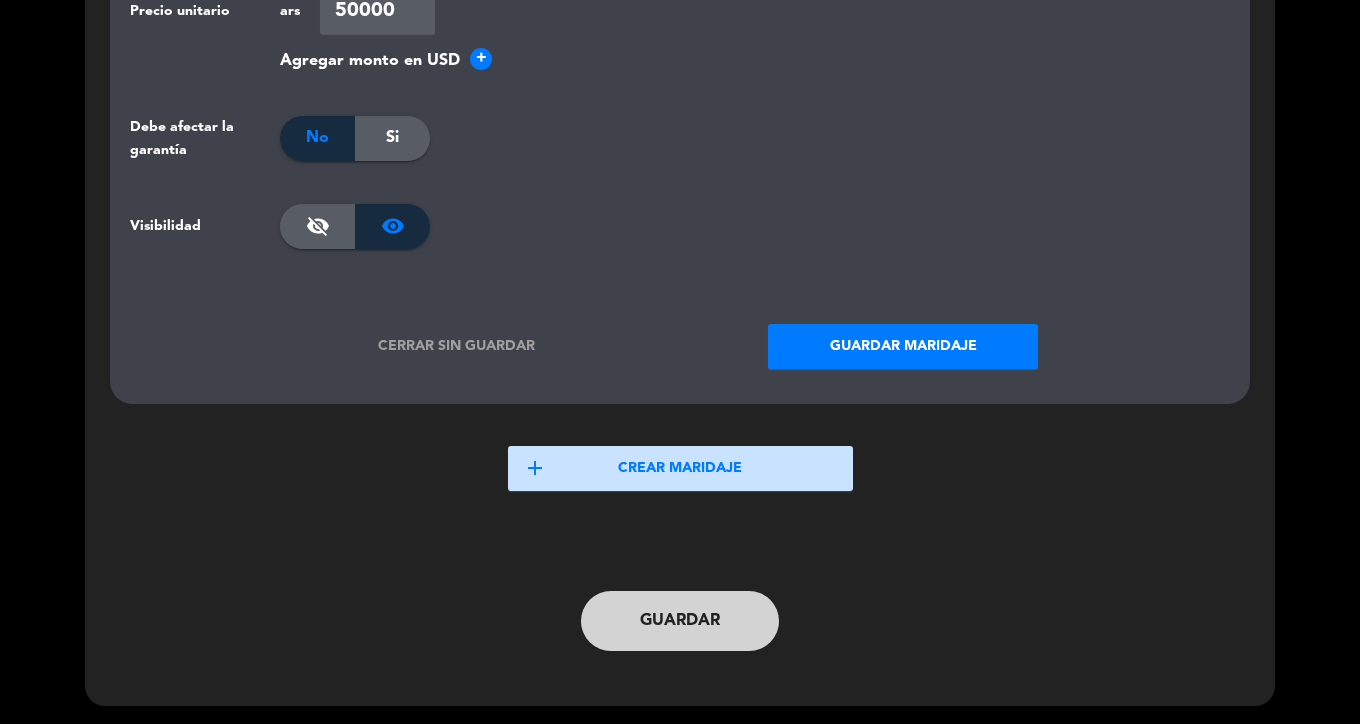 type on "50000" 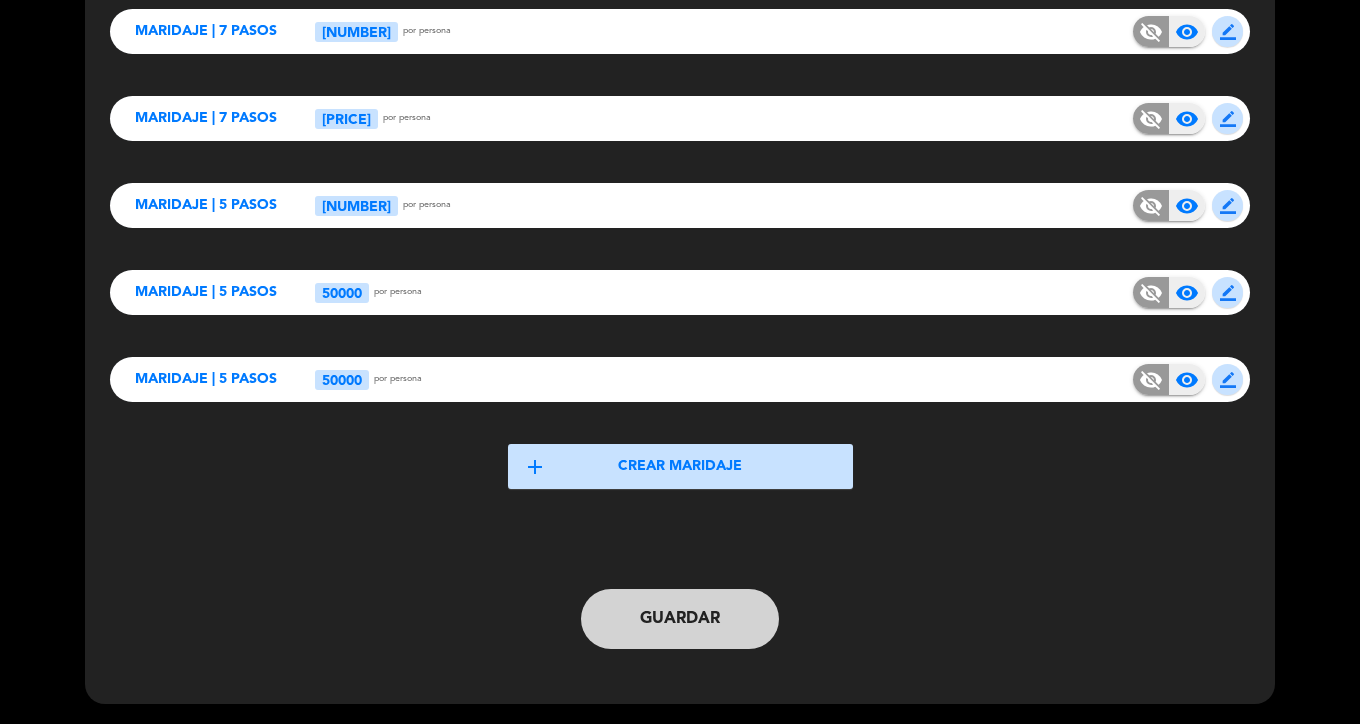 scroll, scrollTop: 208, scrollLeft: 0, axis: vertical 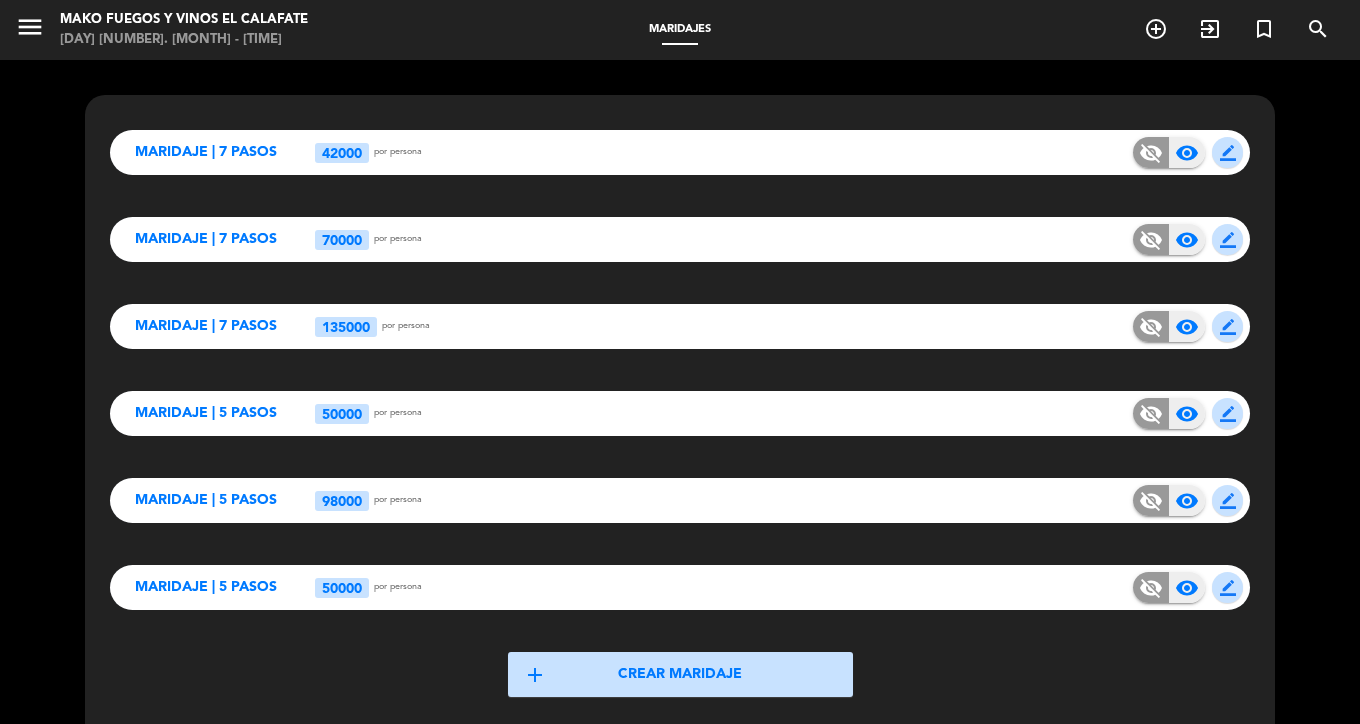 click on "border_color" 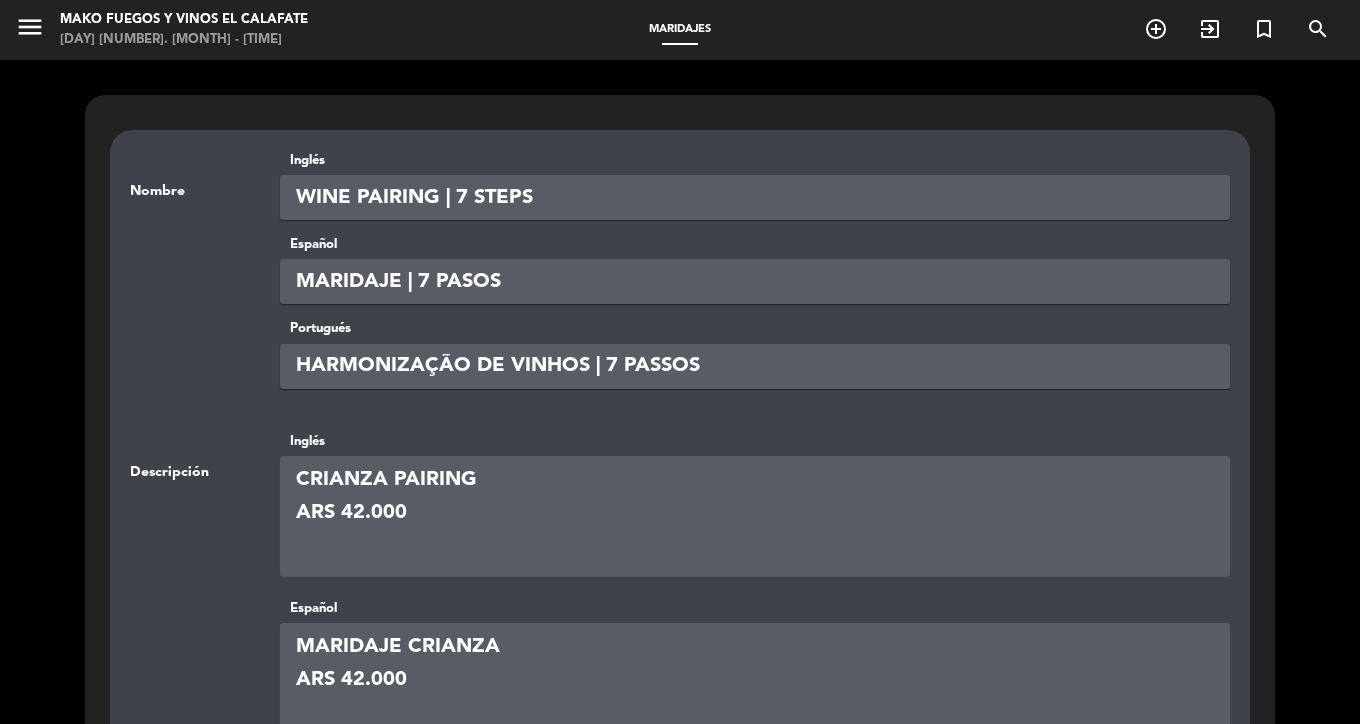 scroll, scrollTop: 46, scrollLeft: 0, axis: vertical 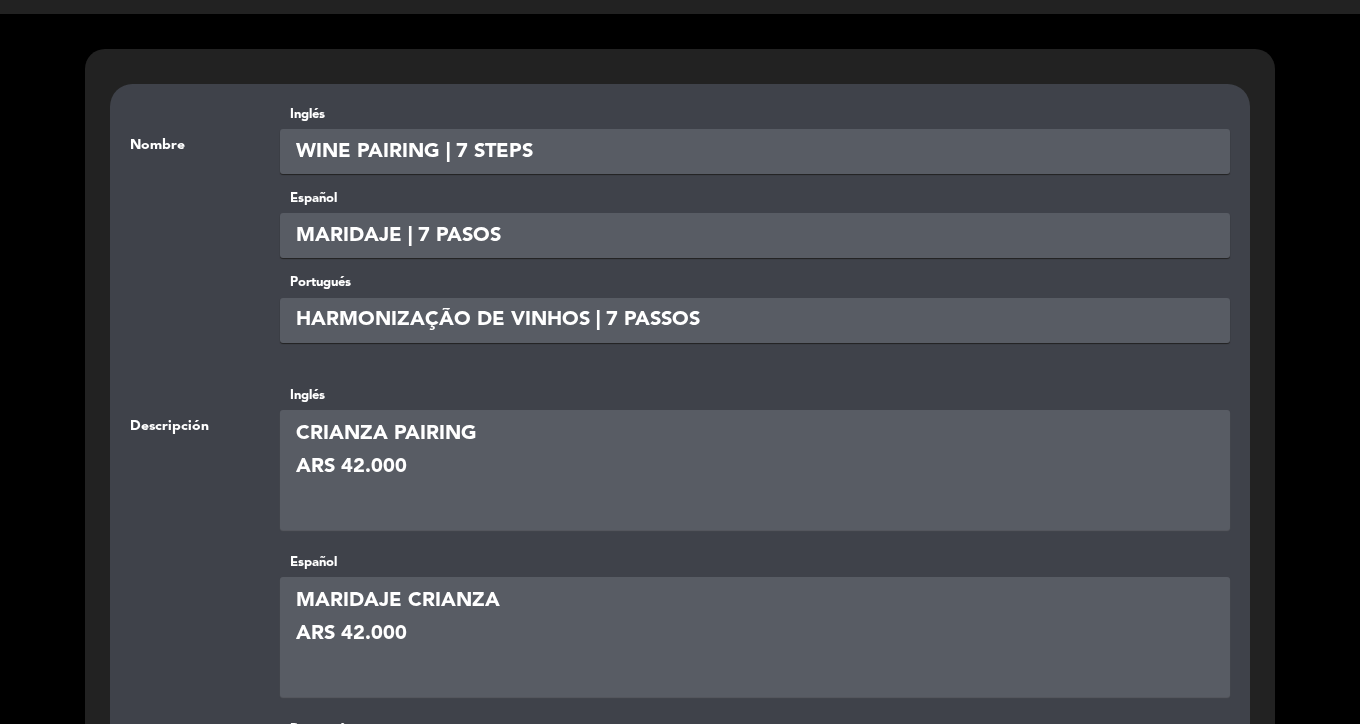 drag, startPoint x: 479, startPoint y: 461, endPoint x: 254, endPoint y: 435, distance: 226.49724 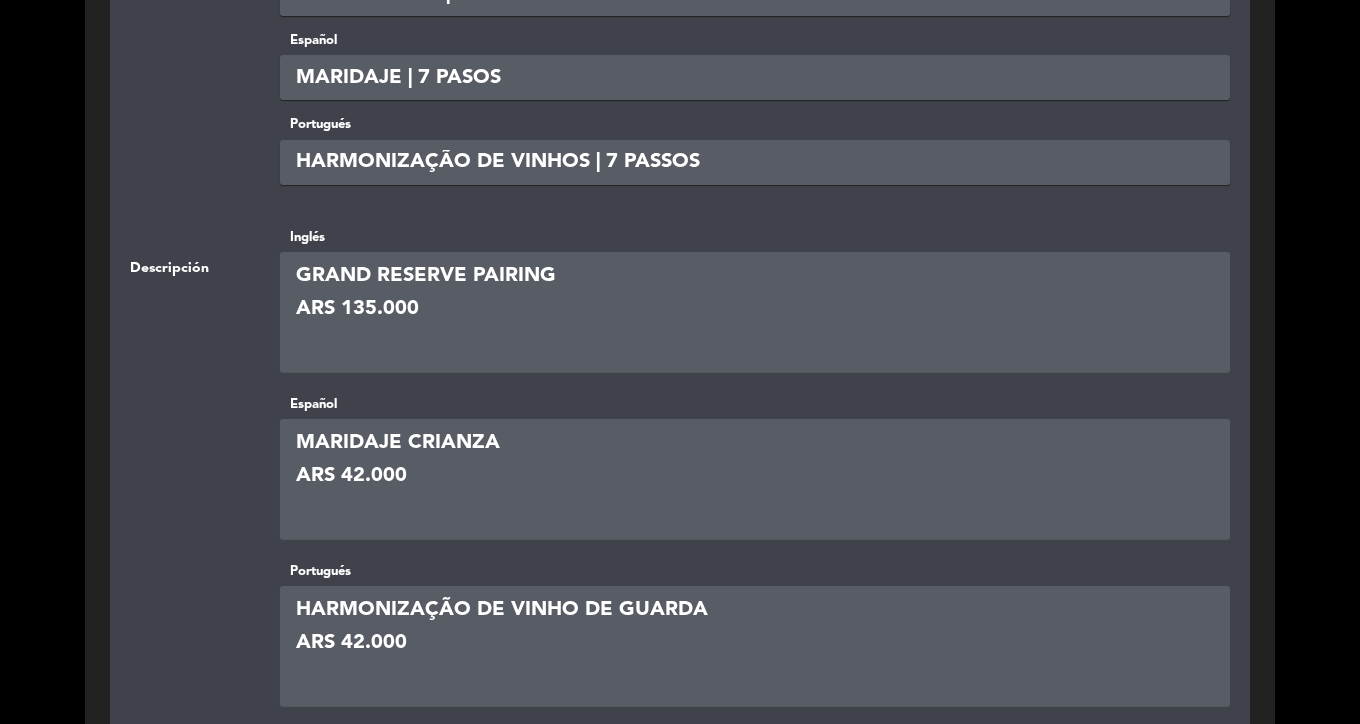 type on "[CURRENCY] [CURRENCY]
[CURRENCY] [NUMBER]" 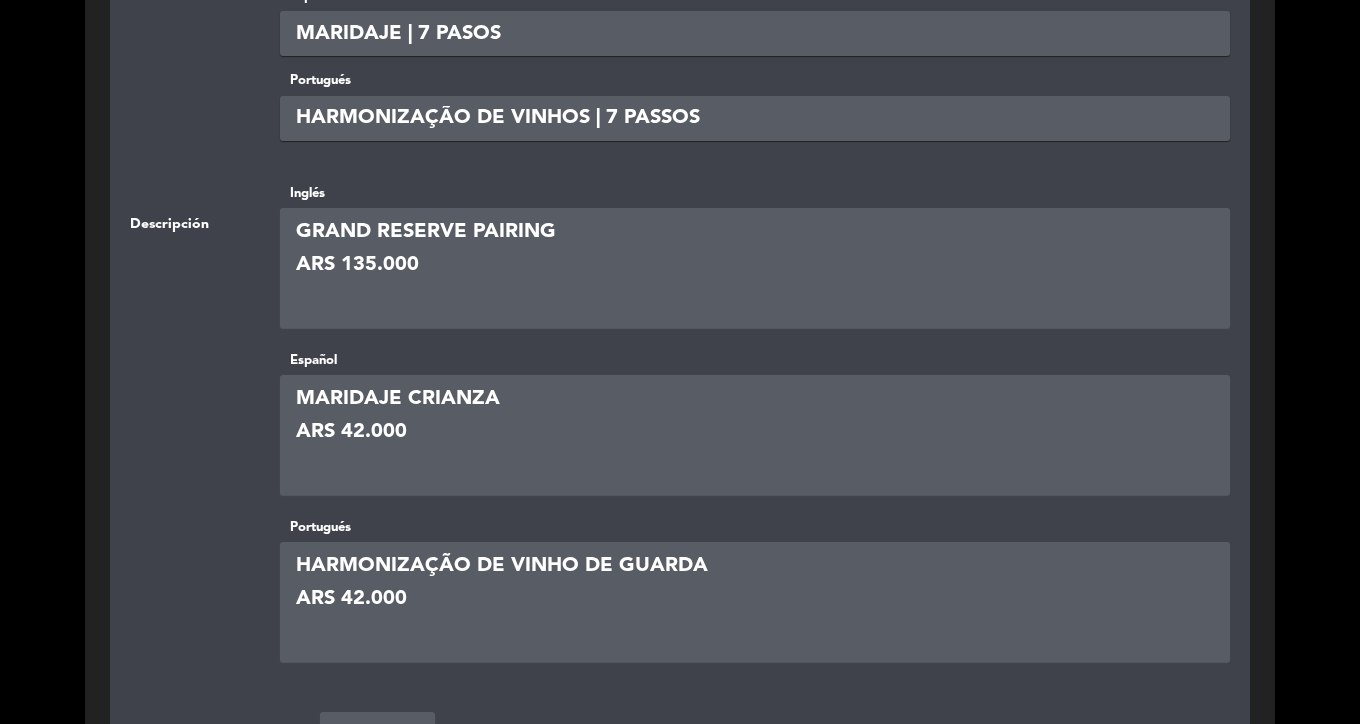 scroll, scrollTop: 282, scrollLeft: 0, axis: vertical 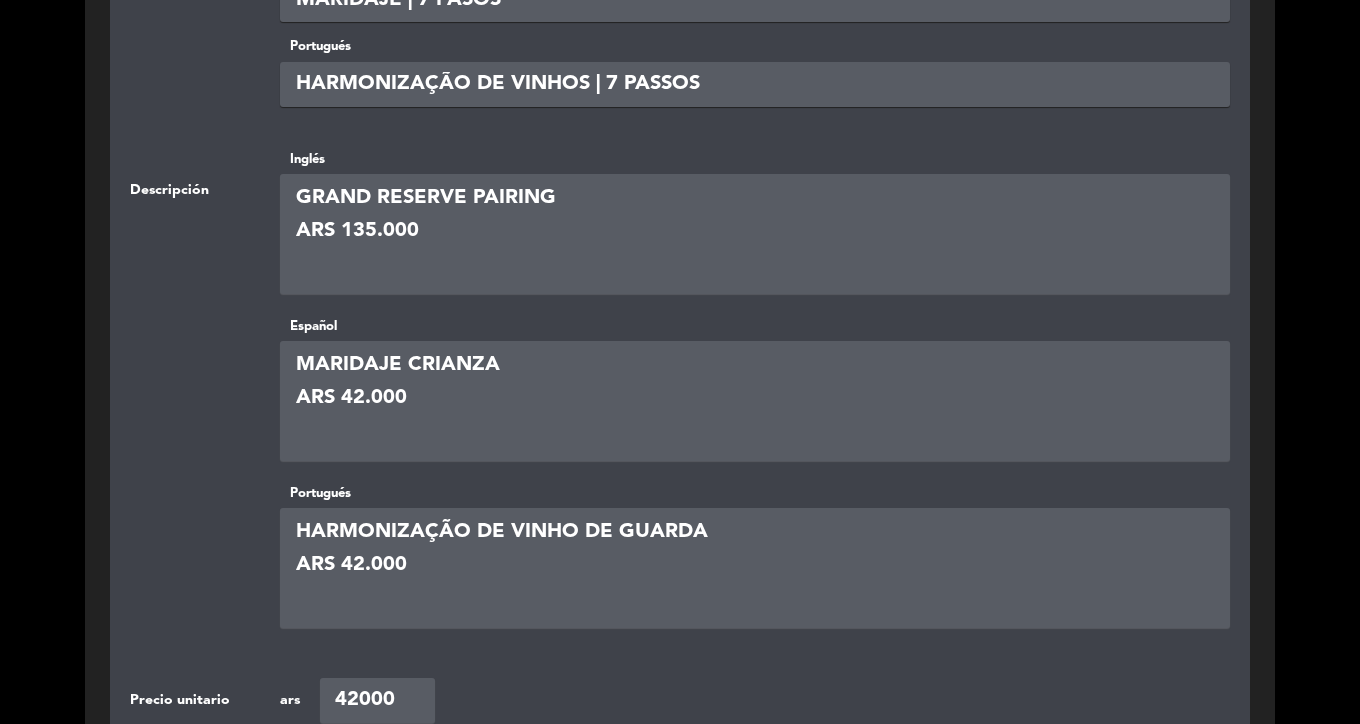 drag, startPoint x: 446, startPoint y: 399, endPoint x: 252, endPoint y: 367, distance: 196.62146 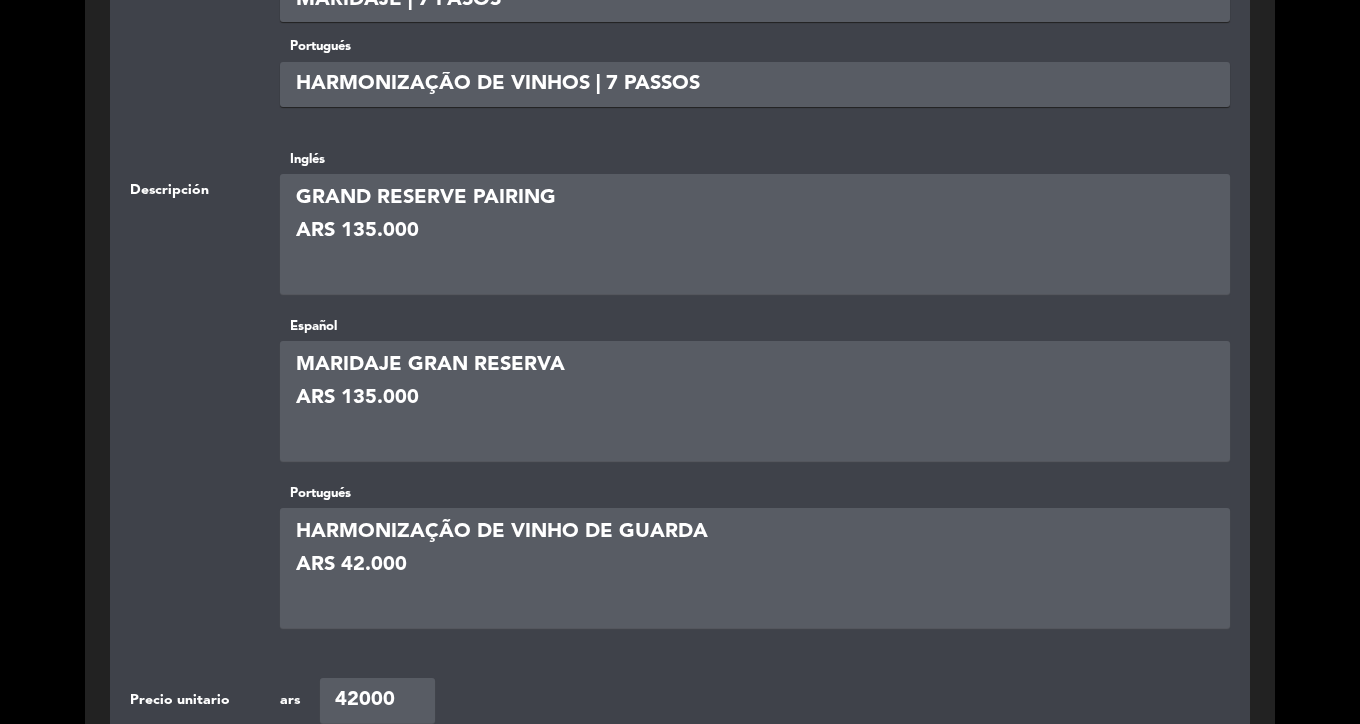 type on "[CURRENCY] [CURRENCY]
[CURRENCY] [NUMBER]" 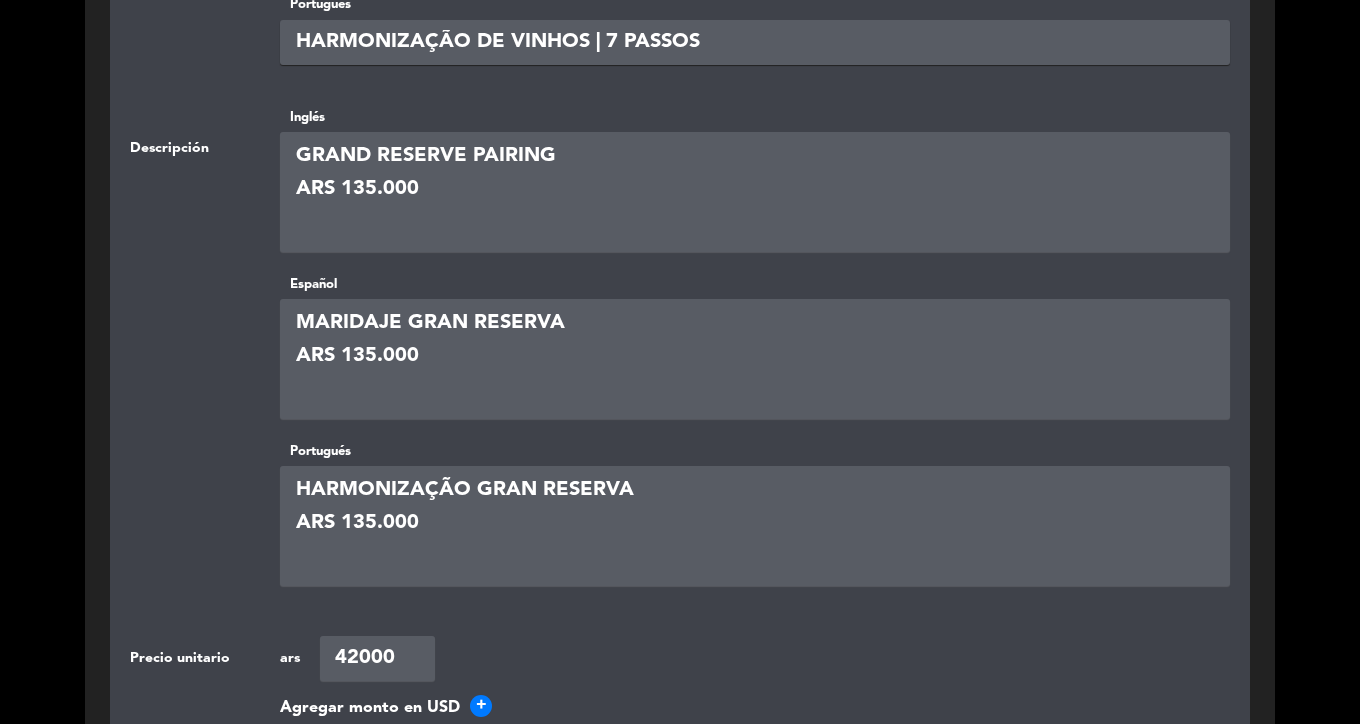 scroll, scrollTop: 366, scrollLeft: 0, axis: vertical 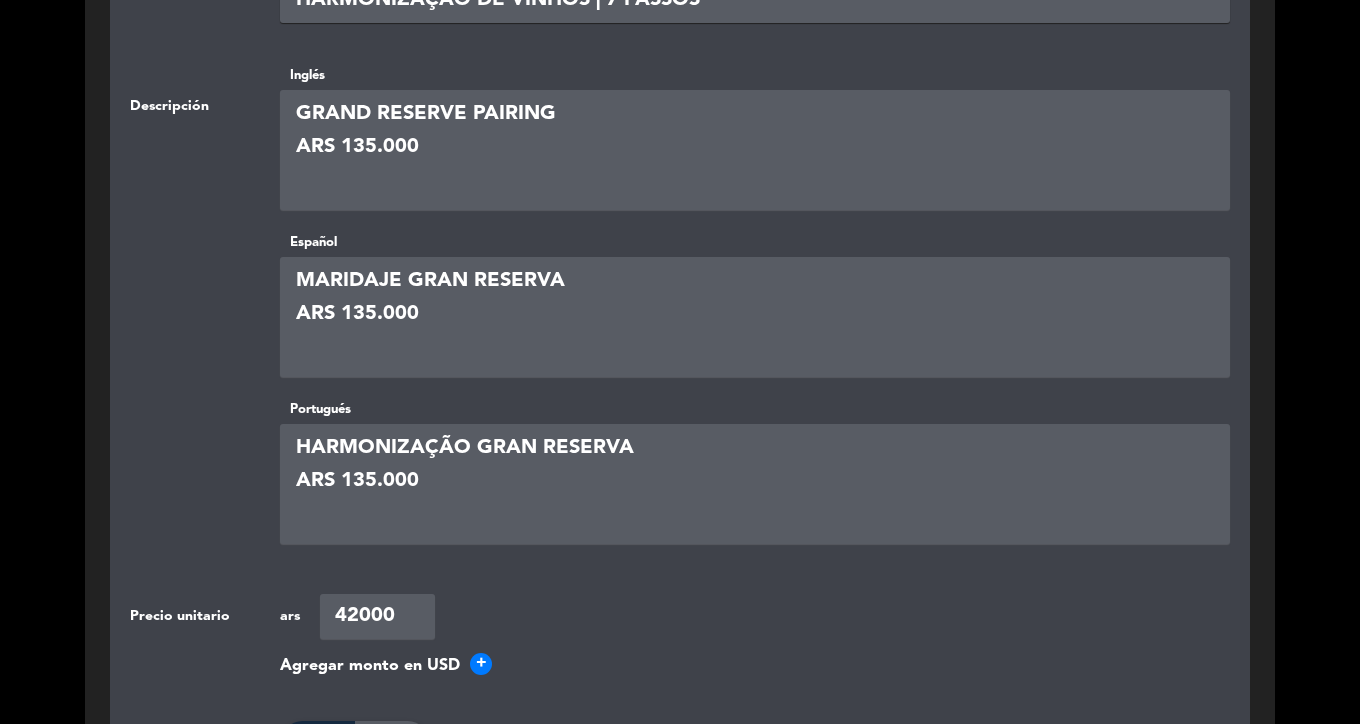 type on "[CURRENCY] [PRICE]" 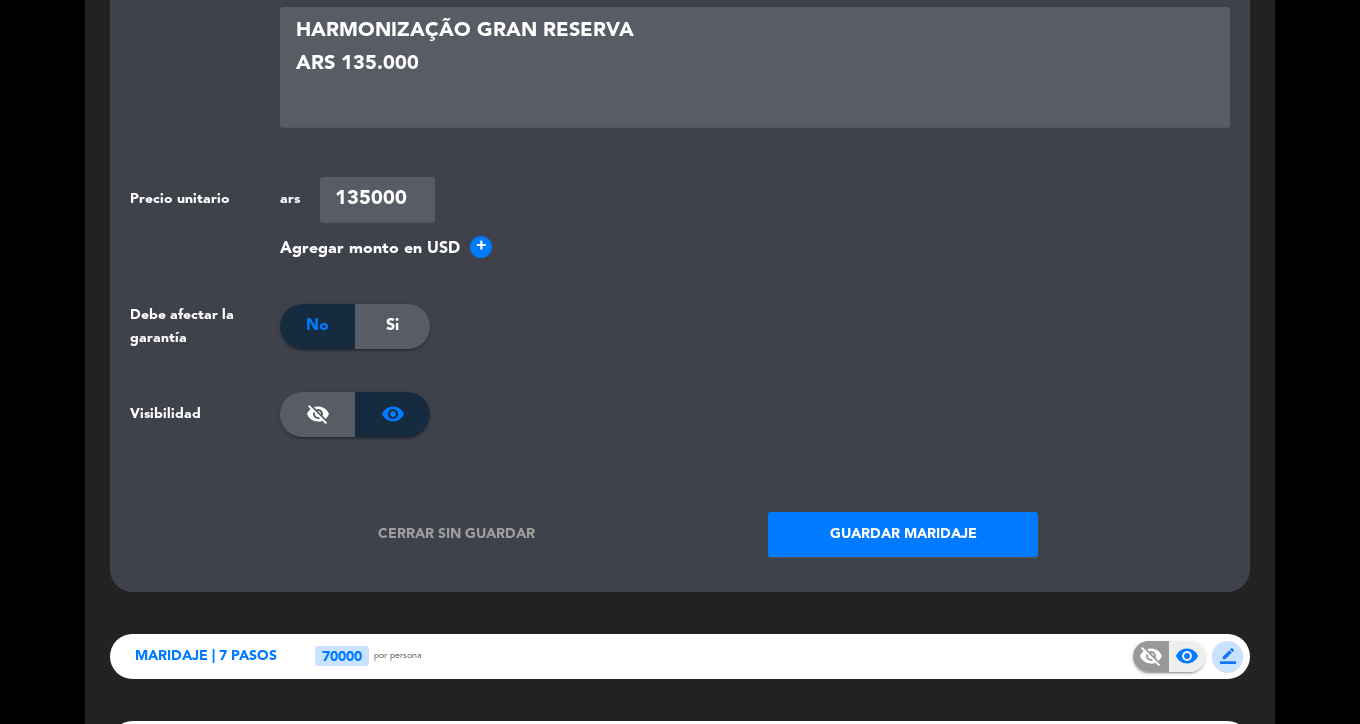 scroll, scrollTop: 794, scrollLeft: 0, axis: vertical 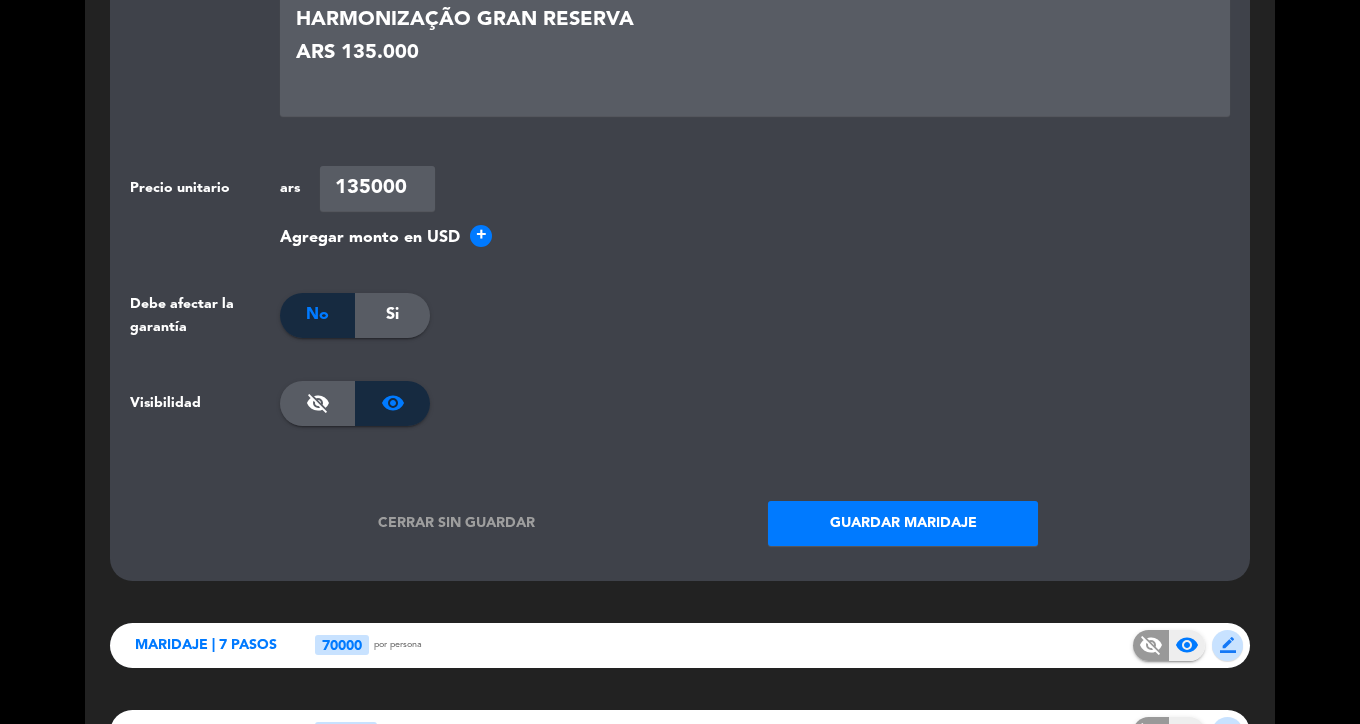 type on "[NUMBER]" 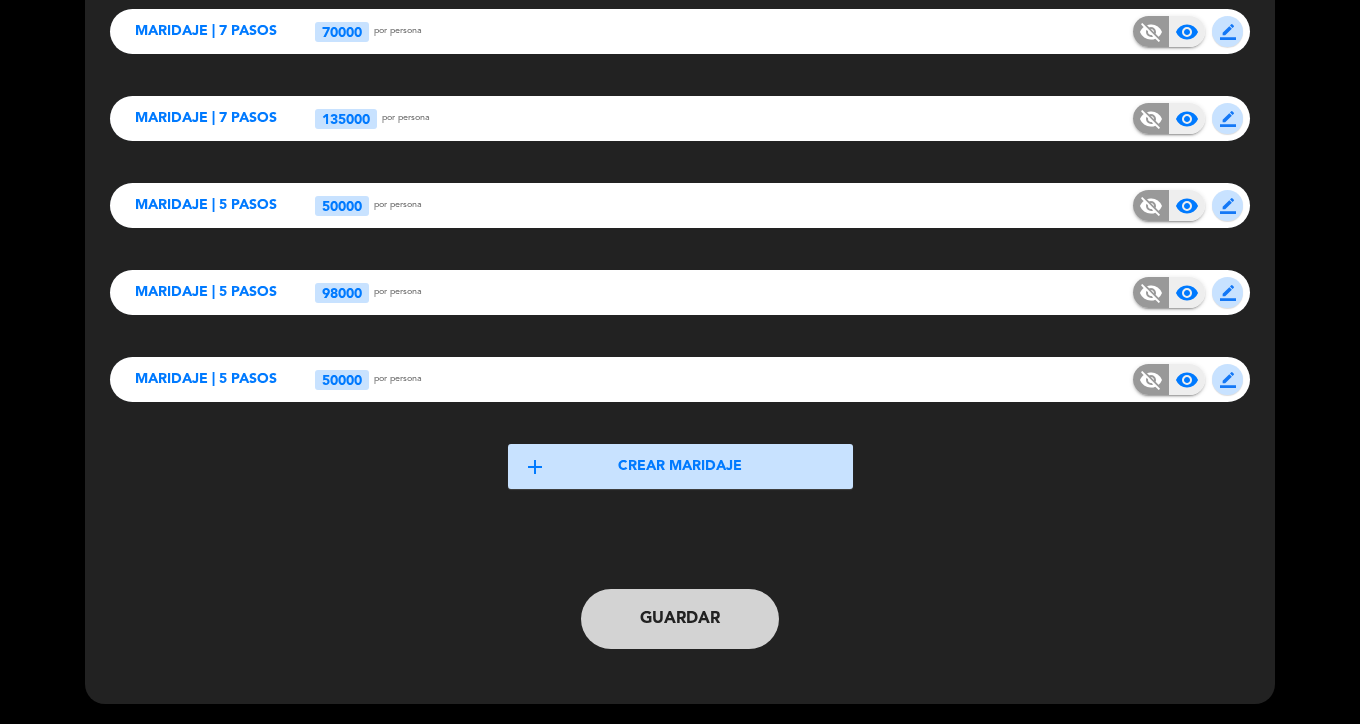 scroll, scrollTop: 0, scrollLeft: 0, axis: both 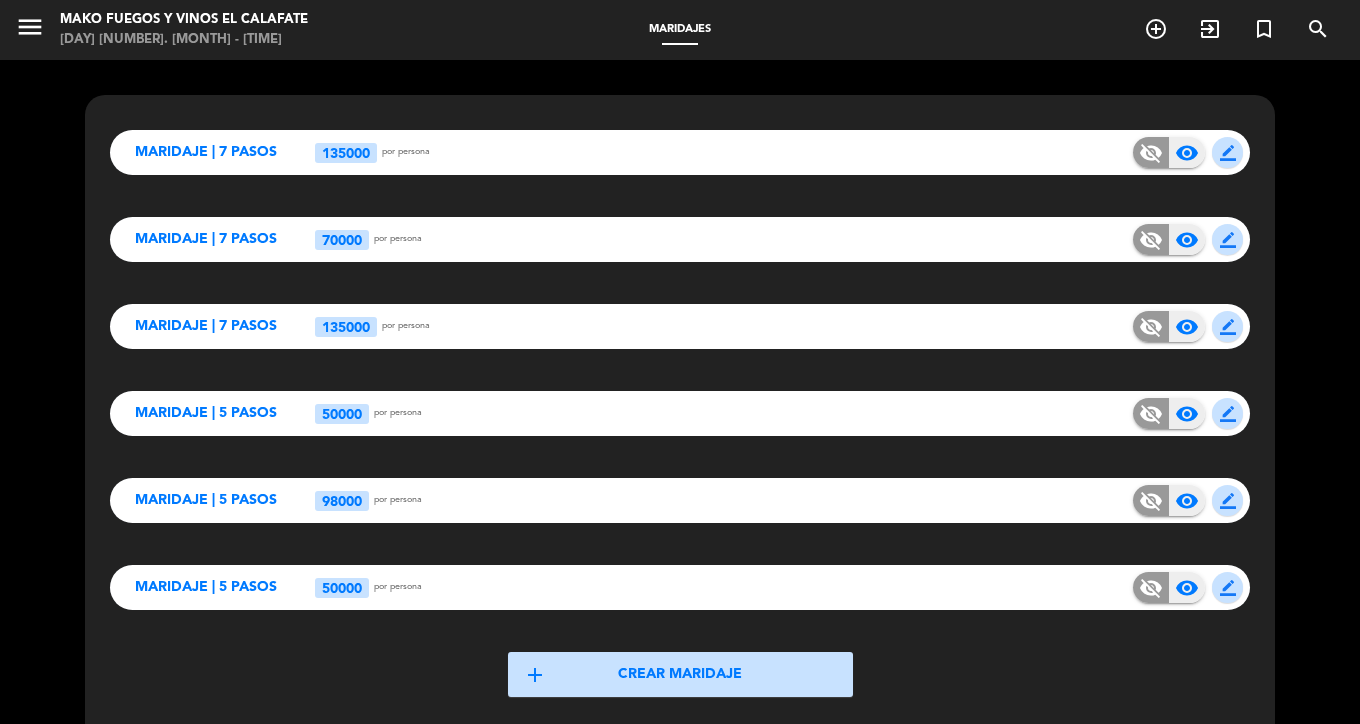 click on "border_color" 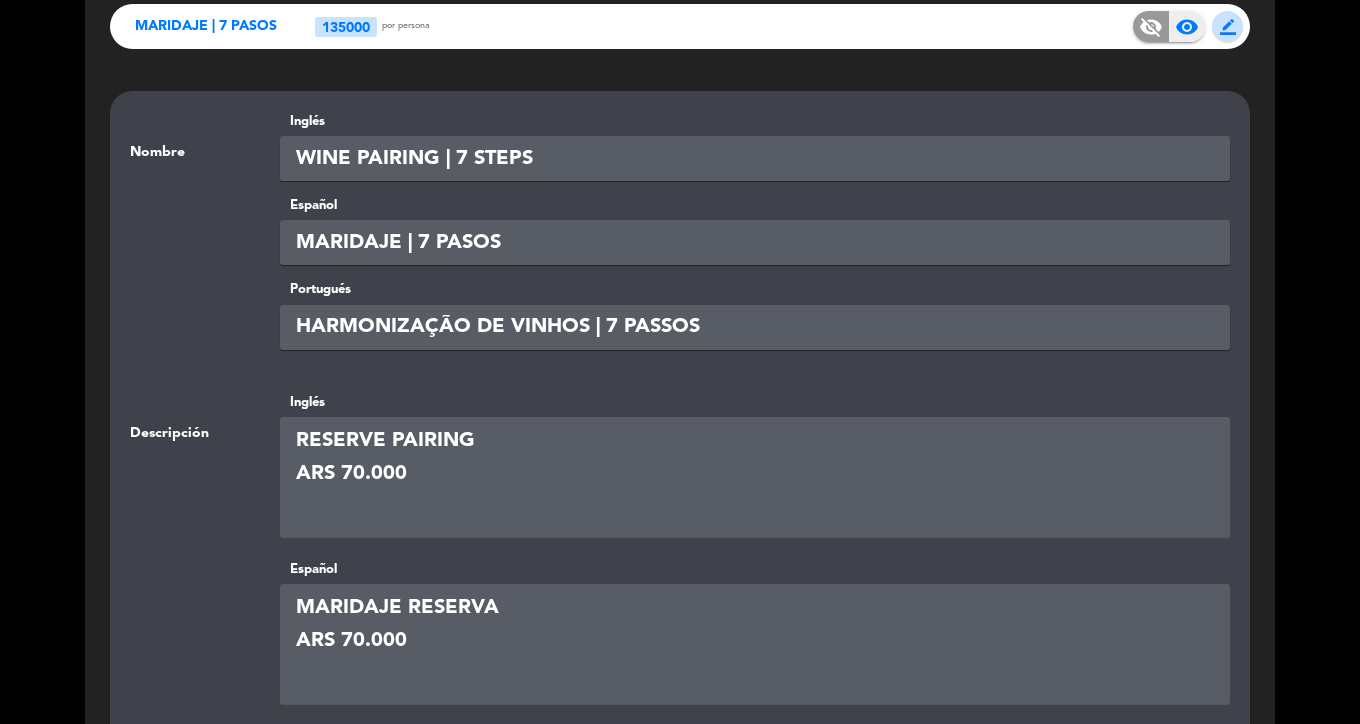 scroll, scrollTop: 128, scrollLeft: 0, axis: vertical 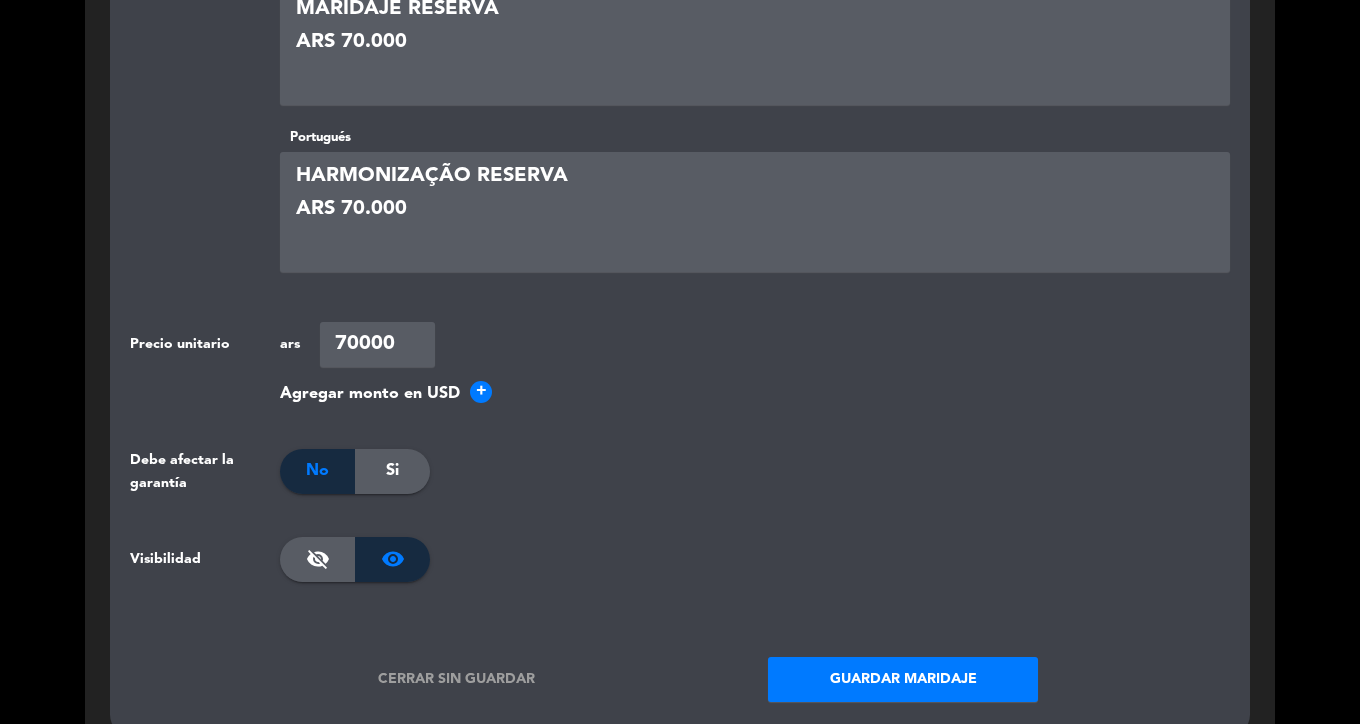 click on "Cerrar sin guardar" 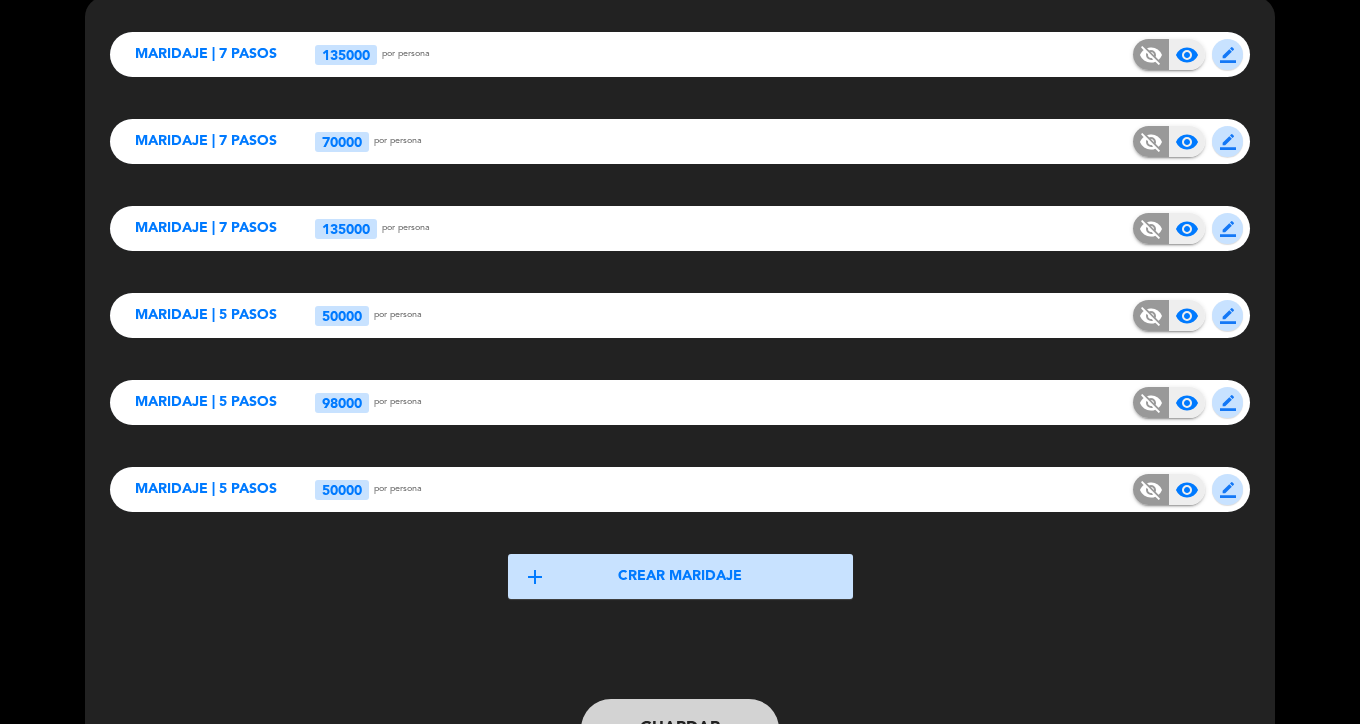scroll, scrollTop: 93, scrollLeft: 0, axis: vertical 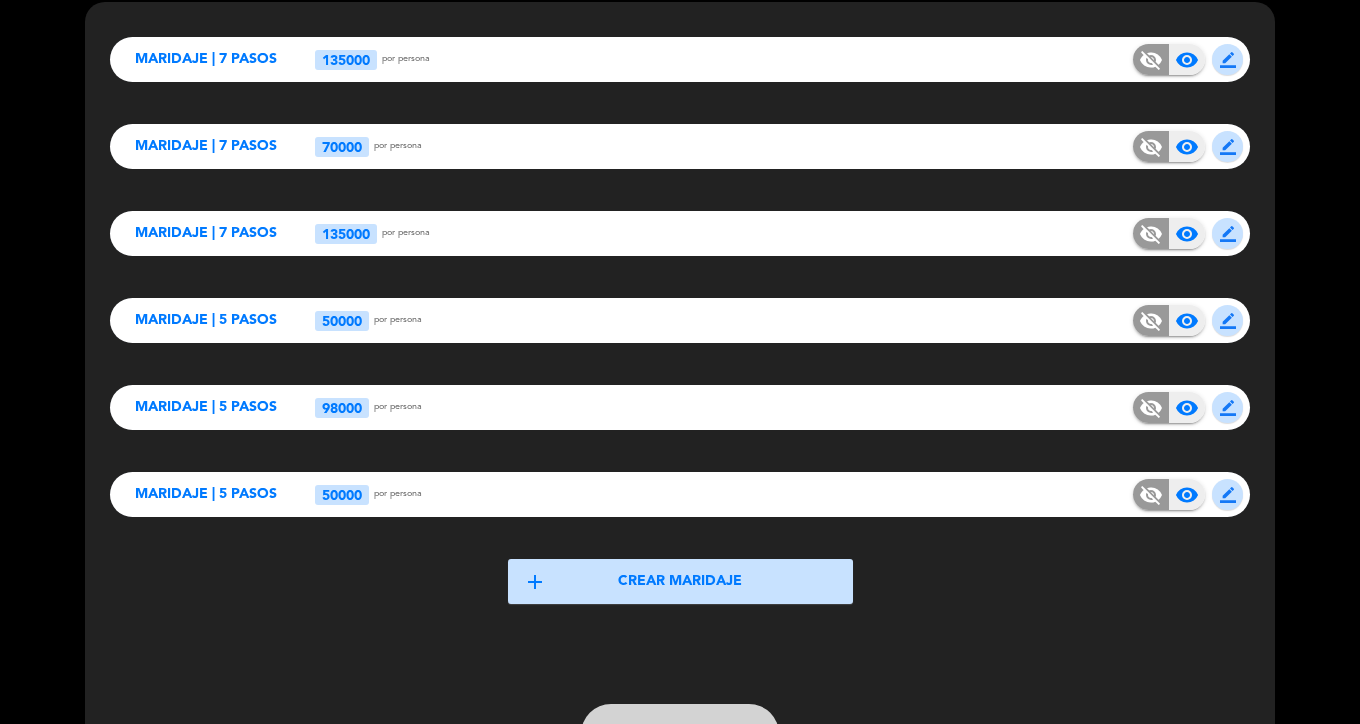 click on "border_color" 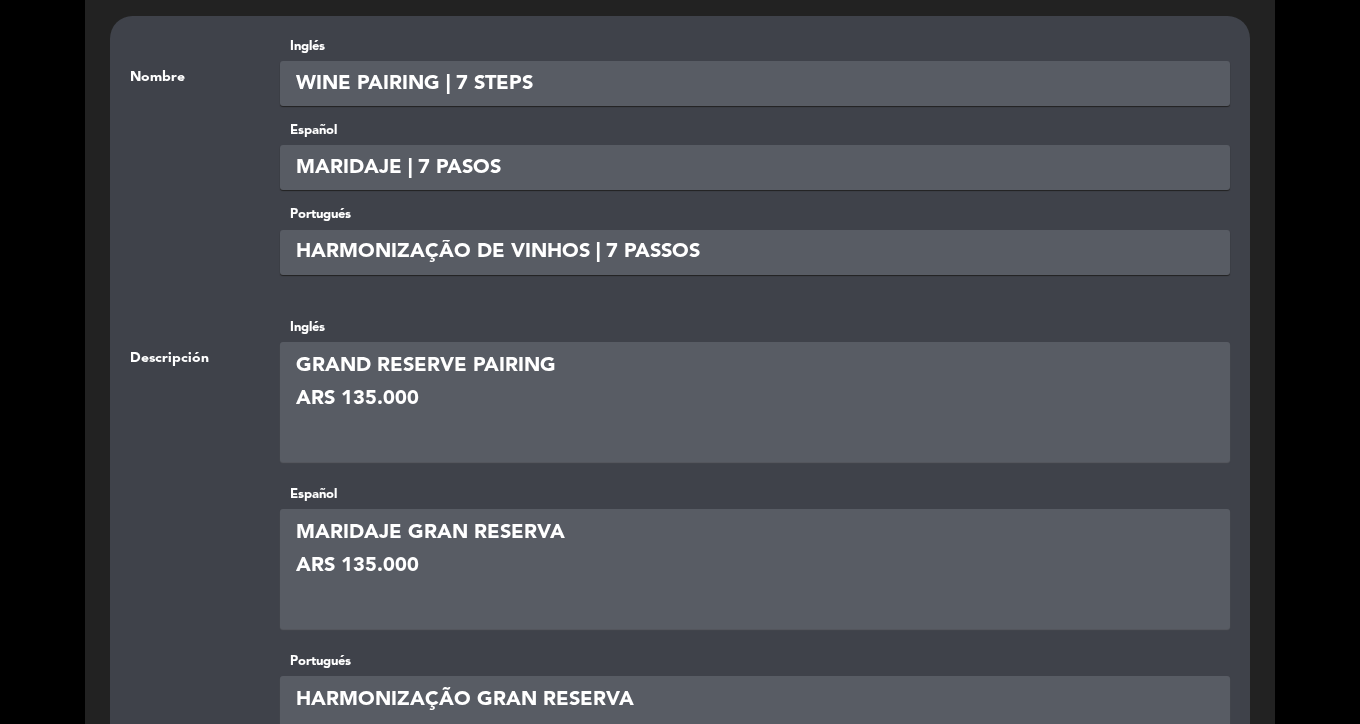 scroll, scrollTop: 292, scrollLeft: 0, axis: vertical 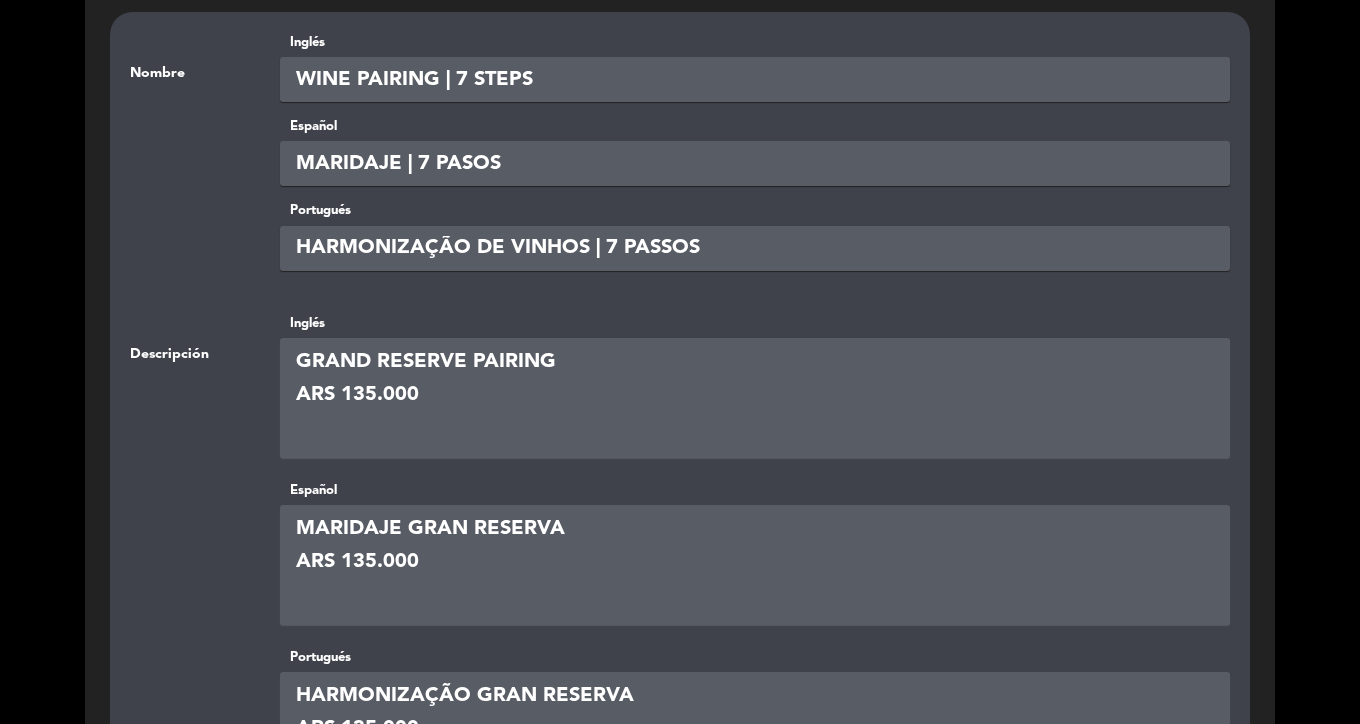 drag, startPoint x: 461, startPoint y: 405, endPoint x: 263, endPoint y: 357, distance: 203.73512 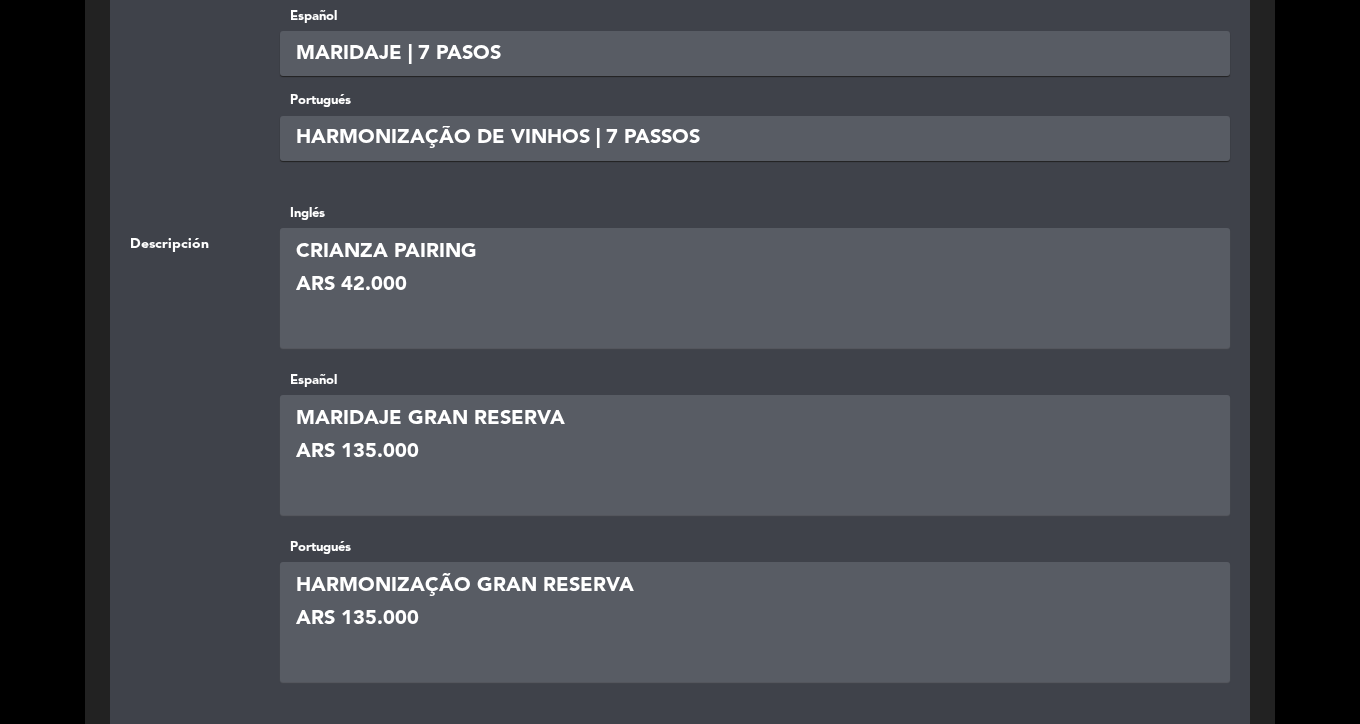 type on "[CURRENCY] [PRICE]" 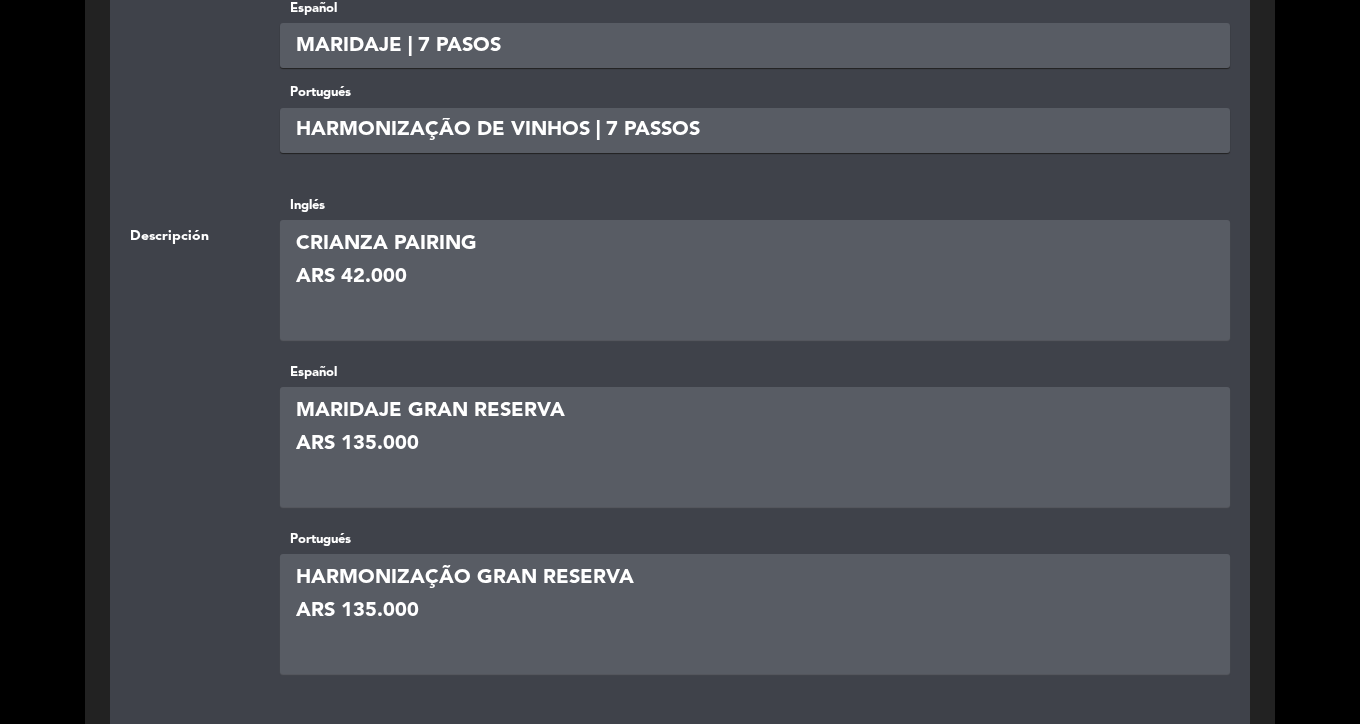scroll, scrollTop: 413, scrollLeft: 0, axis: vertical 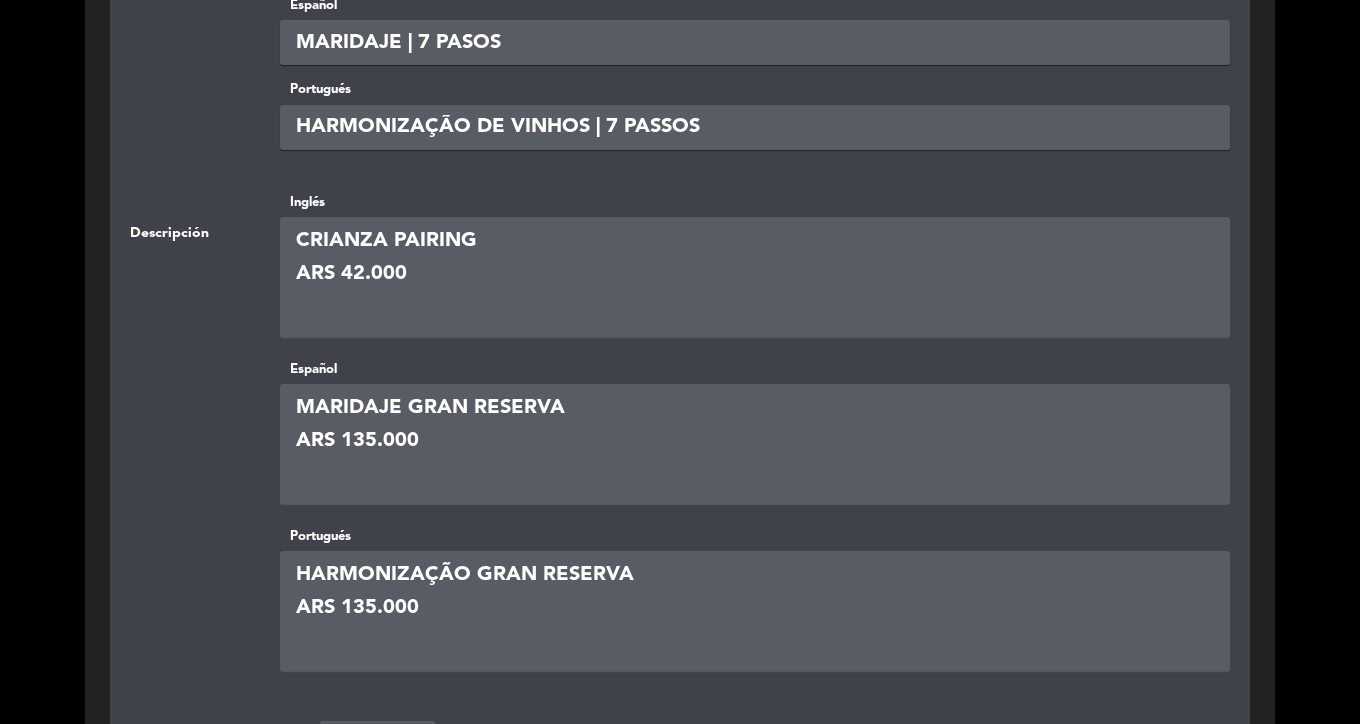 drag, startPoint x: 472, startPoint y: 455, endPoint x: 273, endPoint y: 393, distance: 208.43465 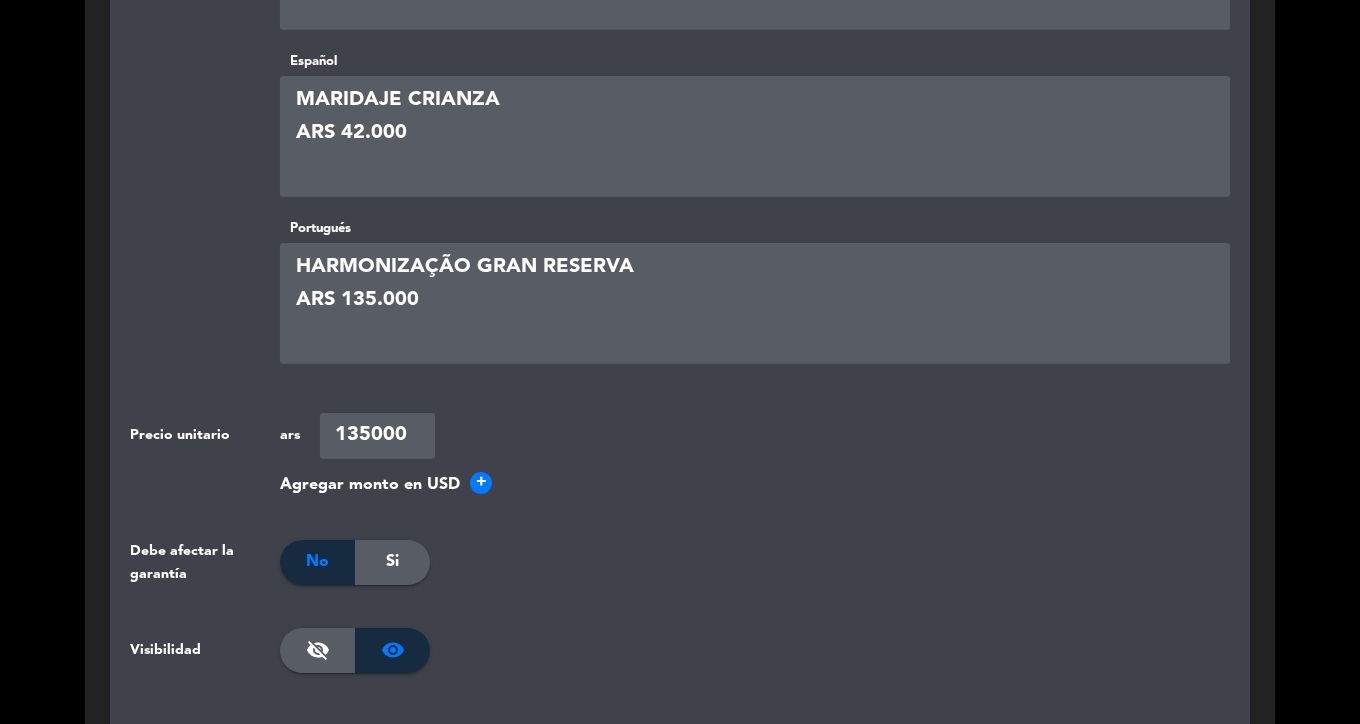 type on "MARIDAJE CRIANZA
ARS 42.000" 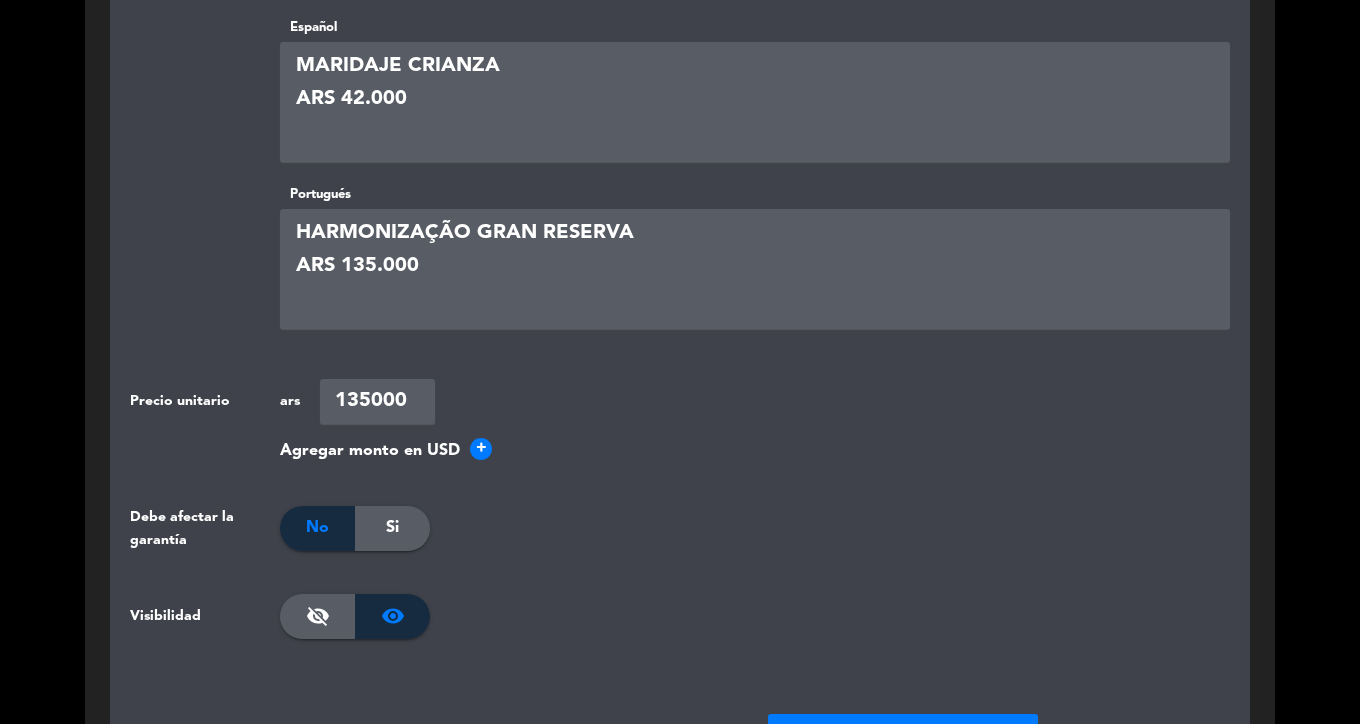 scroll, scrollTop: 767, scrollLeft: 0, axis: vertical 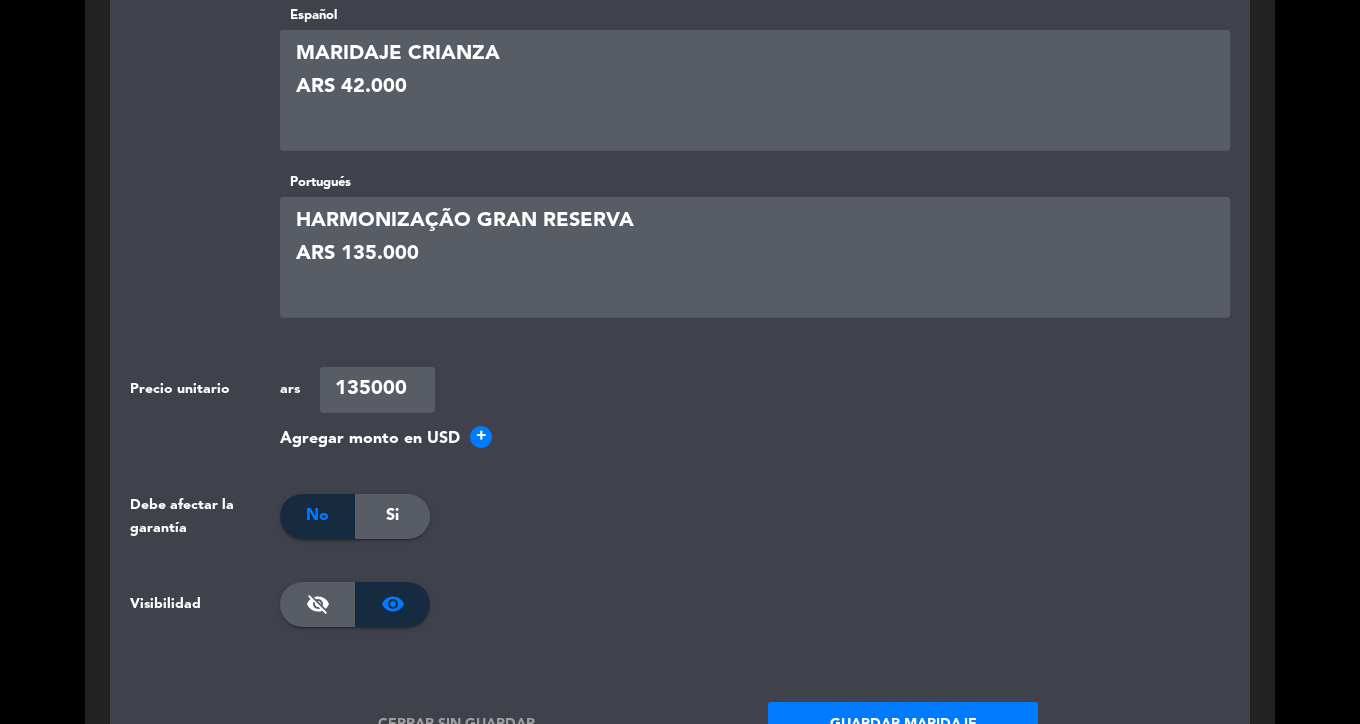drag, startPoint x: 480, startPoint y: 267, endPoint x: 242, endPoint y: 209, distance: 244.9653 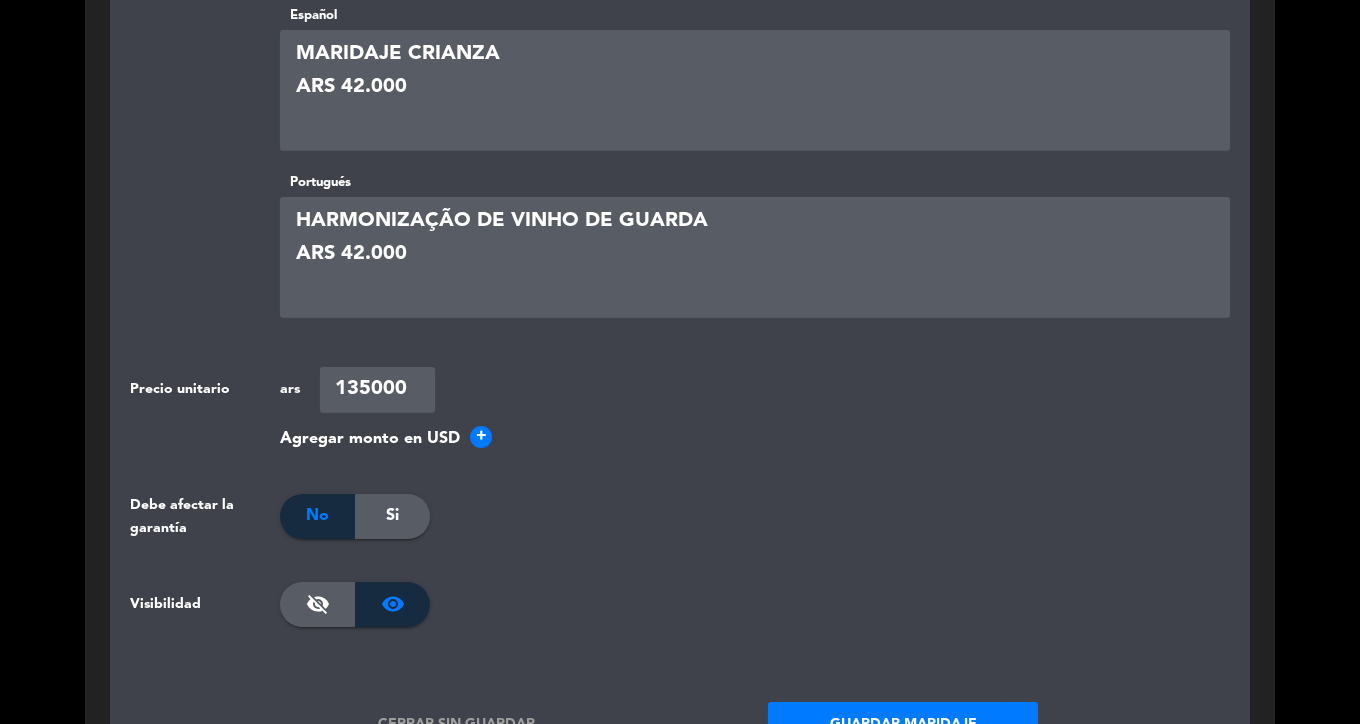 type on "[CURRENCY] [PRICE]" 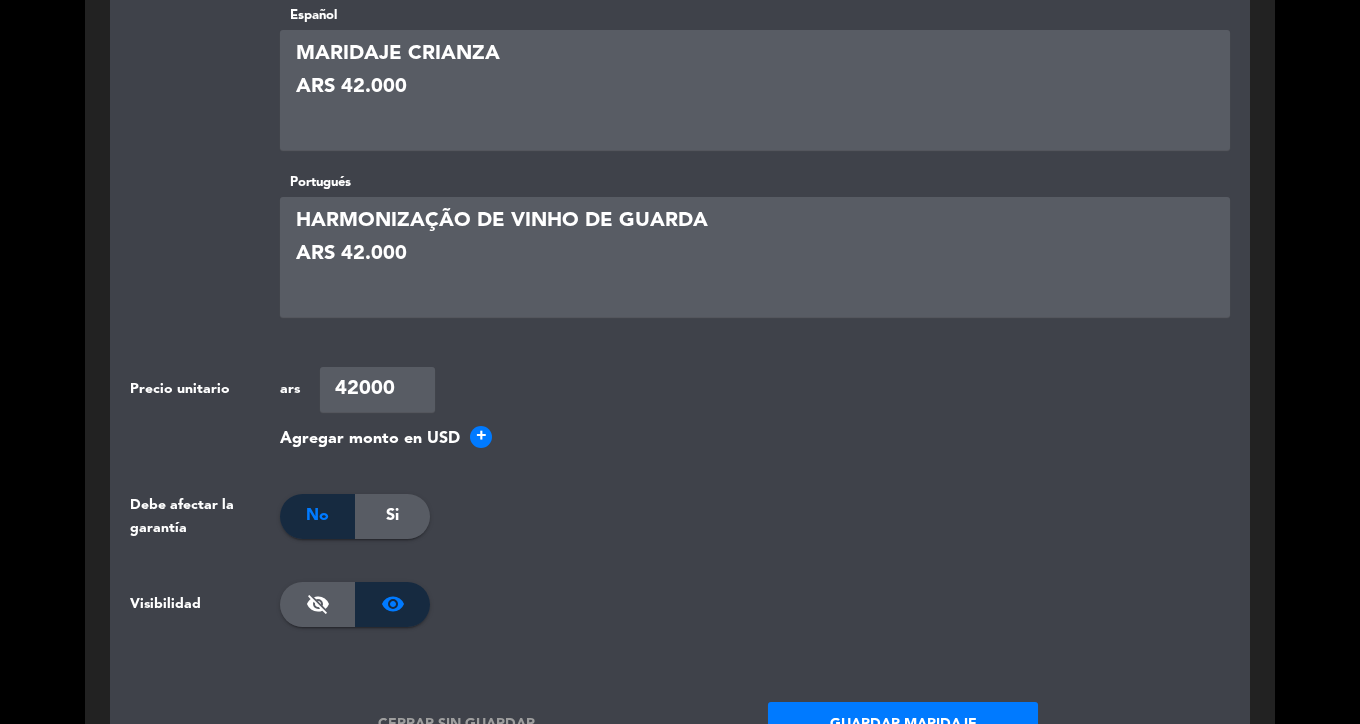 type on "[PRICE]" 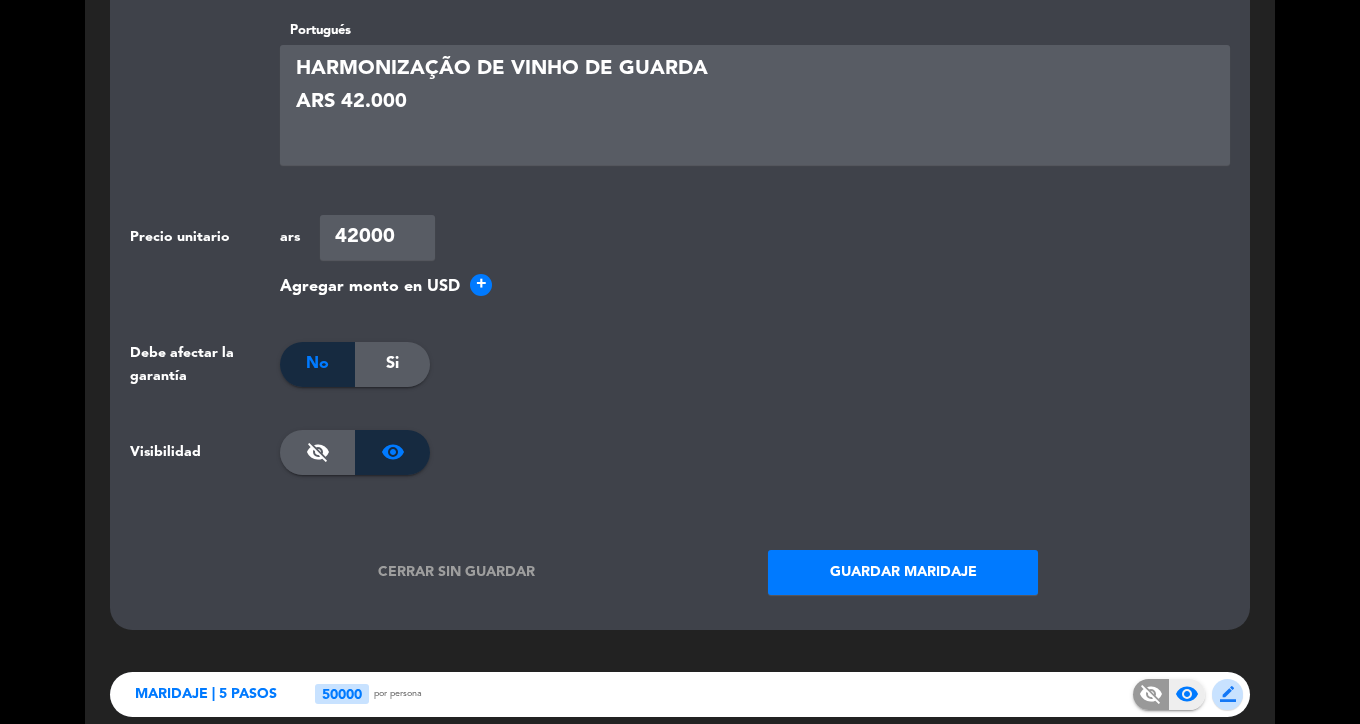 scroll, scrollTop: 921, scrollLeft: 0, axis: vertical 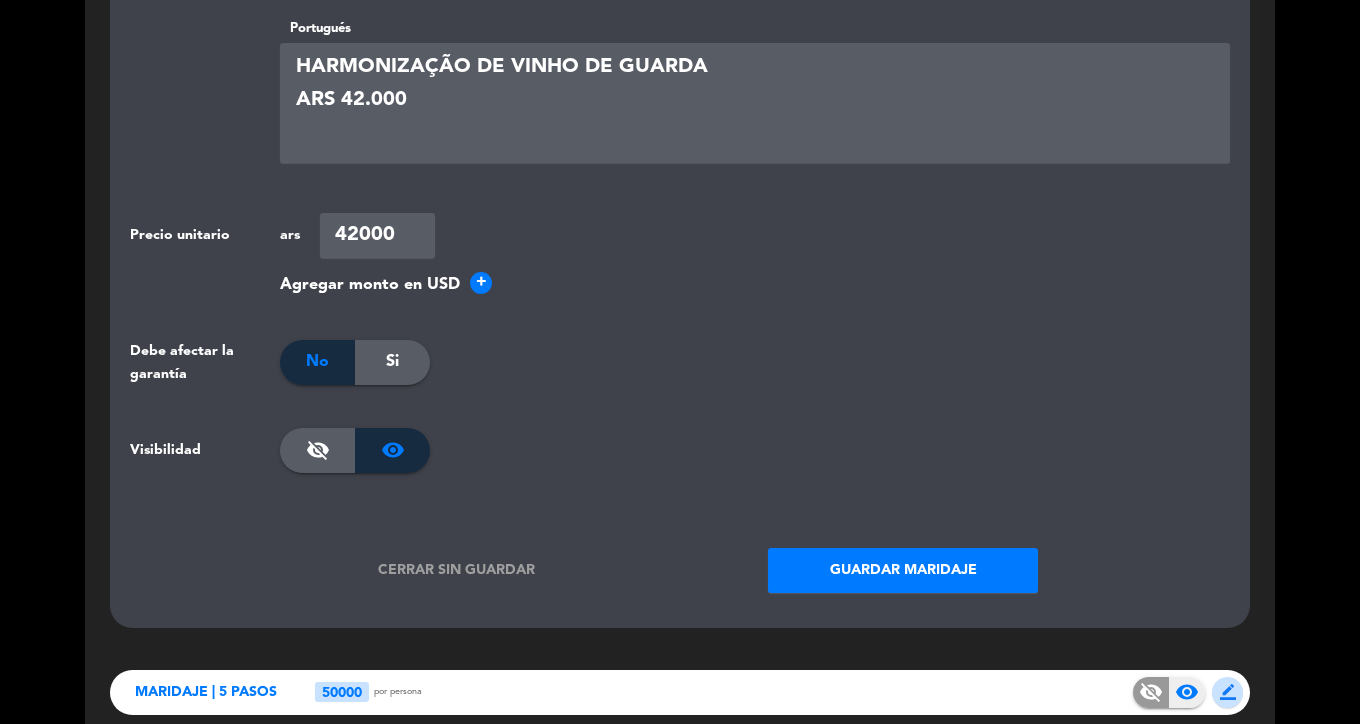 click on "Guardar maridaje" 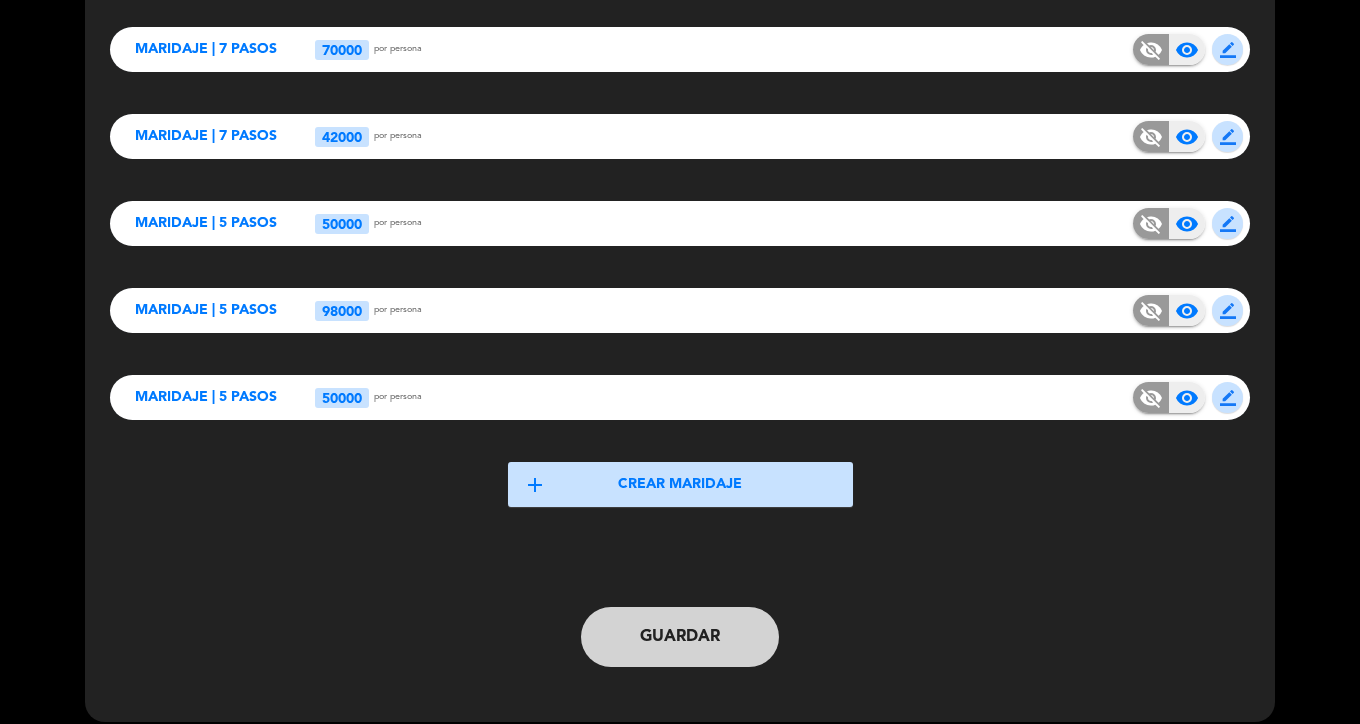 scroll, scrollTop: 208, scrollLeft: 0, axis: vertical 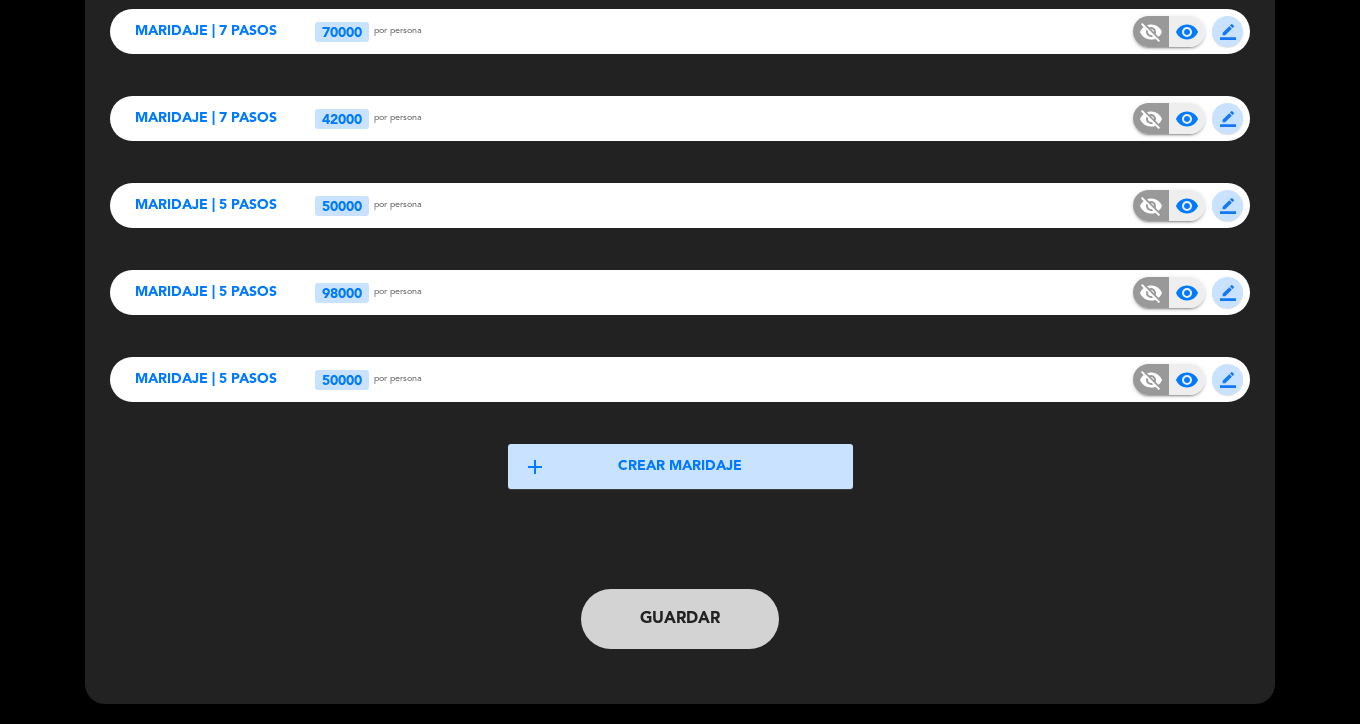 click on "Guardar" 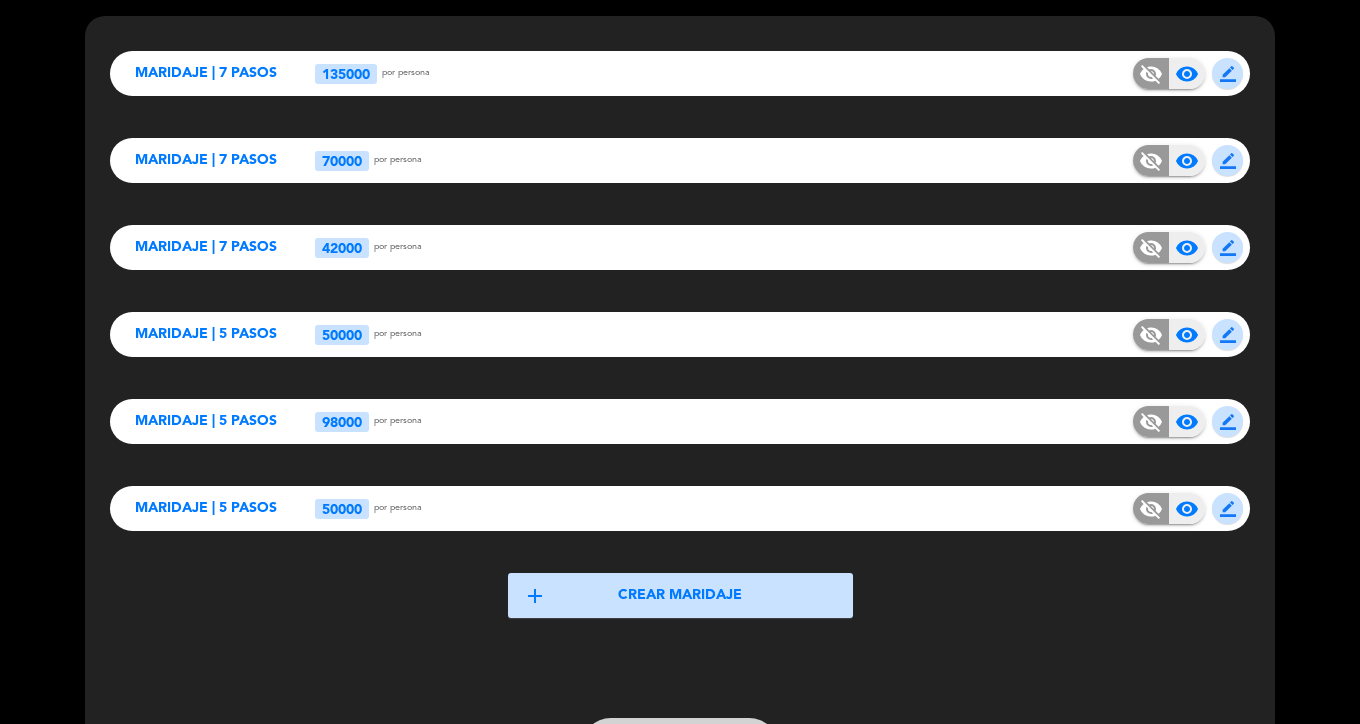 scroll, scrollTop: 0, scrollLeft: 0, axis: both 